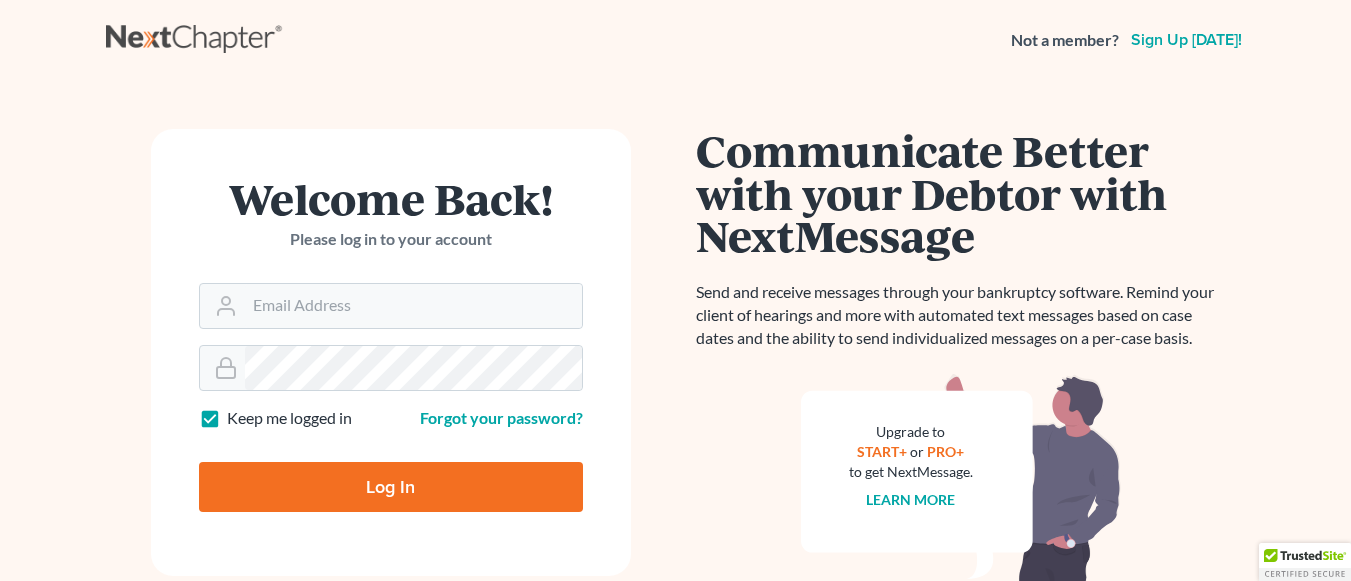 scroll, scrollTop: 0, scrollLeft: 0, axis: both 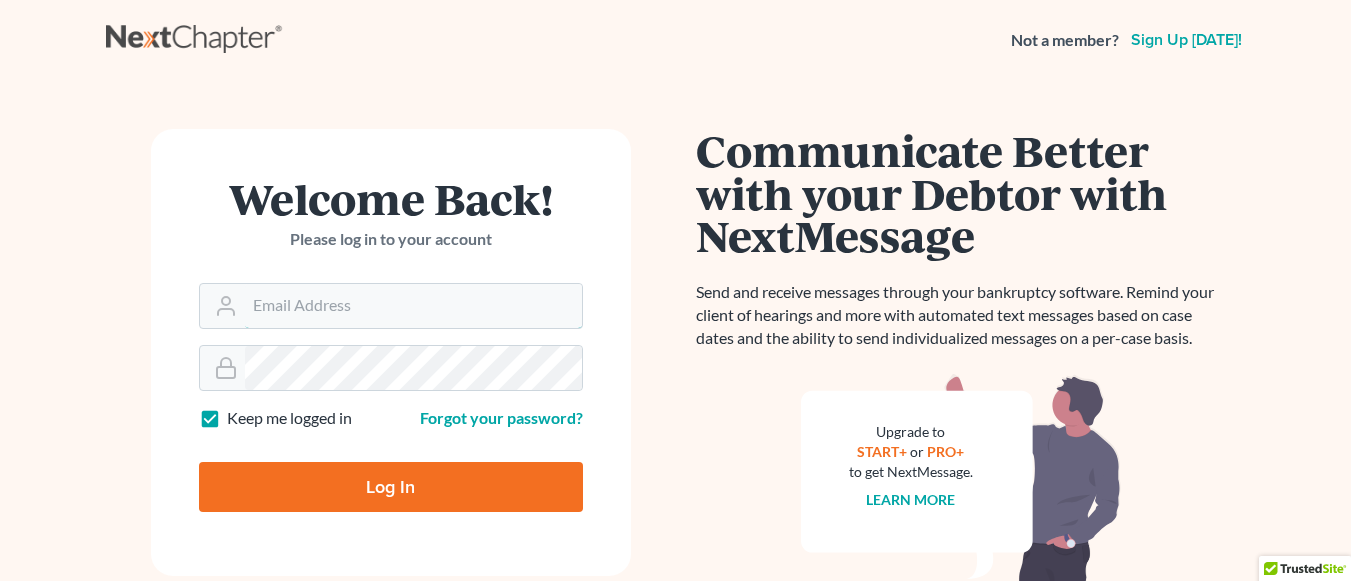 type on "[EMAIL_ADDRESS][DOMAIN_NAME]" 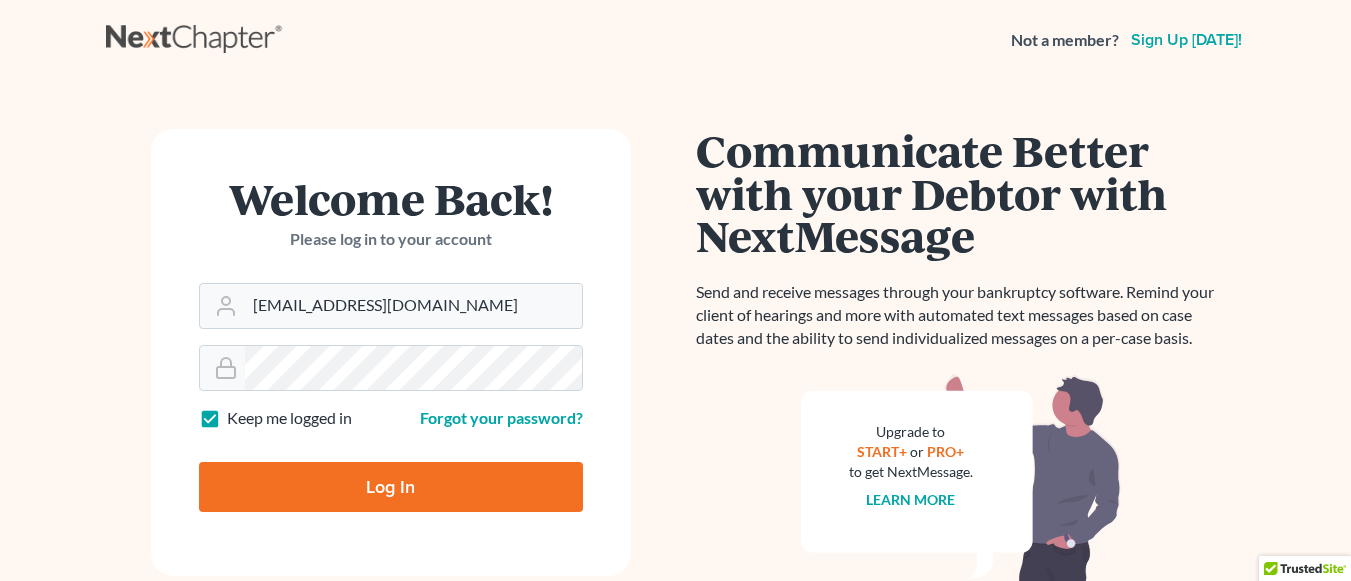 click on "Log In" at bounding box center [391, 487] 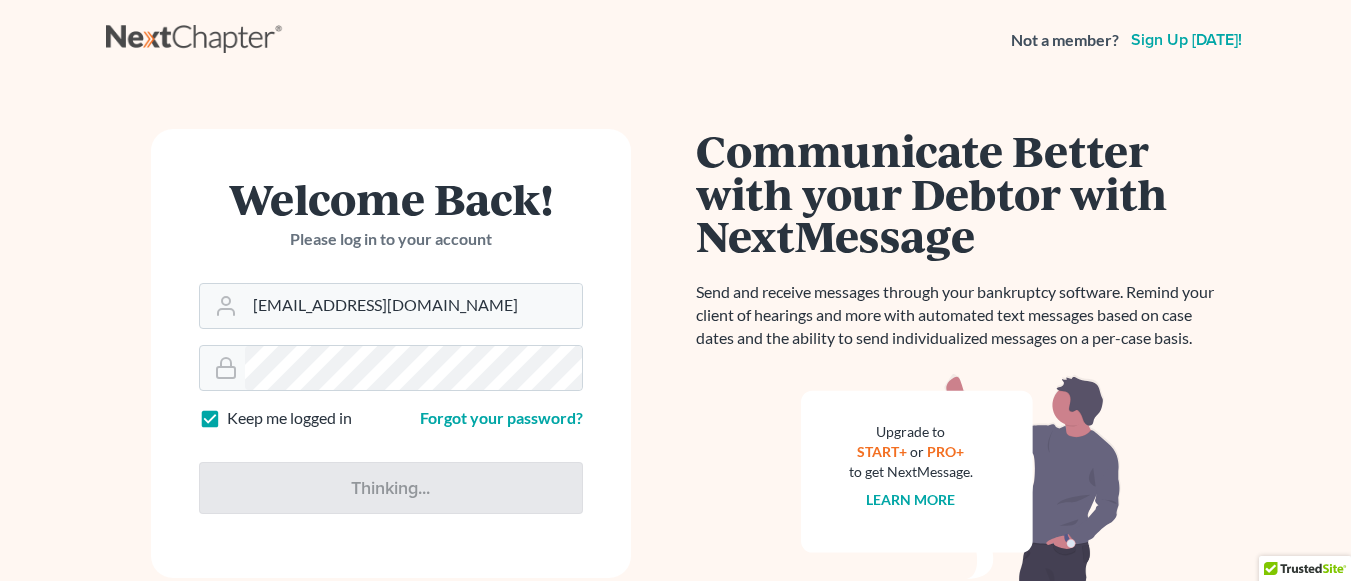 type on "Thinking..." 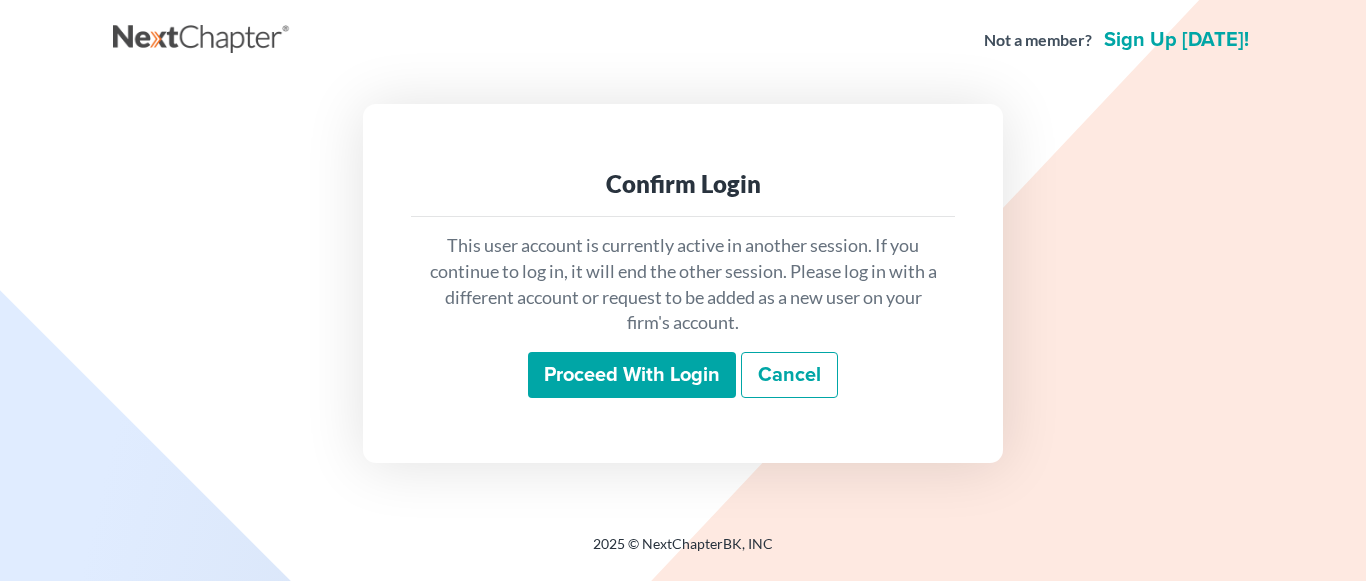 scroll, scrollTop: 0, scrollLeft: 0, axis: both 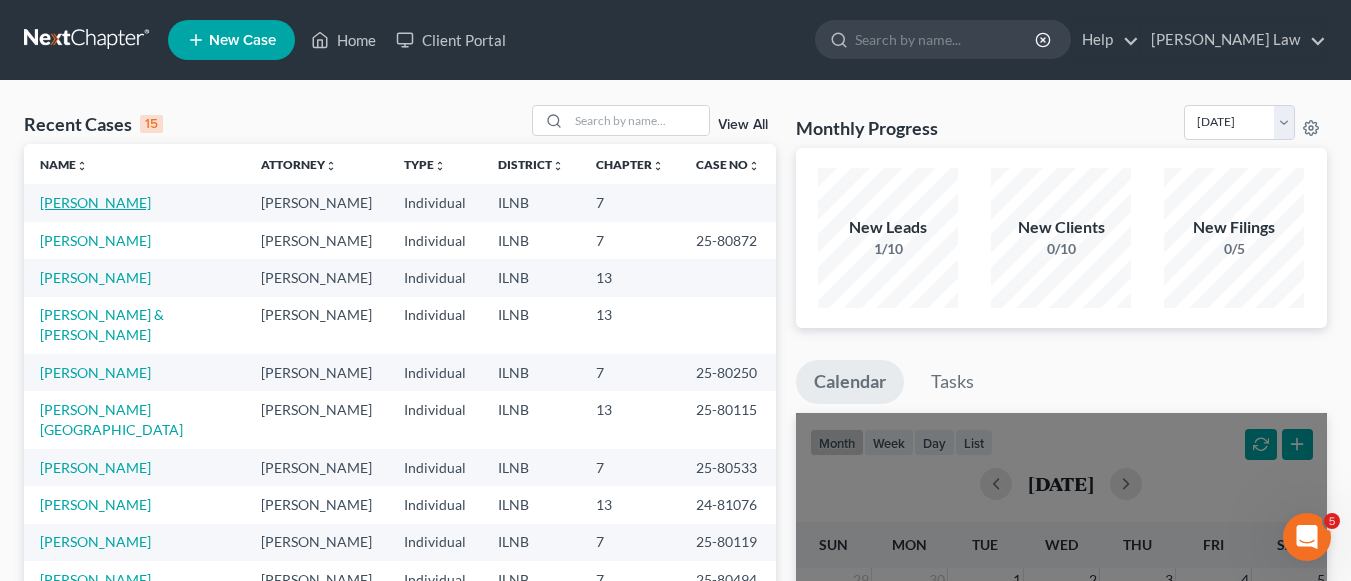 click on "[PERSON_NAME]" at bounding box center (95, 202) 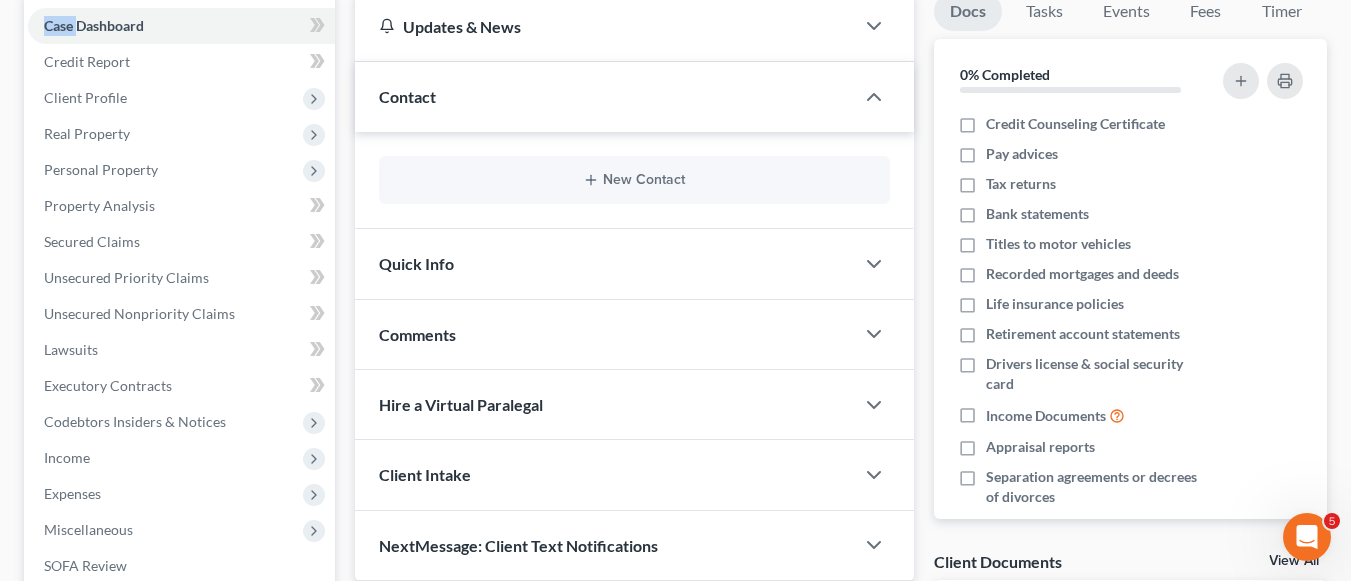 scroll, scrollTop: 0, scrollLeft: 0, axis: both 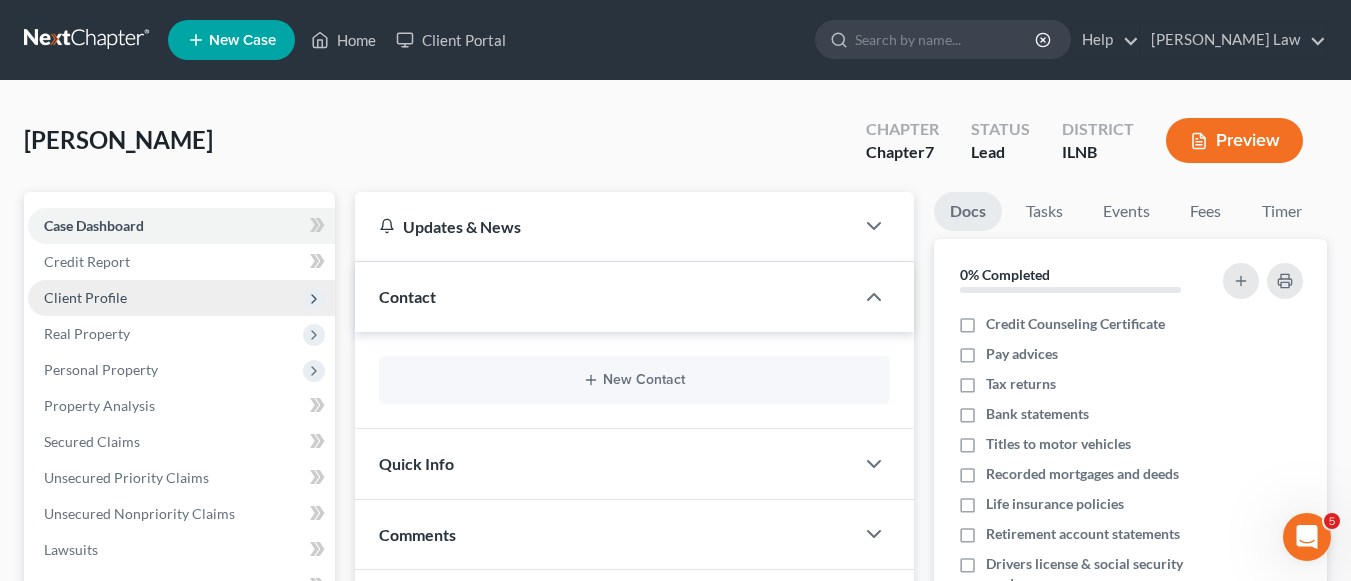 click on "Client Profile" at bounding box center [181, 298] 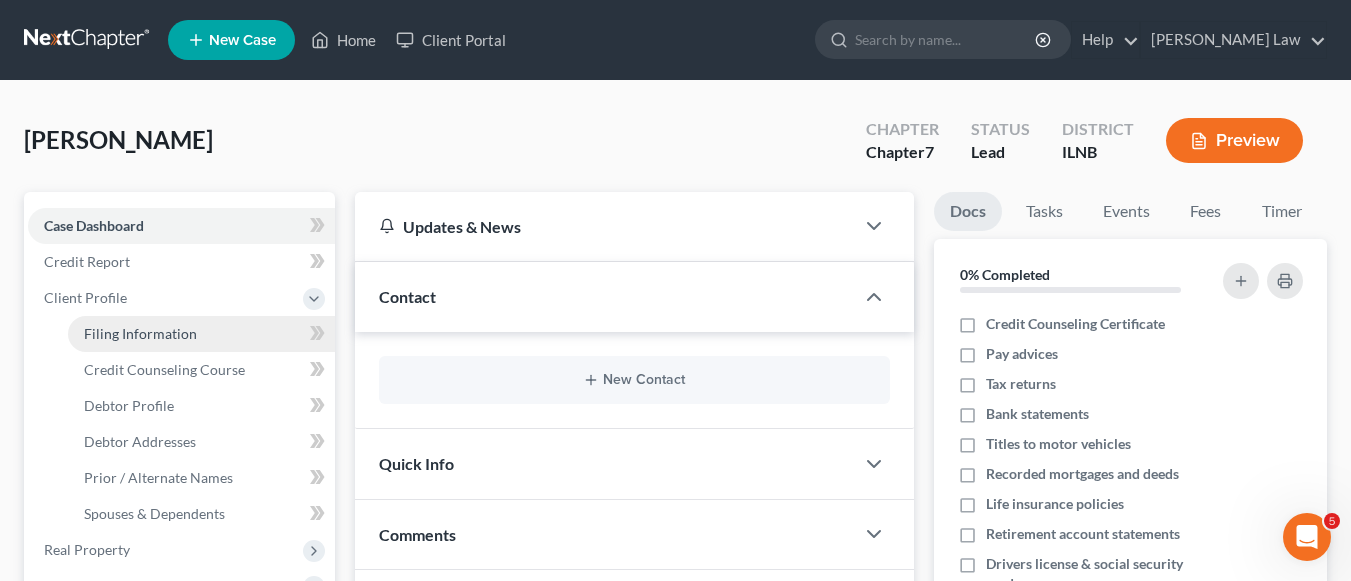 click on "Filing Information" at bounding box center [140, 333] 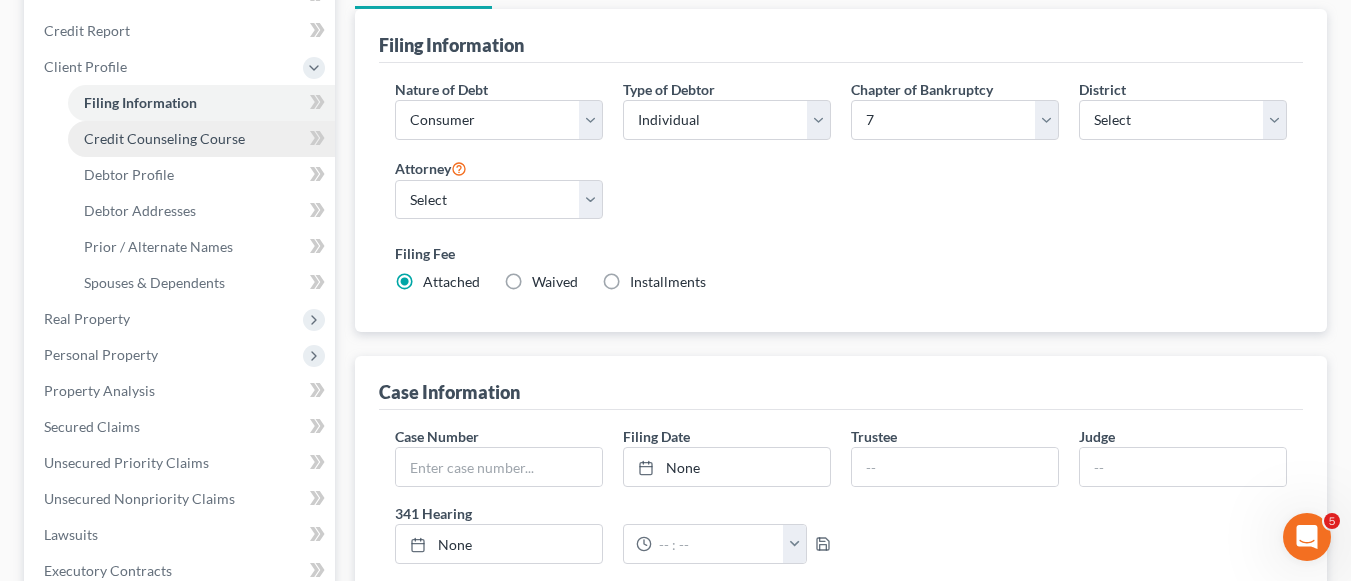 scroll, scrollTop: 100, scrollLeft: 0, axis: vertical 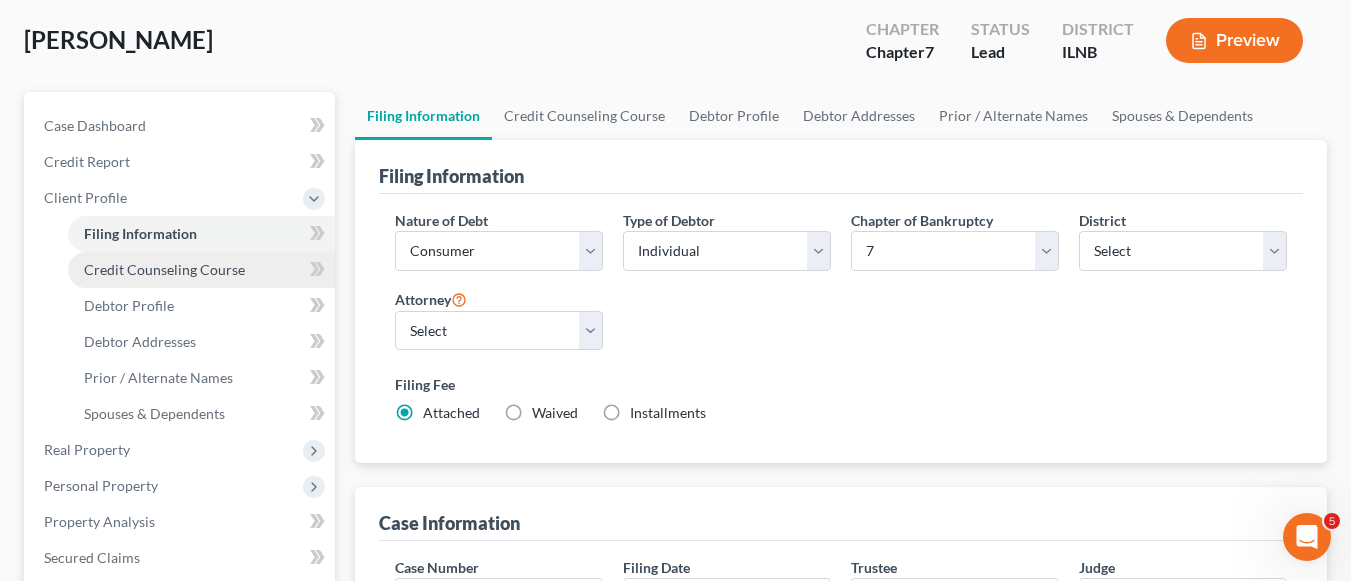 click on "Credit Counseling Course" at bounding box center [164, 269] 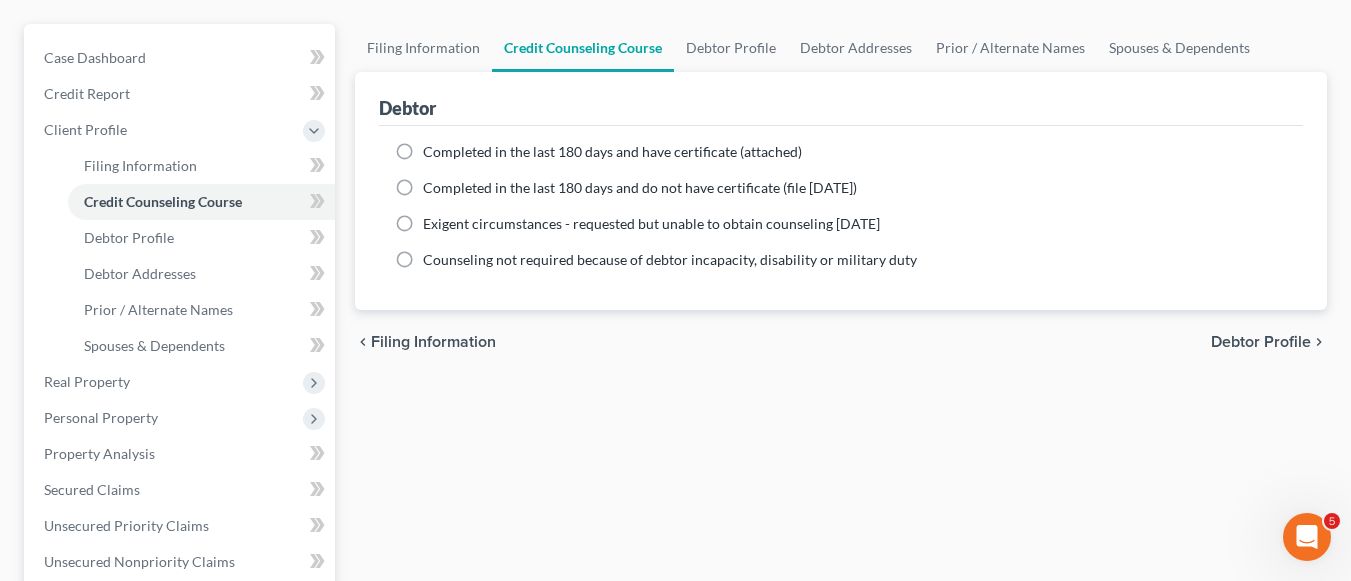 scroll, scrollTop: 200, scrollLeft: 0, axis: vertical 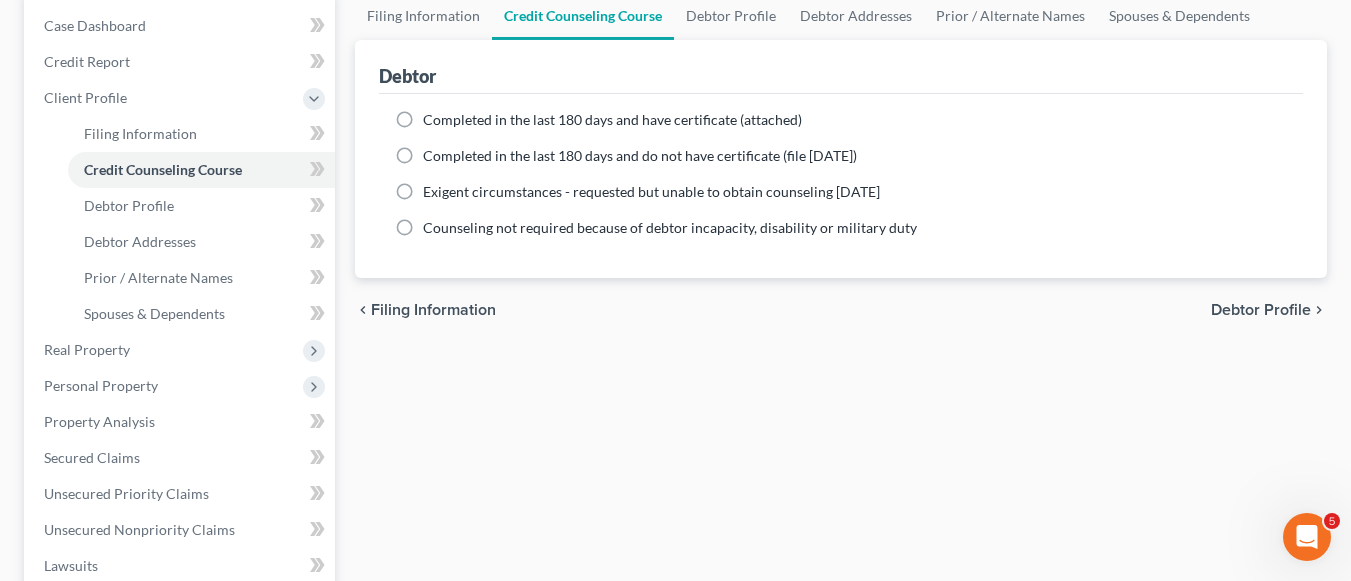 click on "Completed in the last 180 days and have certificate (attached)" at bounding box center (612, 120) 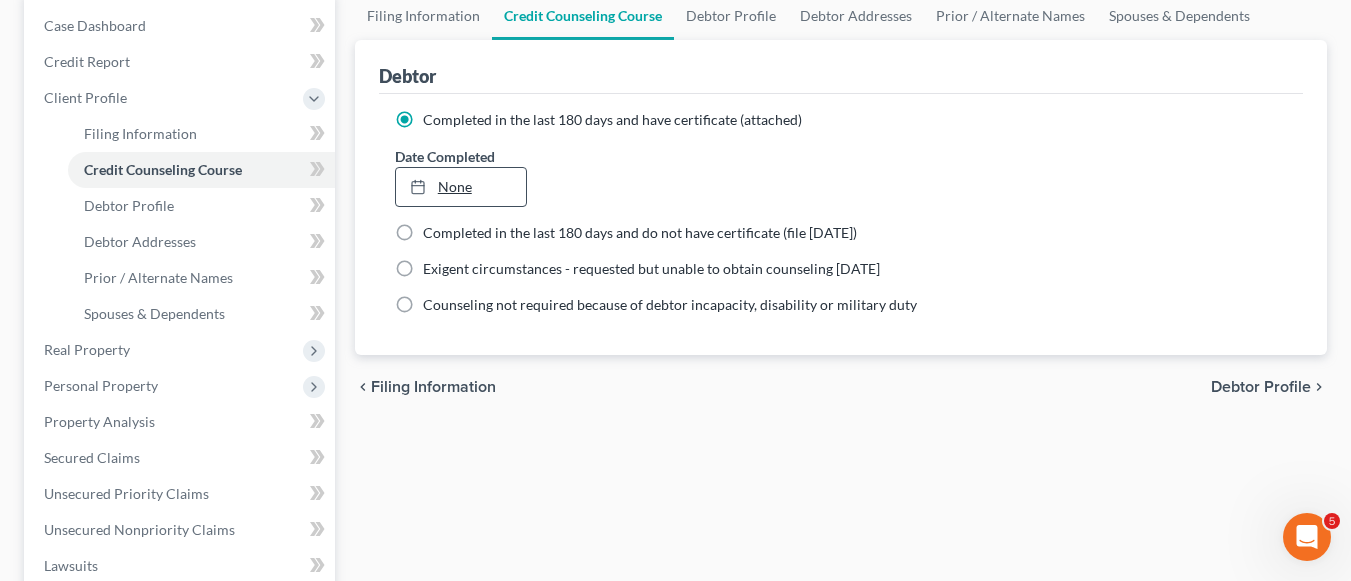 click at bounding box center (424, 186) 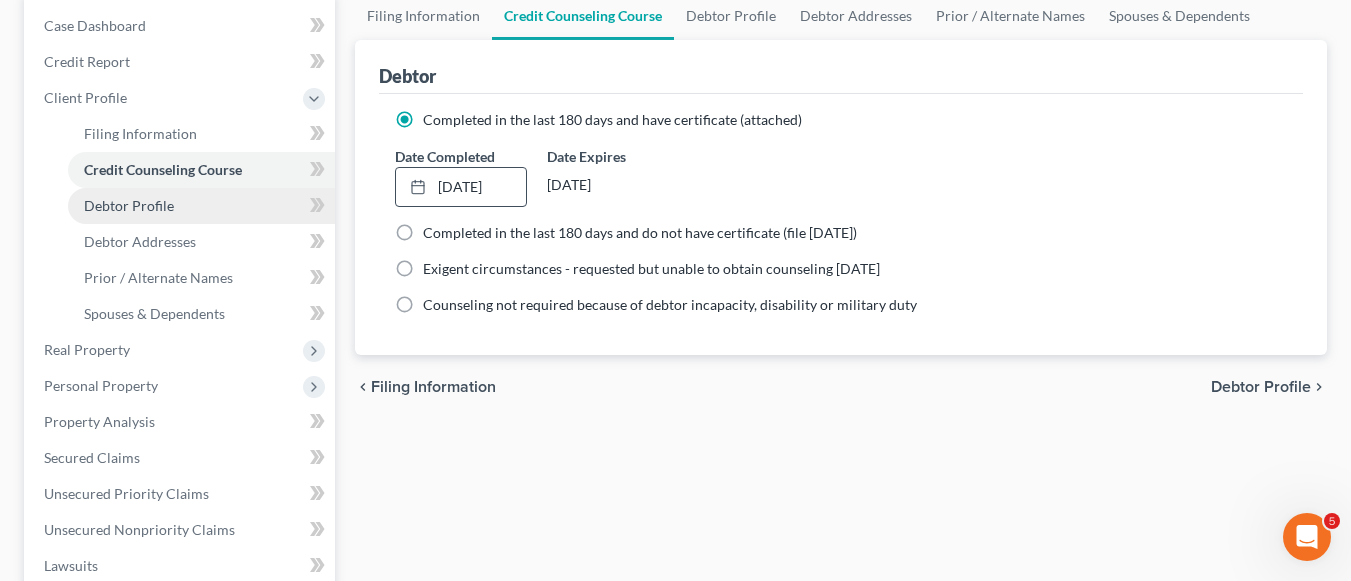 drag, startPoint x: 144, startPoint y: 202, endPoint x: 151, endPoint y: 214, distance: 13.892444 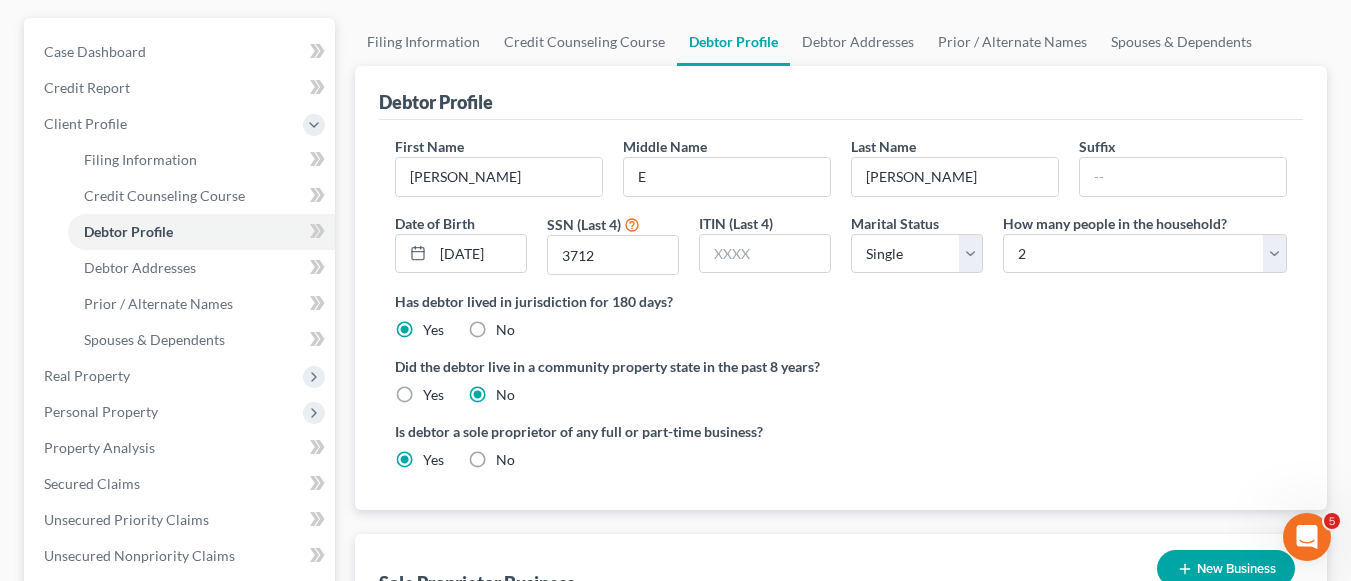 scroll, scrollTop: 200, scrollLeft: 0, axis: vertical 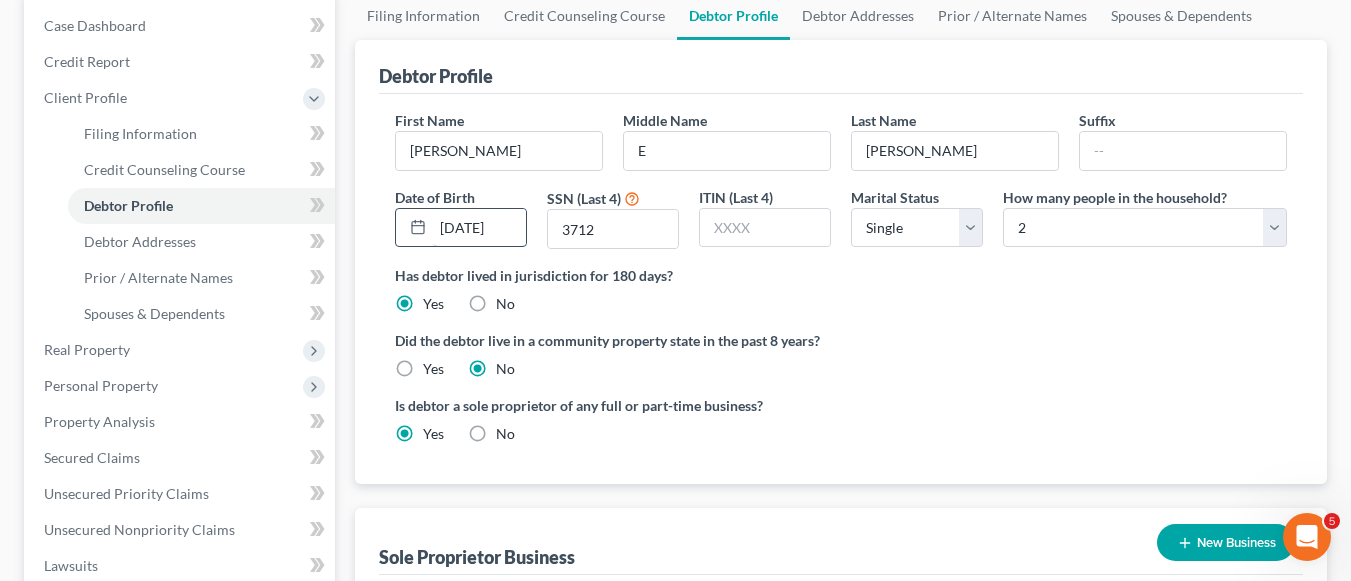 click on "[DATE]" at bounding box center (479, 228) 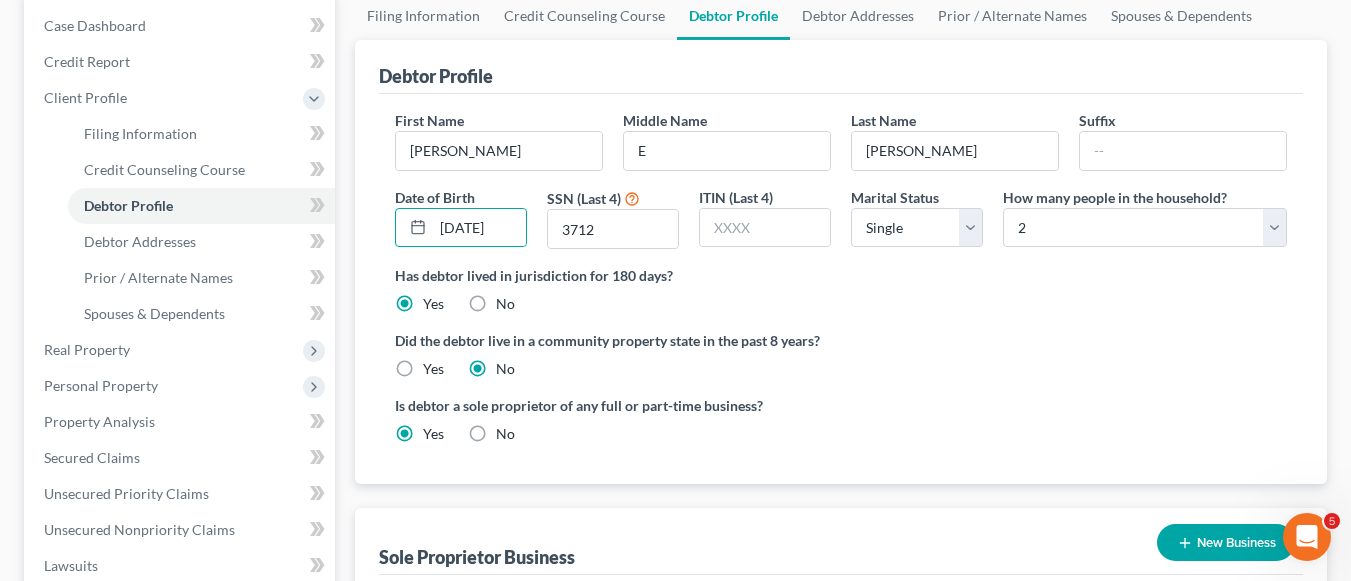 click on "Did the debtor live in a community property state in the past 8 years? Yes No" at bounding box center [841, 354] 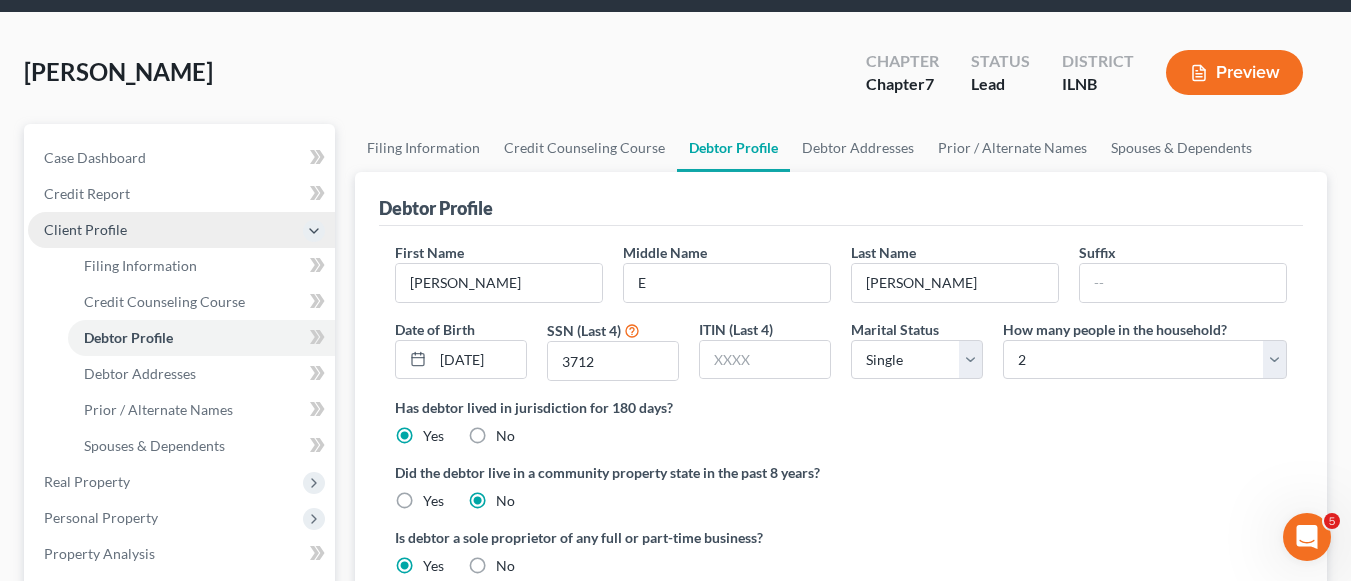 scroll, scrollTop: 100, scrollLeft: 0, axis: vertical 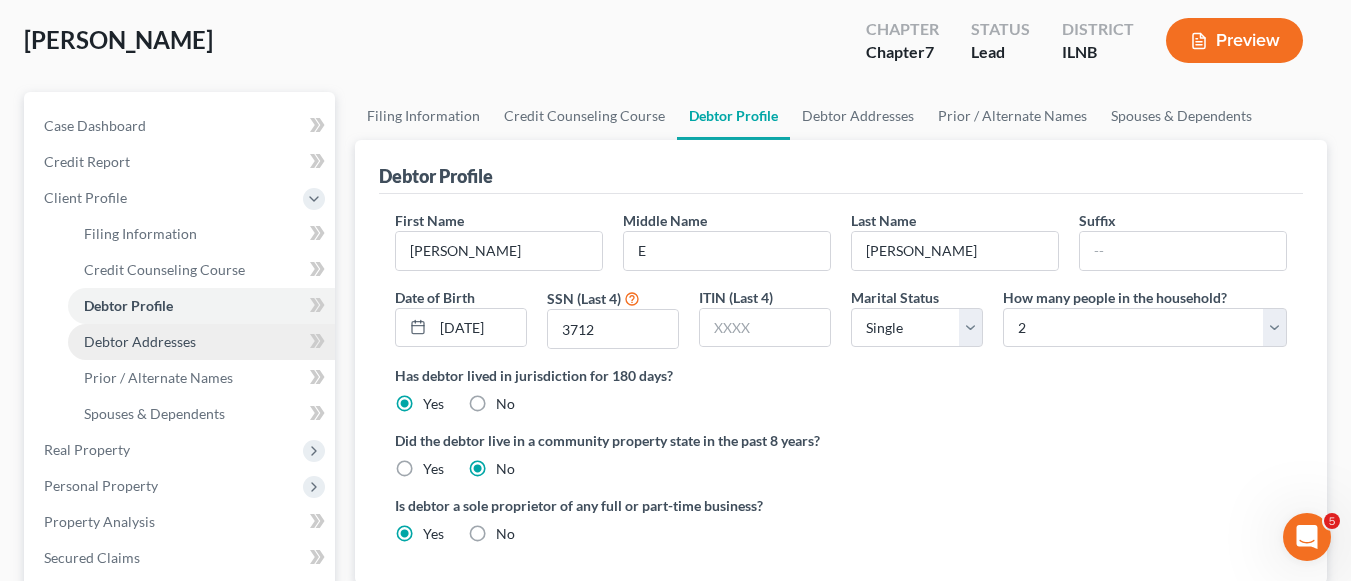 click on "Debtor Addresses" at bounding box center [140, 341] 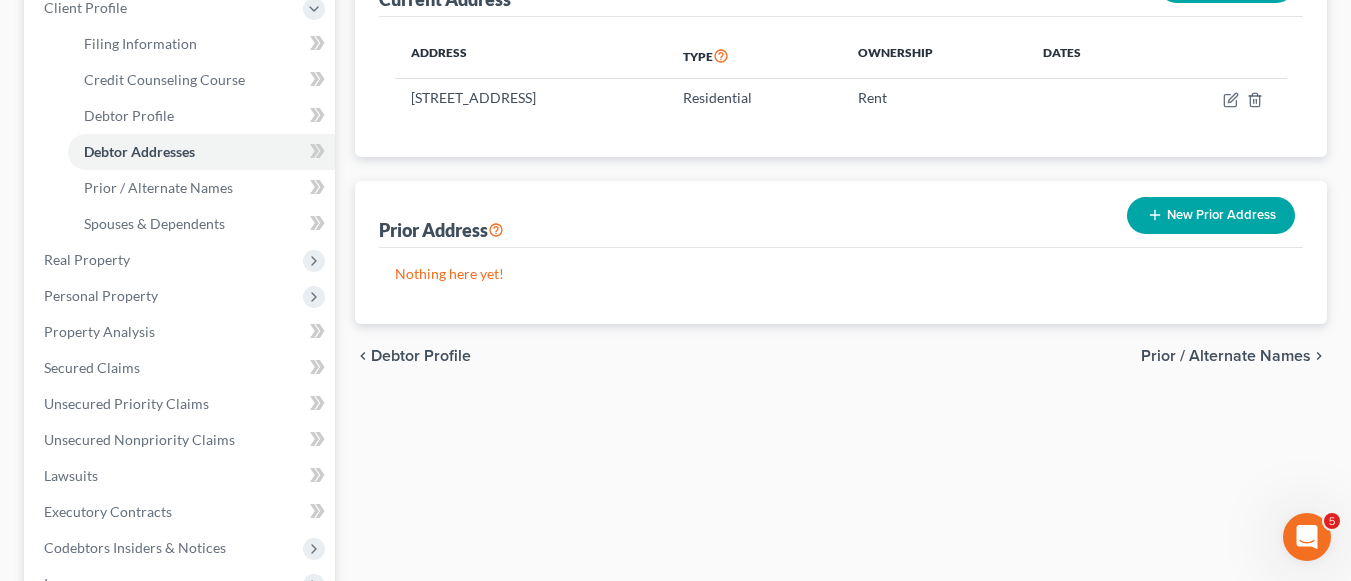 scroll, scrollTop: 300, scrollLeft: 0, axis: vertical 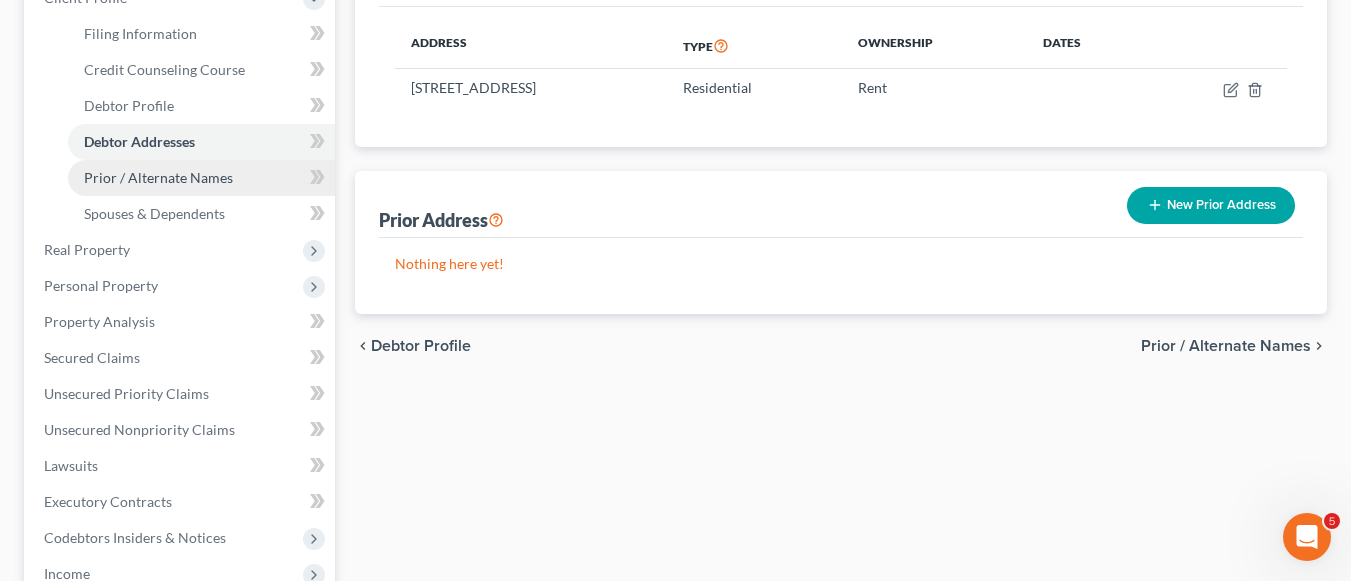 click on "Prior / Alternate Names" at bounding box center [158, 177] 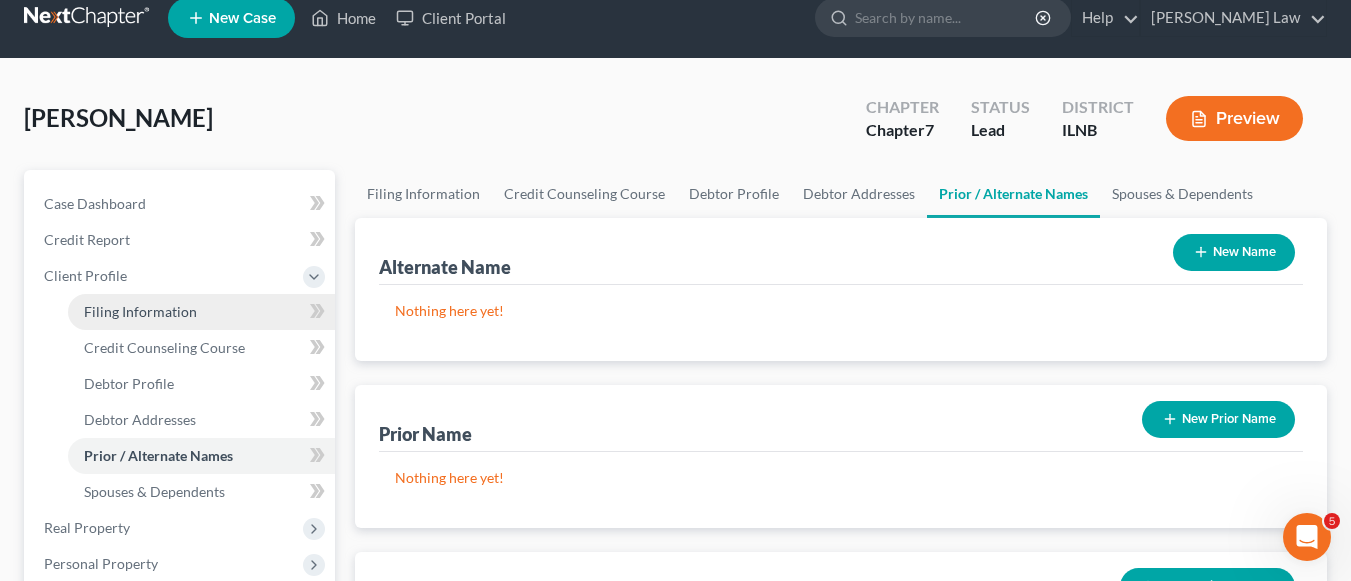 scroll, scrollTop: 0, scrollLeft: 0, axis: both 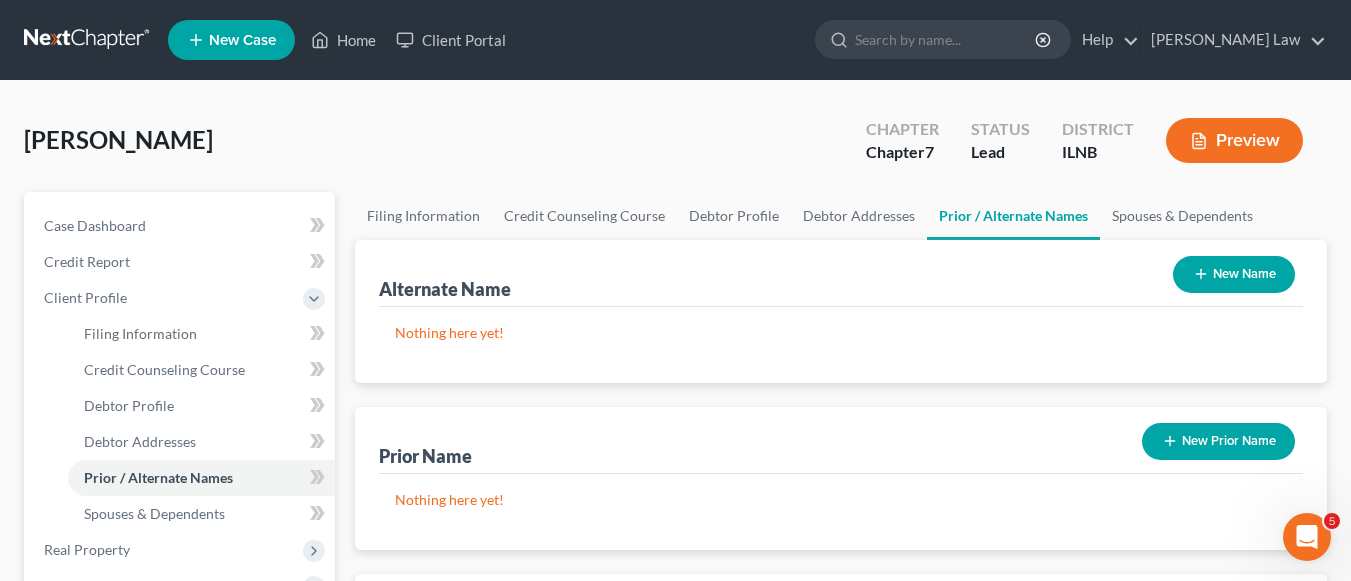 drag, startPoint x: 1213, startPoint y: 441, endPoint x: 1200, endPoint y: 440, distance: 13.038404 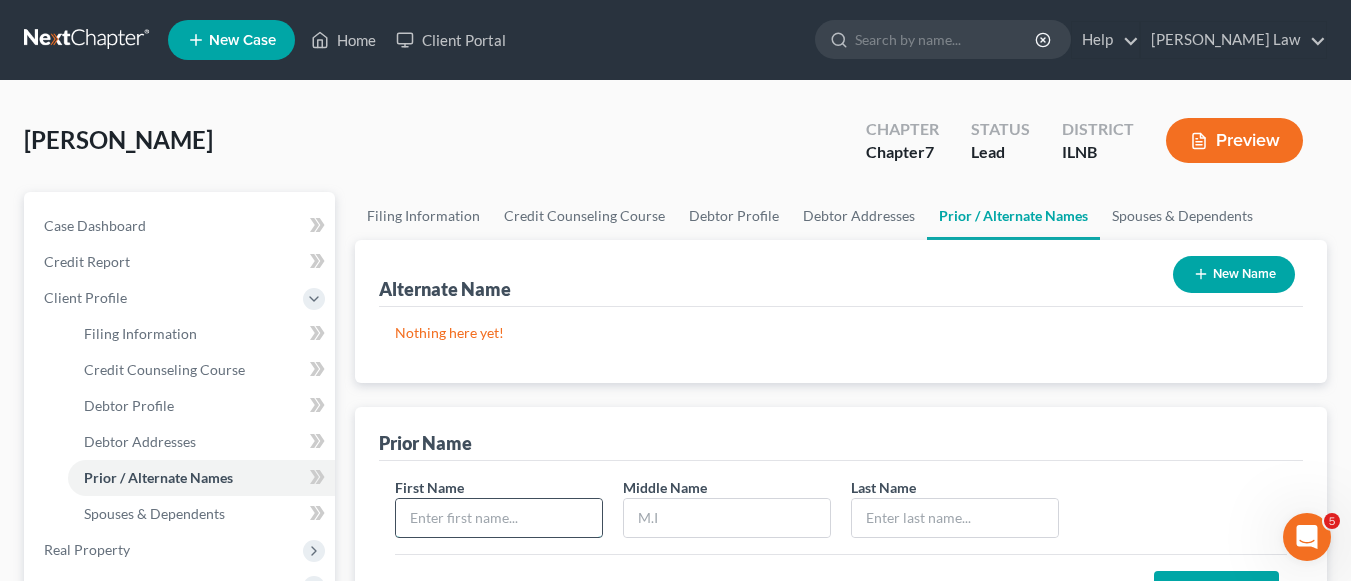 click at bounding box center (499, 518) 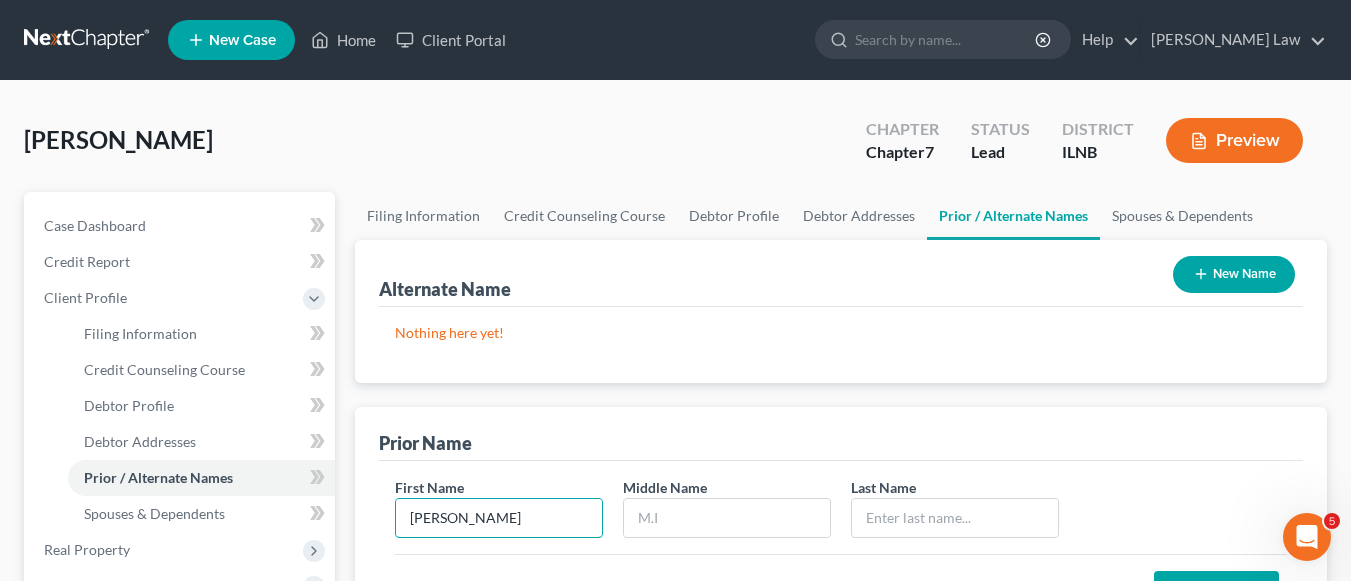 type on "[PERSON_NAME]" 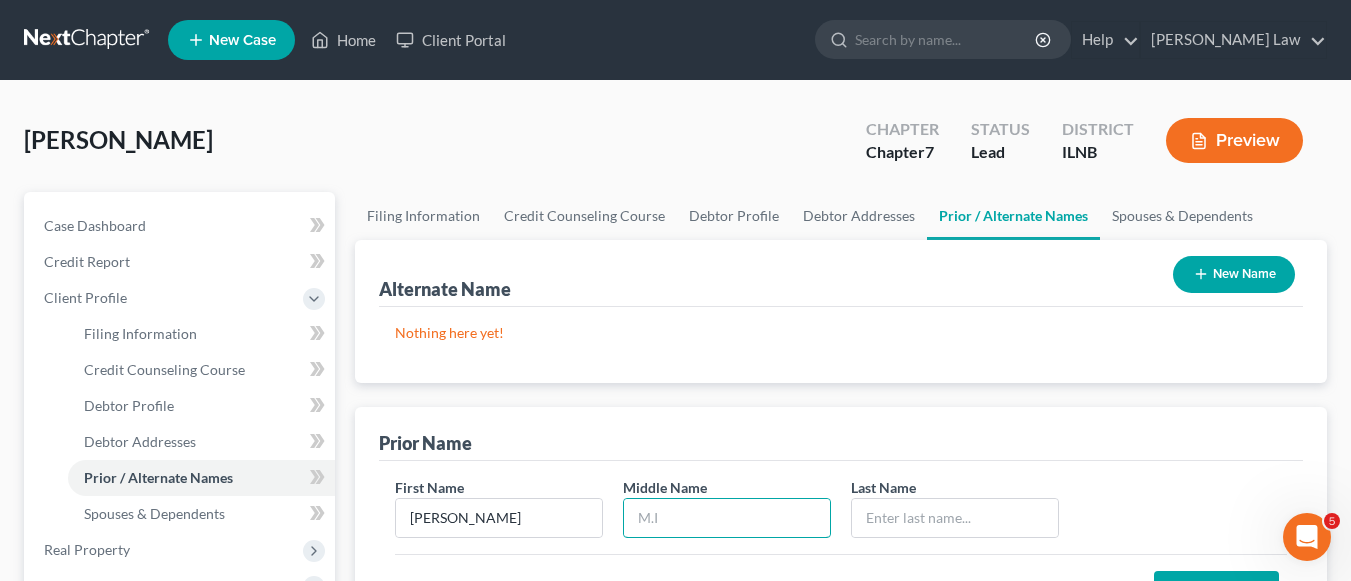 type on "R" 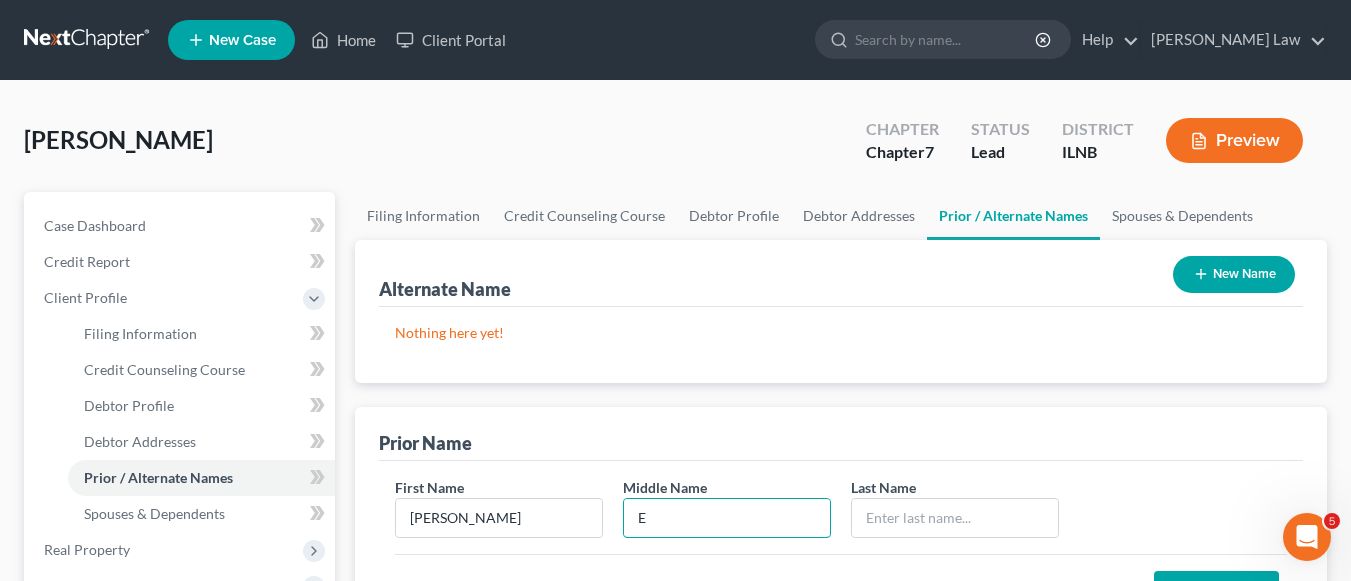 type on "E" 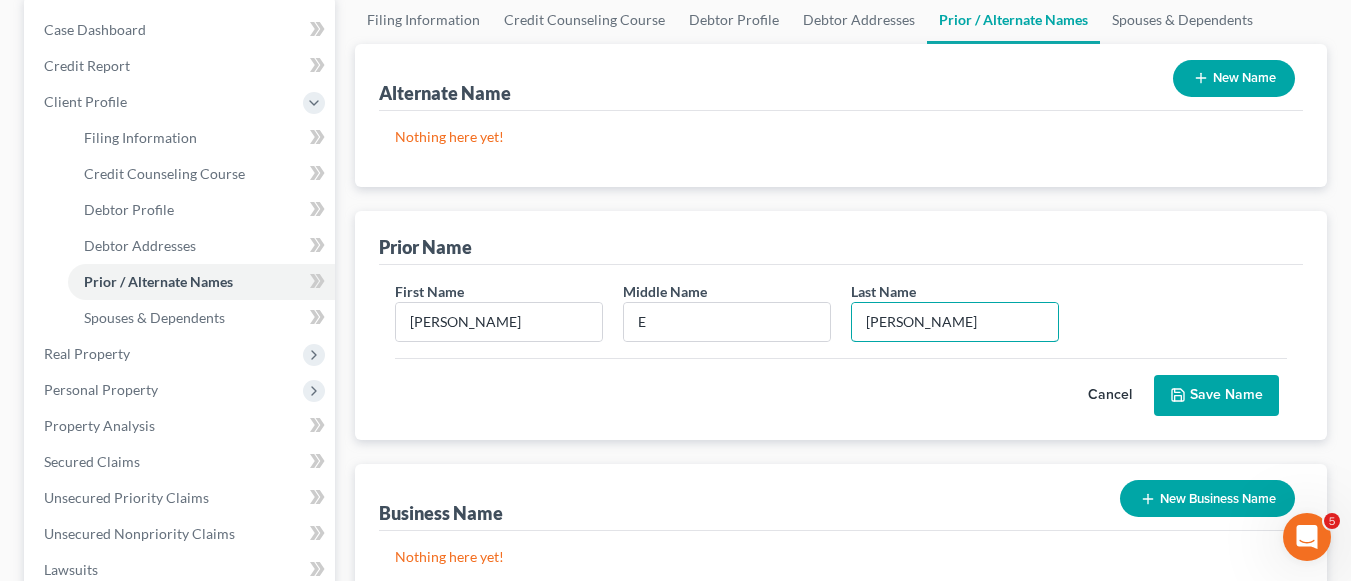 scroll, scrollTop: 200, scrollLeft: 0, axis: vertical 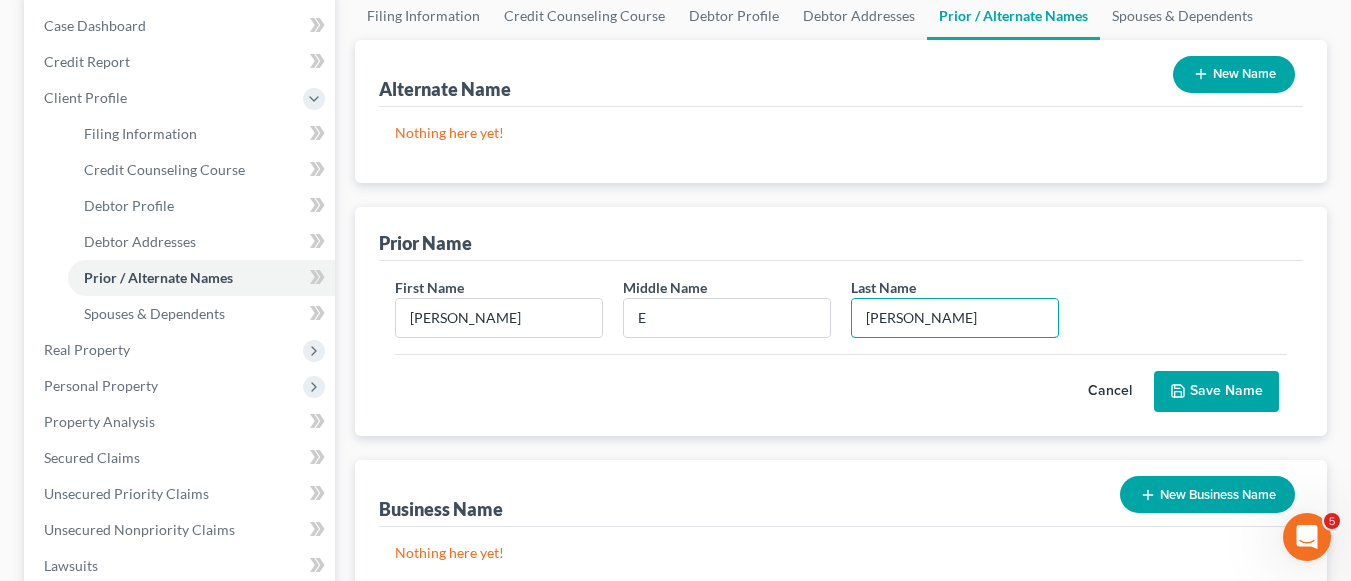 type on "[PERSON_NAME]" 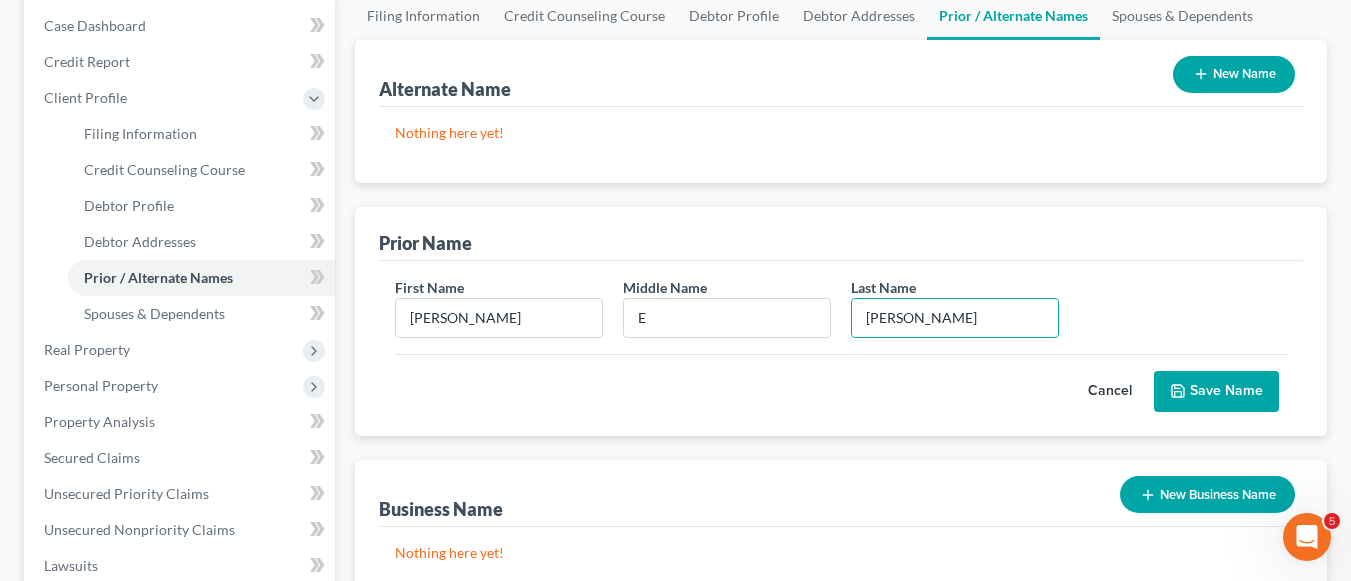 click on "Save Name" at bounding box center [1216, 392] 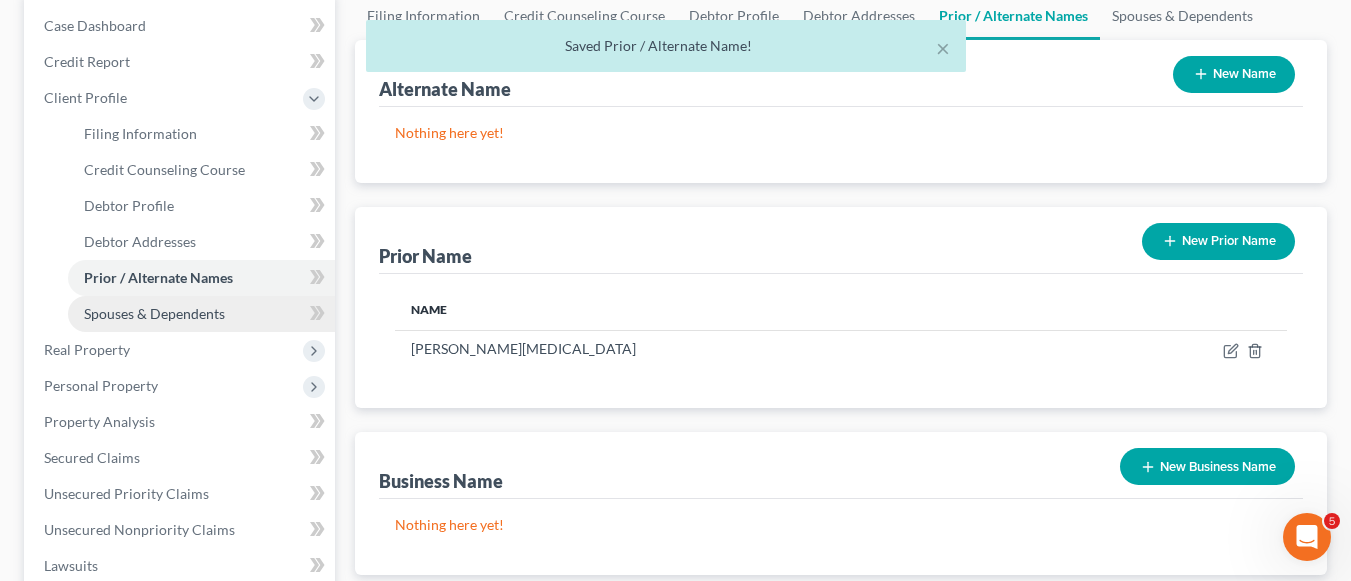 click on "Spouses & Dependents" at bounding box center [154, 313] 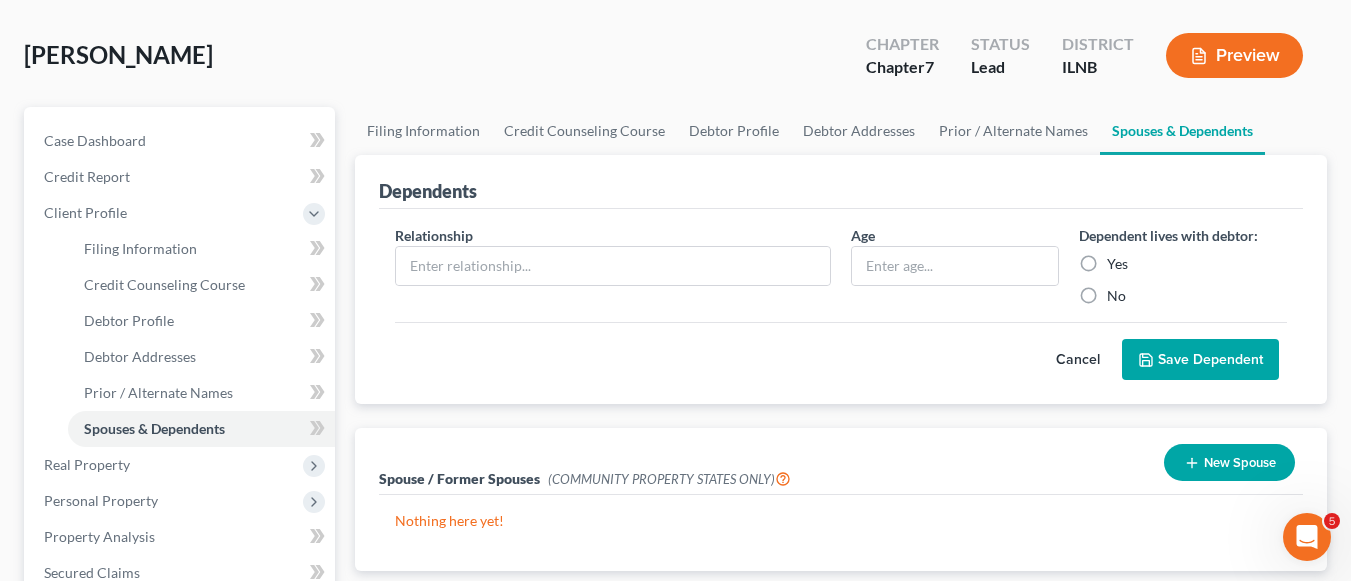 scroll, scrollTop: 200, scrollLeft: 0, axis: vertical 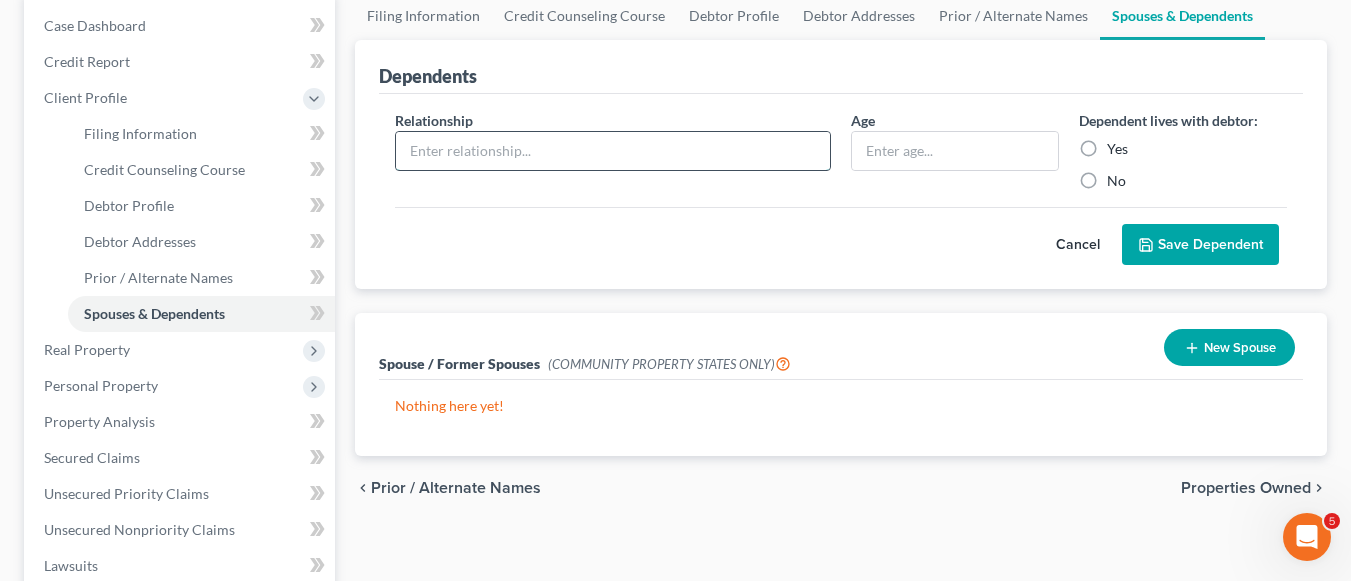 drag, startPoint x: 484, startPoint y: 155, endPoint x: 517, endPoint y: 168, distance: 35.468296 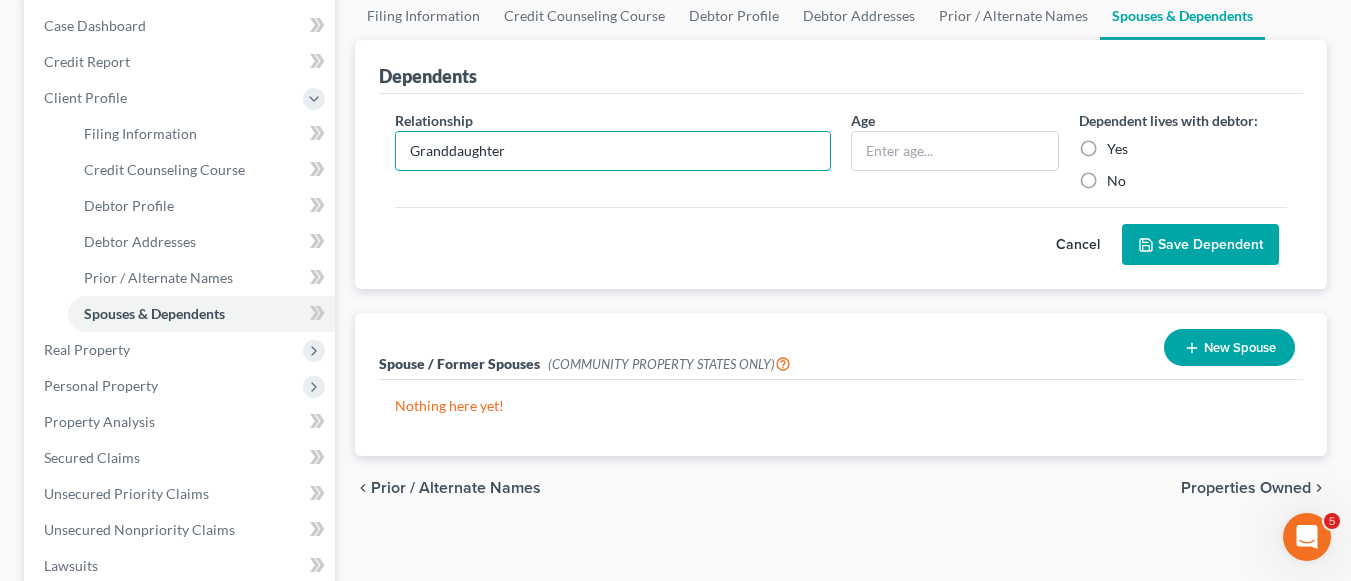 type on "Granddaughter" 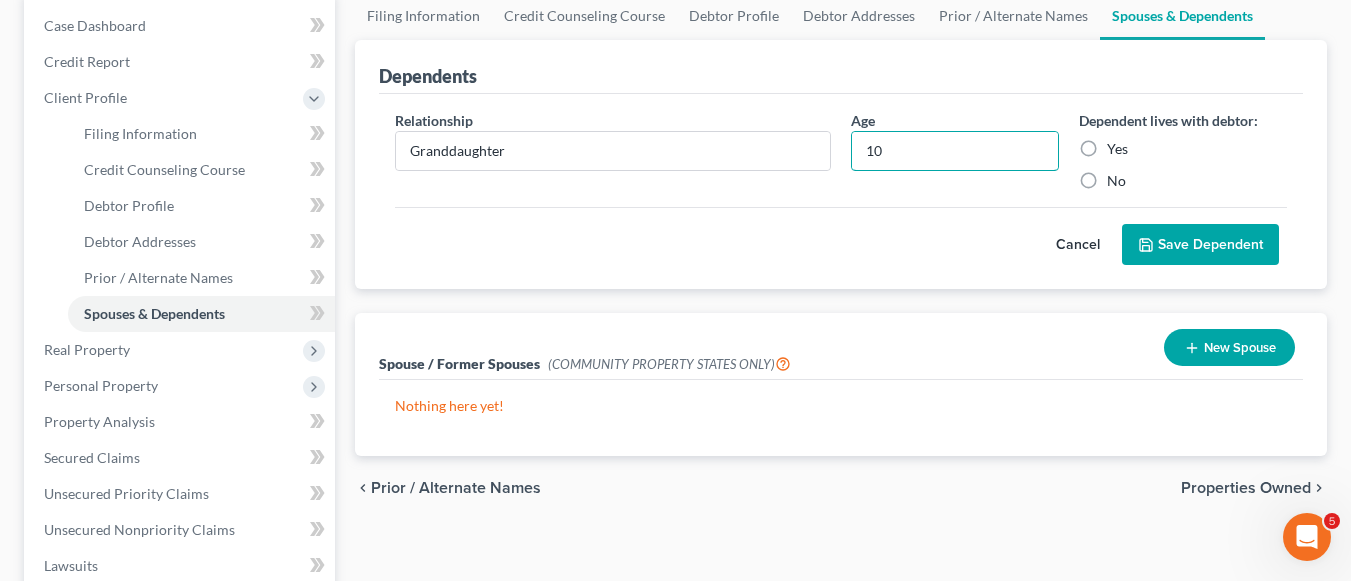 type on "10" 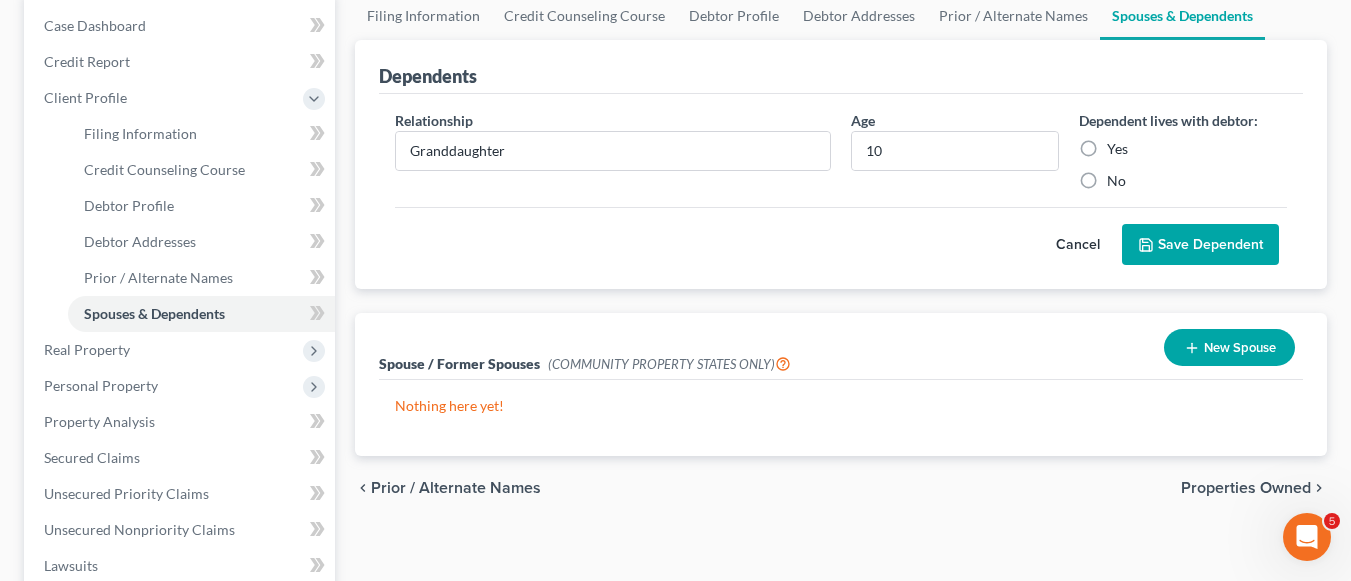 click on "Yes" at bounding box center [1117, 149] 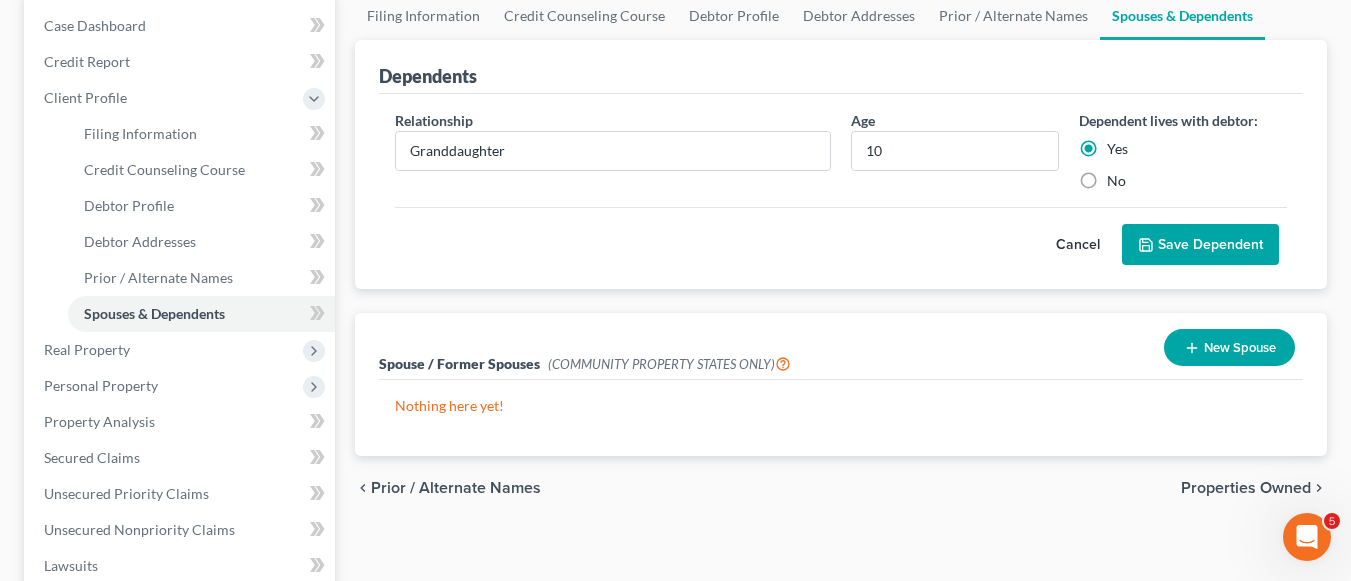 click on "Save Dependent" at bounding box center (1200, 245) 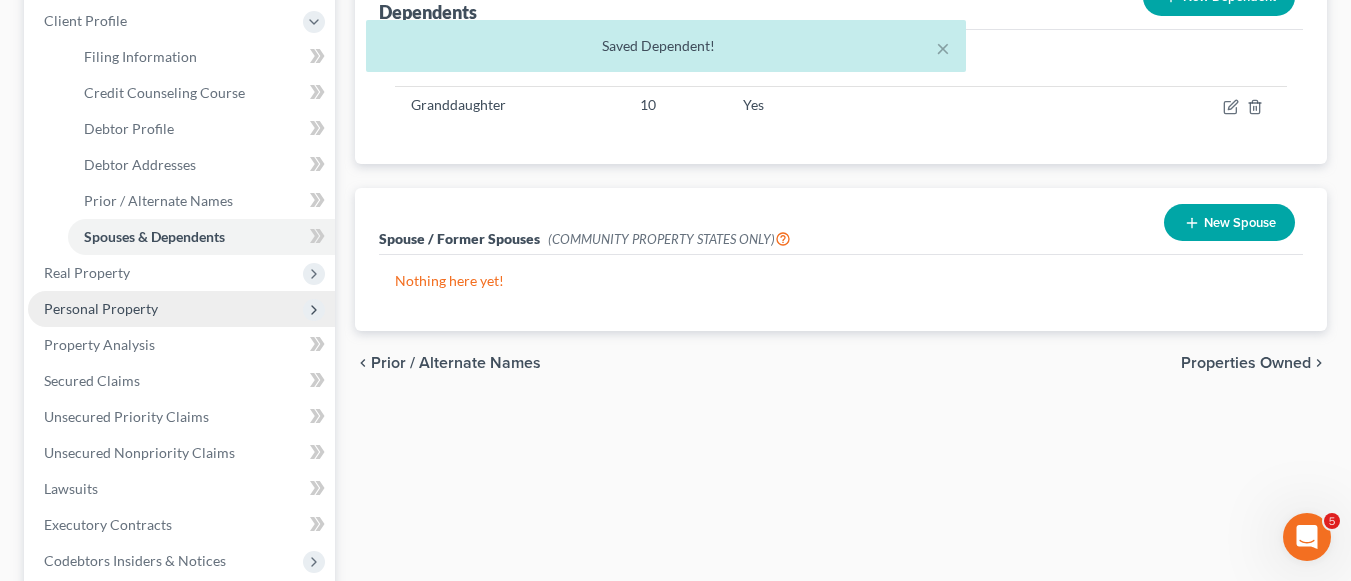 scroll, scrollTop: 300, scrollLeft: 0, axis: vertical 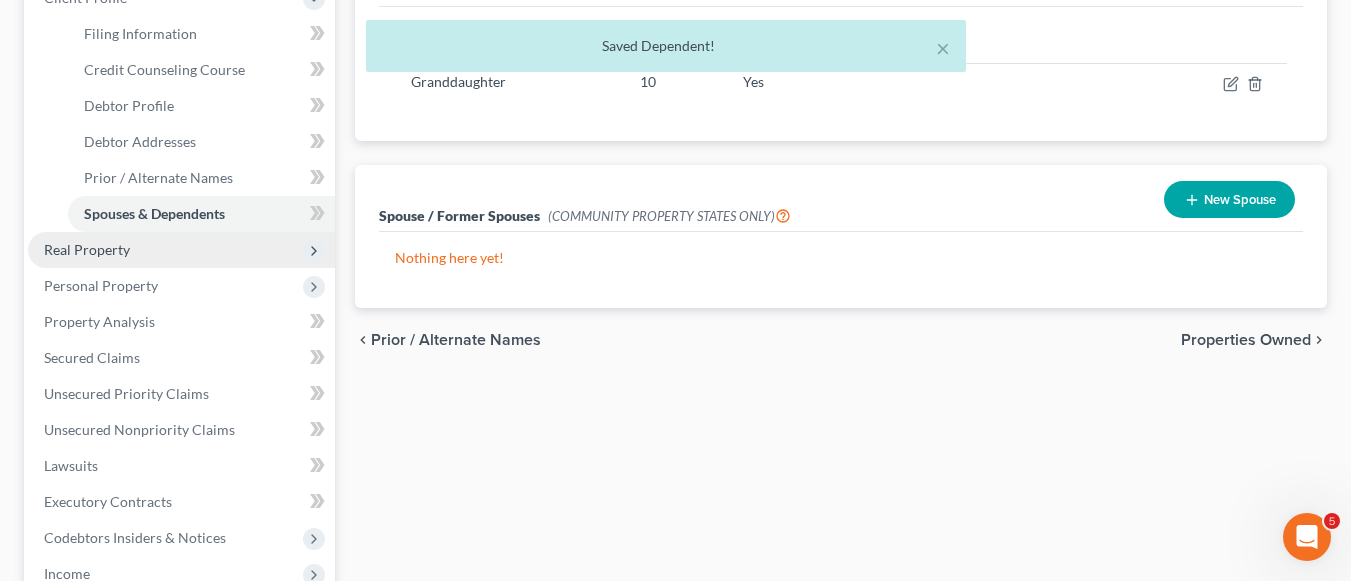 click on "Real Property" at bounding box center [181, 250] 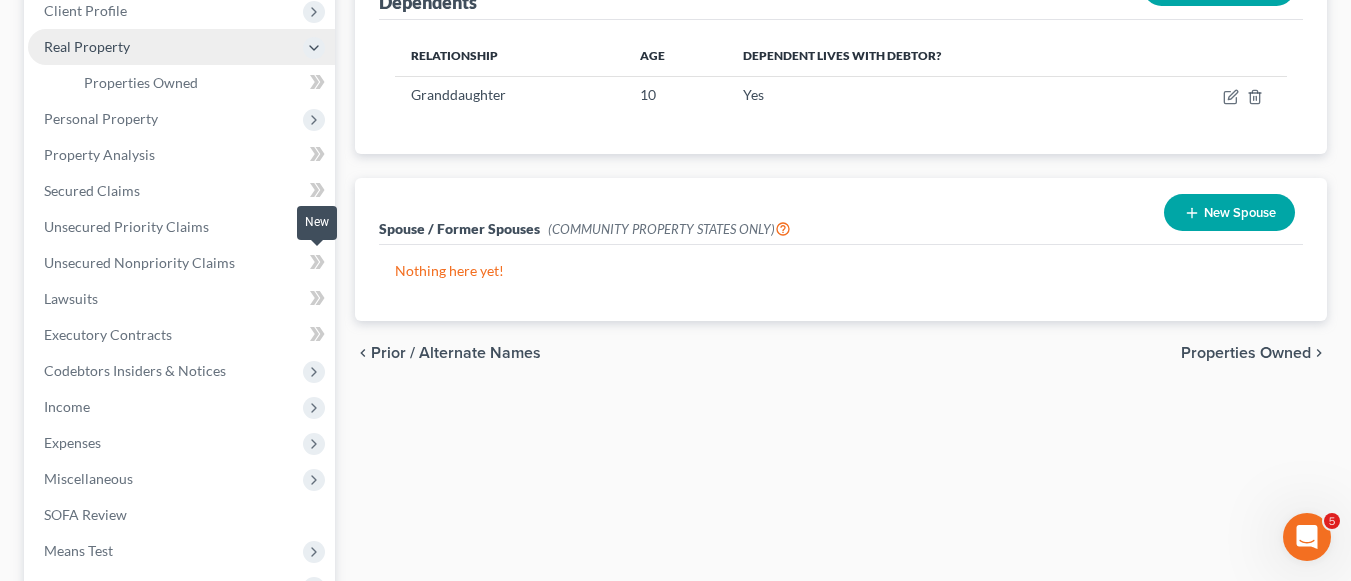 scroll, scrollTop: 100, scrollLeft: 0, axis: vertical 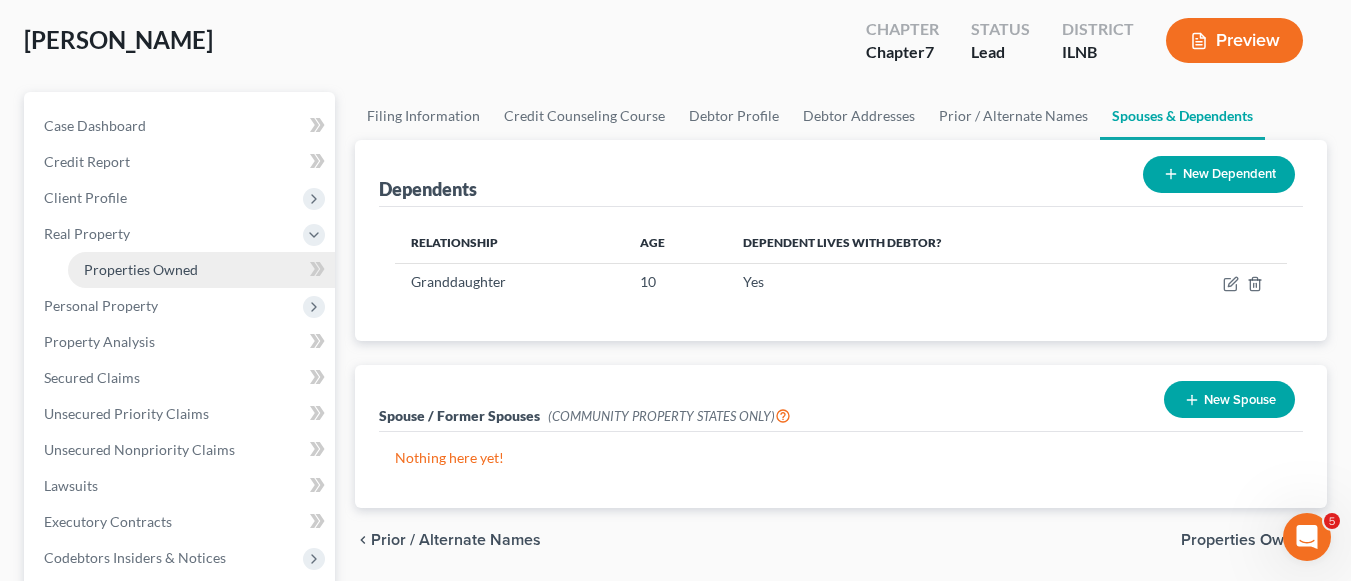 click on "Properties Owned" at bounding box center [141, 269] 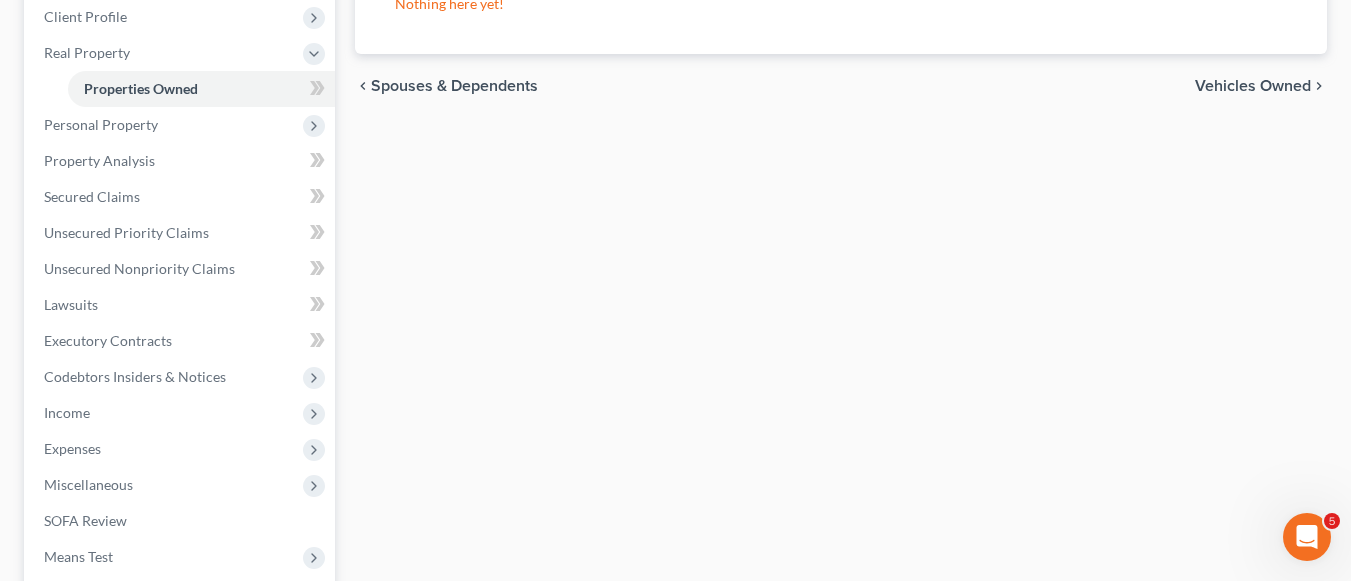 scroll, scrollTop: 300, scrollLeft: 0, axis: vertical 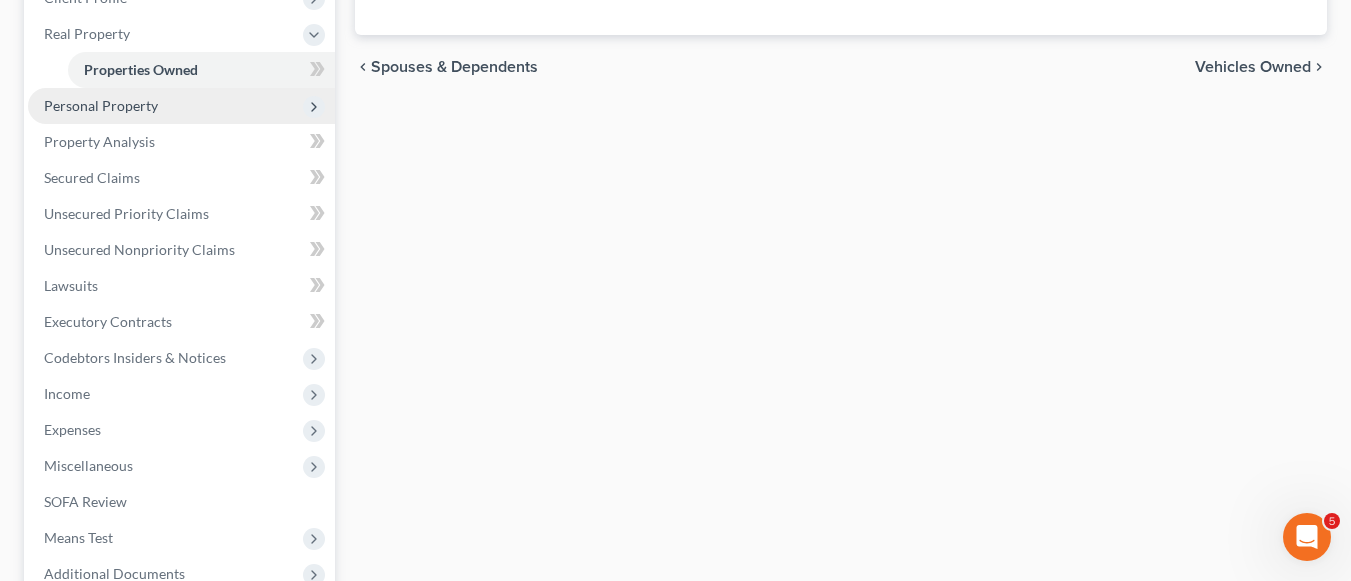 click on "Personal Property" at bounding box center (101, 105) 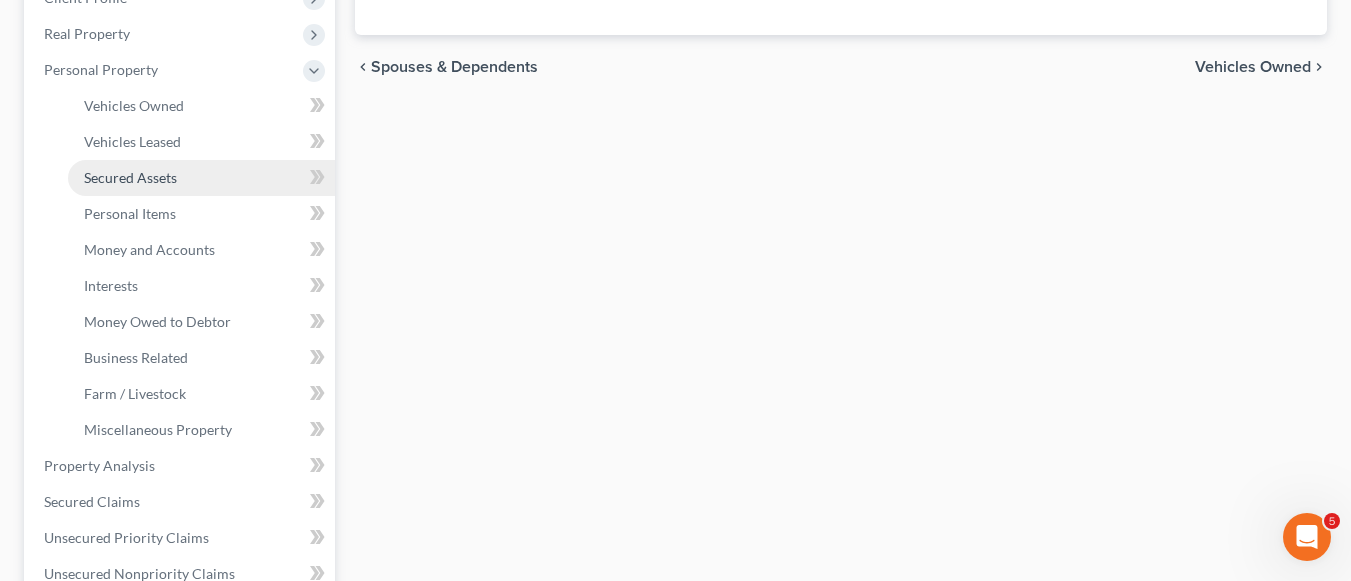 click on "Secured Assets" at bounding box center (130, 177) 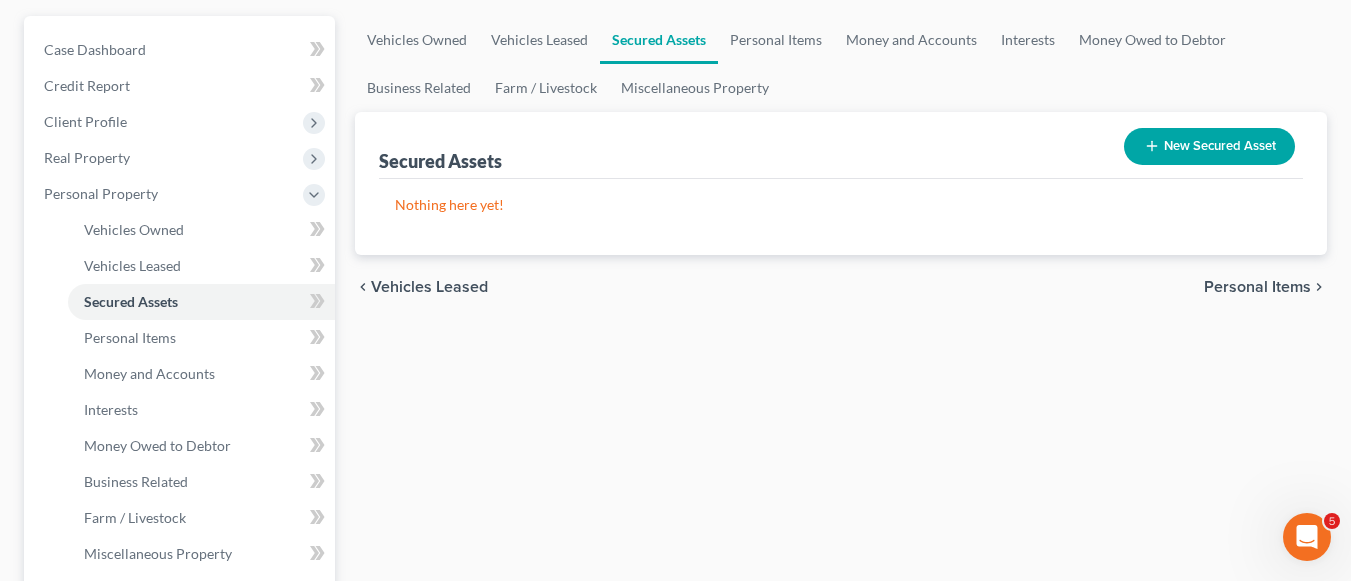 scroll, scrollTop: 300, scrollLeft: 0, axis: vertical 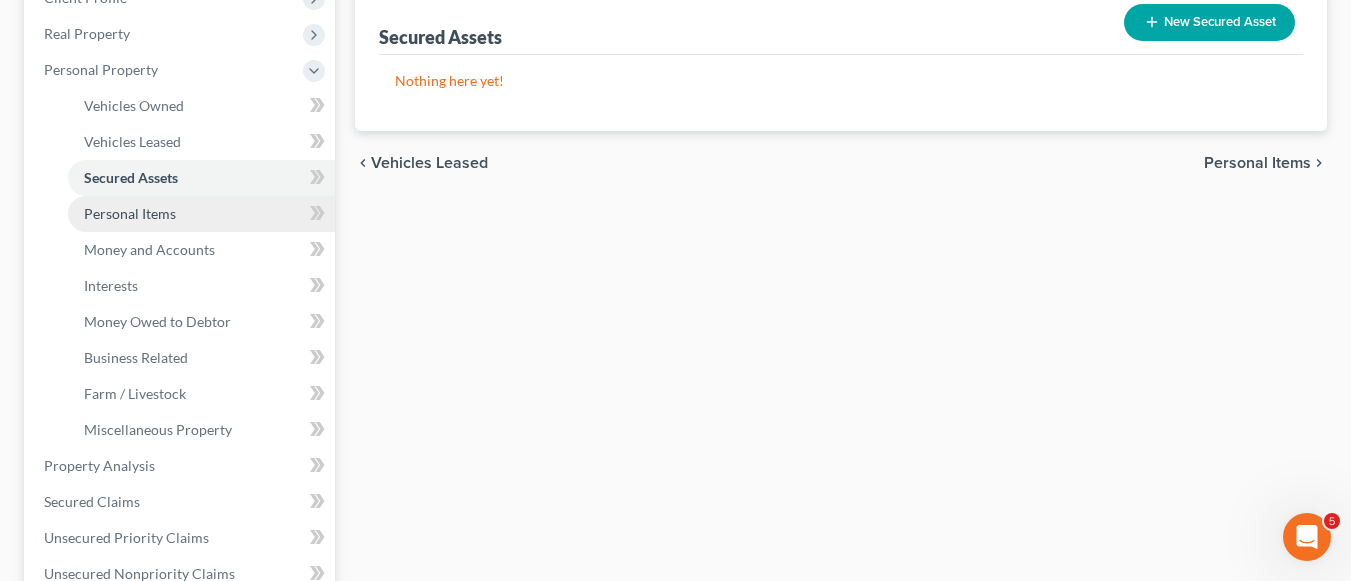 click on "Personal Items" at bounding box center (201, 214) 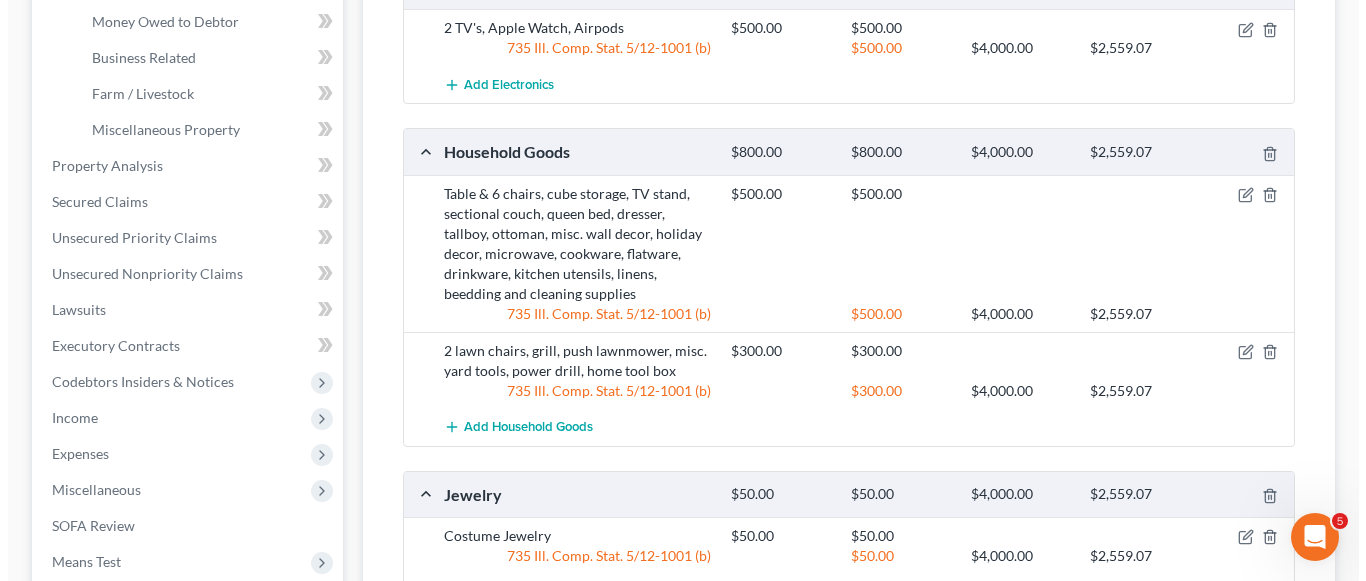 scroll, scrollTop: 700, scrollLeft: 0, axis: vertical 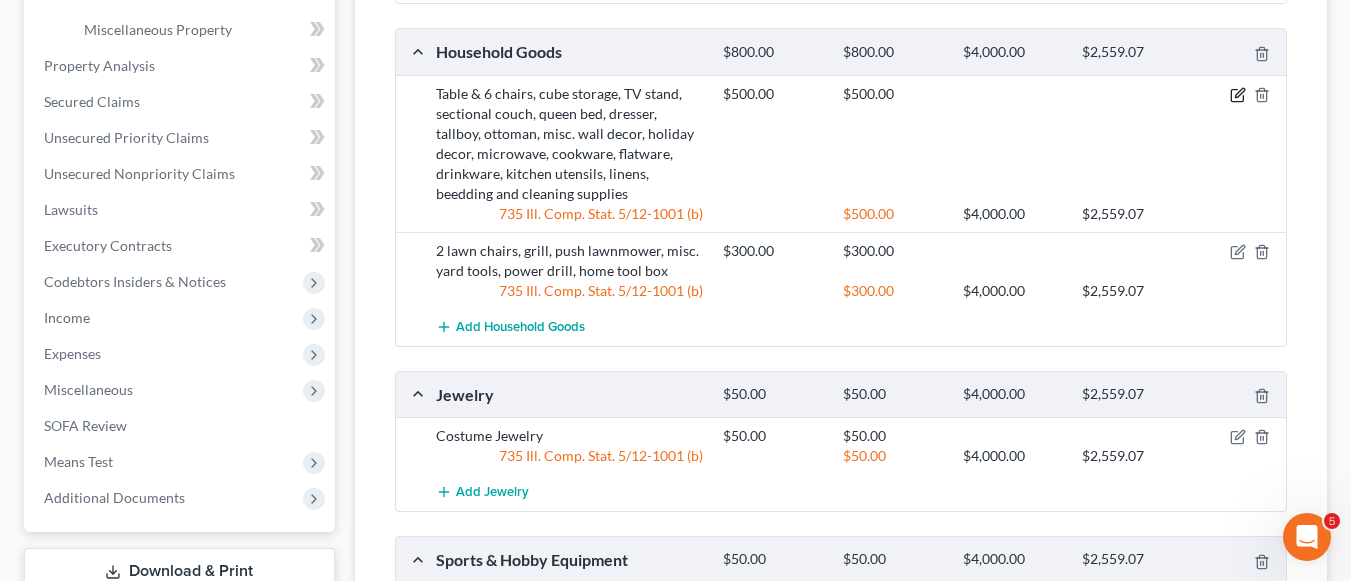 click 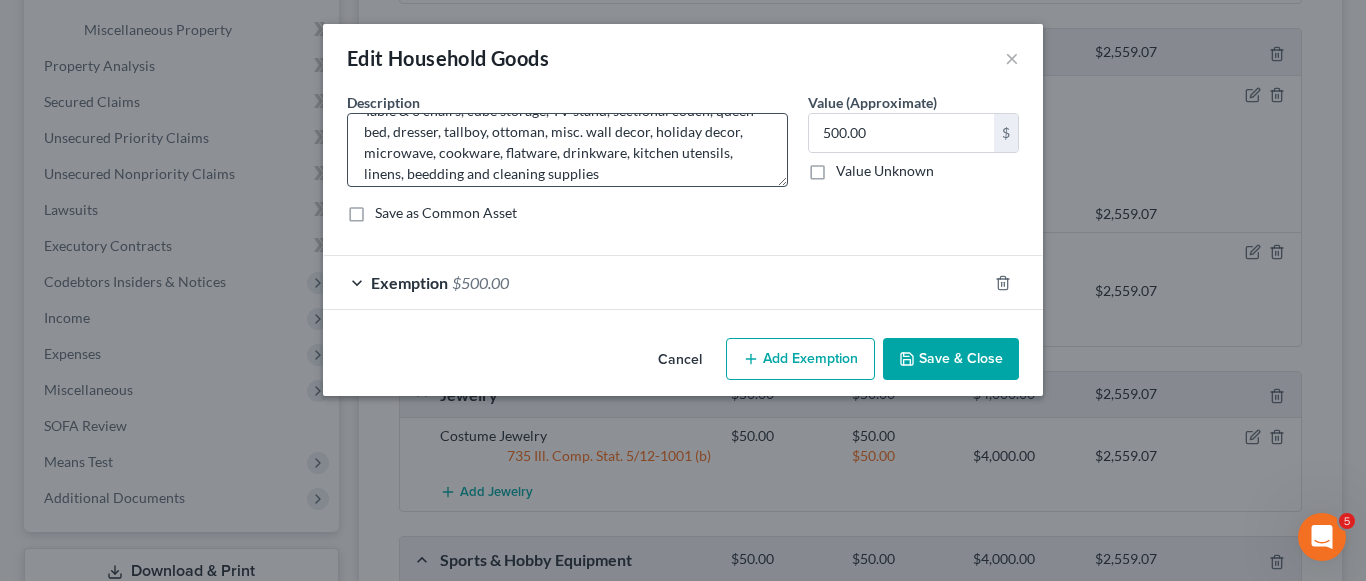 scroll, scrollTop: 42, scrollLeft: 0, axis: vertical 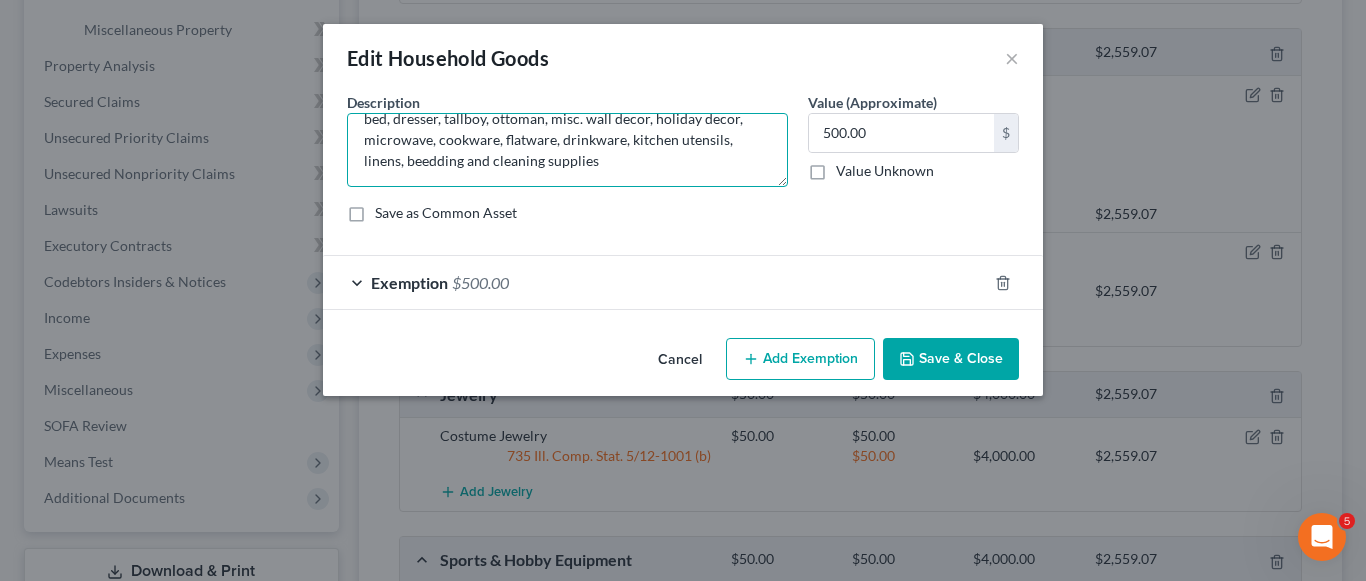 click on "Table & 6 chairs, cube storage, TV stand, sectional couch, queen bed, dresser, tallboy, ottoman, misc. wall decor, holiday decor, microwave, cookware, flatware, drinkware, kitchen utensils, linens, beedding and cleaning supplies" at bounding box center [567, 150] 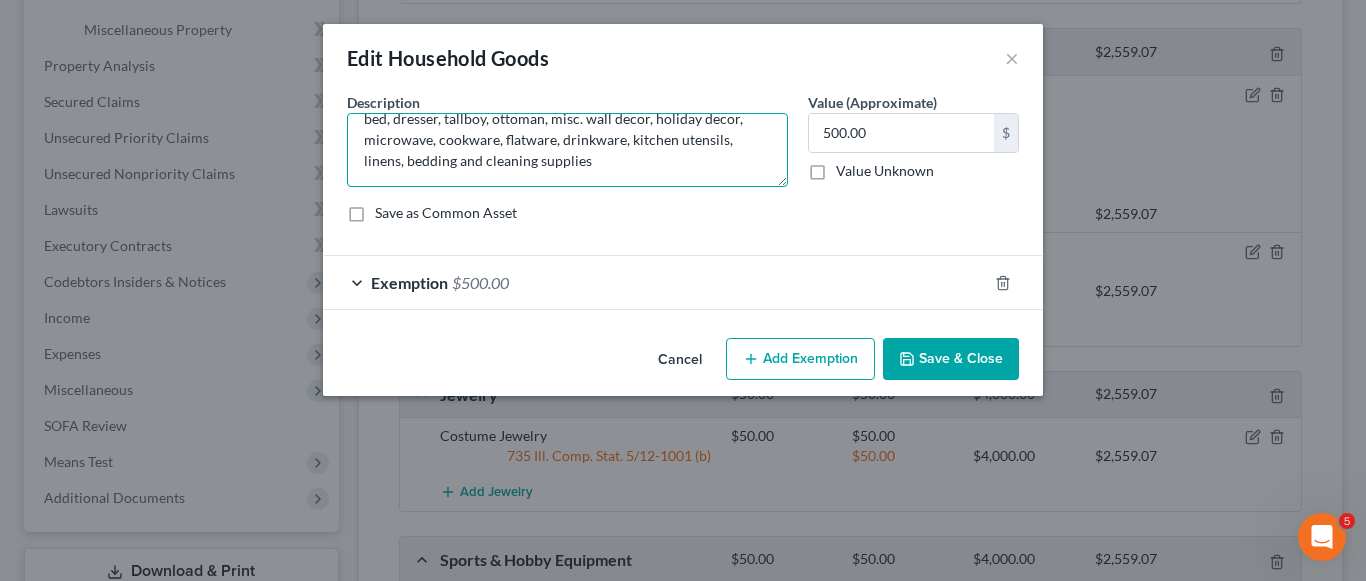 type on "Table & 6 chairs, cube storage, TV stand, sectional couch, queen bed, dresser, tallboy, ottoman, misc. wall decor, holiday decor, microwave, cookware, flatware, drinkware, kitchen utensils, linens, bedding and cleaning supplies" 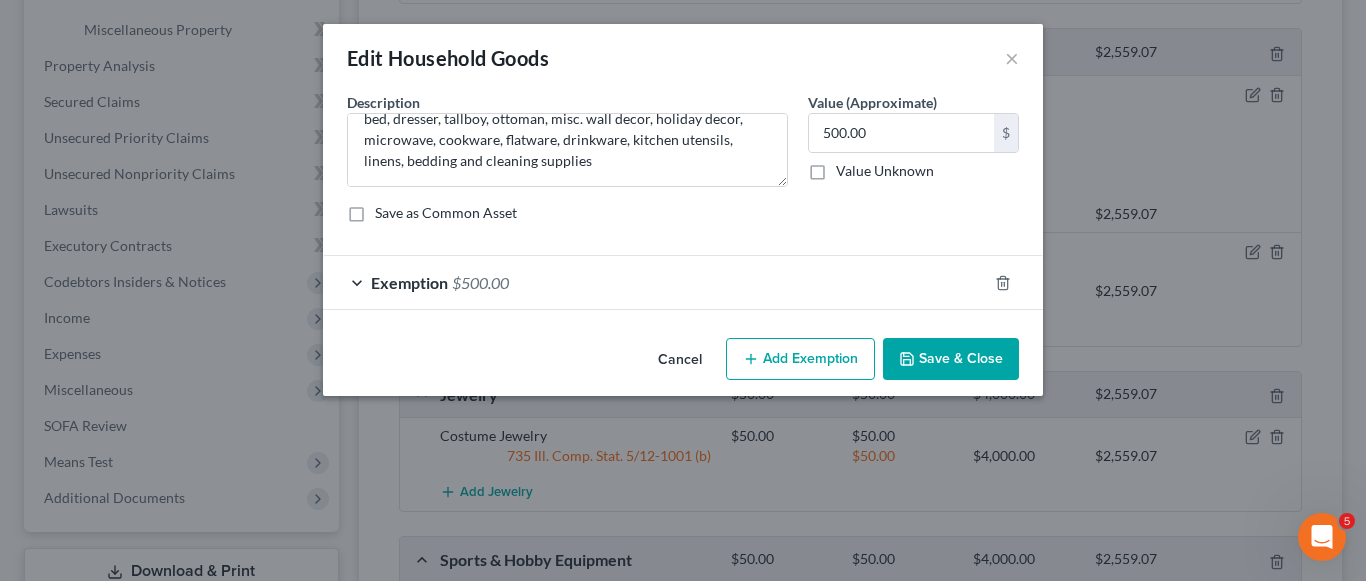 click on "Save & Close" at bounding box center (951, 359) 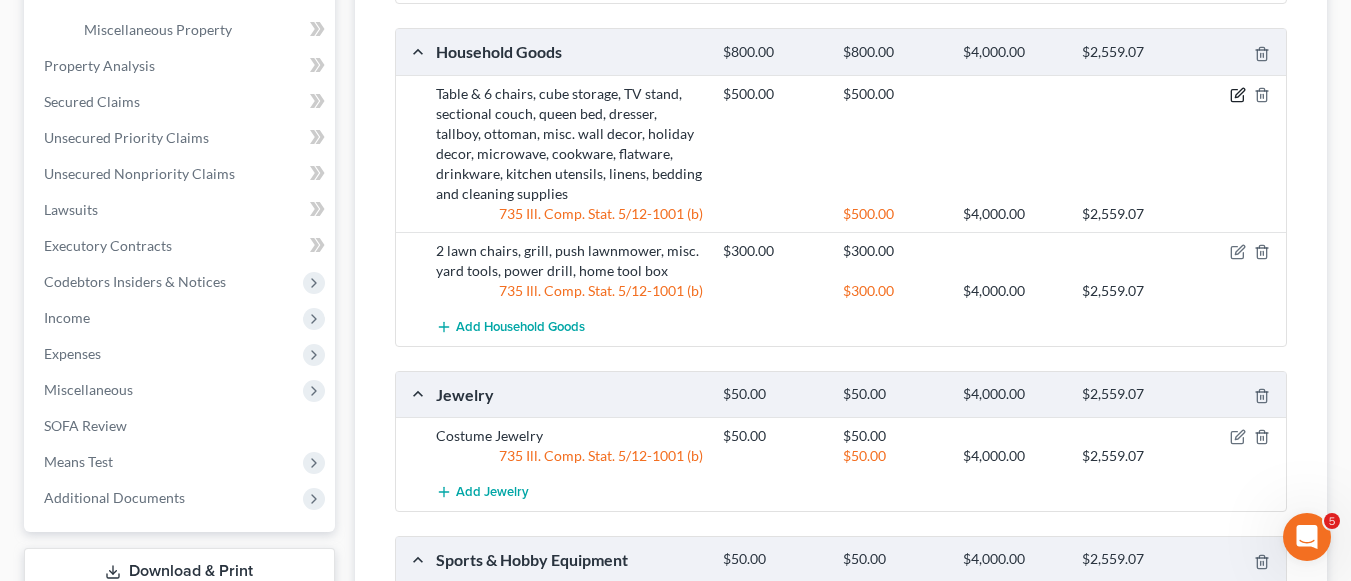 click 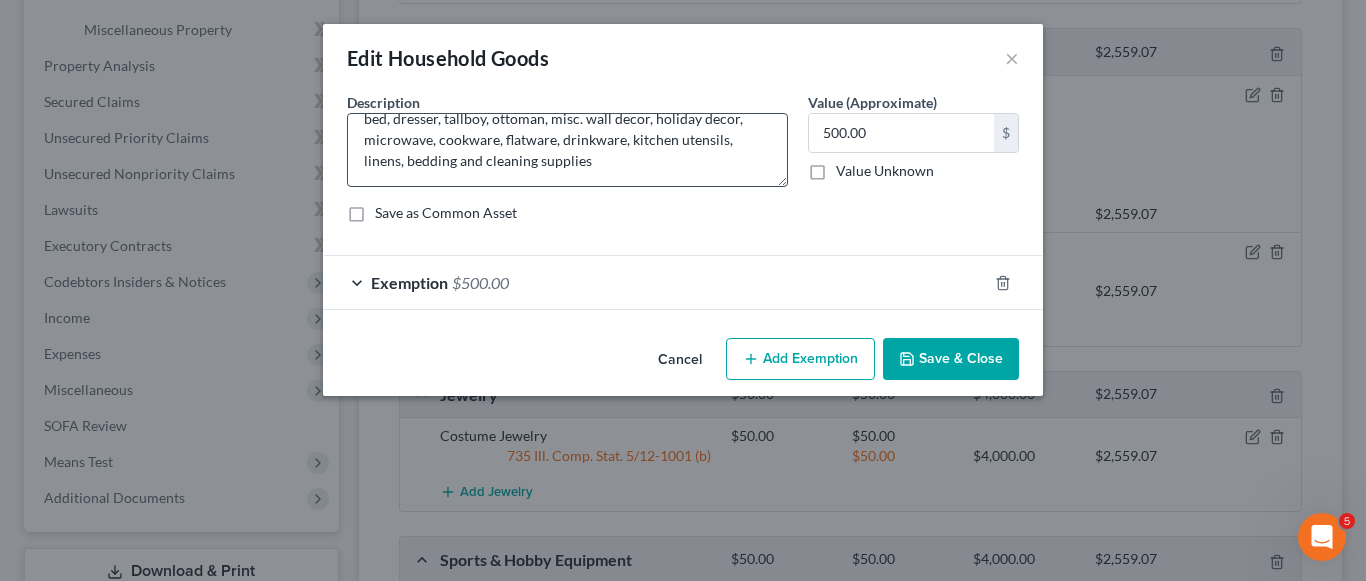 scroll, scrollTop: 0, scrollLeft: 0, axis: both 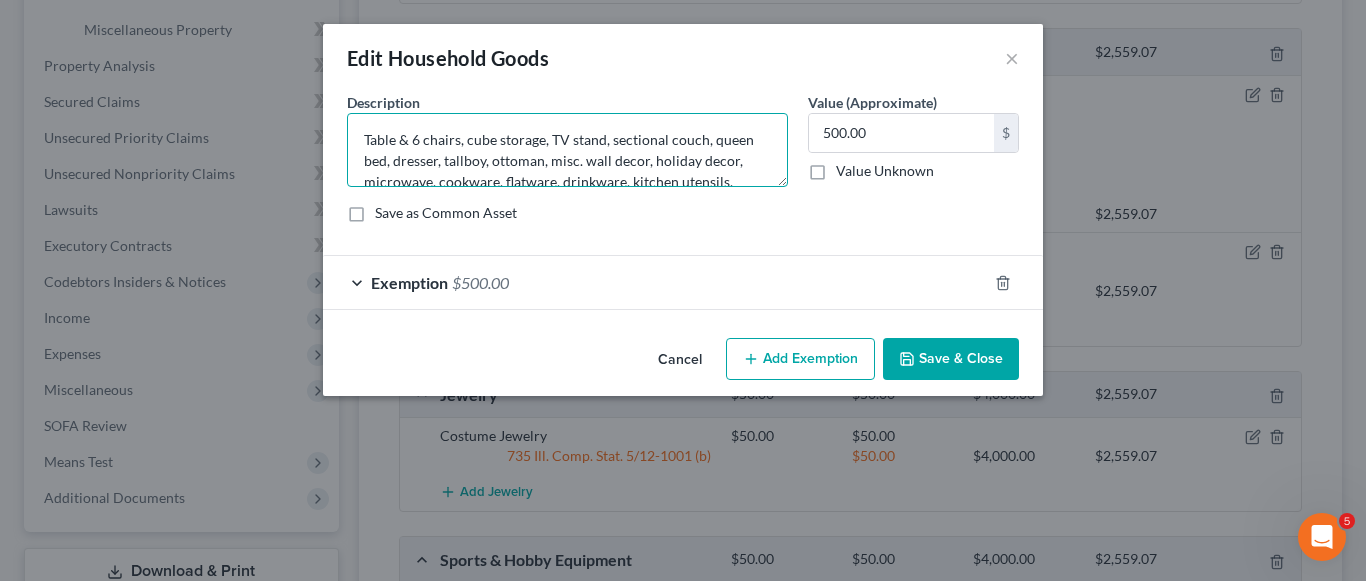 click on "Table & 6 chairs, cube storage, TV stand, sectional couch, queen bed, dresser, tallboy, ottoman, misc. wall decor, holiday decor, microwave, cookware, flatware, drinkware, kitchen utensils, linens, bedding and cleaning supplies" at bounding box center (567, 150) 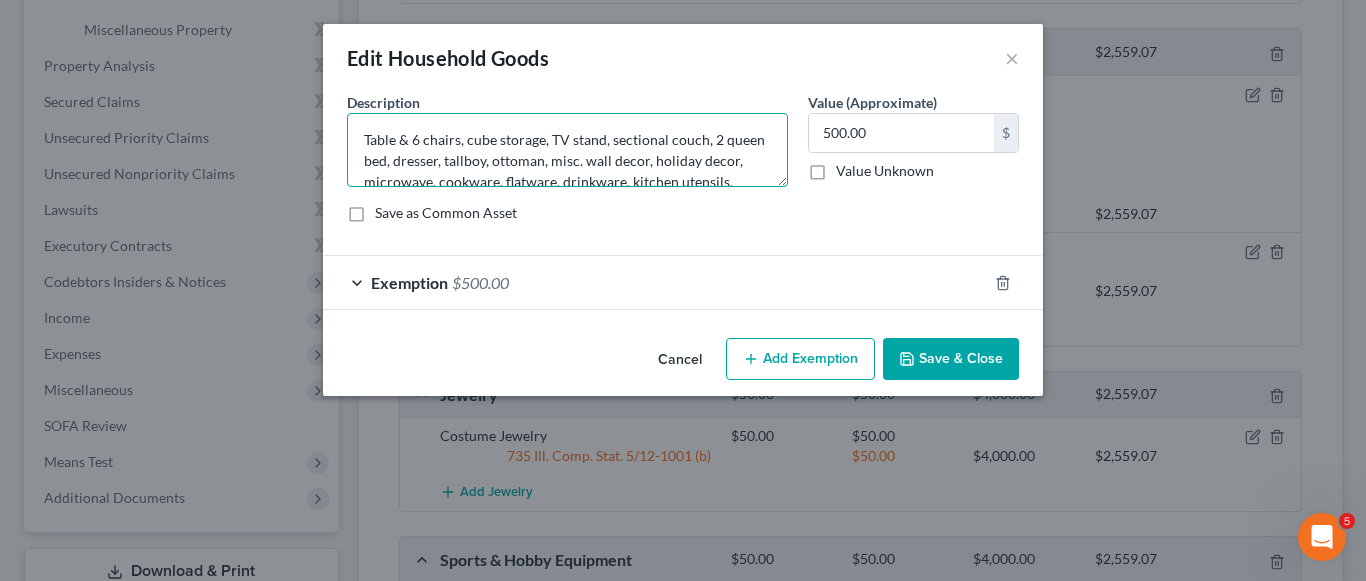 click on "Table & 6 chairs, cube storage, TV stand, sectional couch, 2 queen bed, dresser, tallboy, ottoman, misc. wall decor, holiday decor, microwave, cookware, flatware, drinkware, kitchen utensils, linens, bedding and cleaning supplies" at bounding box center (567, 150) 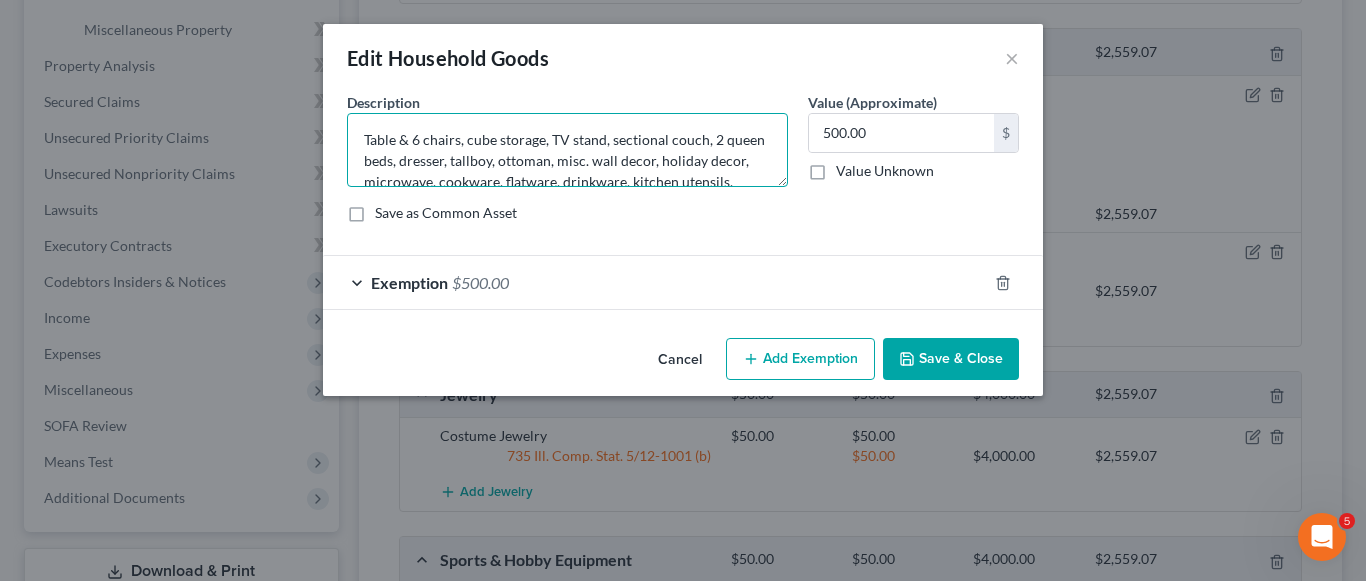 click on "Table & 6 chairs, cube storage, TV stand, sectional couch, 2 queen beds, dresser, tallboy, ottoman, misc. wall decor, holiday decor, microwave, cookware, flatware, drinkware, kitchen utensils, linens, bedding and cleaning supplies" at bounding box center (567, 150) 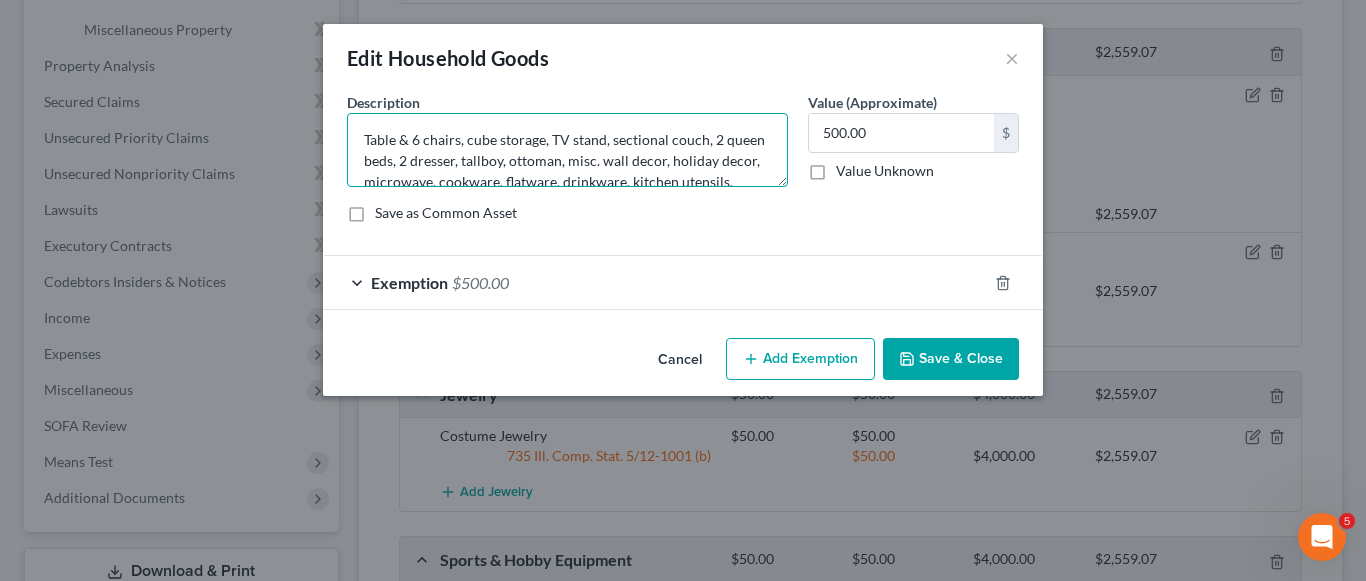 click on "Table & 6 chairs, cube storage, TV stand, sectional couch, 2 queen beds, 2 dresser, tallboy, ottoman, misc. wall decor, holiday decor, microwave, cookware, flatware, drinkware, kitchen utensils, linens, bedding and cleaning supplies" at bounding box center [567, 150] 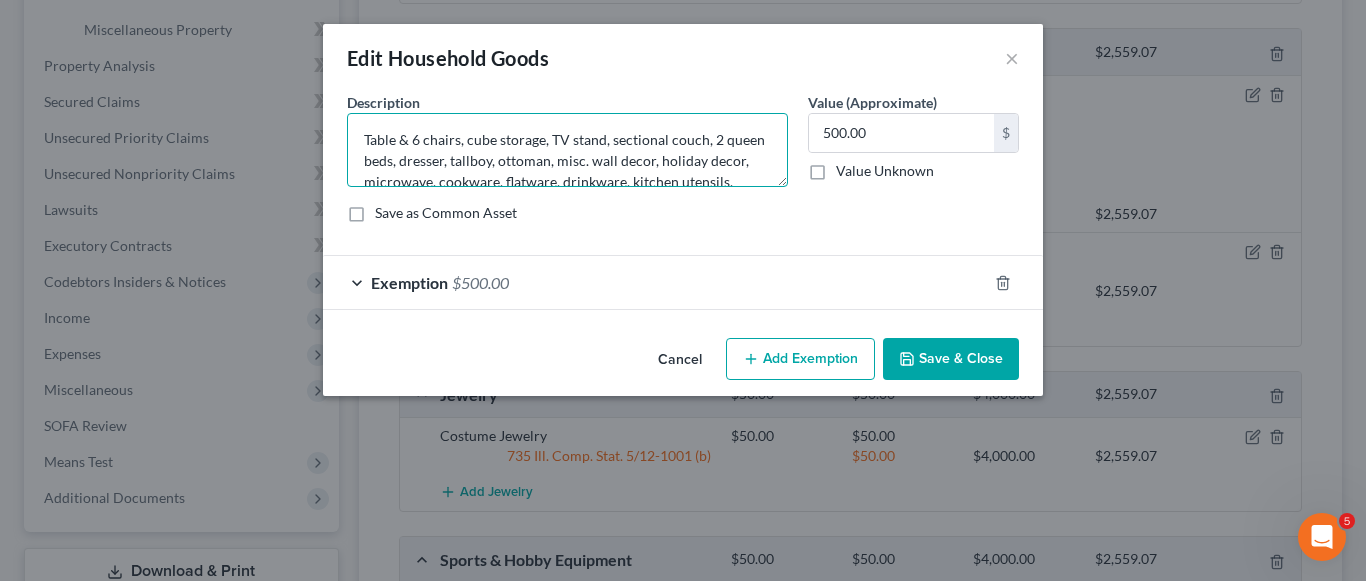 scroll, scrollTop: 42, scrollLeft: 0, axis: vertical 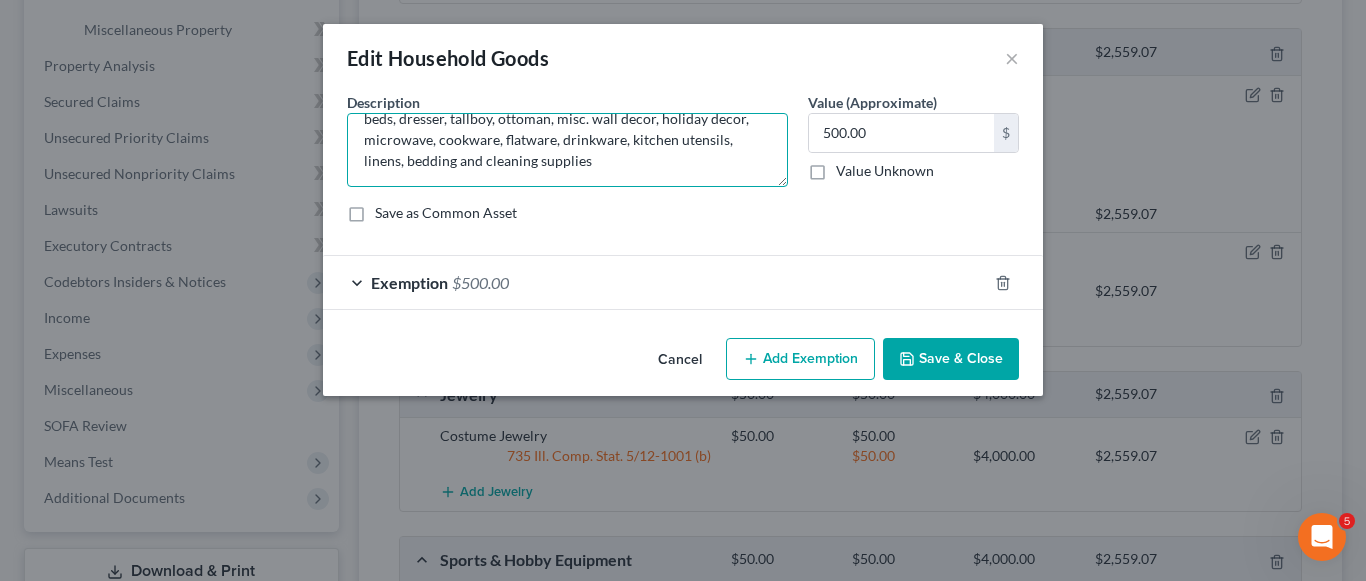type on "Table & 6 chairs, cube storage, TV stand, sectional couch, 2 queen beds, dresser, tallboy, ottoman, misc. wall decor, holiday decor, microwave, cookware, flatware, drinkware, kitchen utensils, linens, bedding and cleaning supplies" 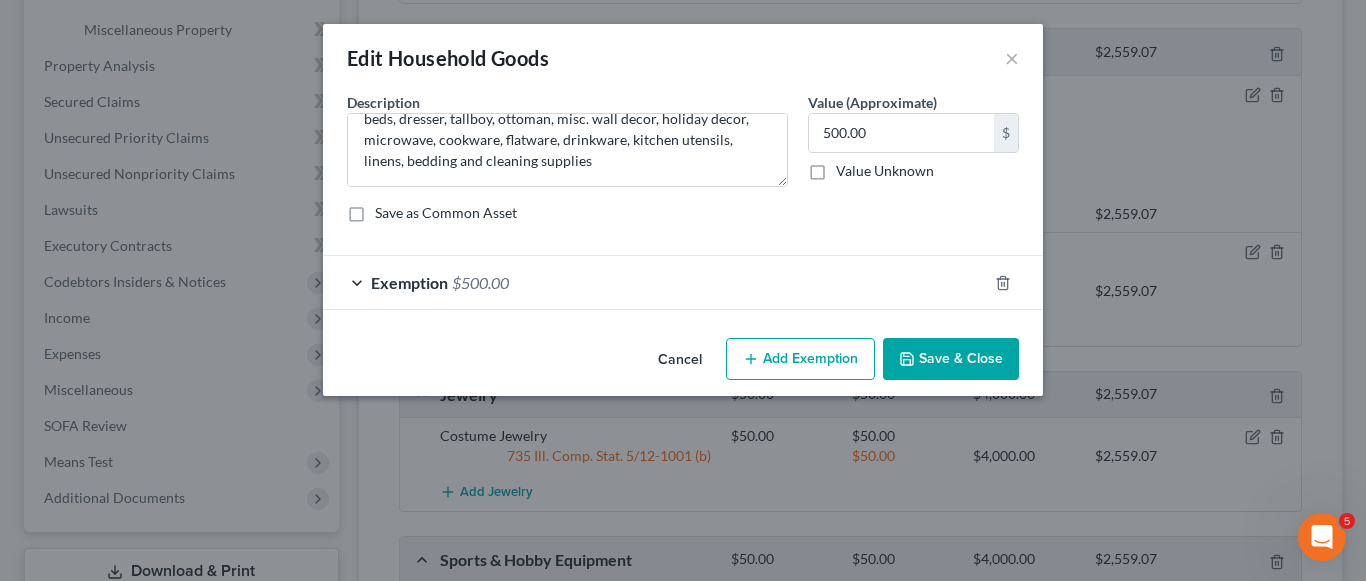 click on "Save & Close" at bounding box center [951, 359] 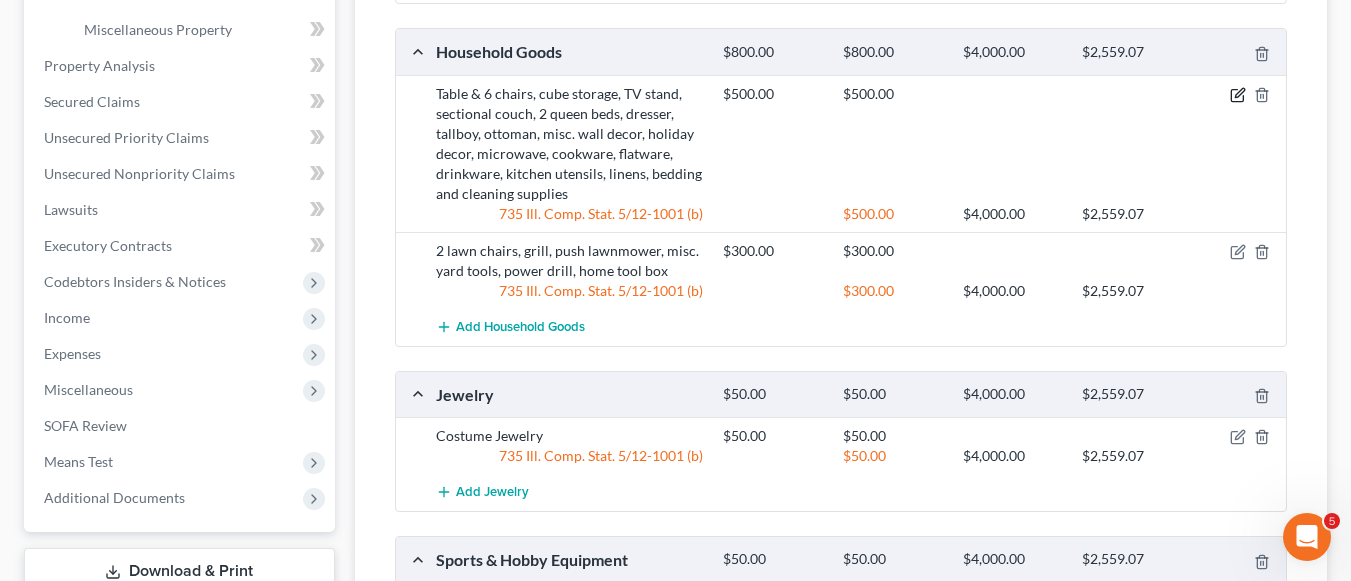 click 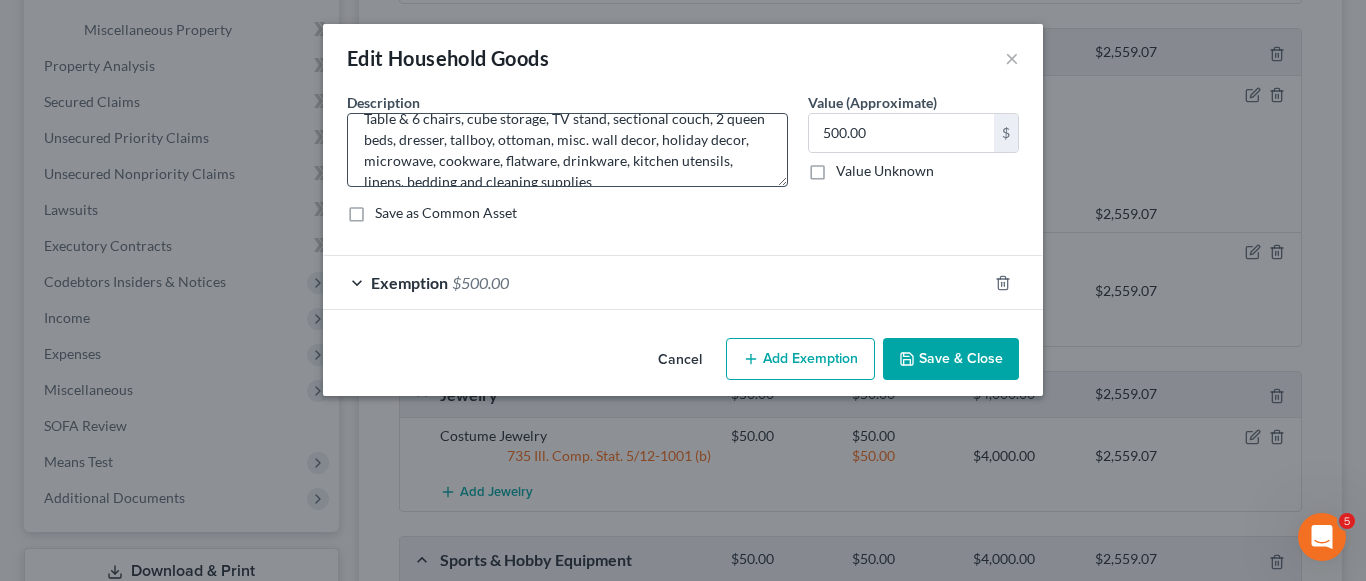 scroll, scrollTop: 42, scrollLeft: 0, axis: vertical 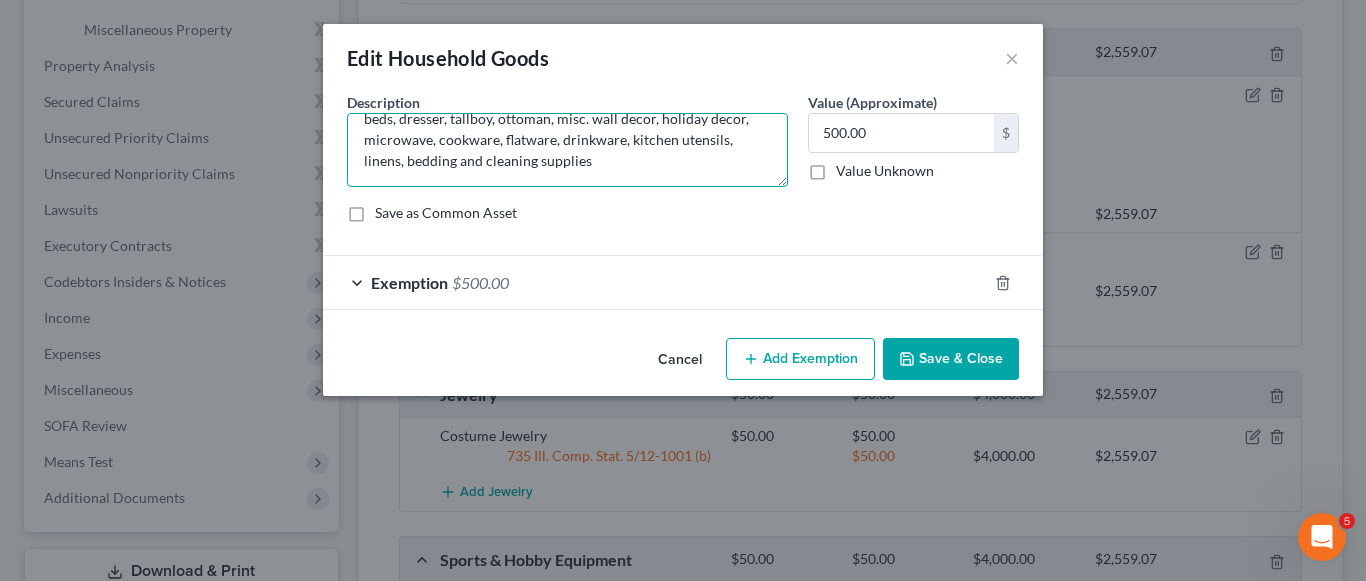 click on "Table & 6 chairs, cube storage, TV stand, sectional couch, 2 queen beds, dresser, tallboy, ottoman, misc. wall decor, holiday decor, microwave, cookware, flatware, drinkware, kitchen utensils, linens, bedding and cleaning supplies" at bounding box center [567, 150] 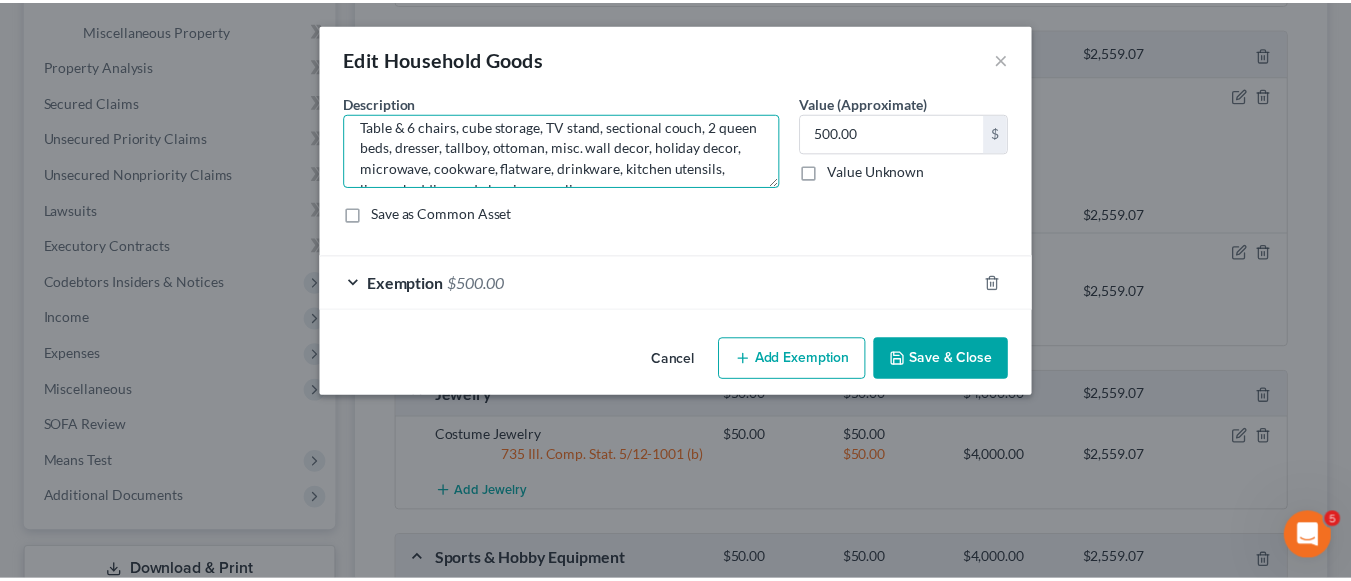 scroll, scrollTop: 0, scrollLeft: 0, axis: both 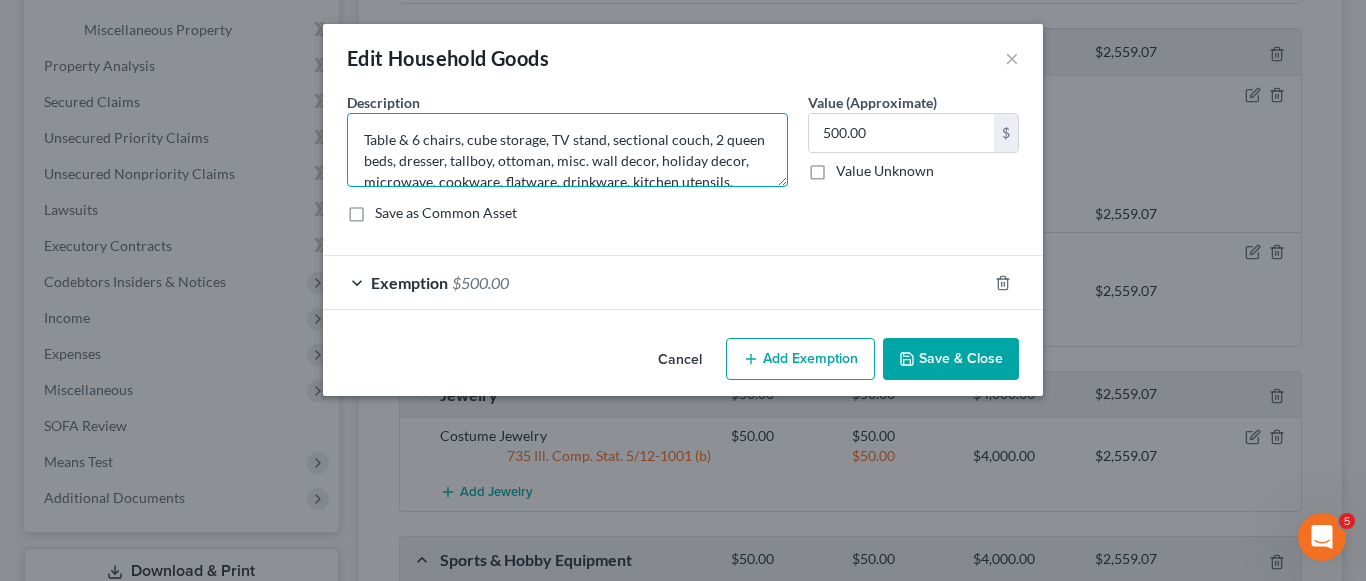 click on "Table & 6 chairs, cube storage, TV stand, sectional couch, 2 queen beds, dresser, tallboy, ottoman, misc. wall decor, holiday decor, microwave, cookware, flatware, drinkware, kitchen utensils, linens, bedding and cleaning supplies" at bounding box center (567, 150) 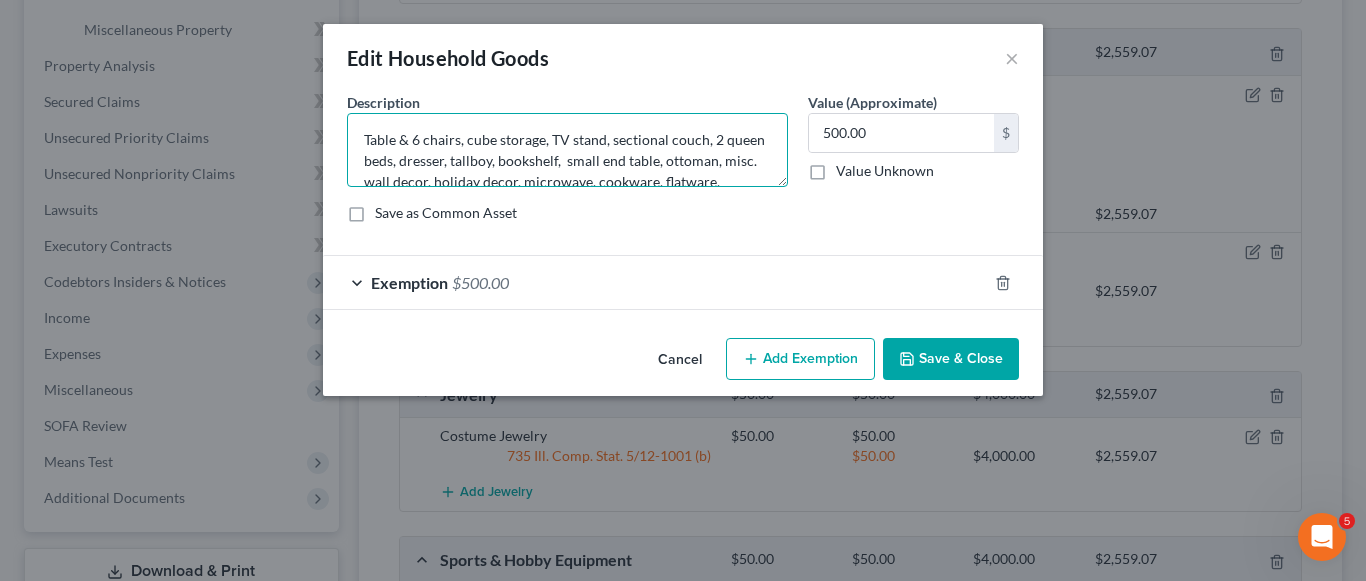type on "Table & 6 chairs, cube storage, TV stand, sectional couch, 2 queen beds, dresser, tallboy, bookshelf,  small end table, ottoman, misc. wall decor, holiday decor, microwave, cookware, flatware, drinkware, kitchen utensils, linens, bedding and cleaning supplies" 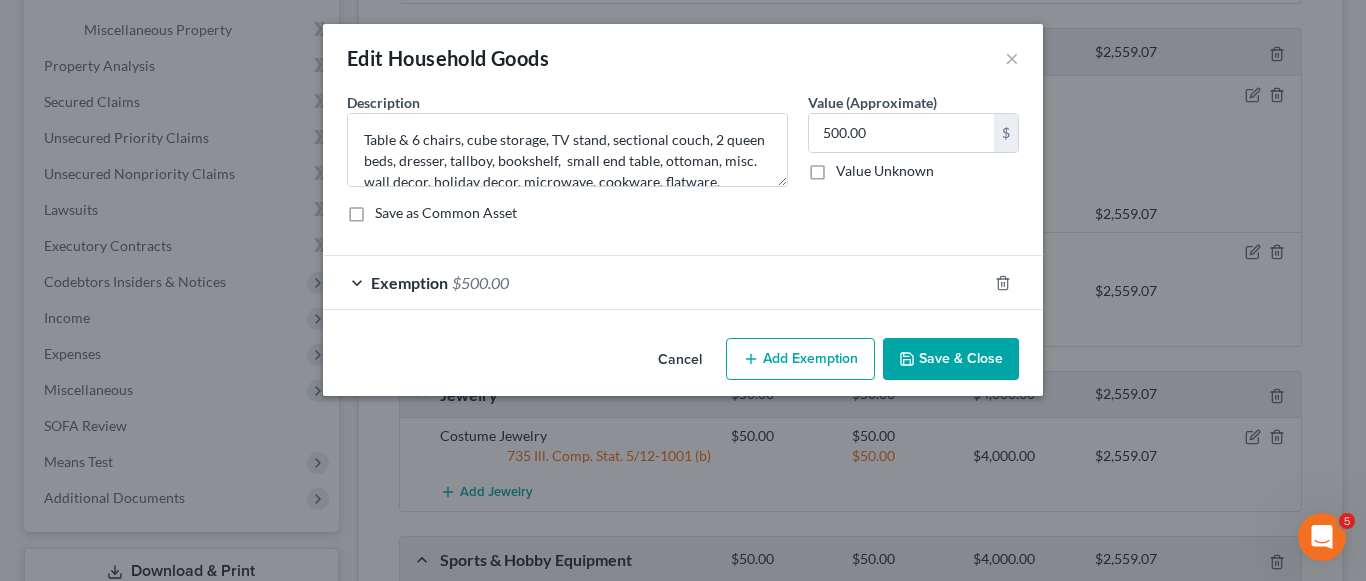 click on "Save & Close" at bounding box center (951, 359) 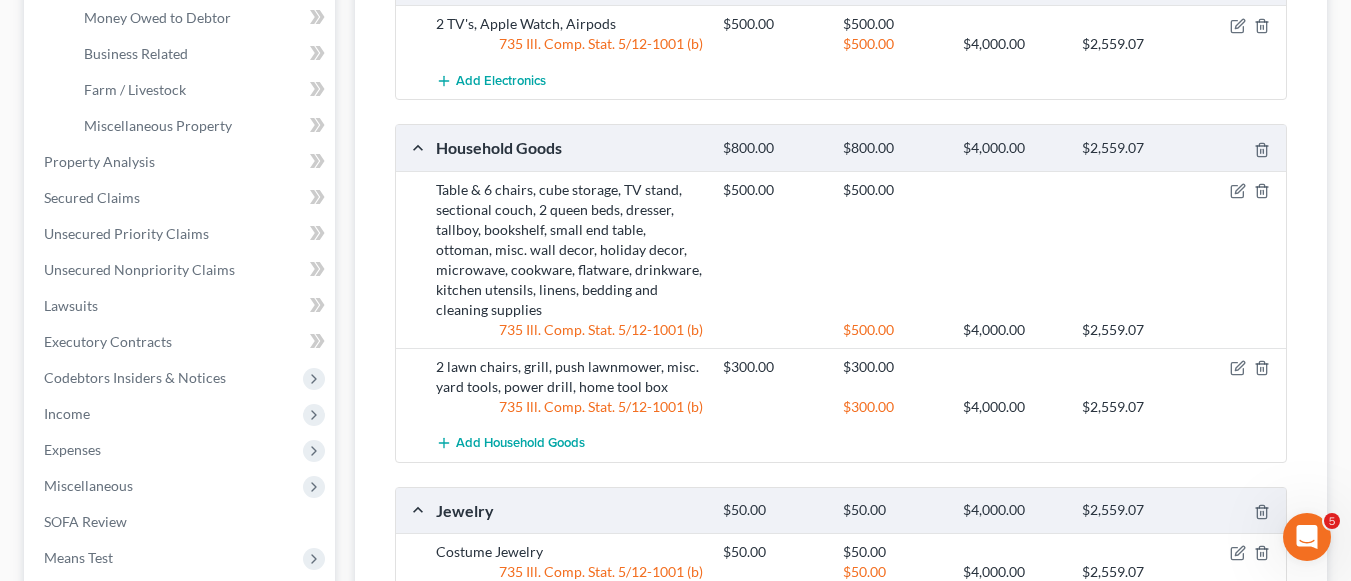 scroll, scrollTop: 404, scrollLeft: 0, axis: vertical 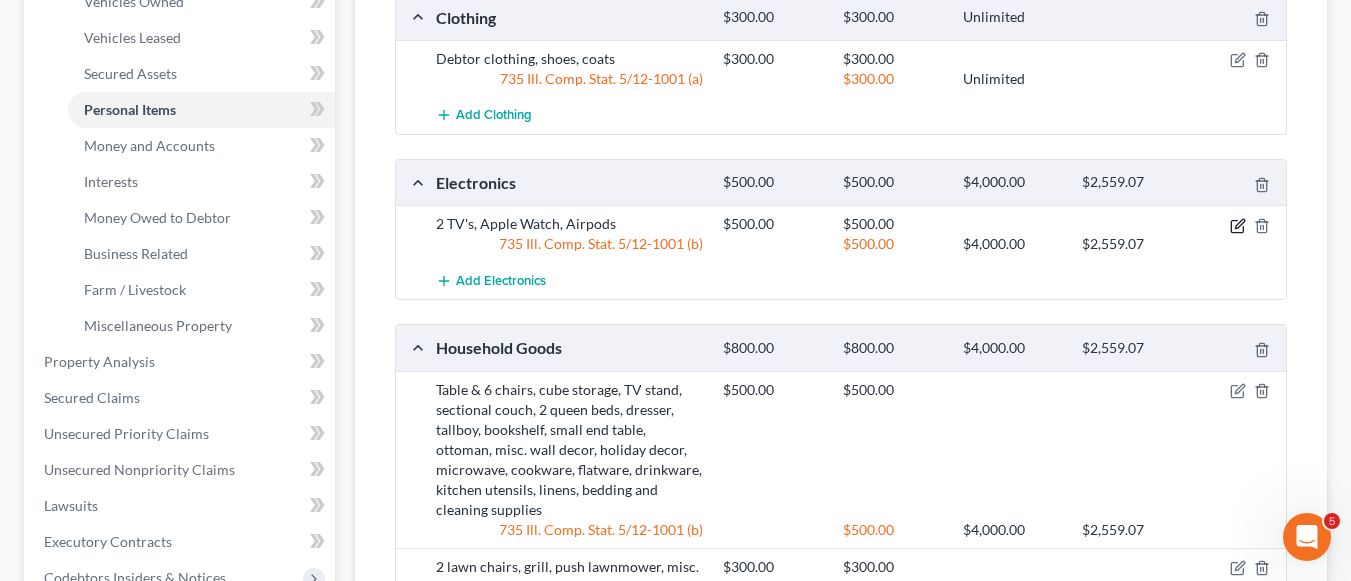 click 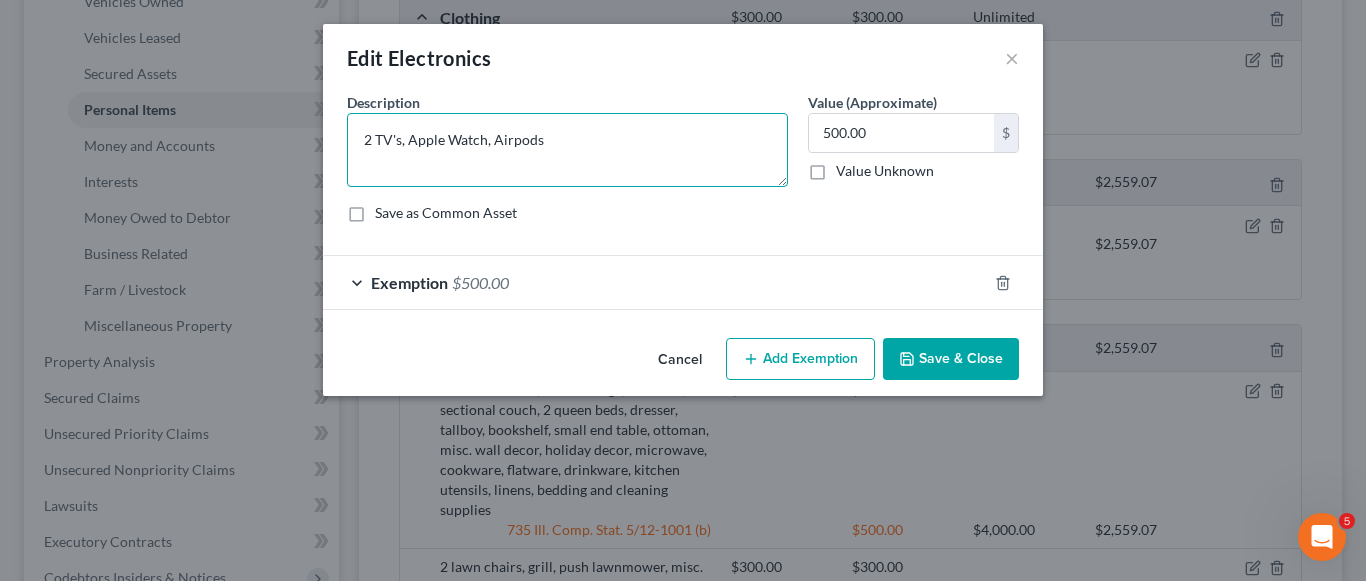 drag, startPoint x: 370, startPoint y: 135, endPoint x: 352, endPoint y: 144, distance: 20.12461 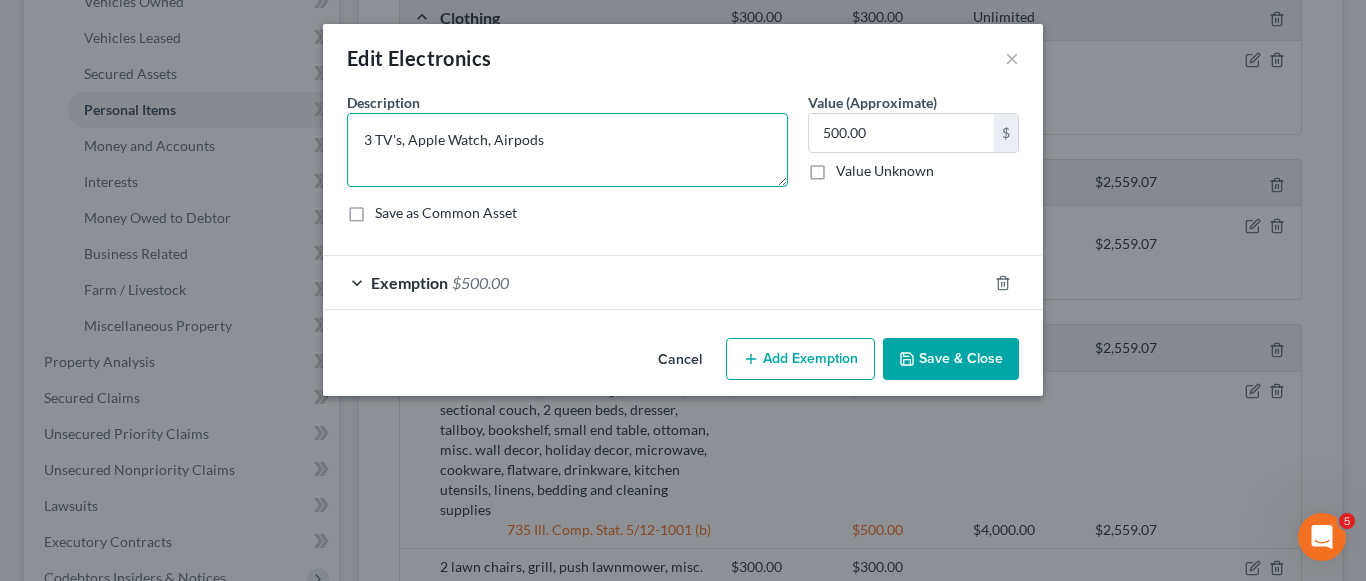 type on "3 TV's, Apple Watch, Airpods" 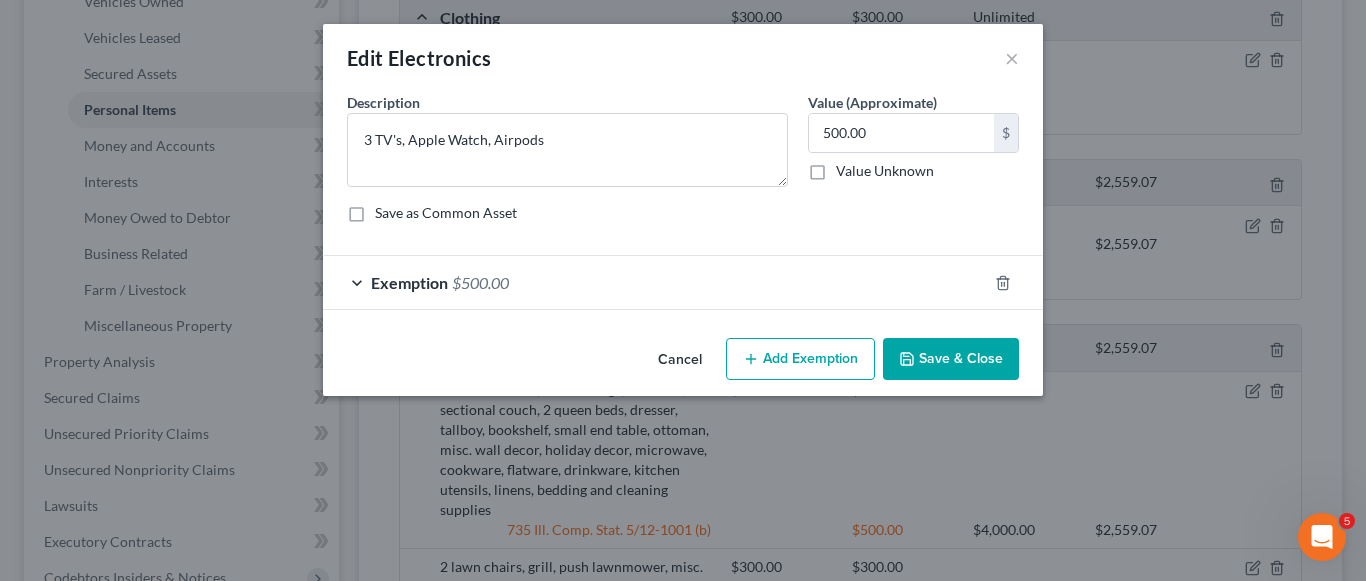 click on "Save & Close" at bounding box center (951, 359) 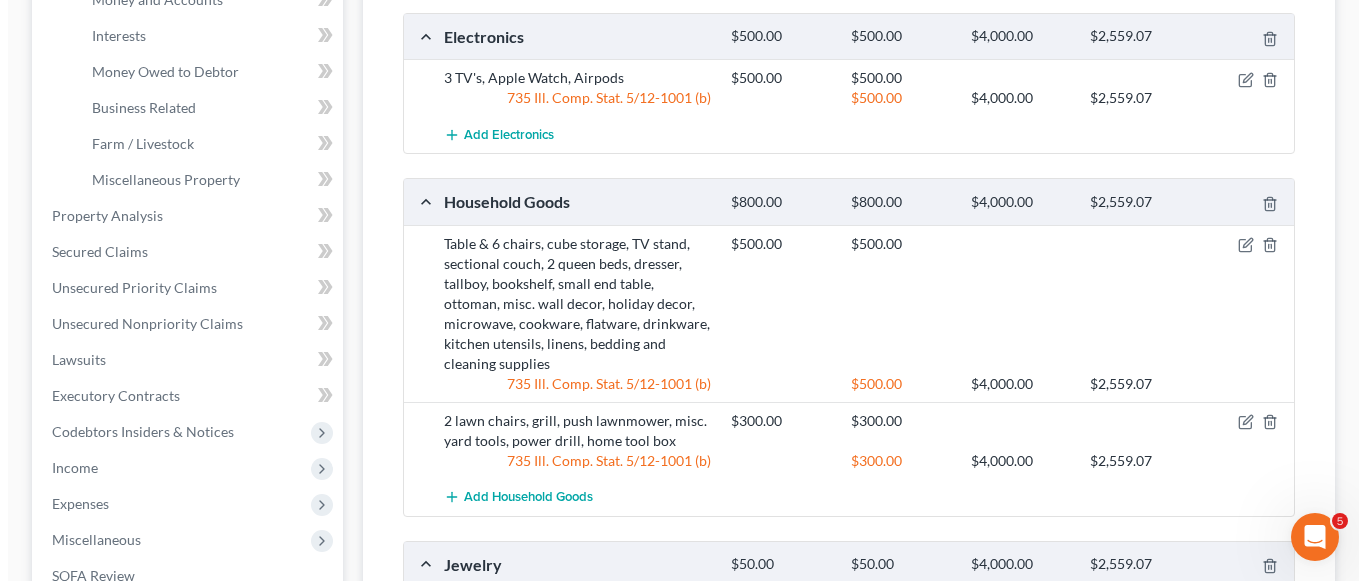 scroll, scrollTop: 604, scrollLeft: 0, axis: vertical 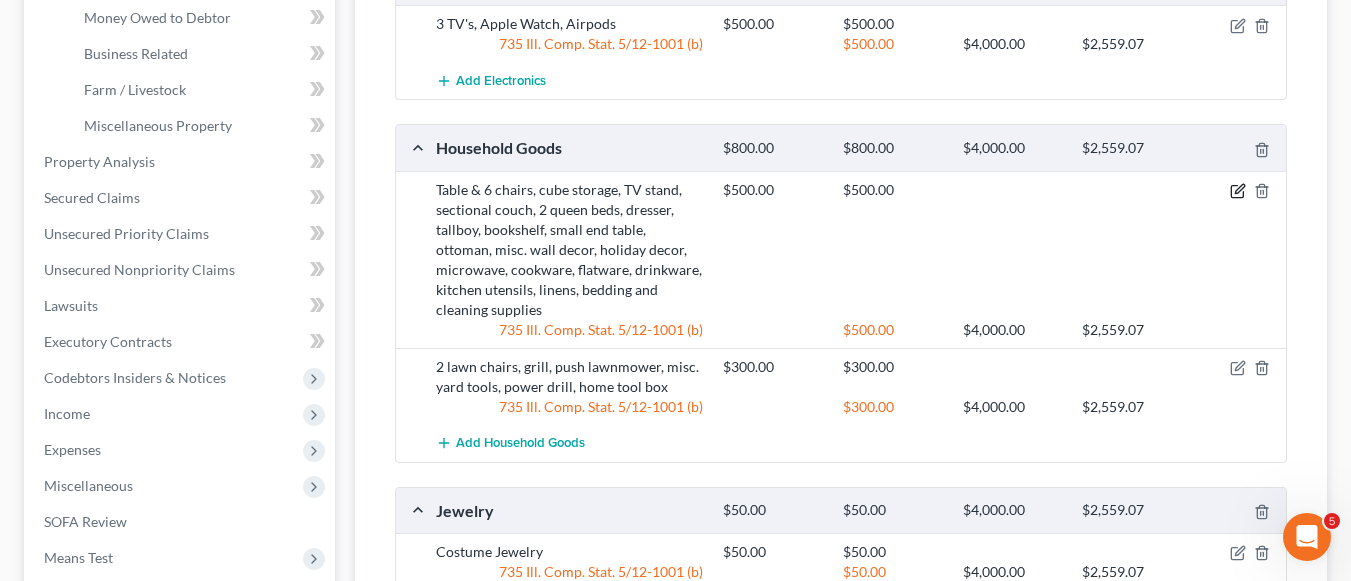 click 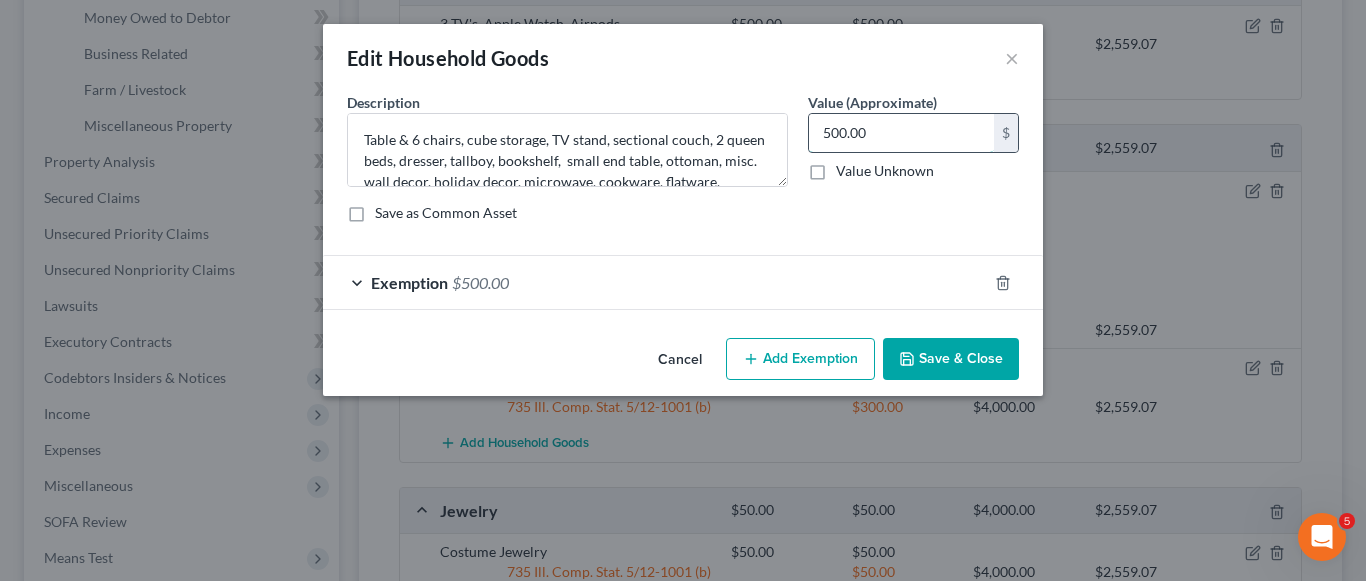type 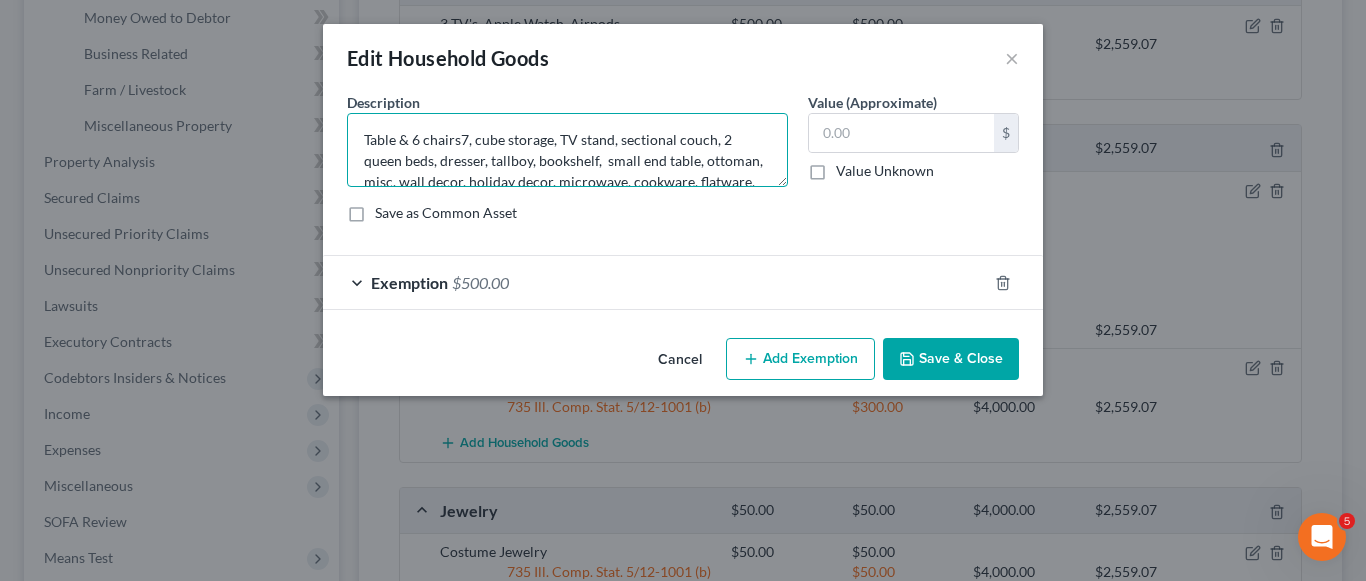 type on "Table & 6 chairs, cube storage, TV stand, sectional couch, 2 queen beds, dresser, tallboy, bookshelf,  small end table, ottoman, misc. wall decor, holiday decor, microwave, cookware, flatware, drinkware, kitchen utensils, linens, bedding and cleaning supplies" 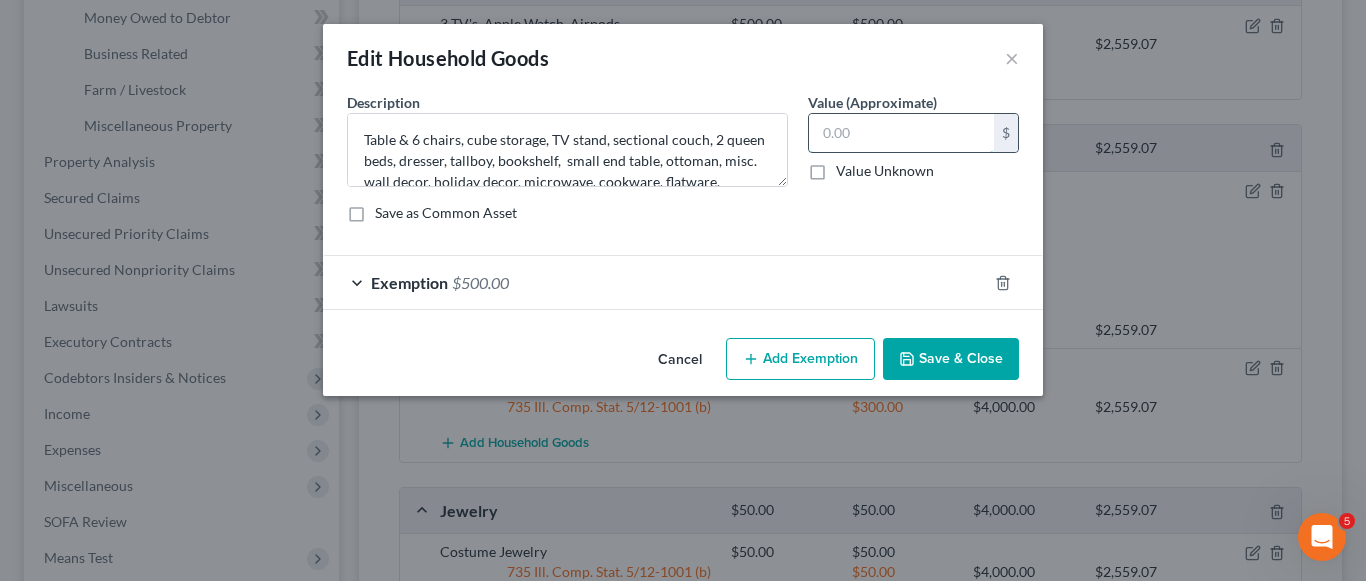 click at bounding box center [901, 133] 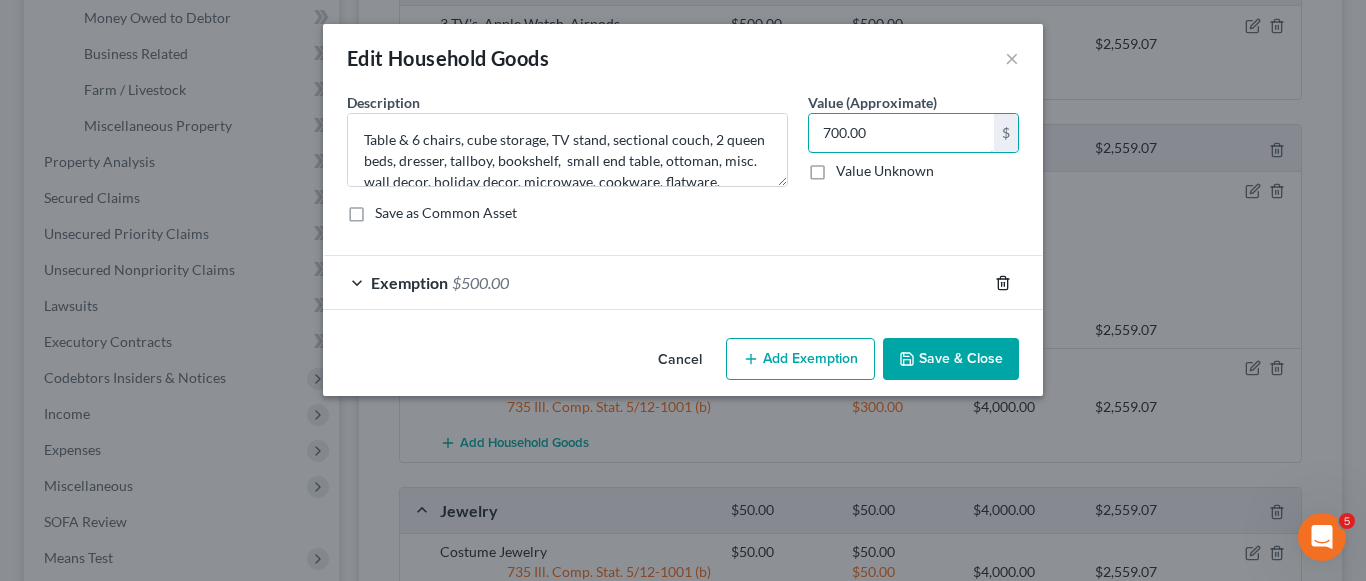 type on "700.00" 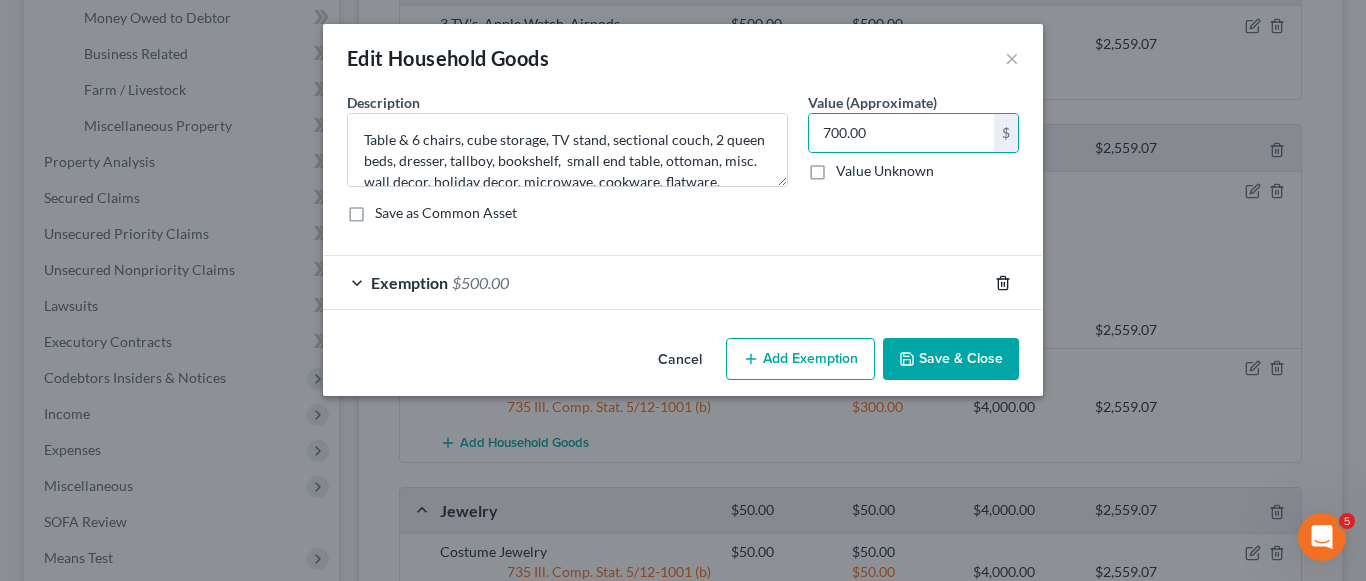 click 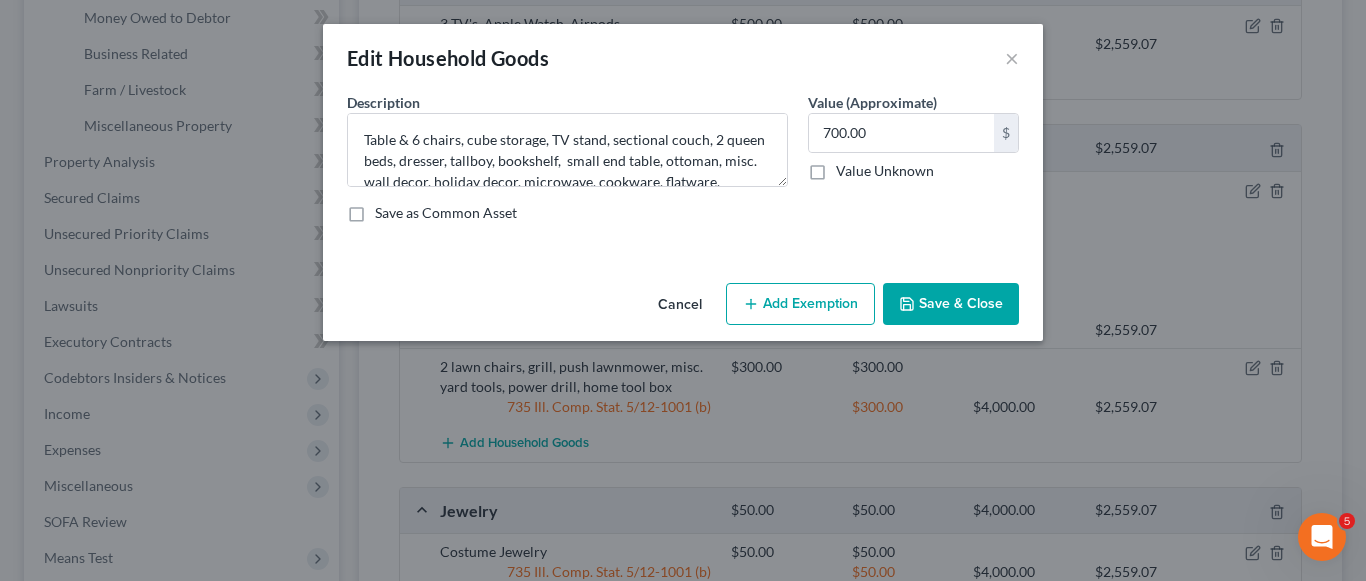 click on "Add Exemption" at bounding box center (800, 304) 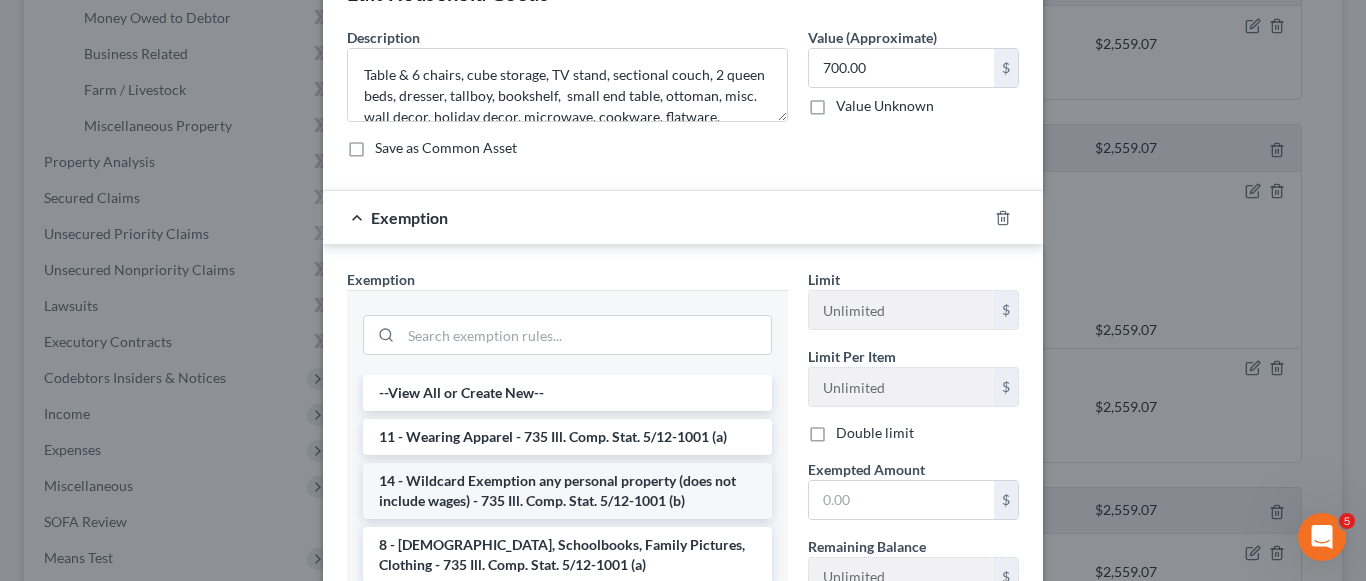 scroll, scrollTop: 100, scrollLeft: 0, axis: vertical 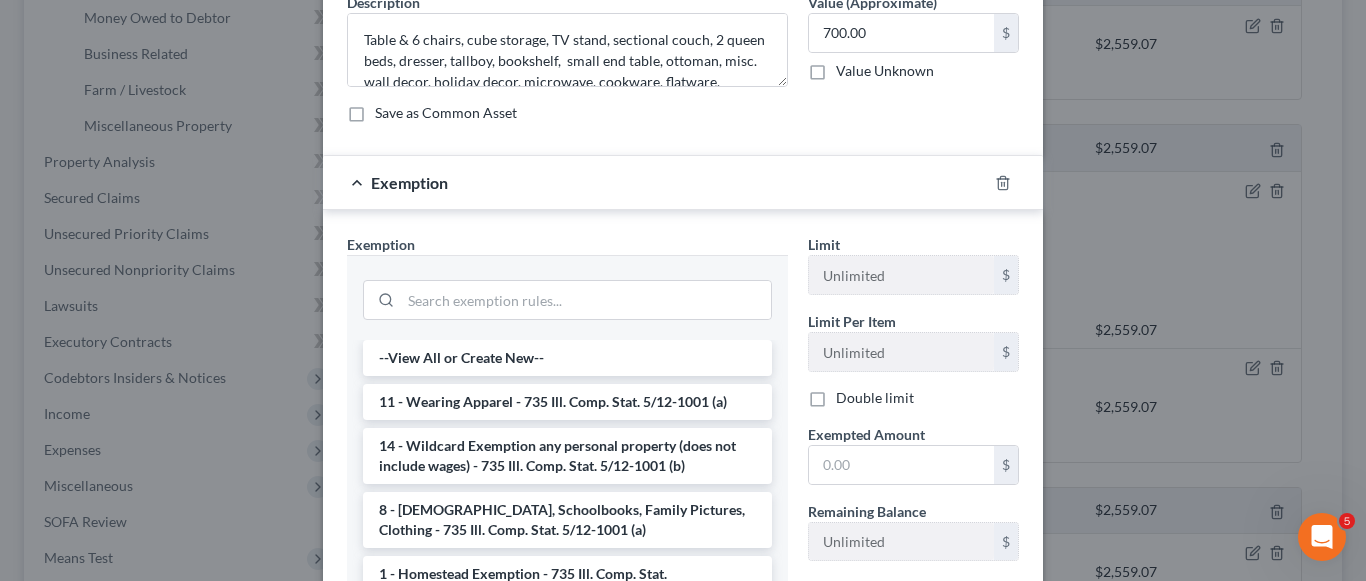 click on "14 - Wildcard Exemption any personal property (does not include wages) - 735 Ill. Comp. Stat. 5/12-1001 (b)" at bounding box center [567, 456] 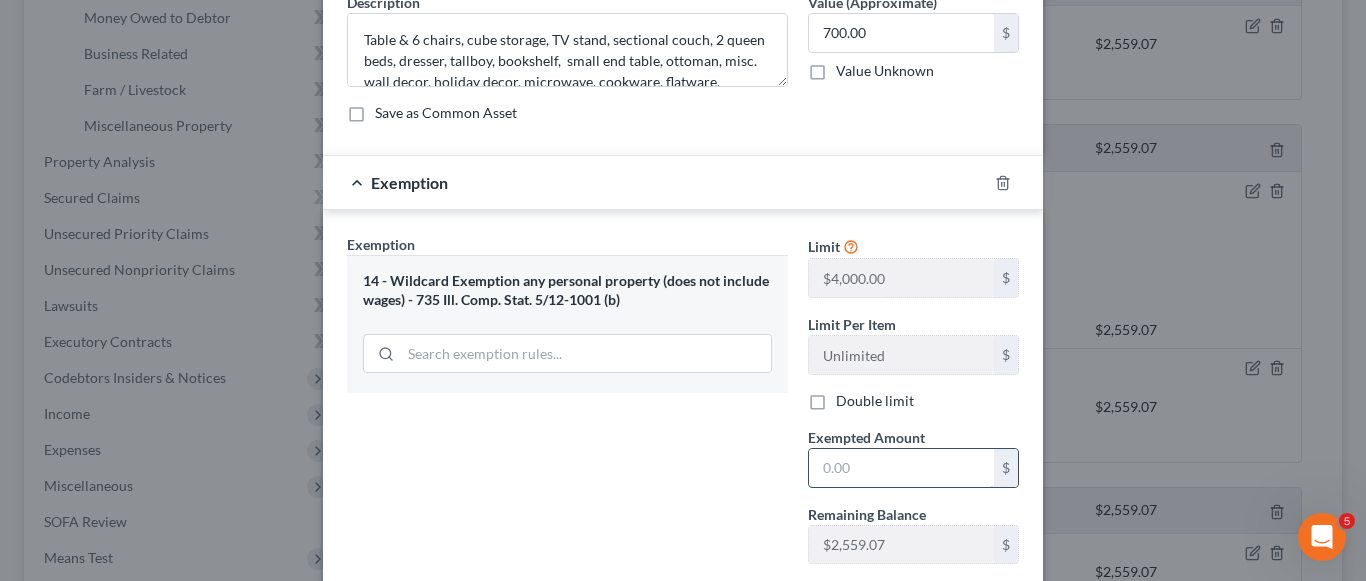 click at bounding box center (901, 468) 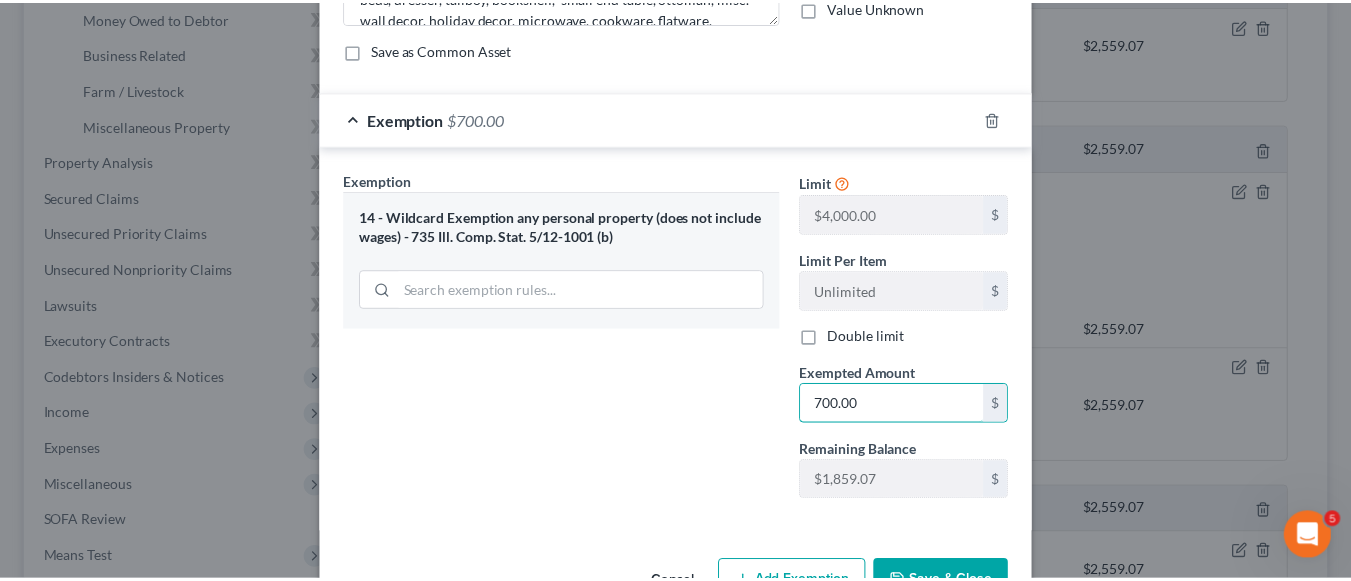 scroll, scrollTop: 226, scrollLeft: 0, axis: vertical 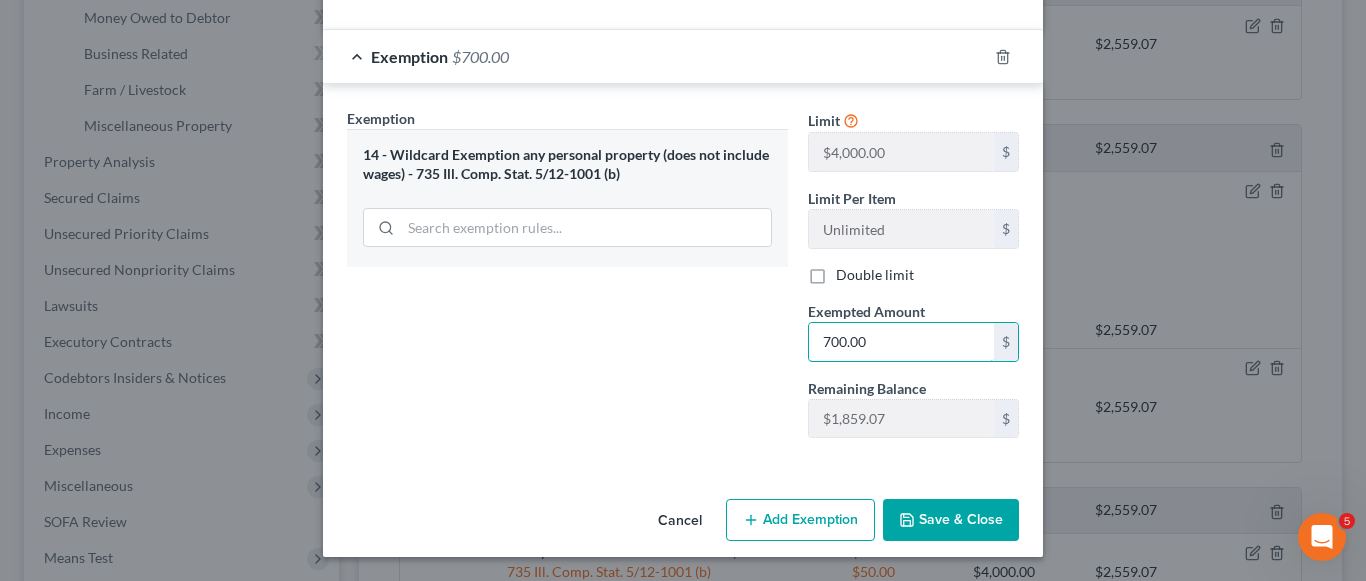 type on "700.00" 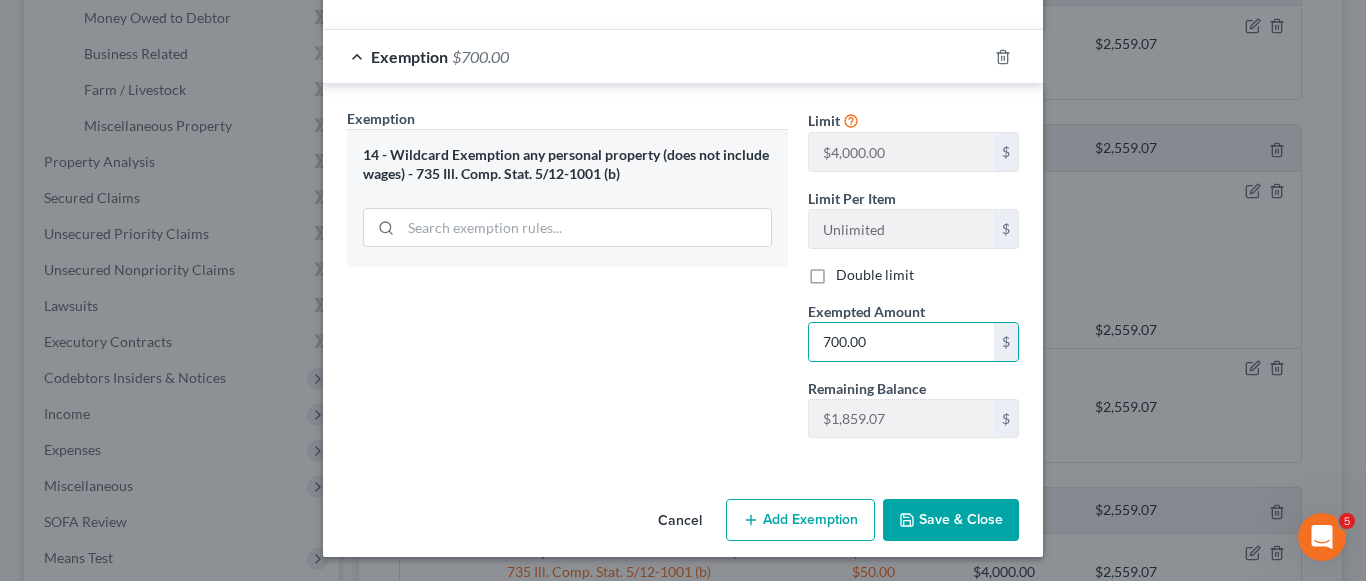 click on "Save & Close" at bounding box center (951, 520) 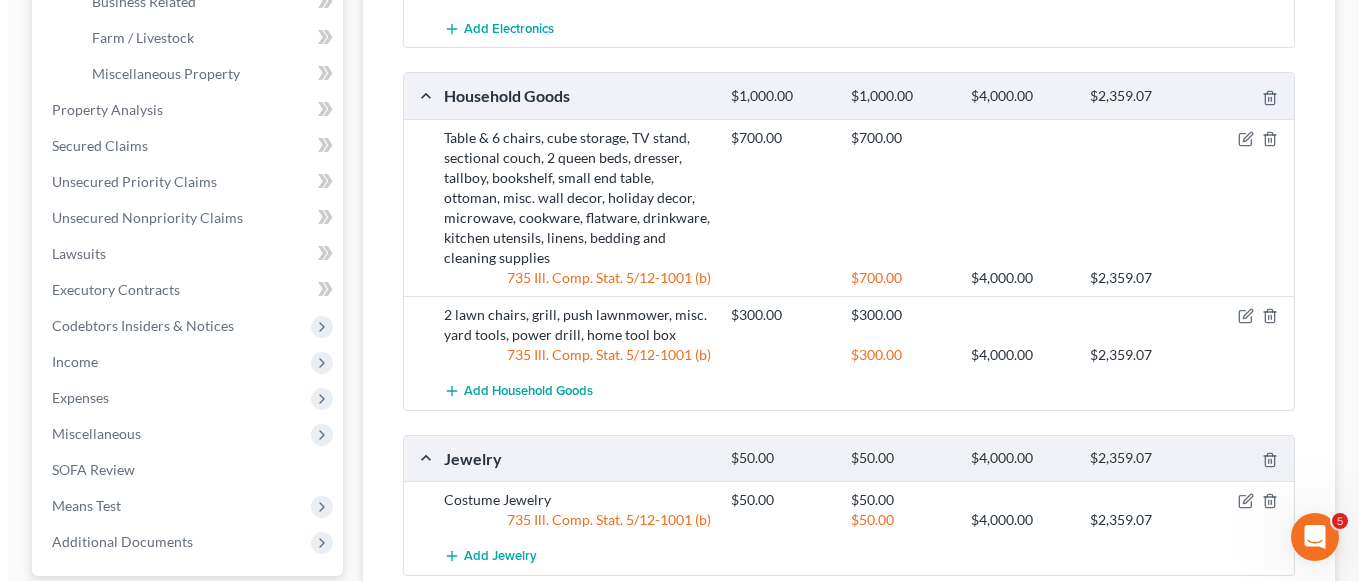 scroll, scrollTop: 504, scrollLeft: 0, axis: vertical 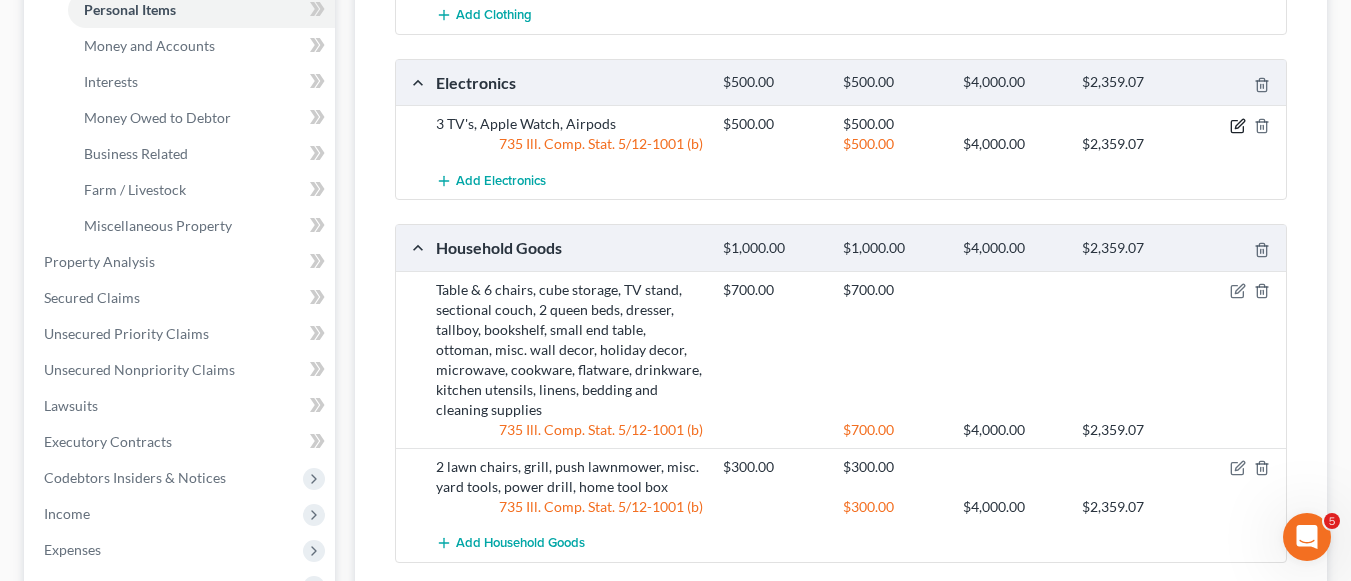 click 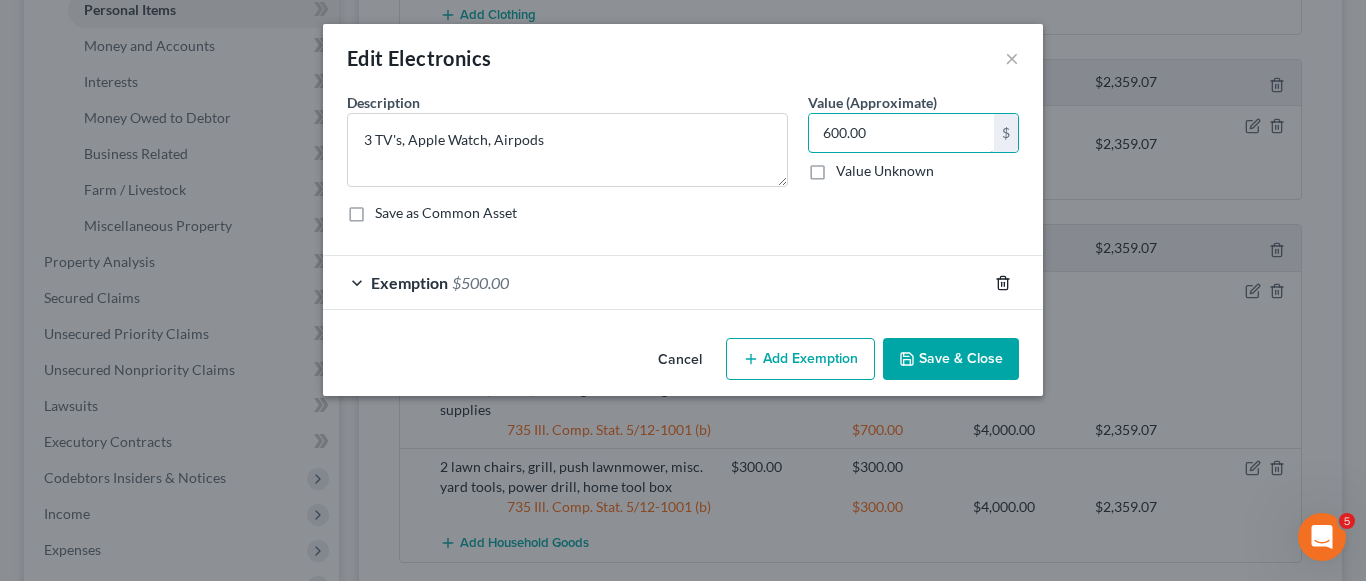 type on "600.00" 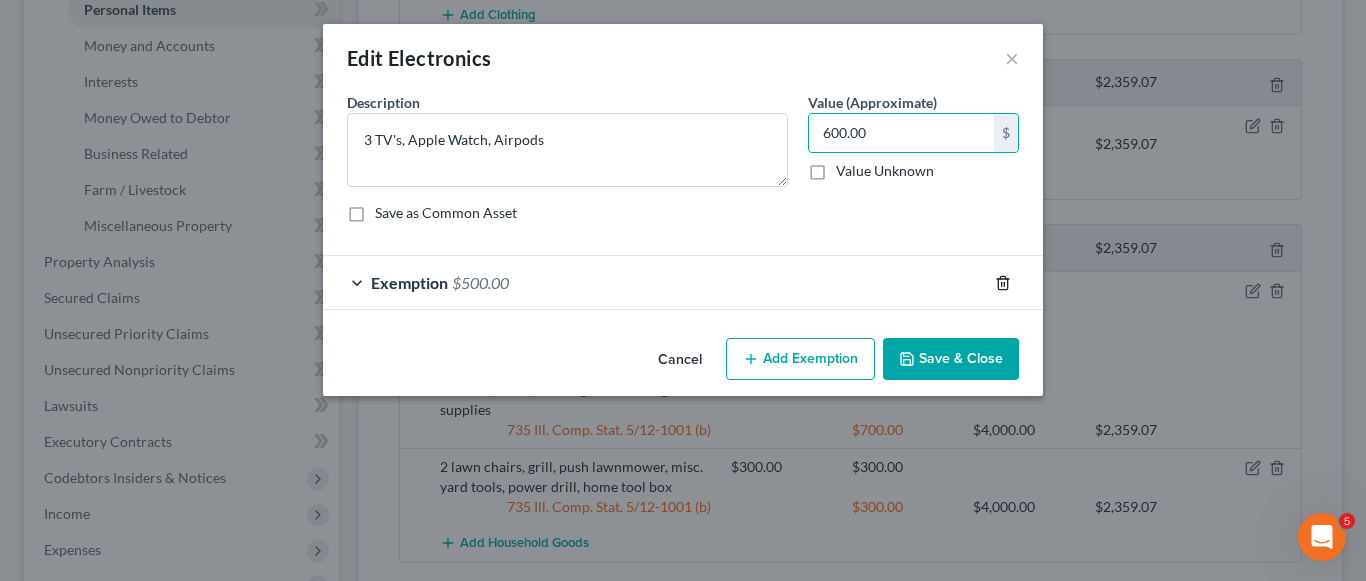 click 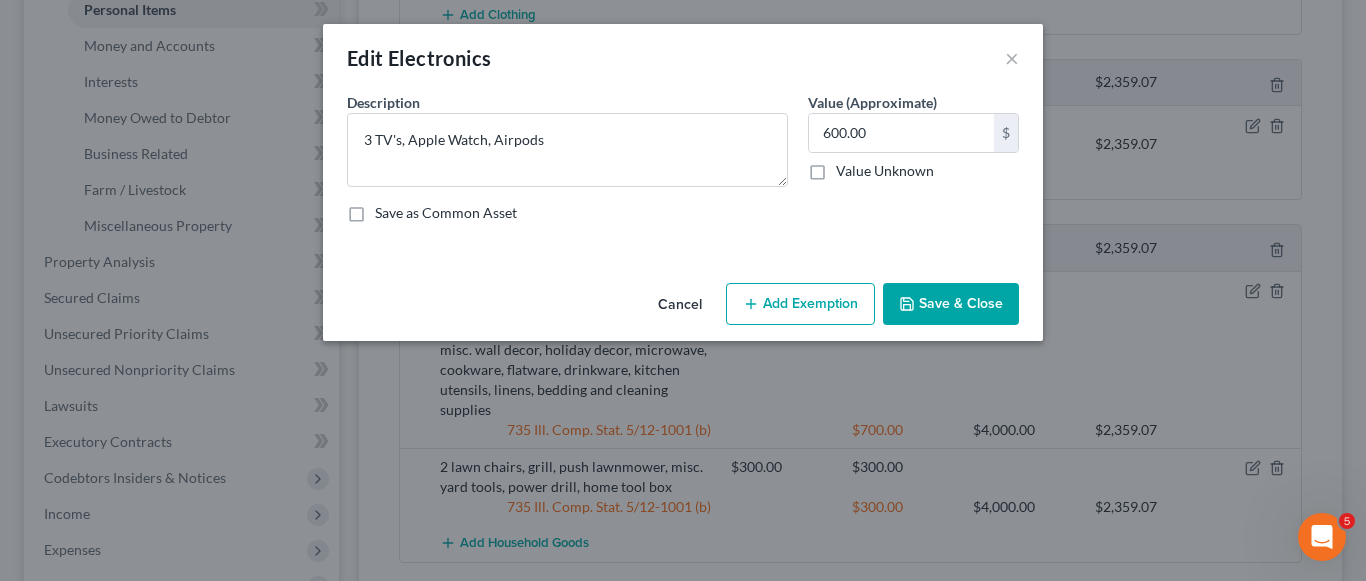 click on "Add Exemption" at bounding box center (800, 304) 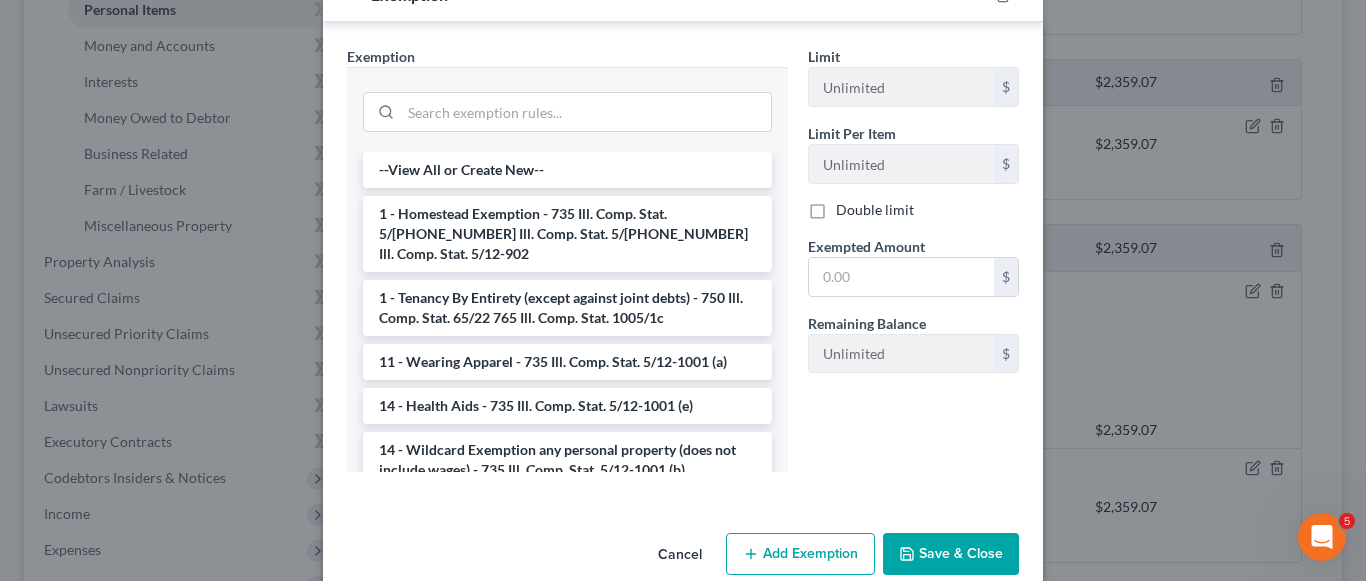 scroll, scrollTop: 300, scrollLeft: 0, axis: vertical 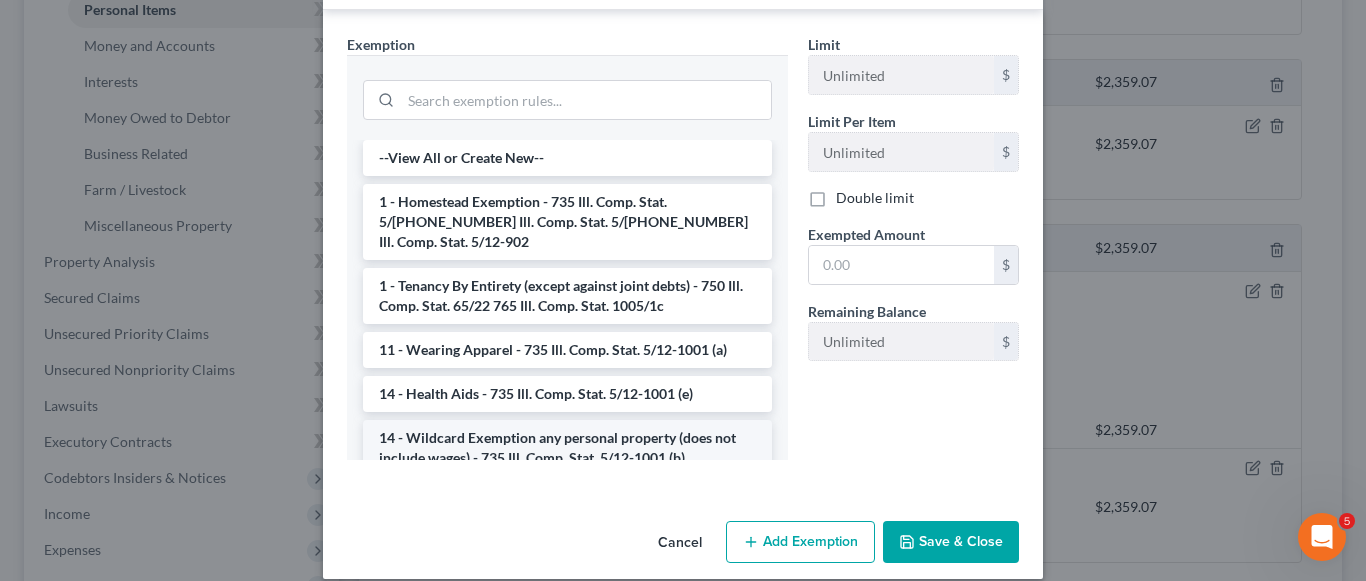 click on "14 - Wildcard Exemption any personal property (does not include wages) - 735 Ill. Comp. Stat. 5/12-1001 (b)" at bounding box center (567, 448) 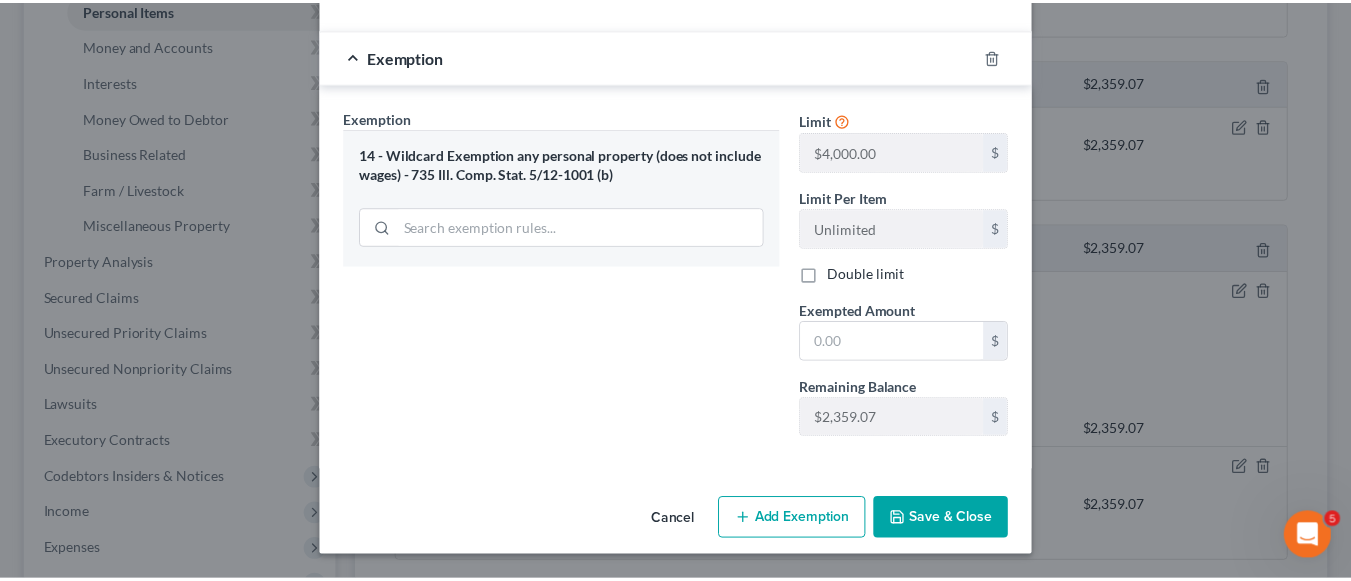 scroll, scrollTop: 226, scrollLeft: 0, axis: vertical 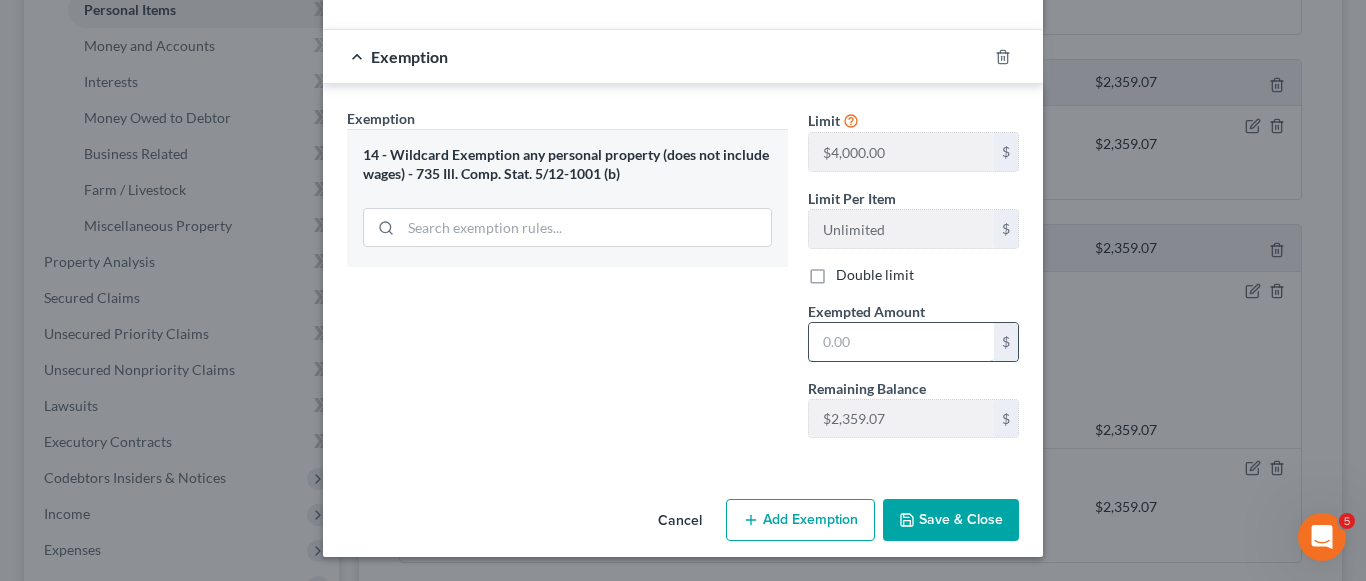 click at bounding box center (901, 342) 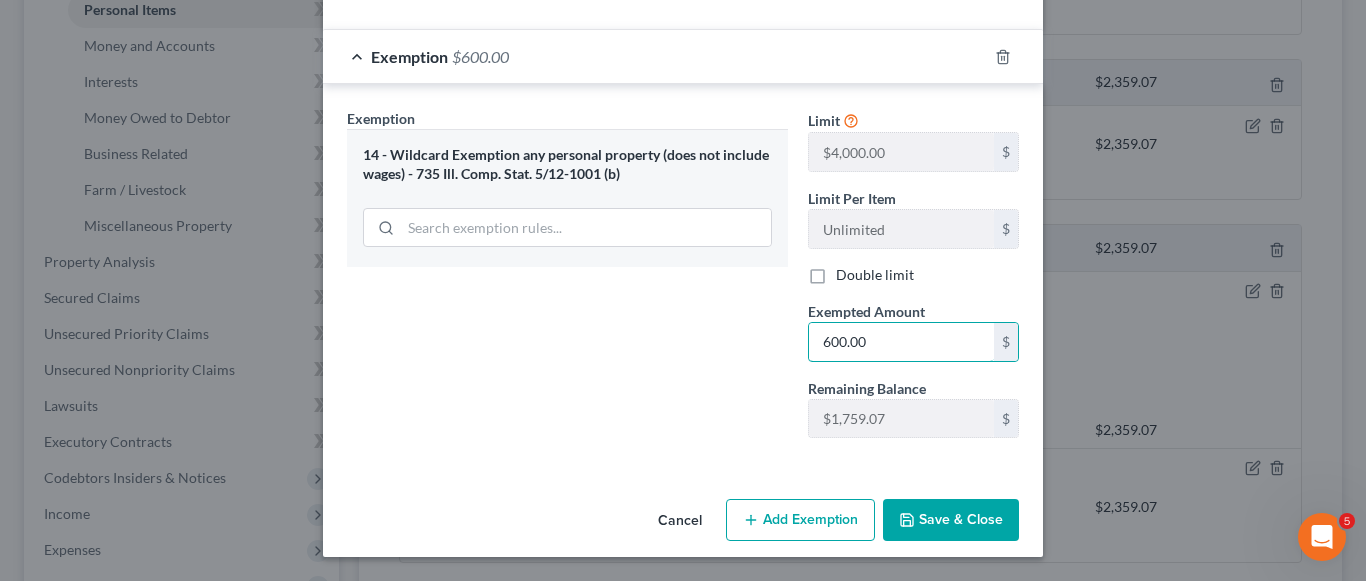 type on "600.00" 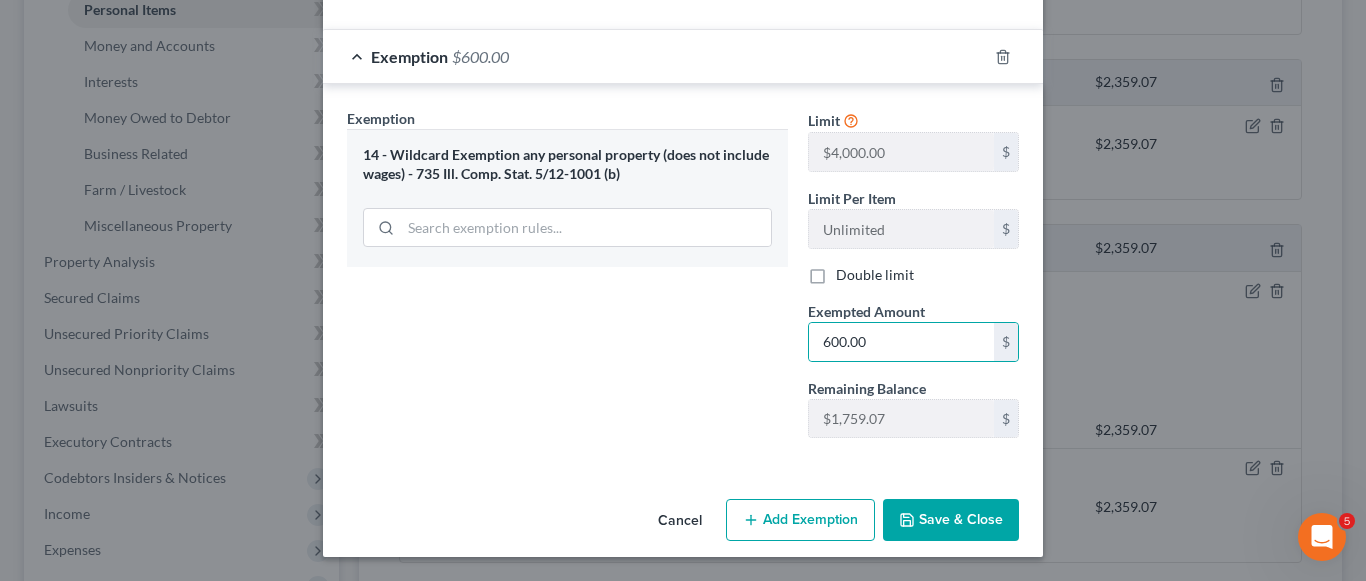 click on "Save & Close" at bounding box center [951, 520] 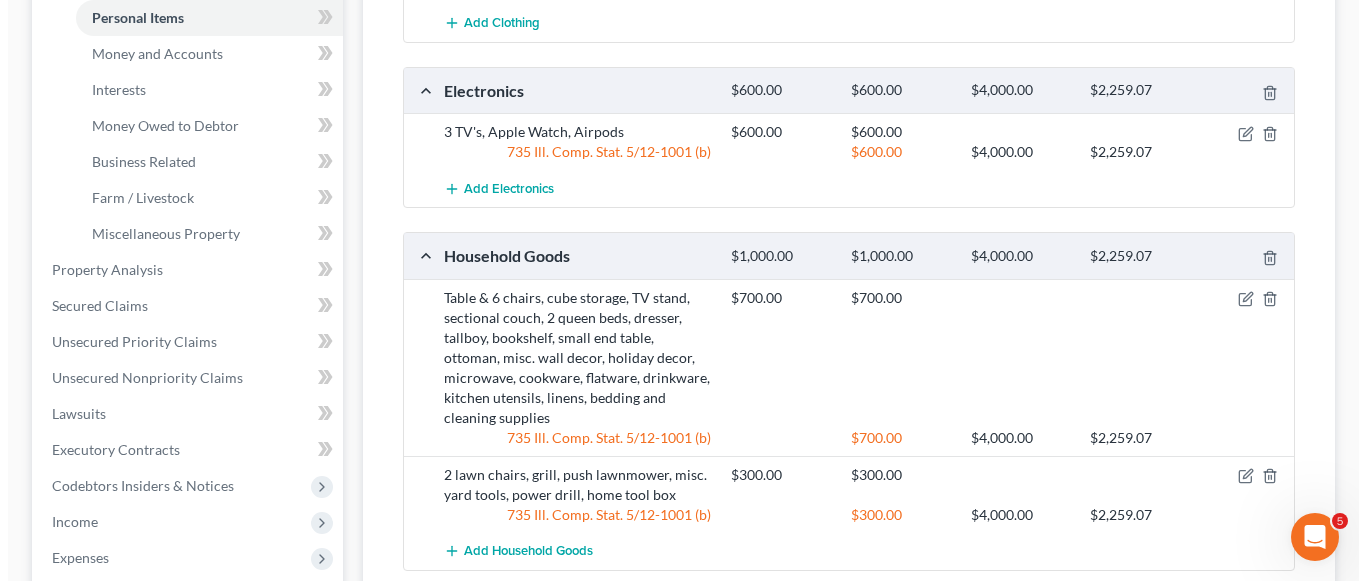 scroll, scrollTop: 504, scrollLeft: 0, axis: vertical 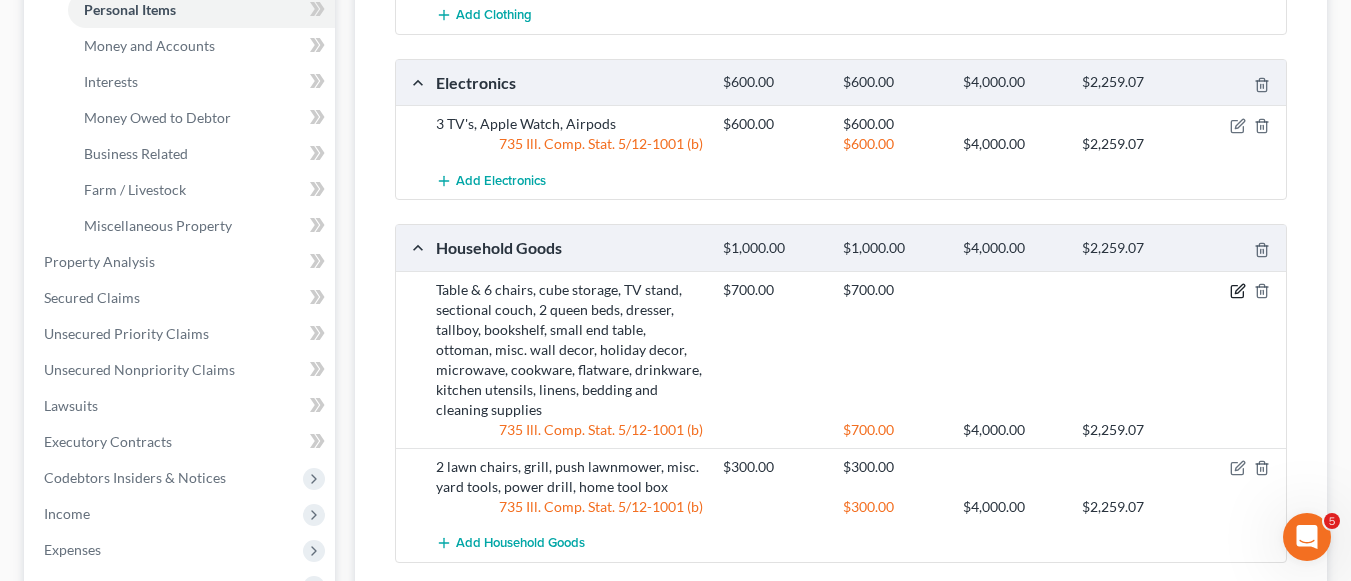 click 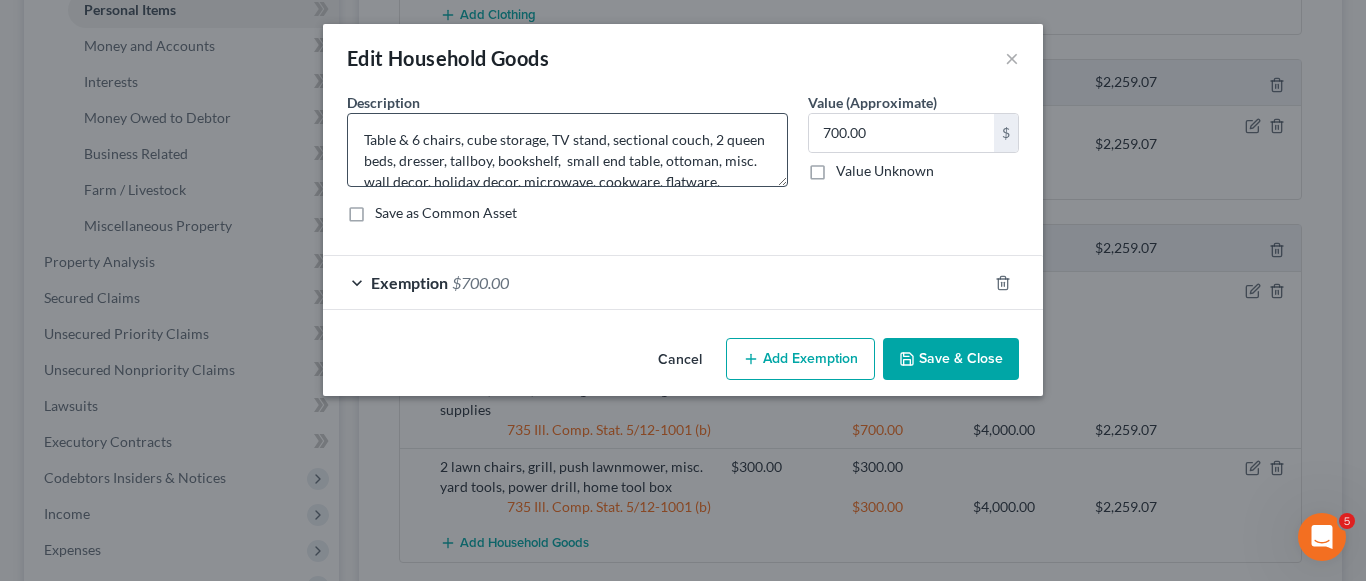 scroll, scrollTop: 63, scrollLeft: 0, axis: vertical 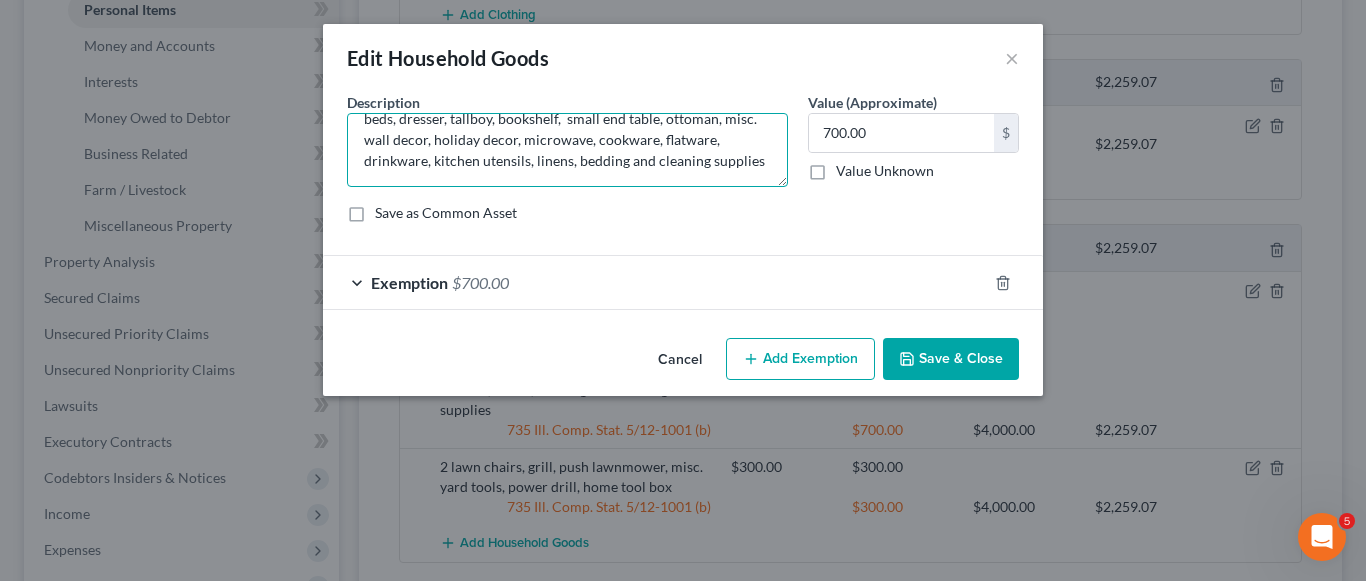 click on "Table & 6 chairs, cube storage, TV stand, sectional couch, 2 queen beds, dresser, tallboy, bookshelf,  small end table, ottoman, misc. wall decor, holiday decor, microwave, cookware, flatware, drinkware, kitchen utensils, linens, bedding and cleaning supplies" at bounding box center (567, 150) 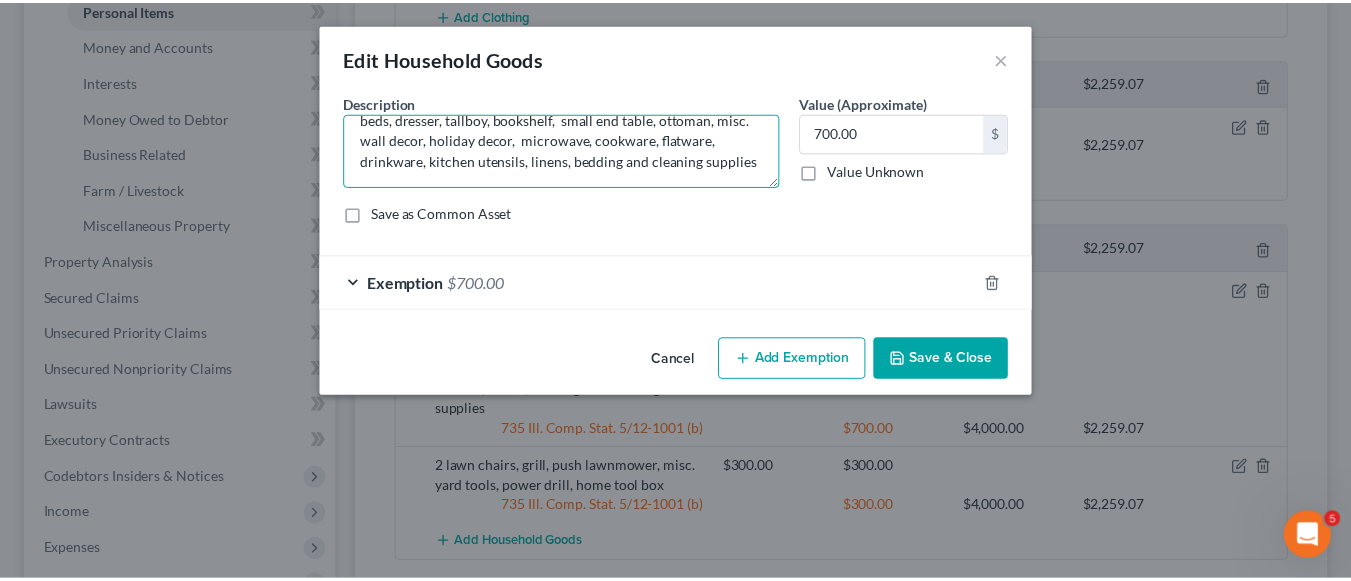 scroll, scrollTop: 59, scrollLeft: 0, axis: vertical 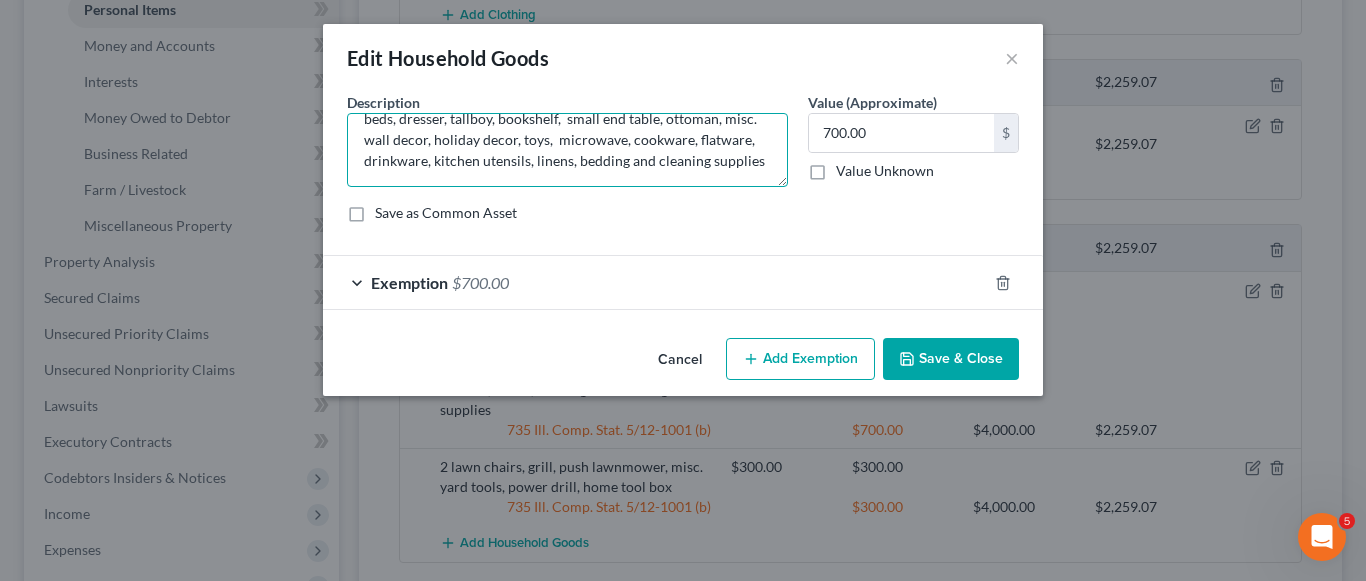 type on "Table & 6 chairs, cube storage, TV stand, sectional couch, 2 queen beds, dresser, tallboy, bookshelf,  small end table, ottoman, misc. wall decor, holiday decor, toys,  microwave, cookware, flatware, drinkware, kitchen utensils, linens, bedding and cleaning supplies" 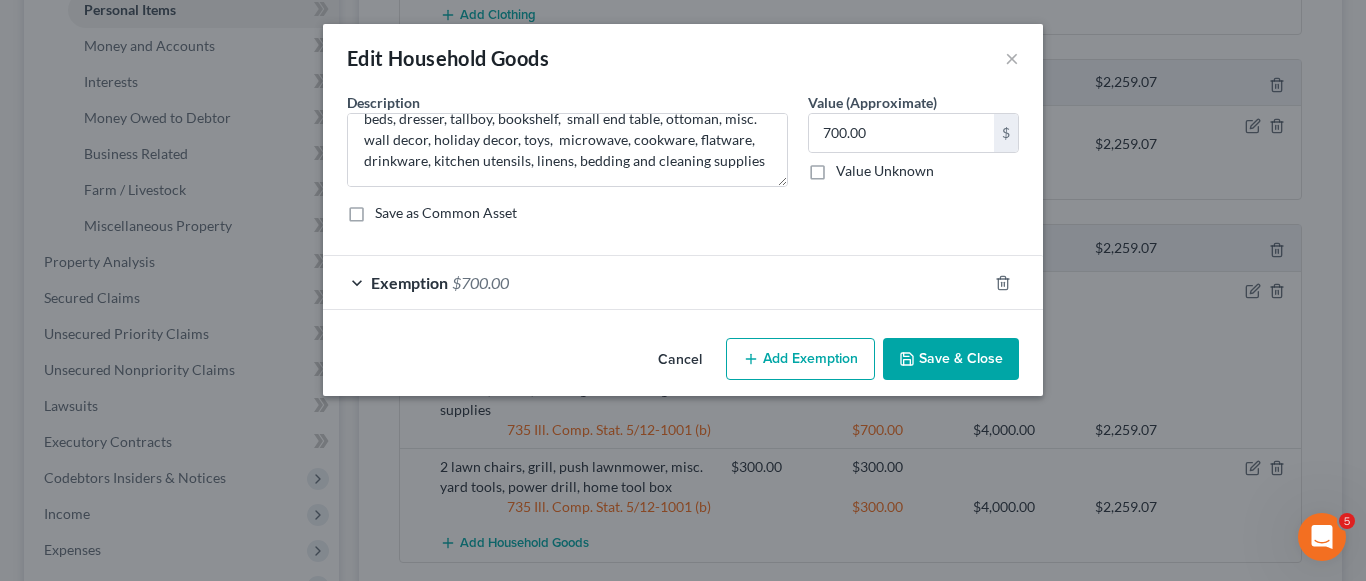 click on "Save & Close" at bounding box center [951, 359] 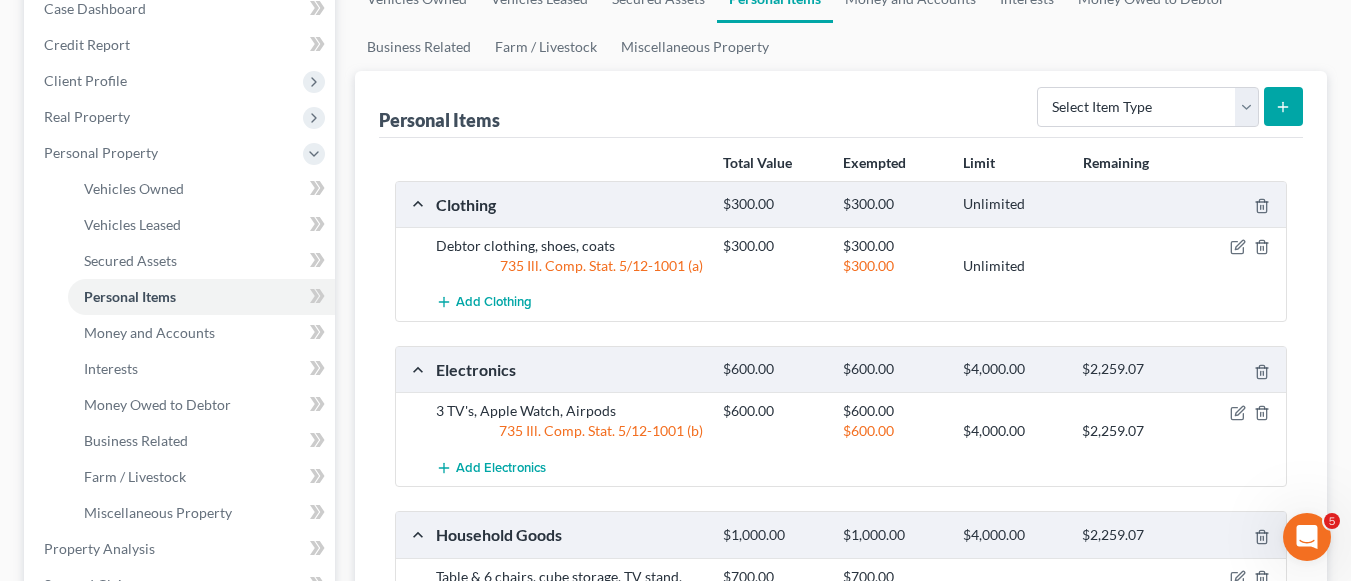 scroll, scrollTop: 200, scrollLeft: 0, axis: vertical 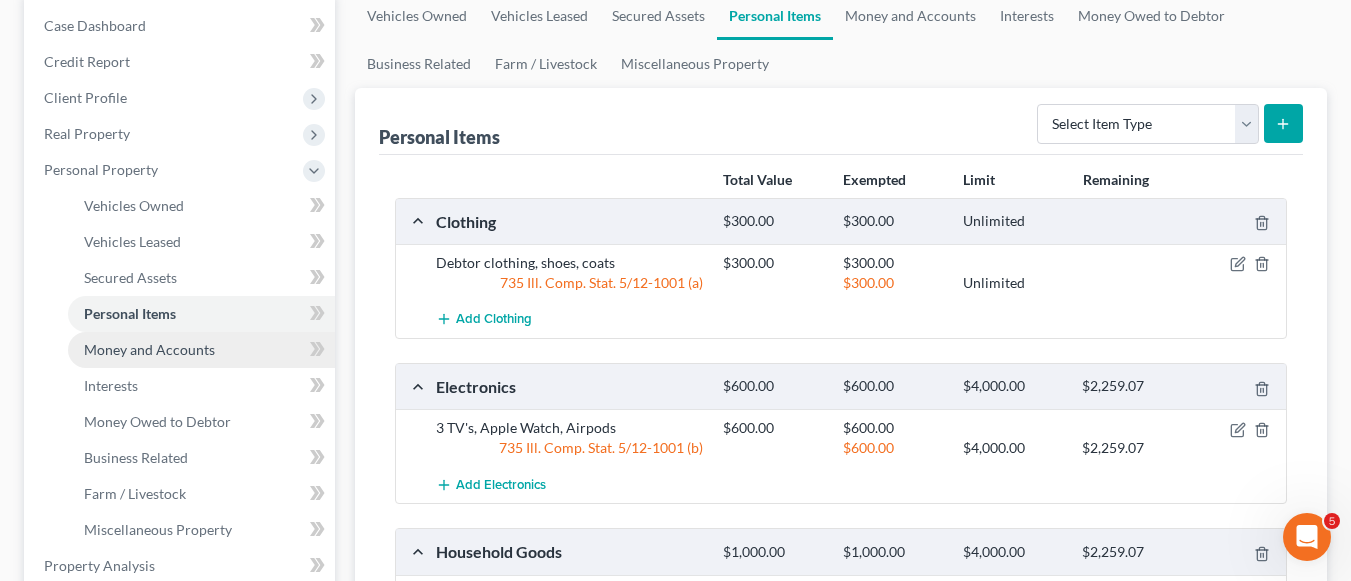 click on "Money and Accounts" at bounding box center (149, 349) 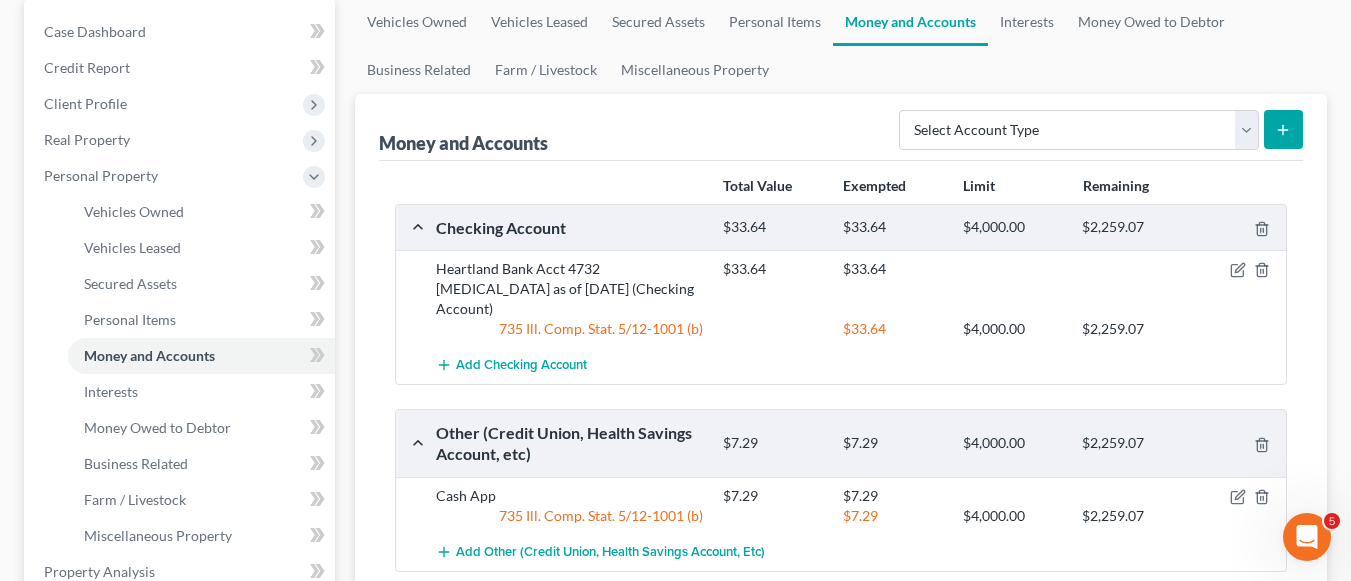 scroll, scrollTop: 200, scrollLeft: 0, axis: vertical 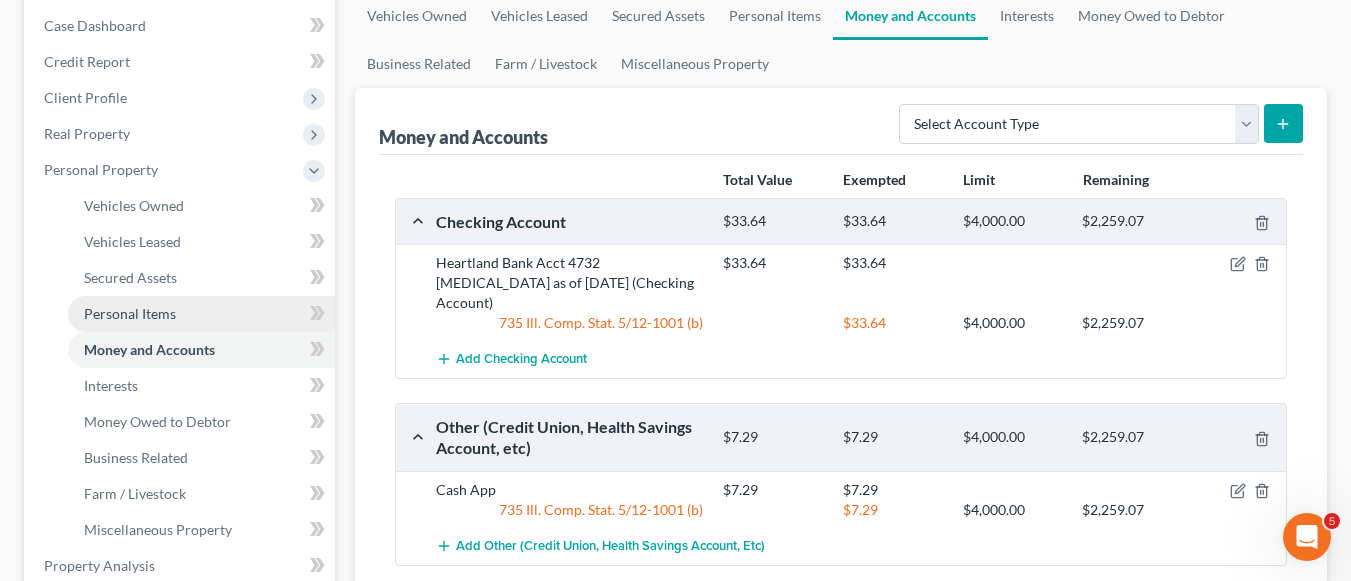 click on "Personal Items" at bounding box center (130, 313) 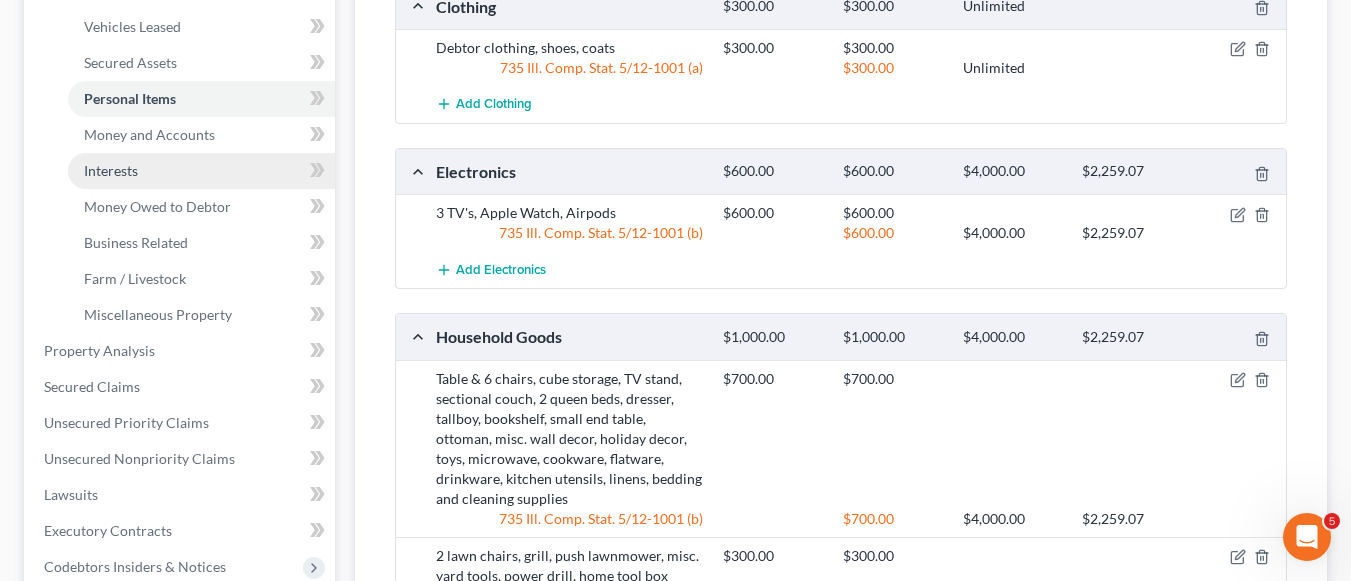 scroll, scrollTop: 400, scrollLeft: 0, axis: vertical 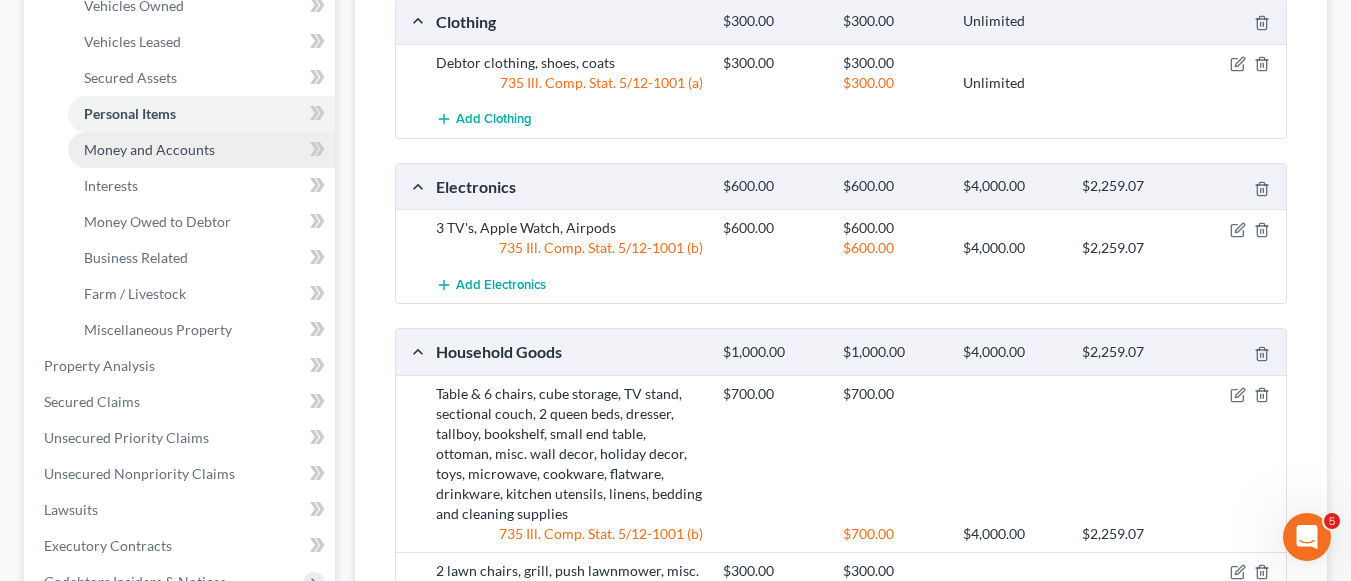 click on "Money and Accounts" at bounding box center (201, 150) 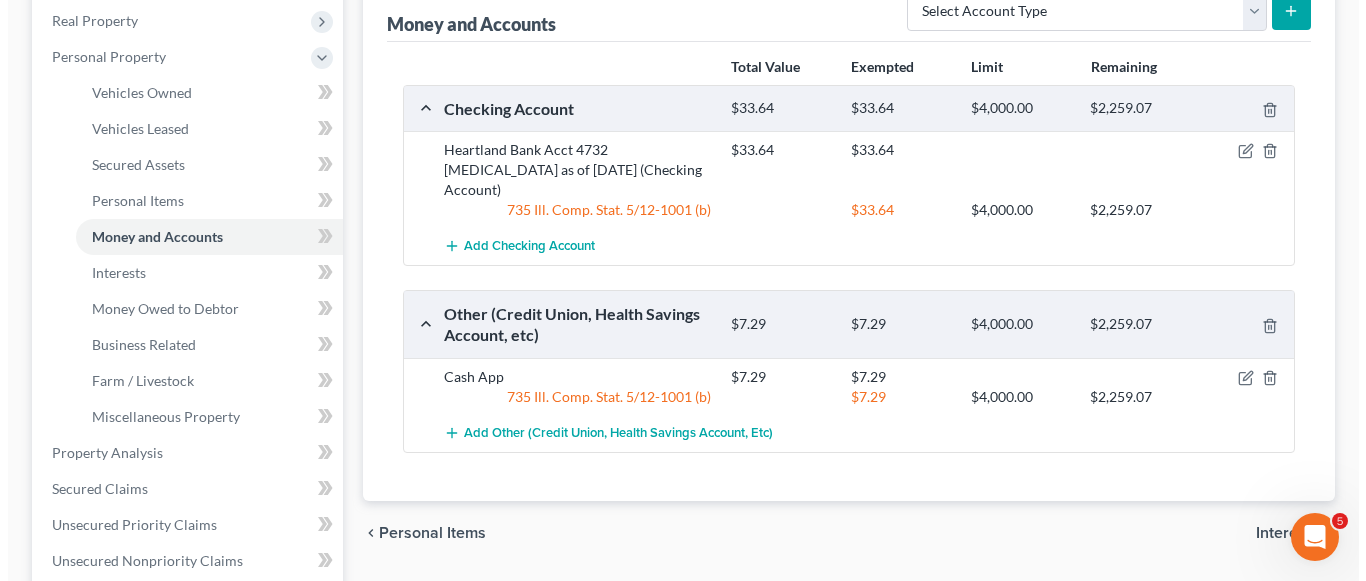 scroll, scrollTop: 100, scrollLeft: 0, axis: vertical 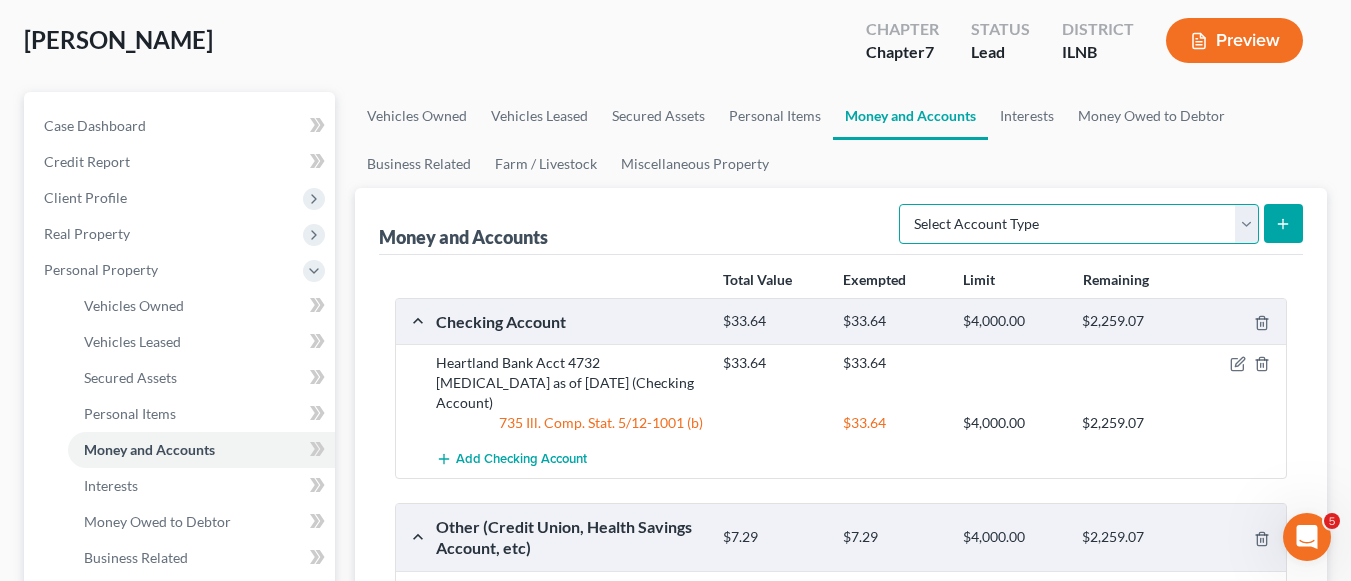 click on "Select Account Type Brokerage Cash on Hand Certificates of Deposit Checking Account Money Market Other (Credit Union, Health Savings Account, etc) Safe Deposit Box Savings Account Security Deposits or Prepayments" at bounding box center [1079, 224] 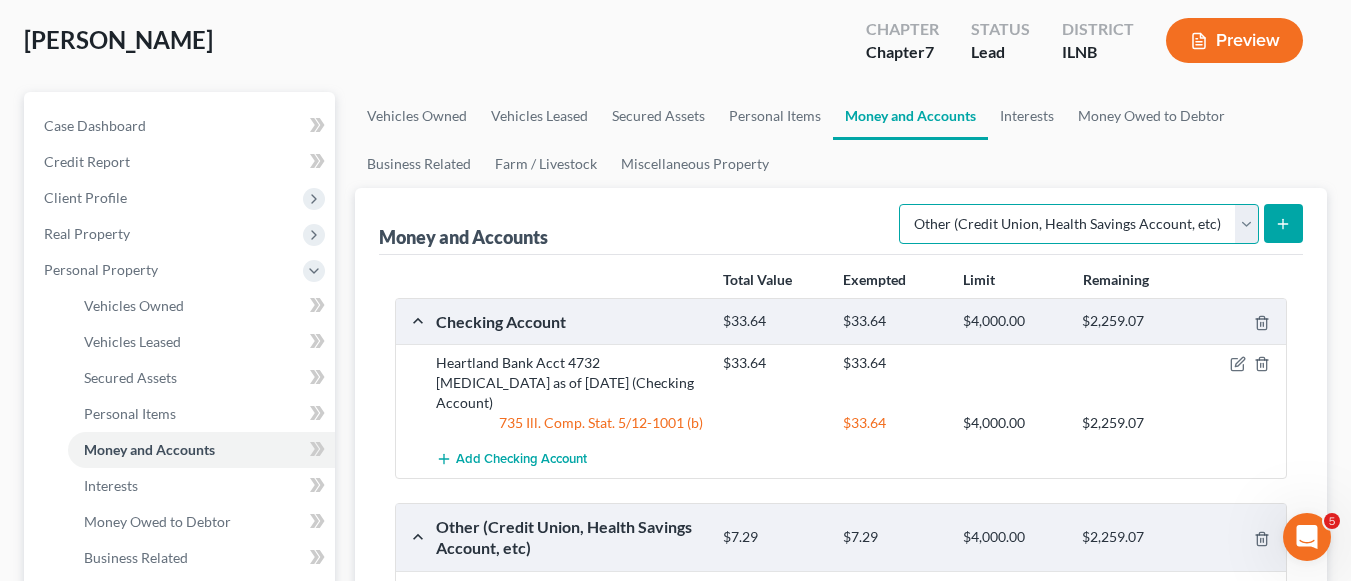click on "Select Account Type Brokerage Cash on Hand Certificates of Deposit Checking Account Money Market Other (Credit Union, Health Savings Account, etc) Safe Deposit Box Savings Account Security Deposits or Prepayments" at bounding box center [1079, 224] 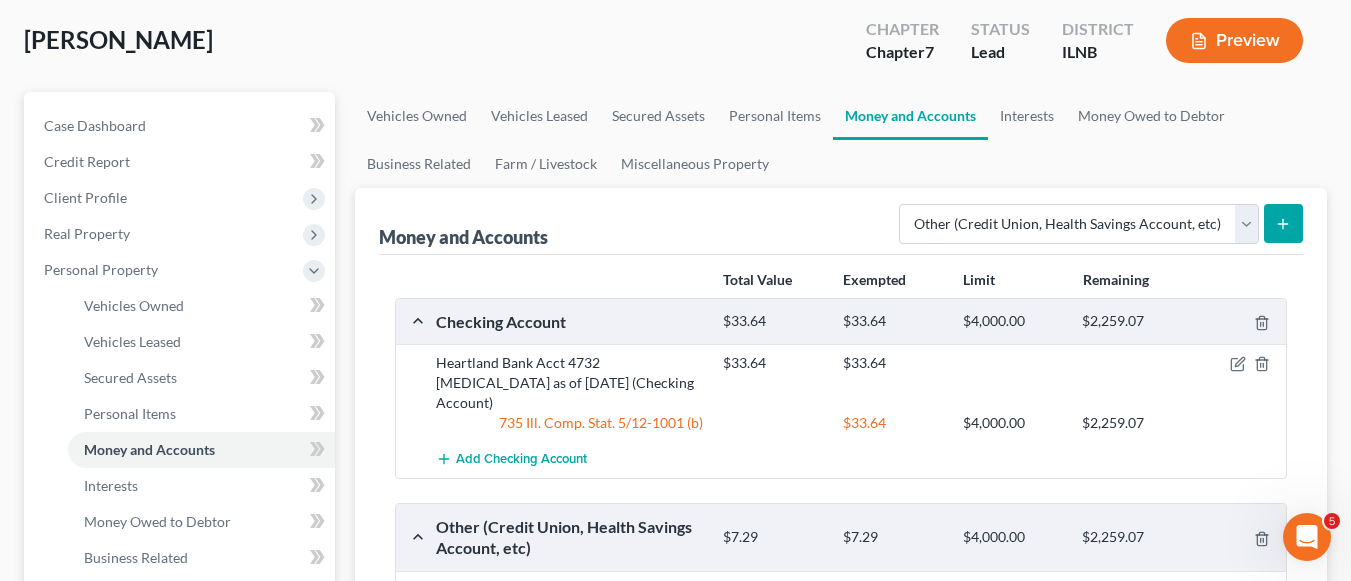 click 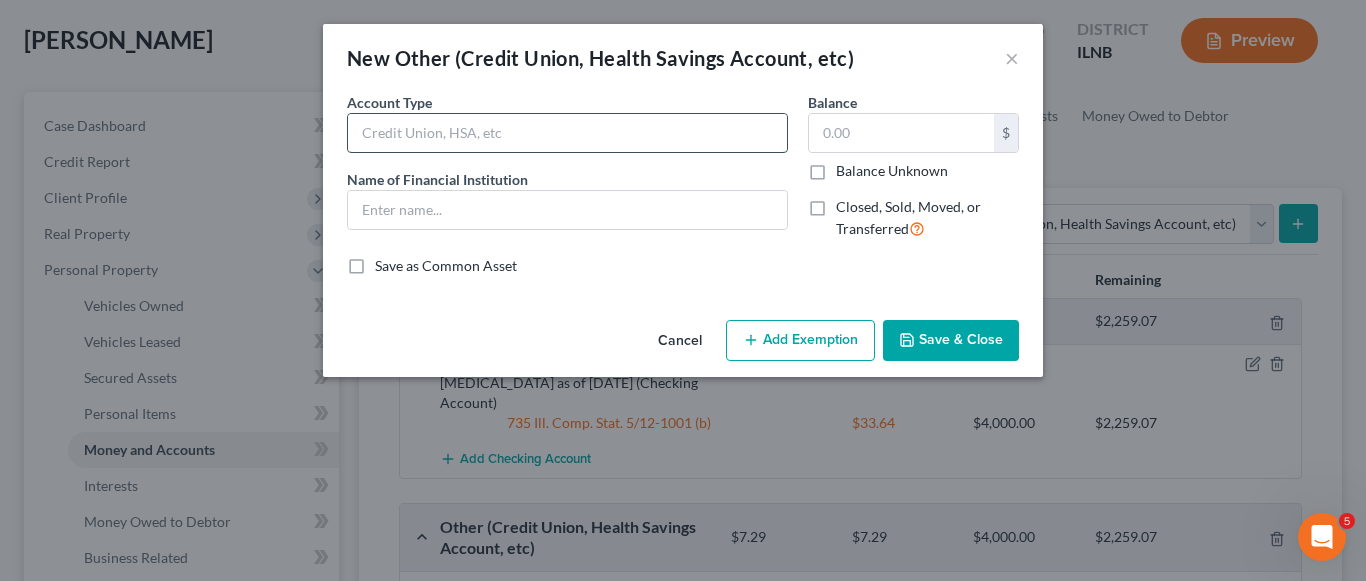 click at bounding box center (567, 133) 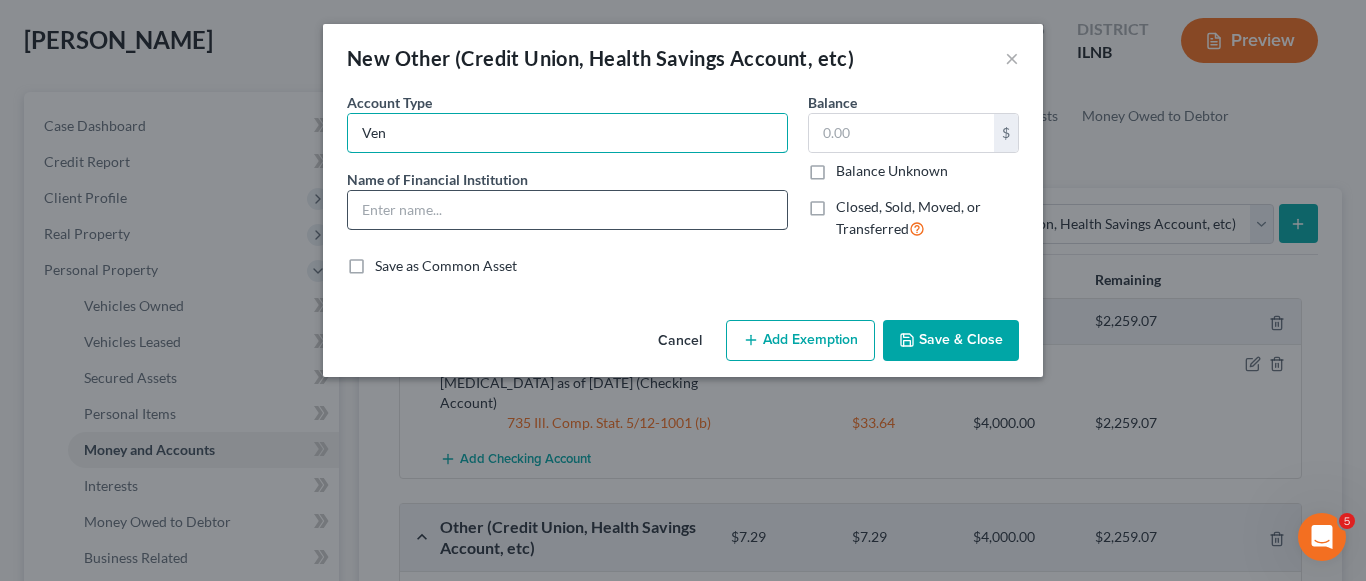 type on "Venmo Acct." 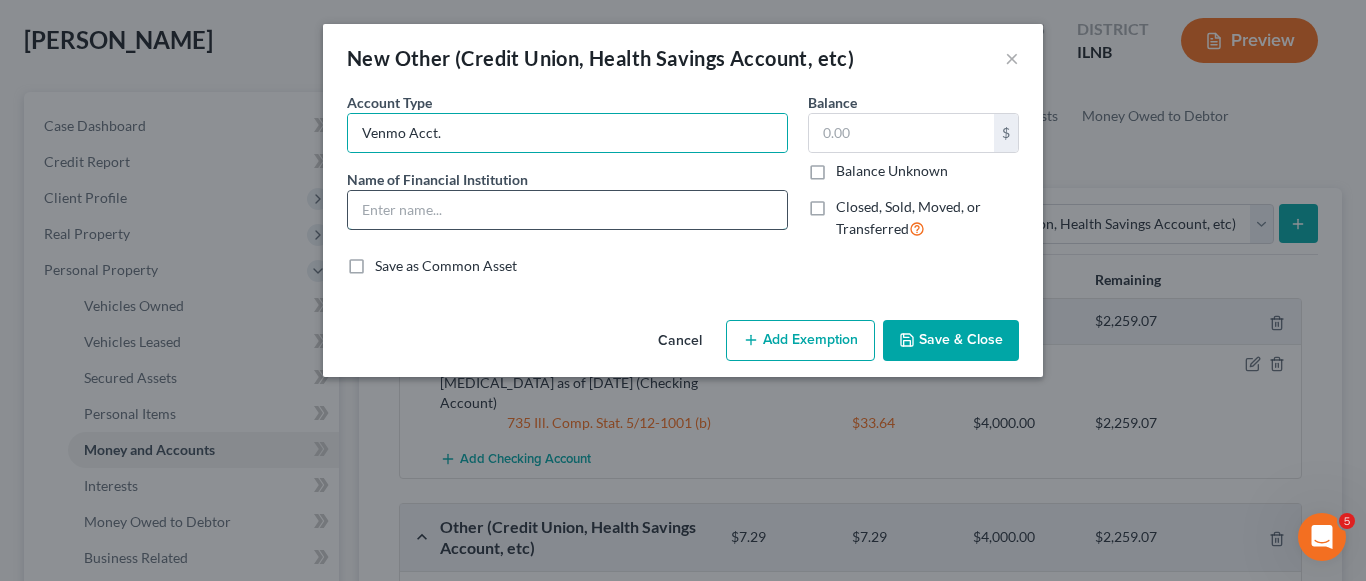 click at bounding box center (567, 210) 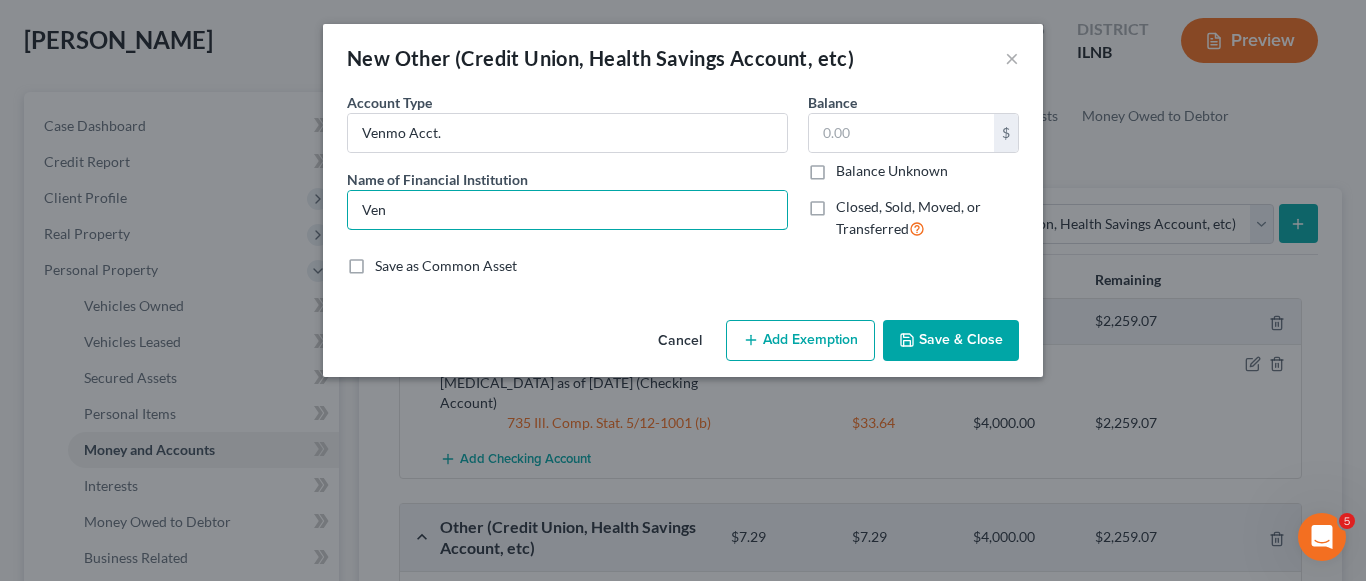 type on "Venmo" 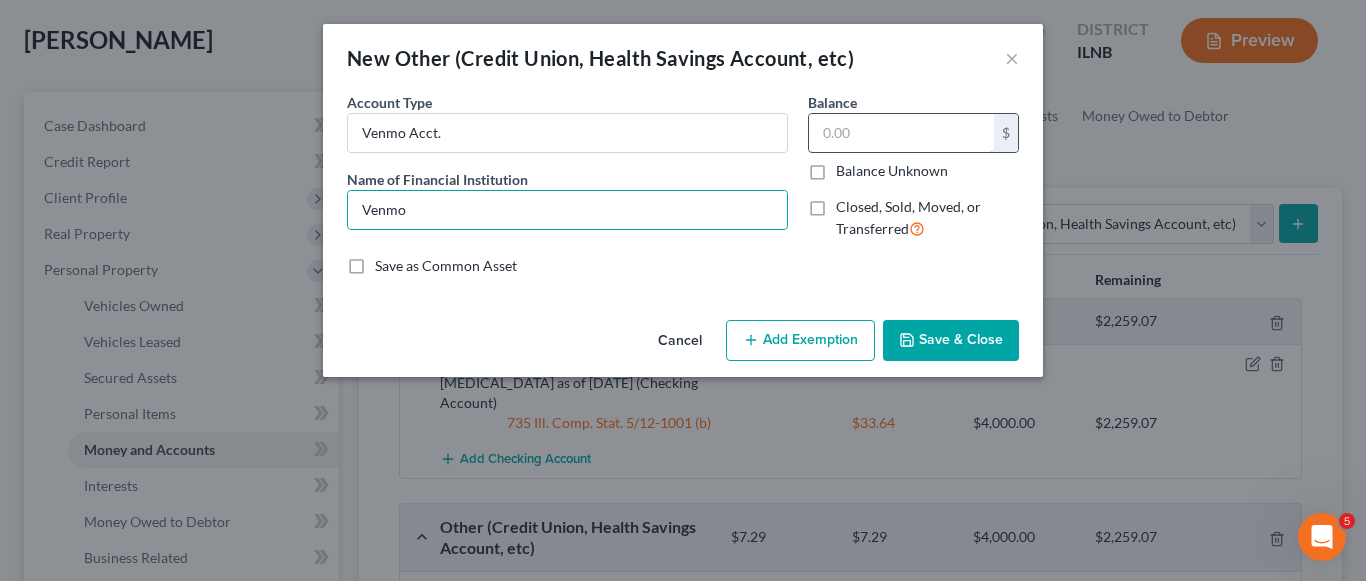 click at bounding box center (901, 133) 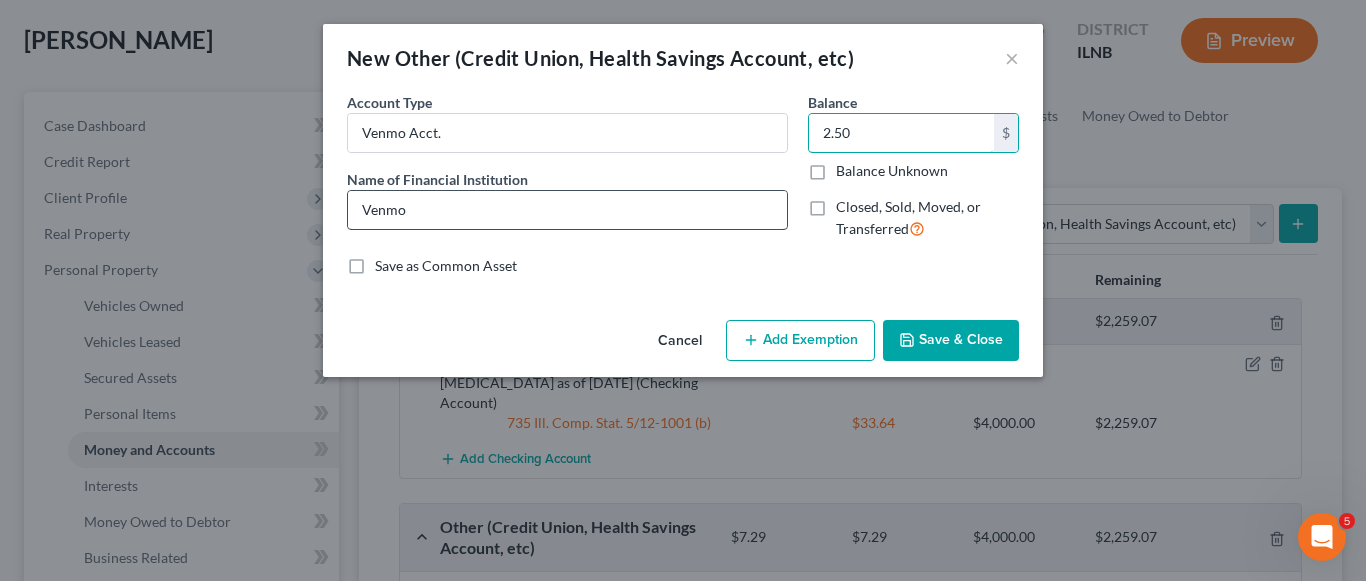 type on "2.50" 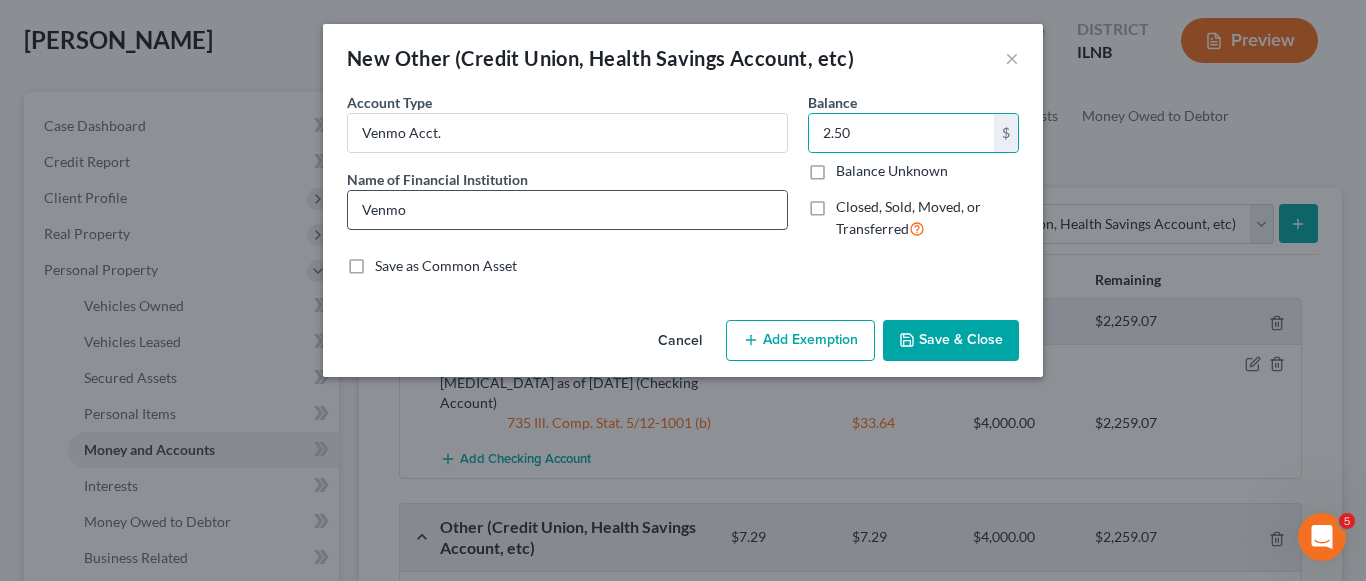 click on "Venmo" at bounding box center (567, 210) 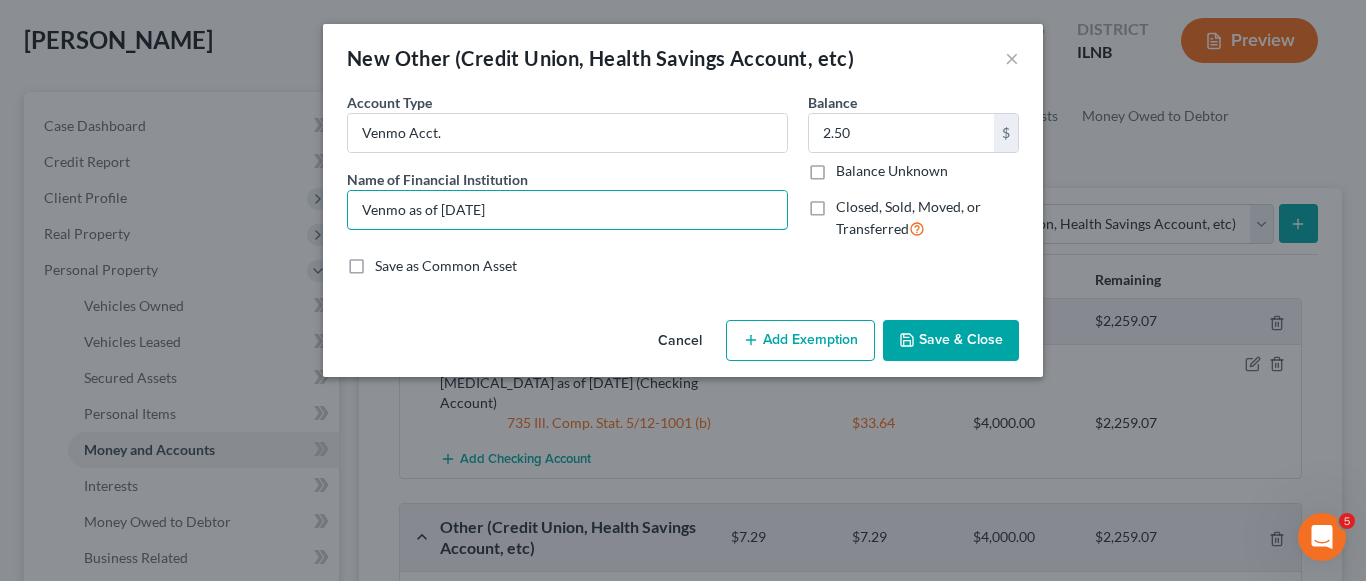 type on "Venmo as of [DATE]" 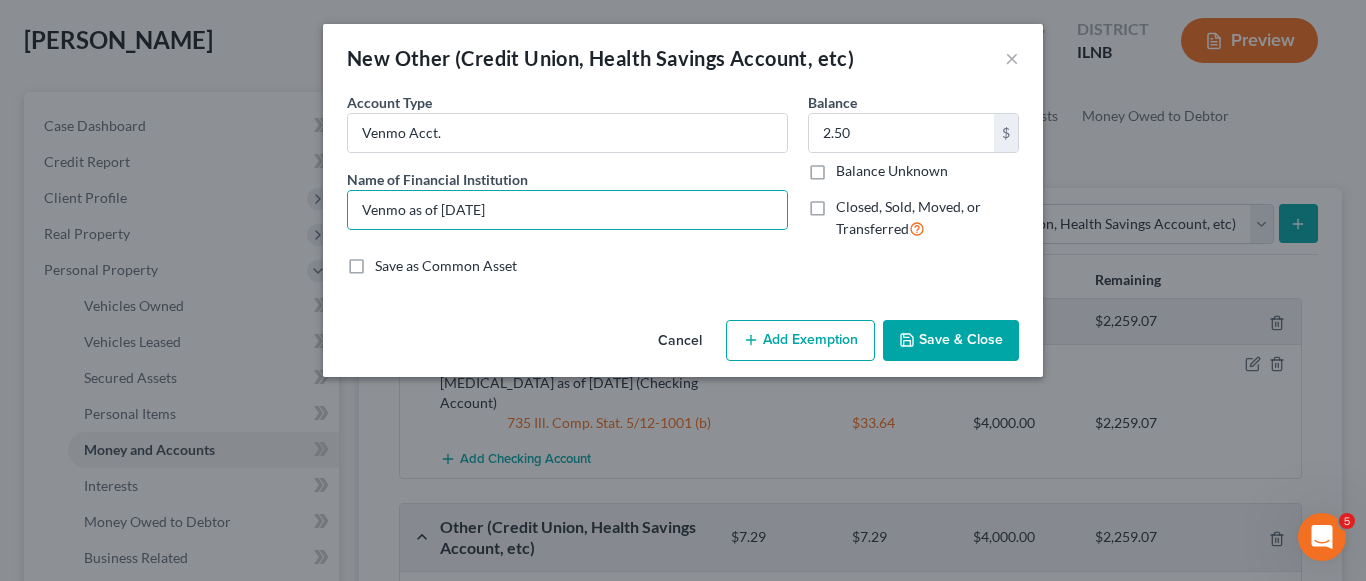 click on "Add Exemption" at bounding box center (800, 341) 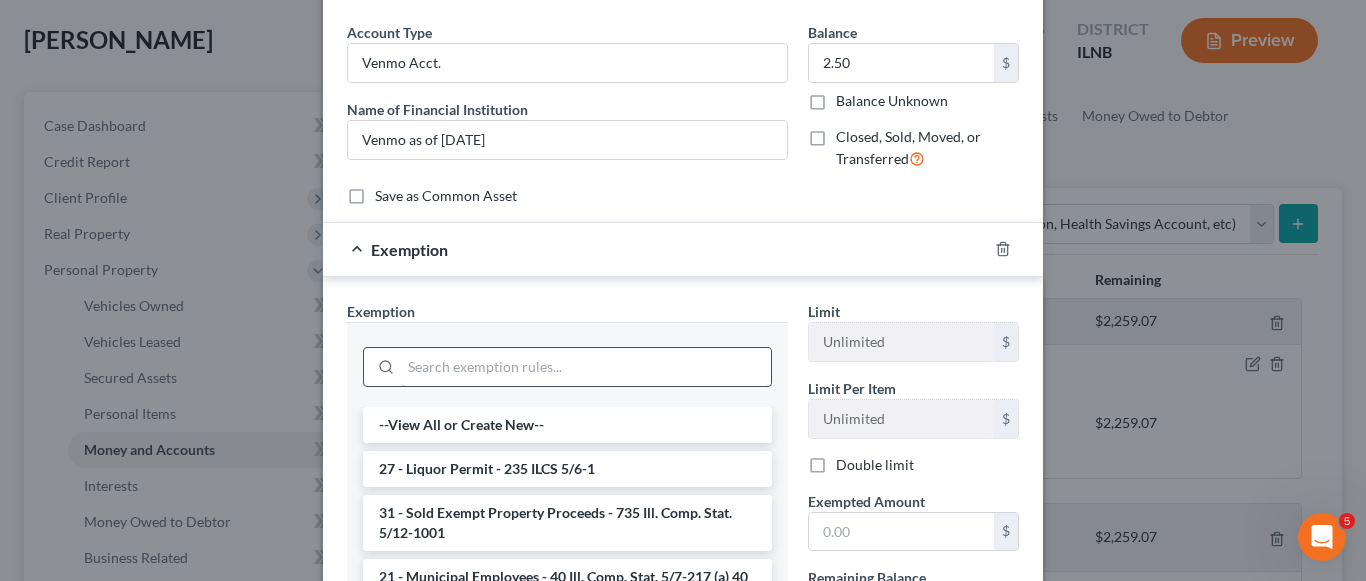 scroll, scrollTop: 100, scrollLeft: 0, axis: vertical 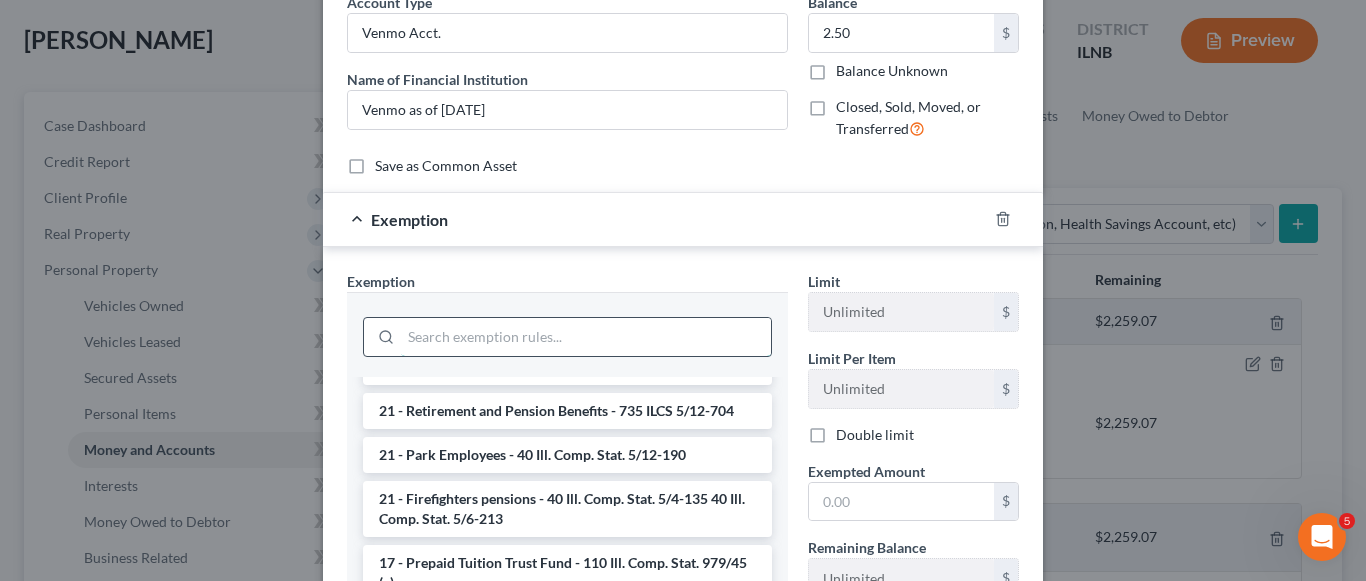 click at bounding box center [586, 337] 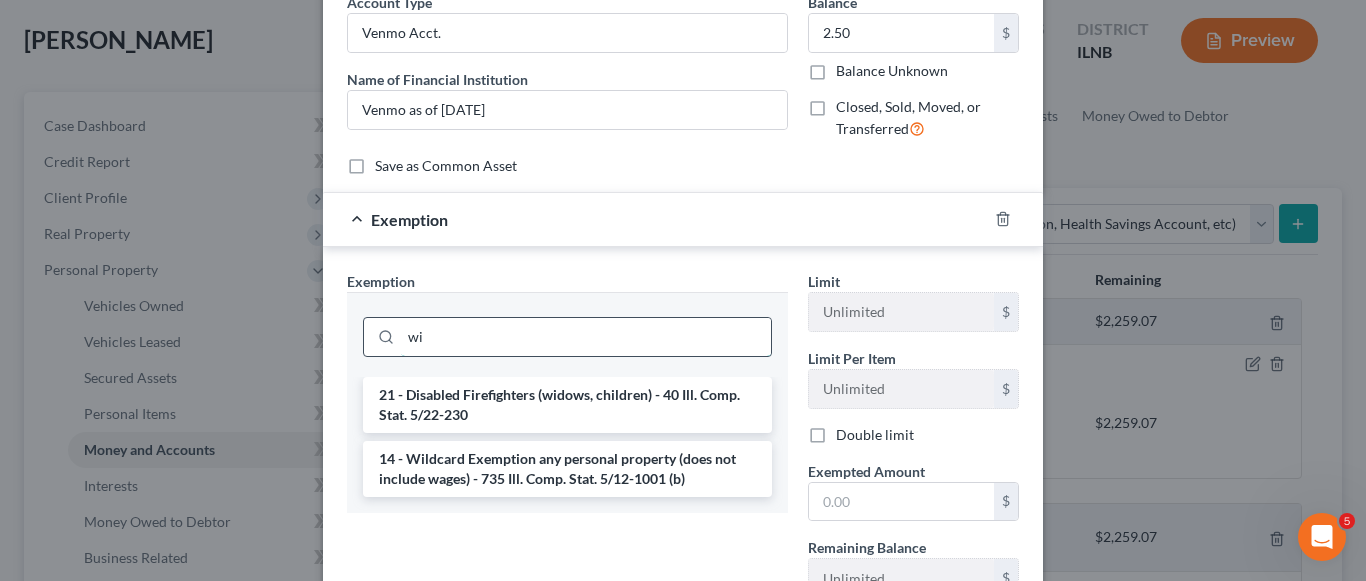 scroll, scrollTop: 0, scrollLeft: 0, axis: both 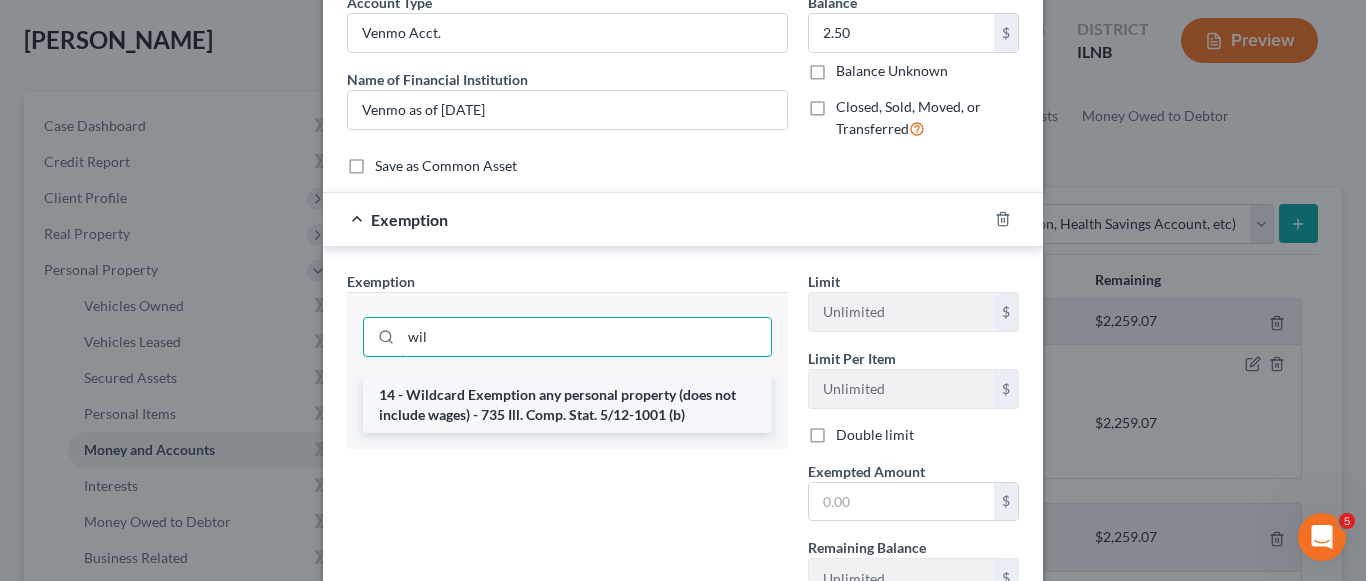 type on "wil" 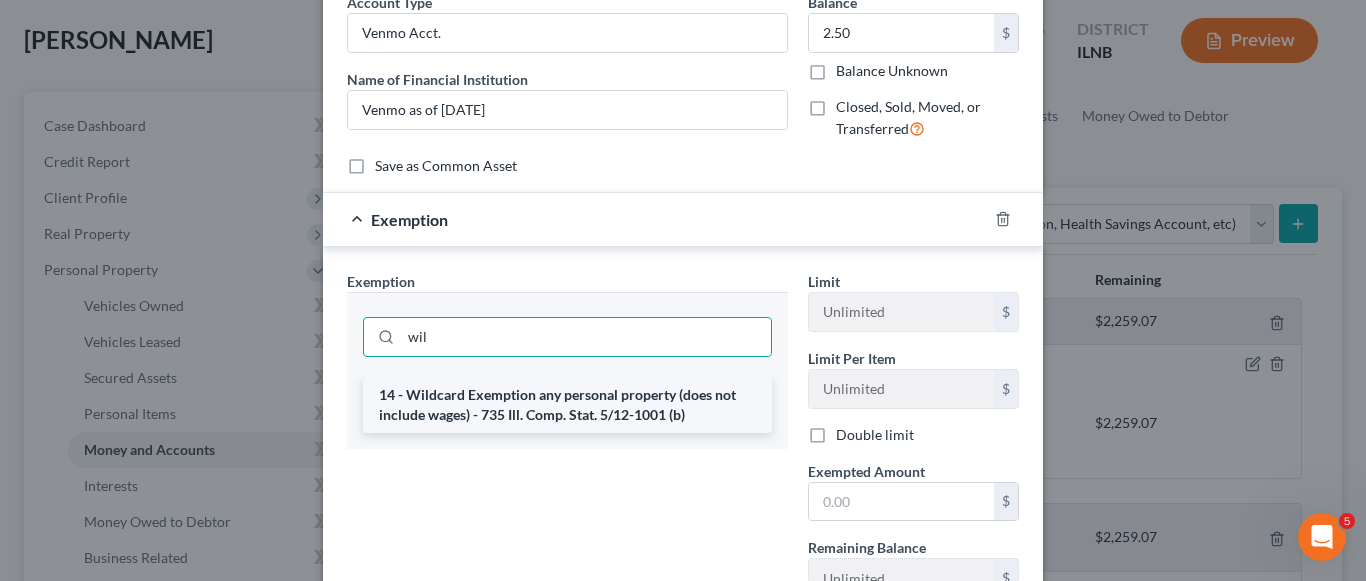 click on "14 - Wildcard Exemption any personal property (does not include wages) - 735 Ill. Comp. Stat. 5/12-1001 (b)" at bounding box center [567, 405] 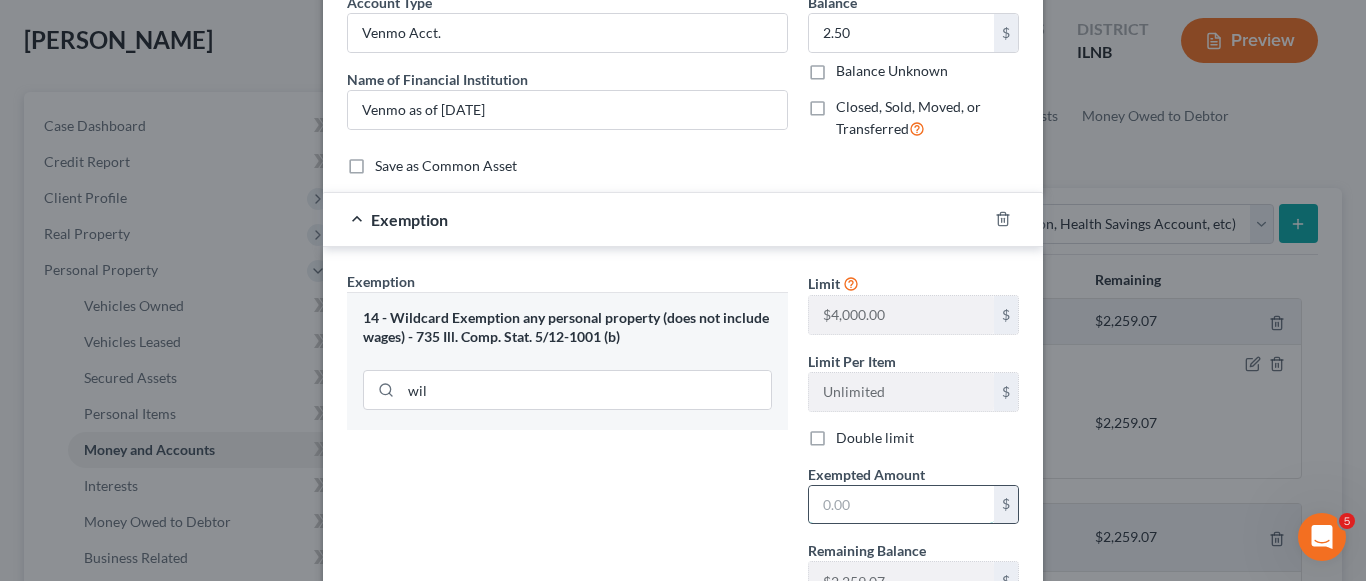 click at bounding box center [901, 505] 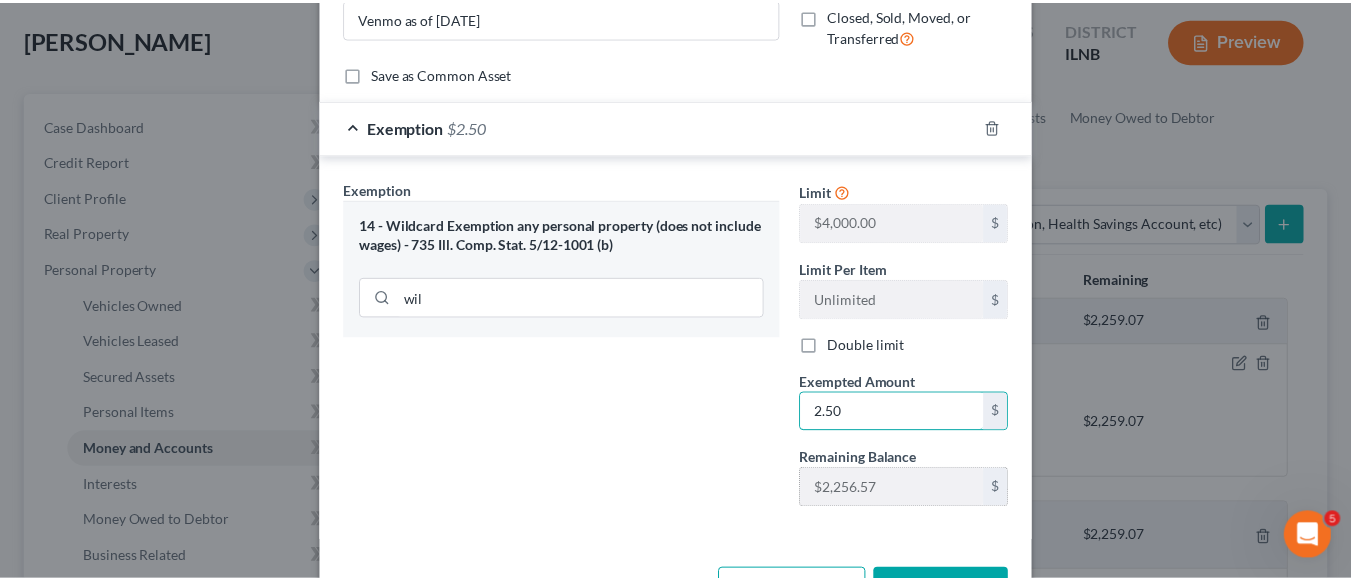 scroll, scrollTop: 263, scrollLeft: 0, axis: vertical 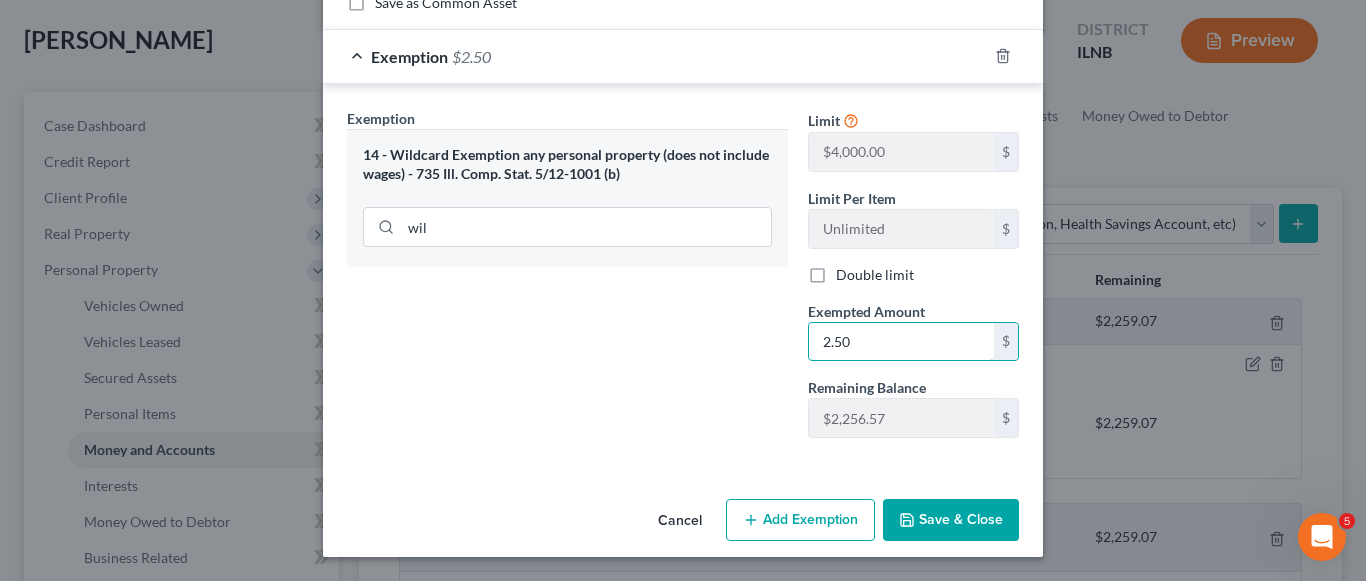 type on "2.50" 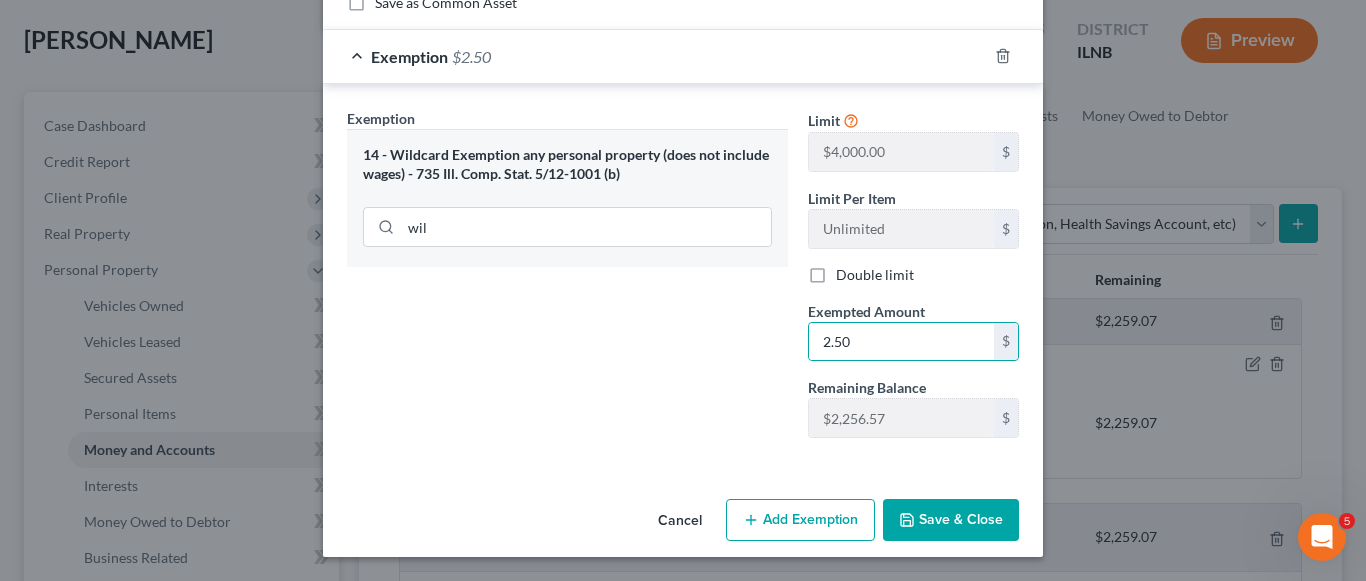 click on "Save & Close" at bounding box center [951, 520] 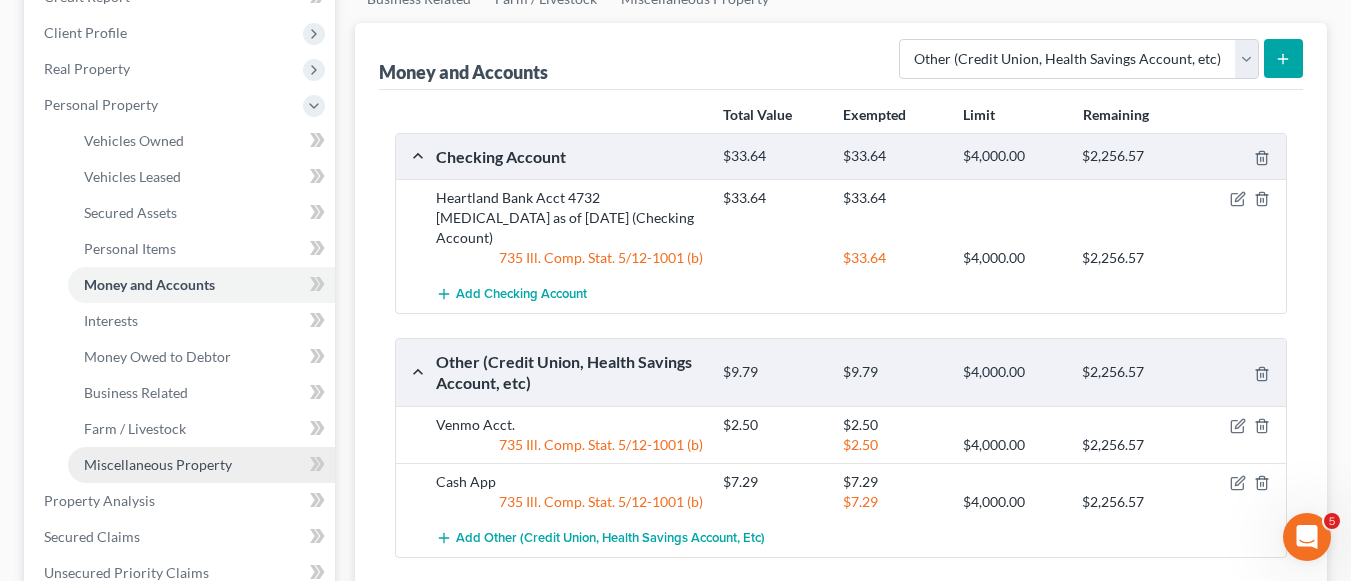 scroll, scrollTop: 300, scrollLeft: 0, axis: vertical 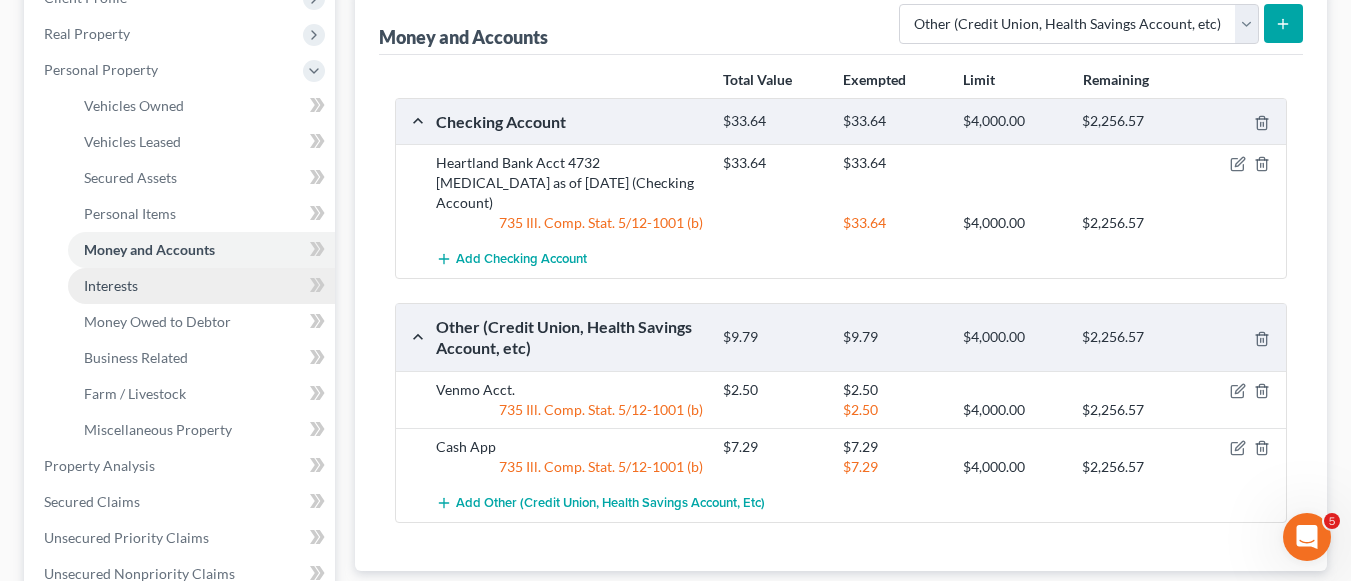 click on "Interests" at bounding box center (111, 285) 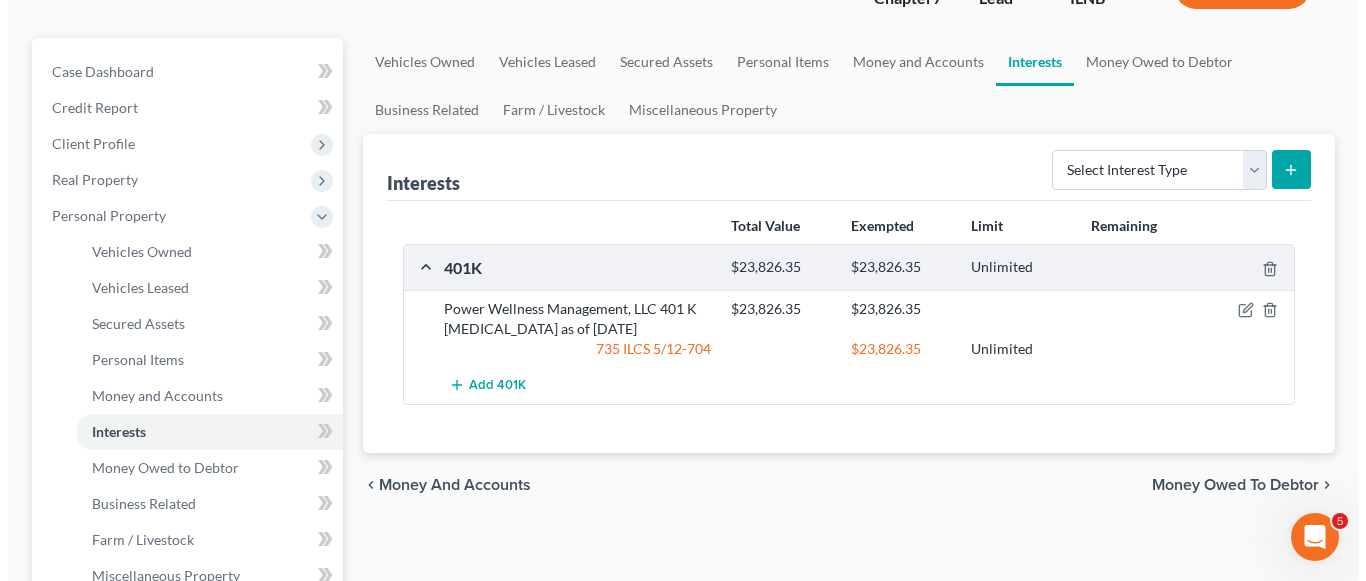 scroll, scrollTop: 200, scrollLeft: 0, axis: vertical 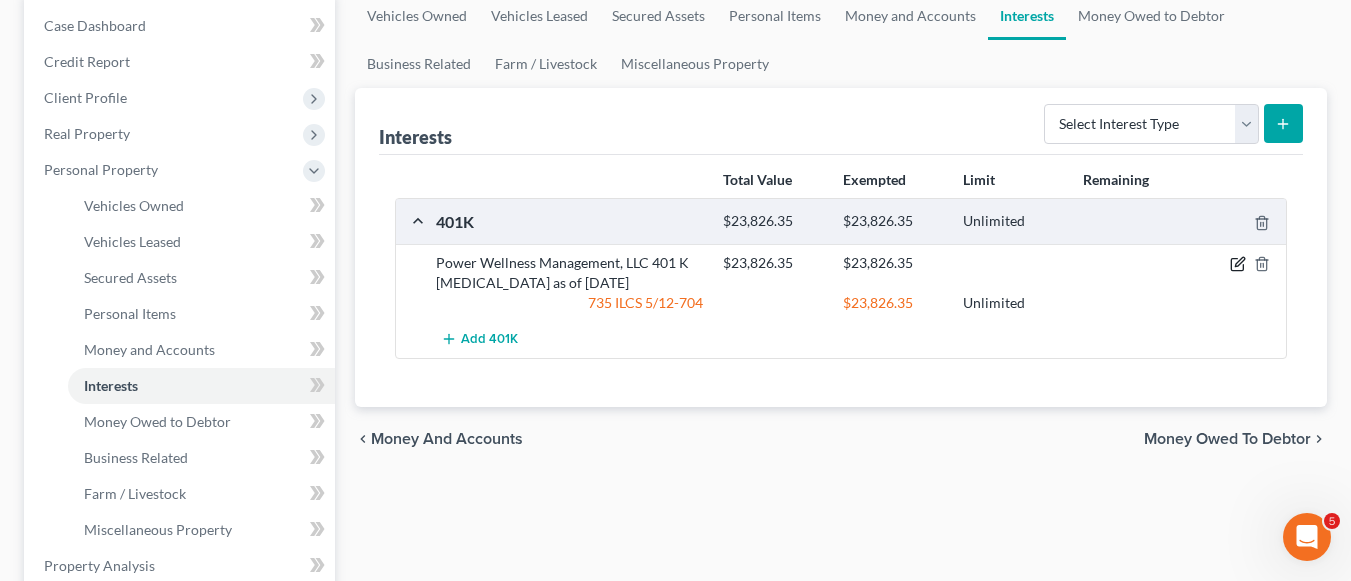 click 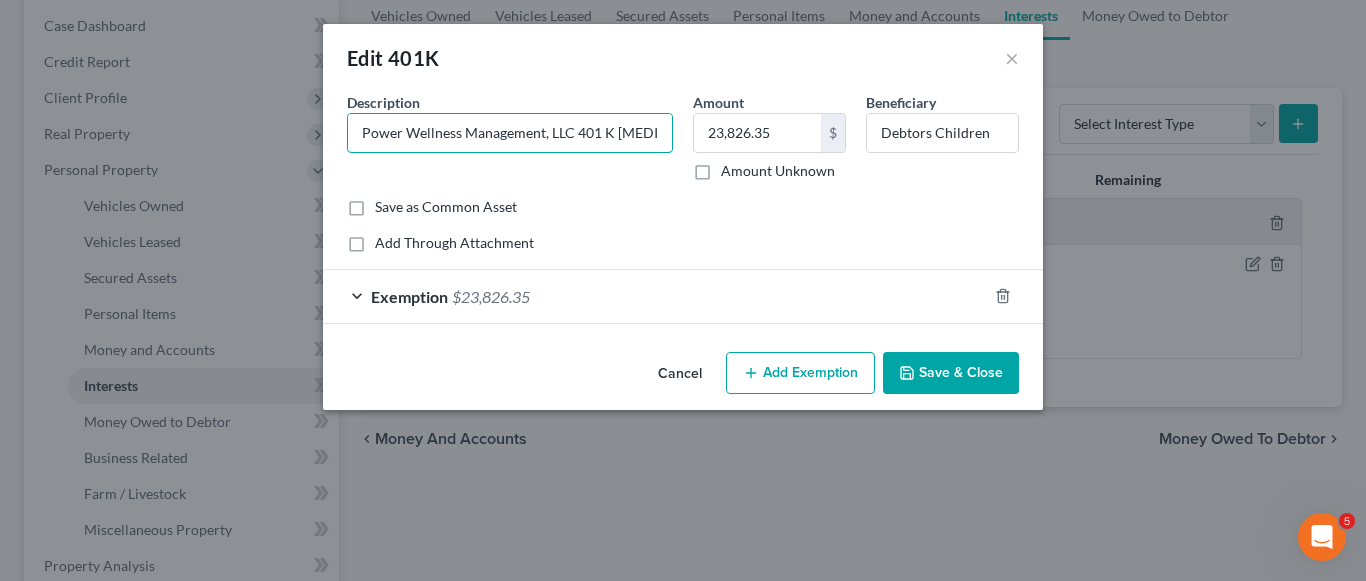 scroll, scrollTop: 0, scrollLeft: 62, axis: horizontal 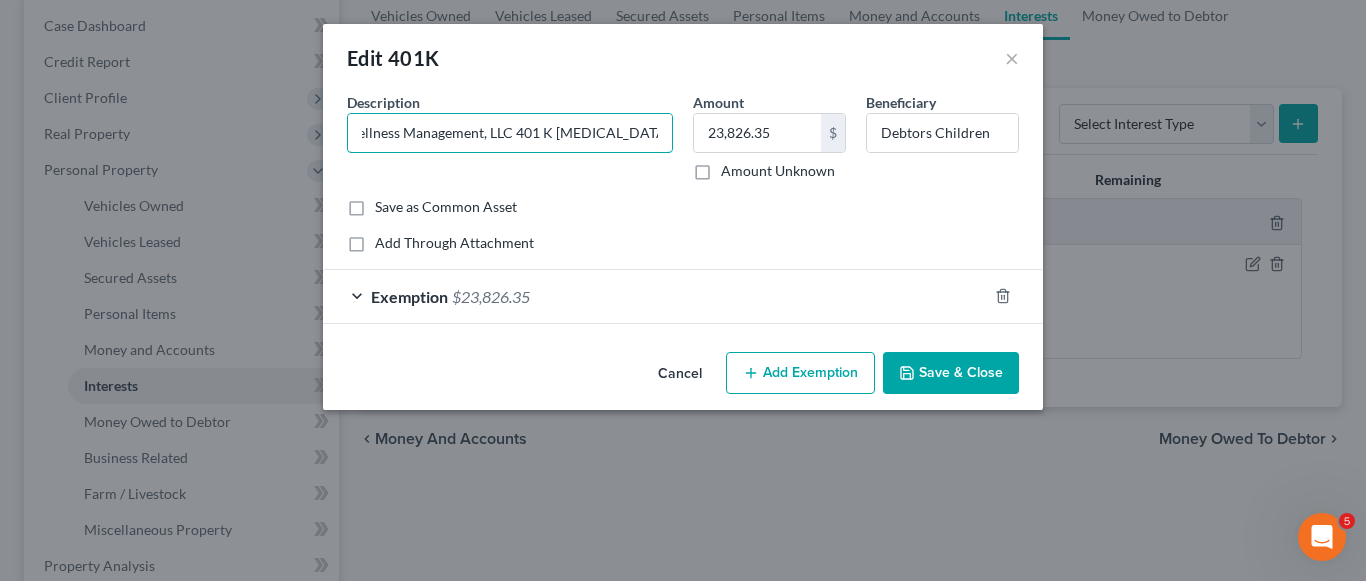 drag, startPoint x: 574, startPoint y: 132, endPoint x: 792, endPoint y: 176, distance: 222.39604 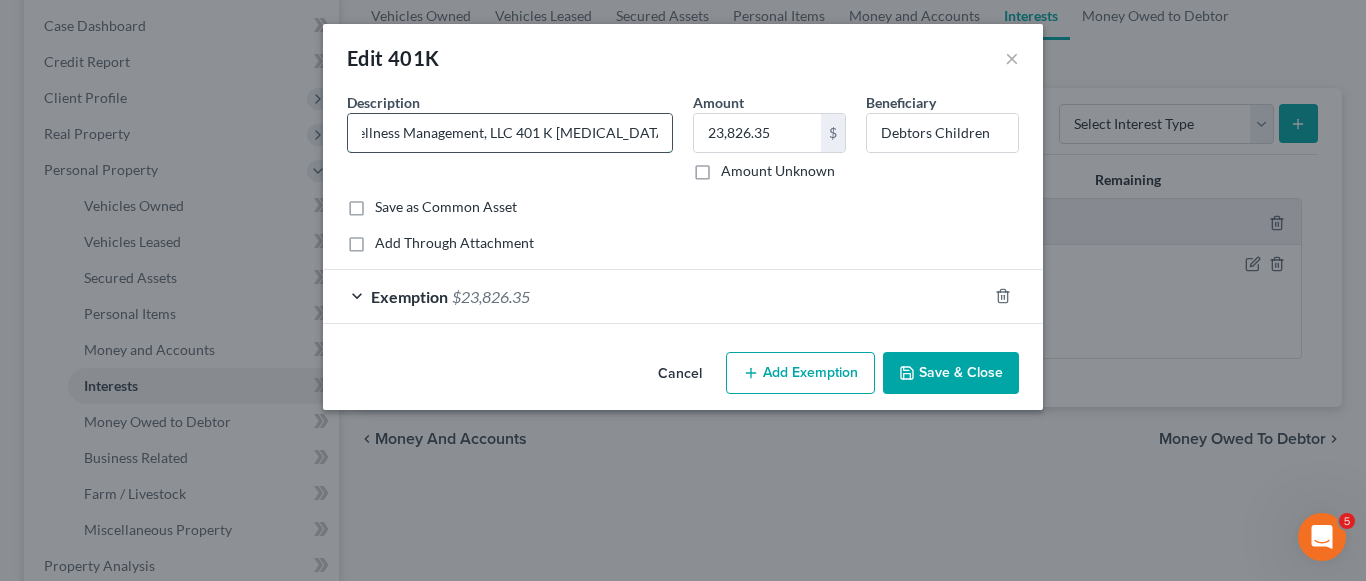 click on "Power Wellness Management, LLC 401 K [MEDICAL_DATA] as of [DATE]" at bounding box center (510, 133) 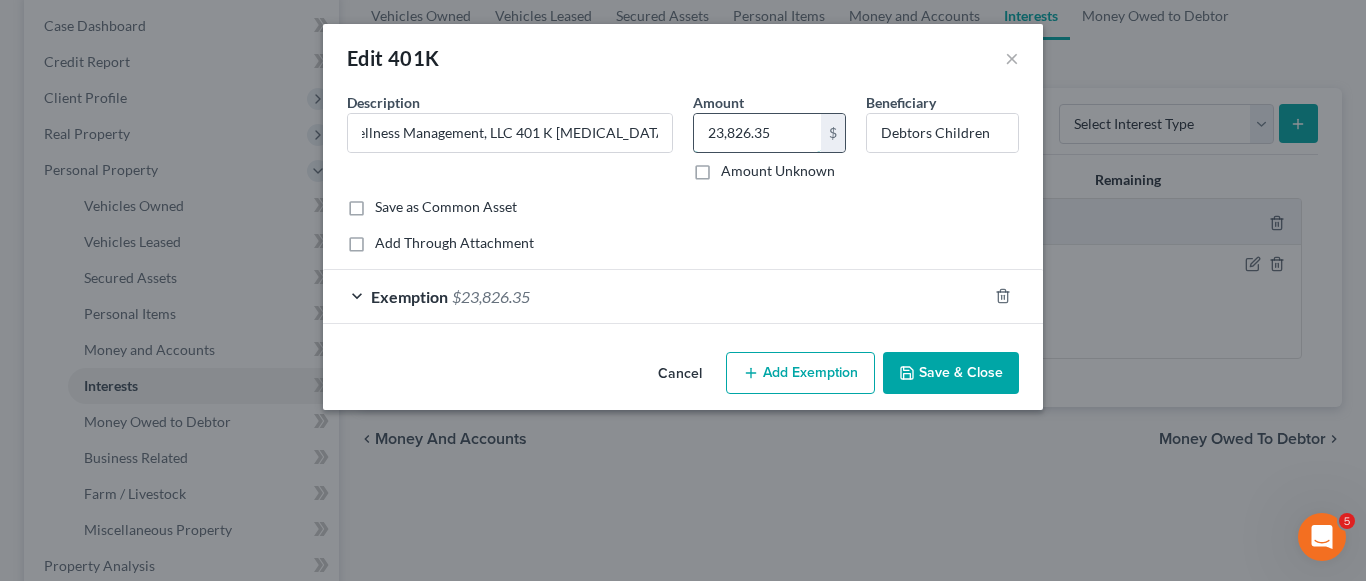 click on "23,826.35" at bounding box center [757, 133] 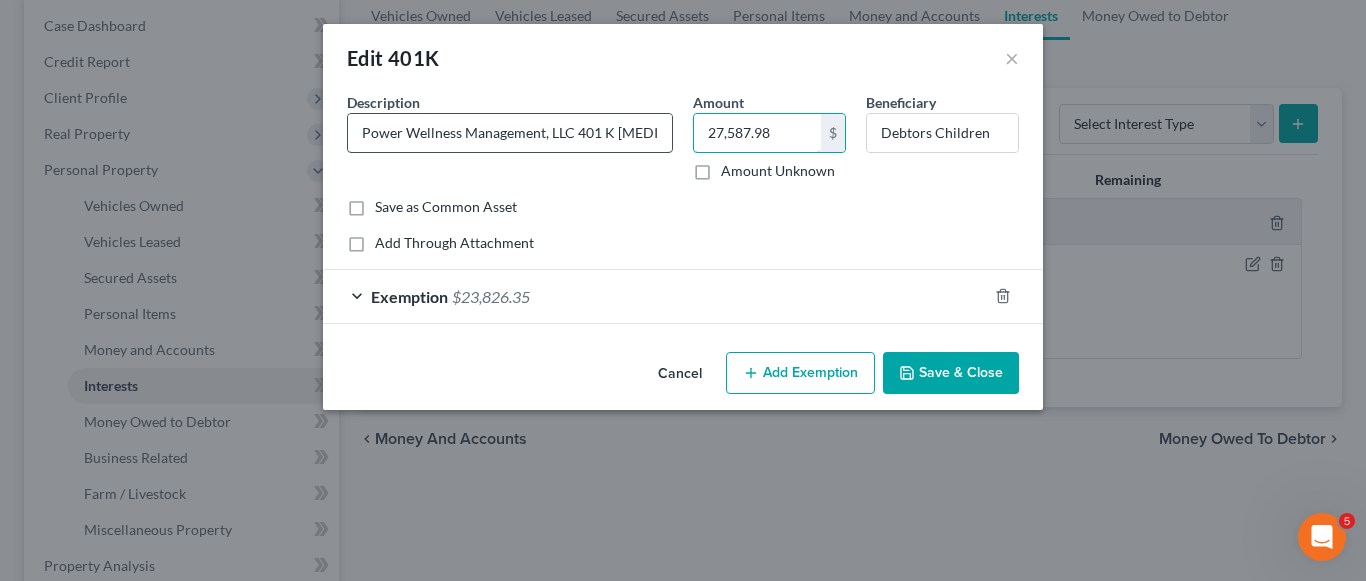 type on "27,587.98" 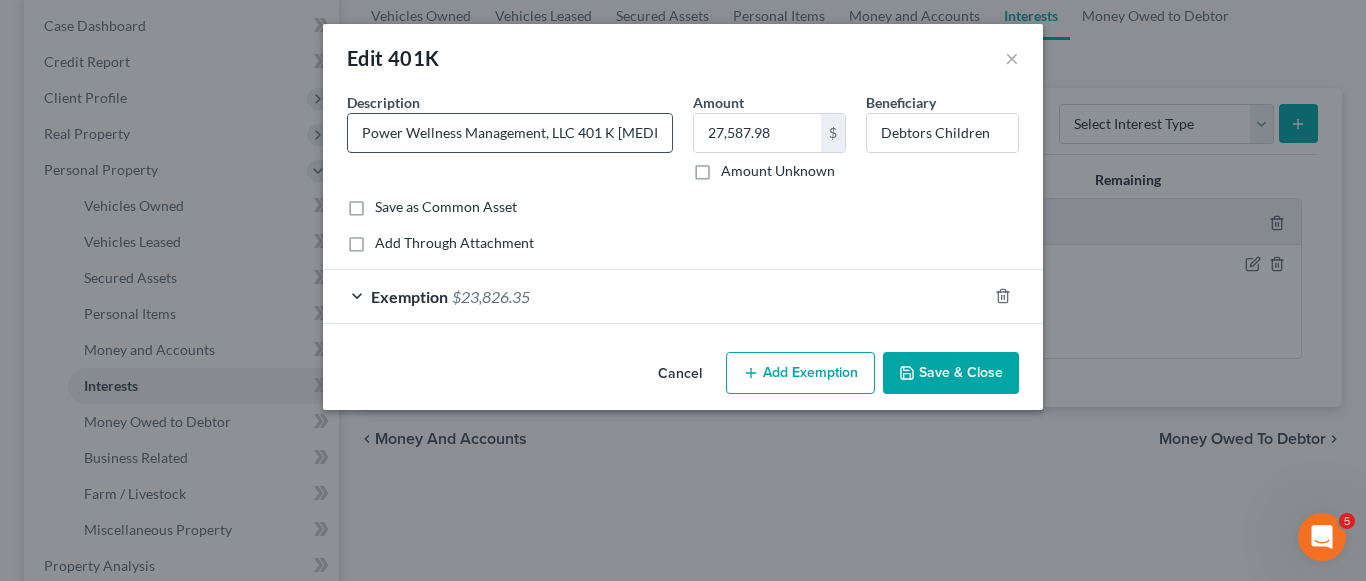 scroll, scrollTop: 0, scrollLeft: 62, axis: horizontal 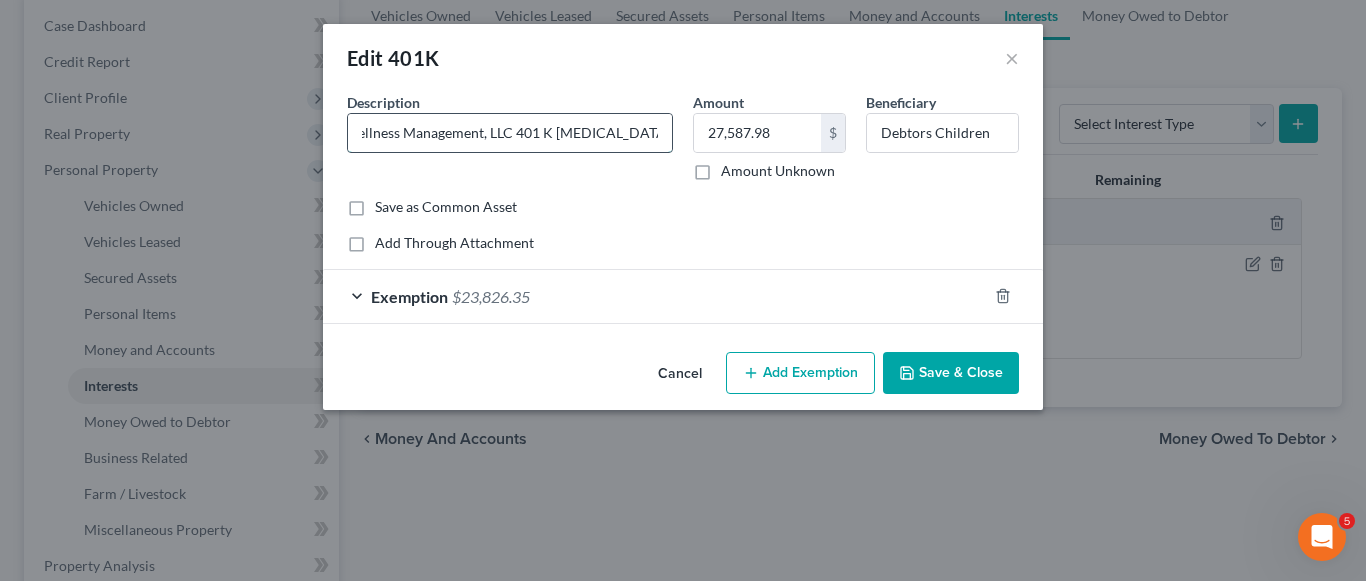 drag, startPoint x: 618, startPoint y: 144, endPoint x: 670, endPoint y: 142, distance: 52.03845 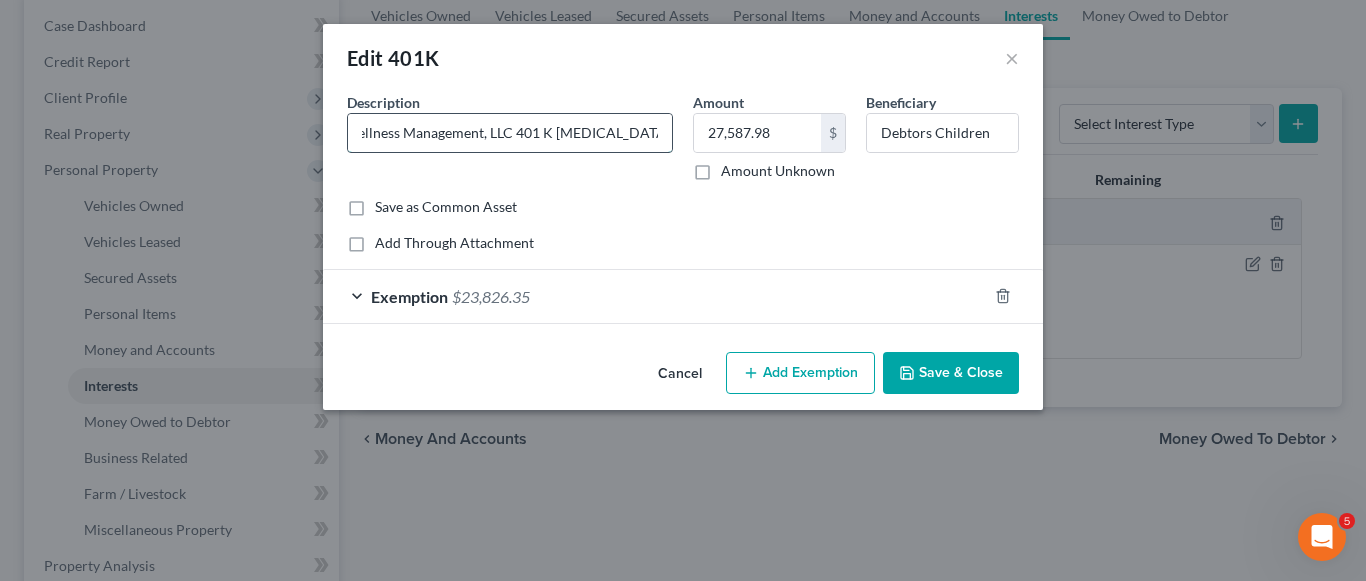 drag, startPoint x: 608, startPoint y: 130, endPoint x: 638, endPoint y: 132, distance: 30.066593 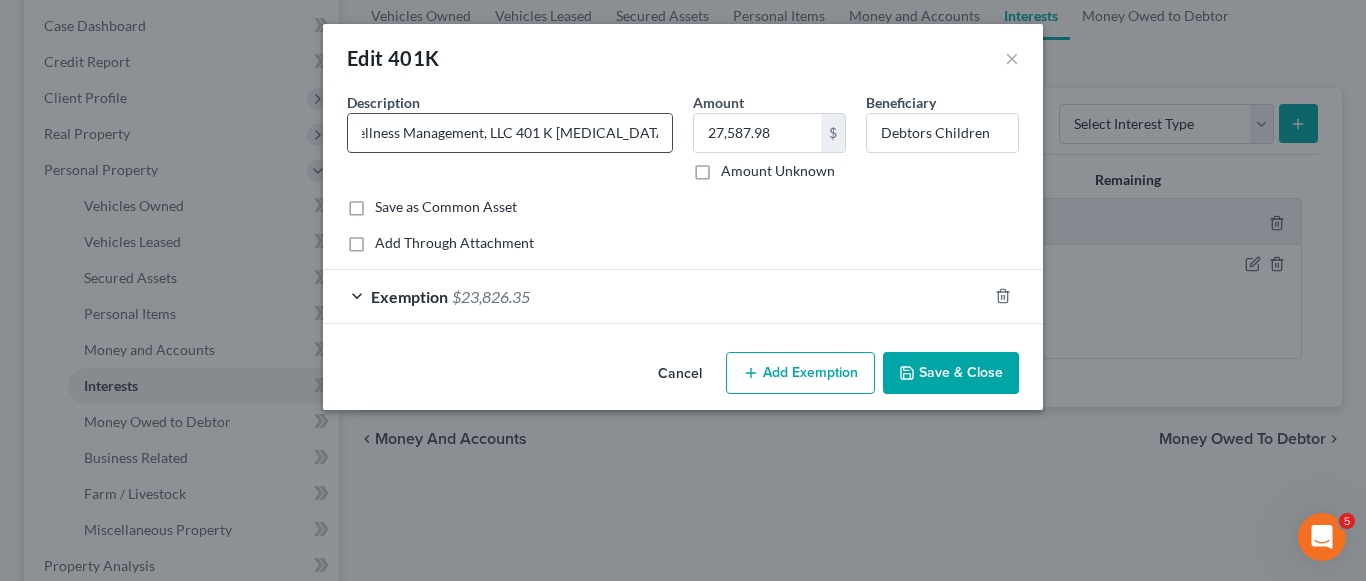 scroll, scrollTop: 0, scrollLeft: 65, axis: horizontal 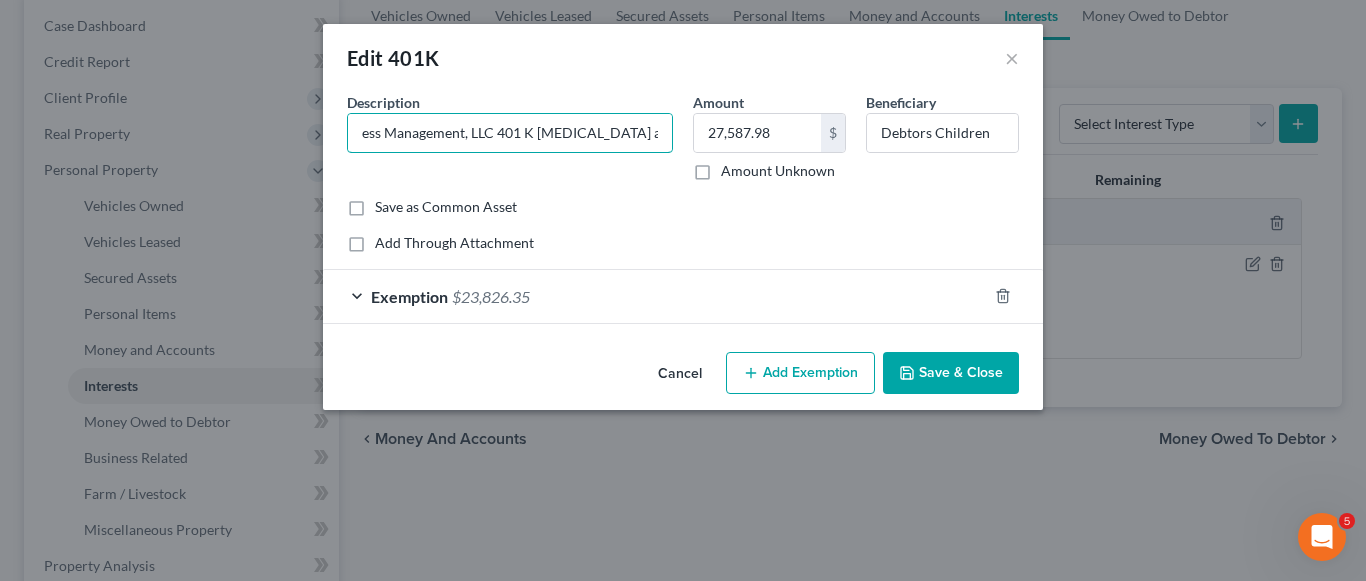 drag, startPoint x: 659, startPoint y: 131, endPoint x: 684, endPoint y: 132, distance: 25.019993 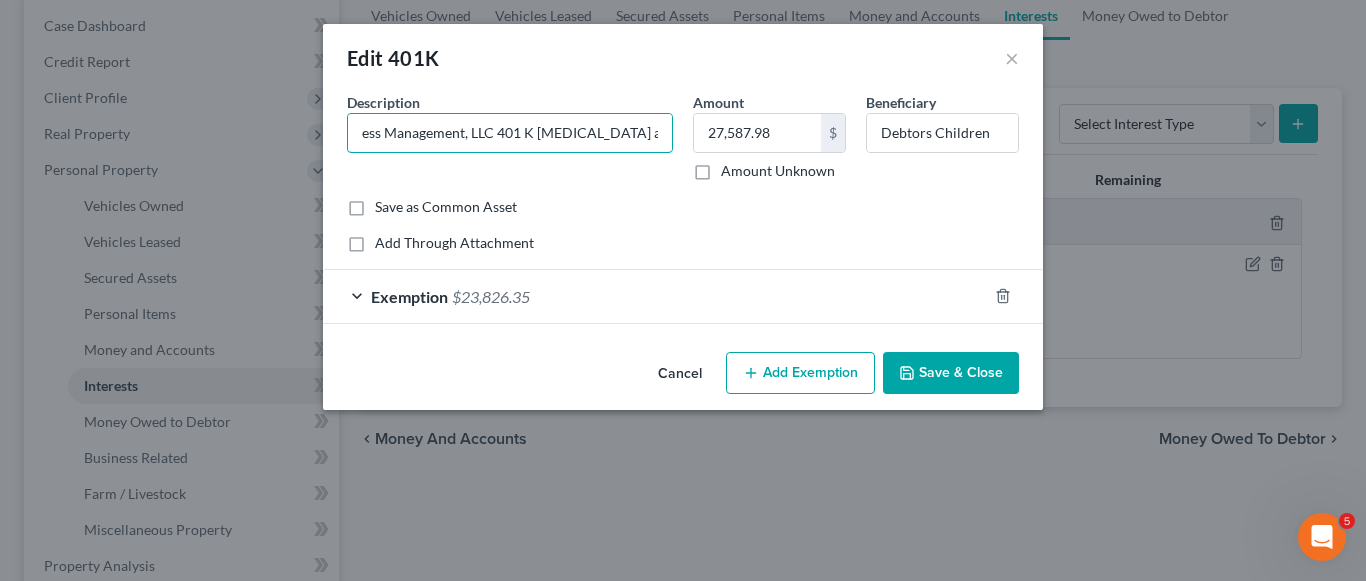 scroll, scrollTop: 0, scrollLeft: 65, axis: horizontal 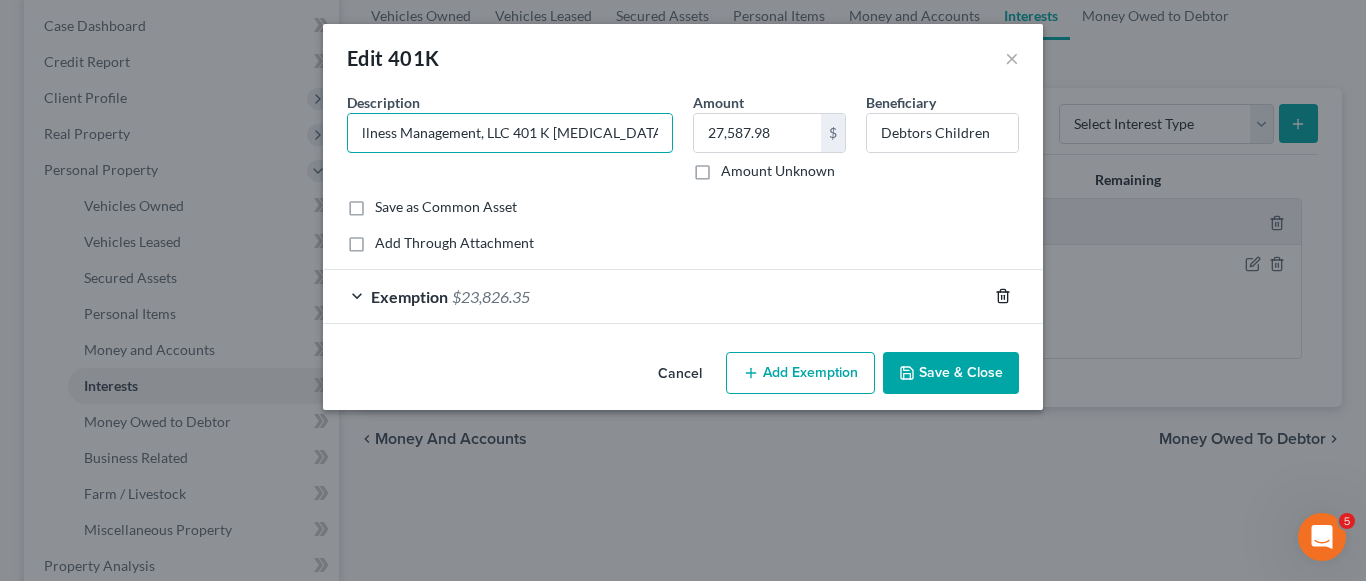 type on "Power Wellness Management, LLC 401 K [MEDICAL_DATA] as of [DATE]" 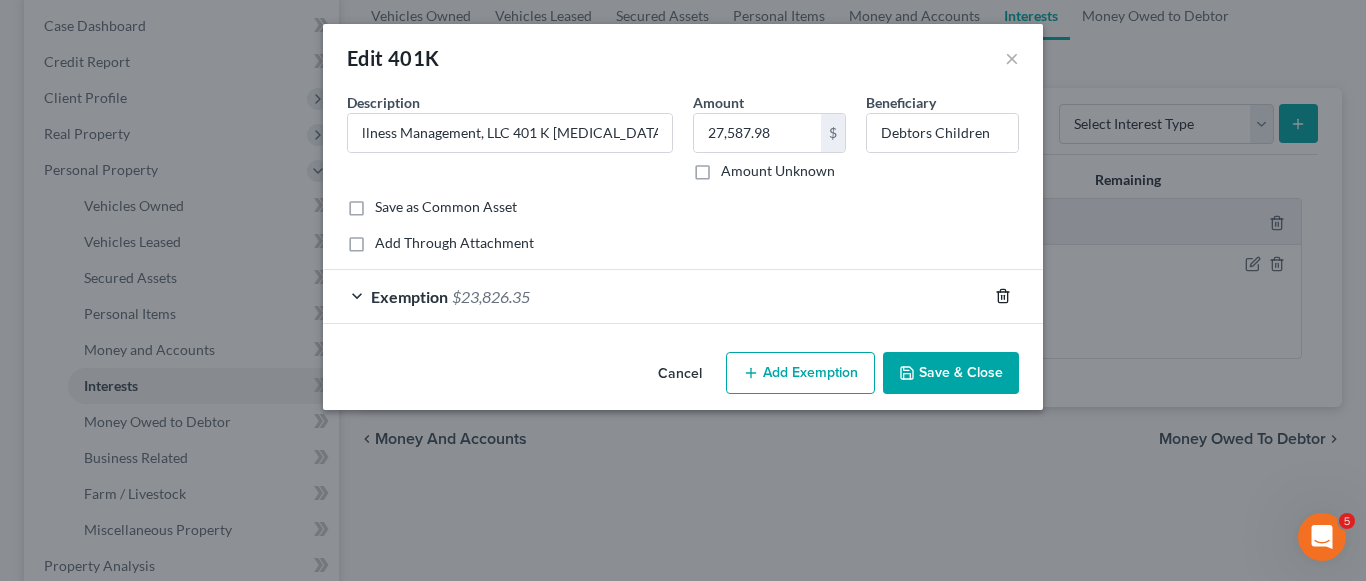scroll, scrollTop: 0, scrollLeft: 0, axis: both 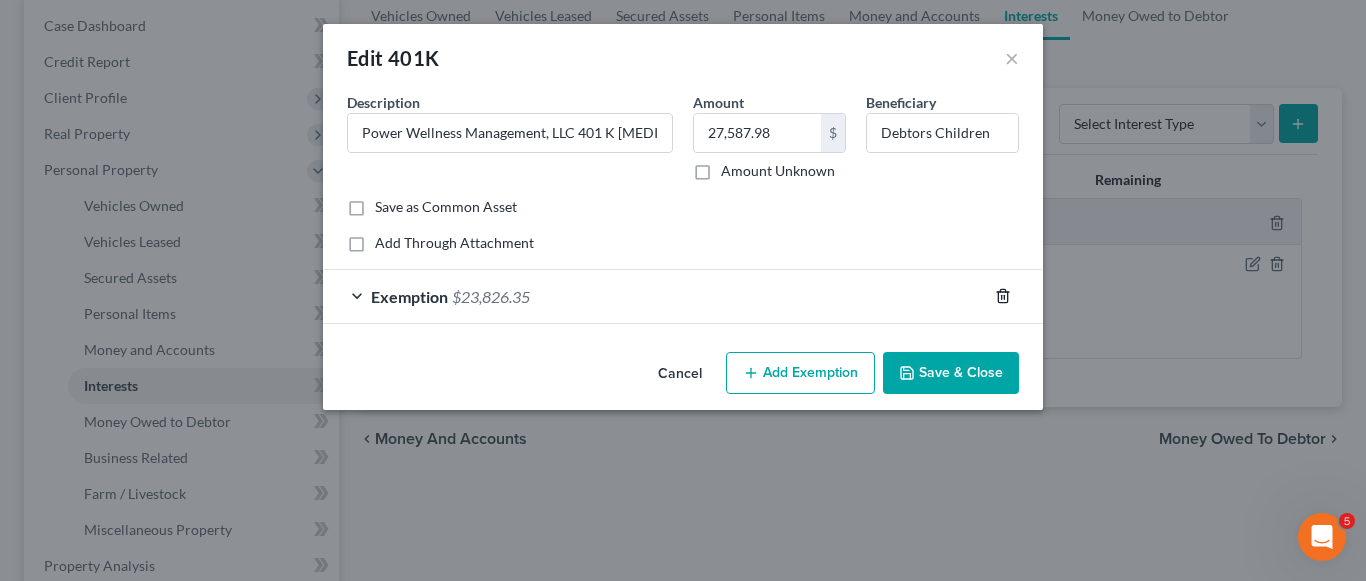 click 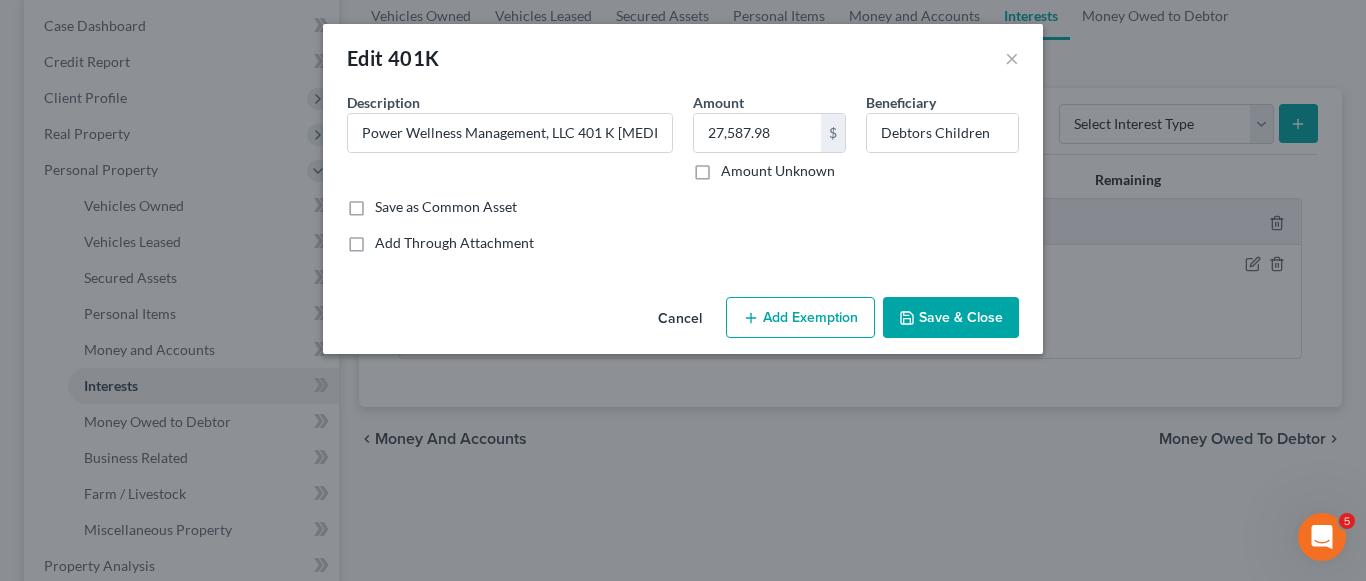 click on "Add Exemption" at bounding box center [800, 318] 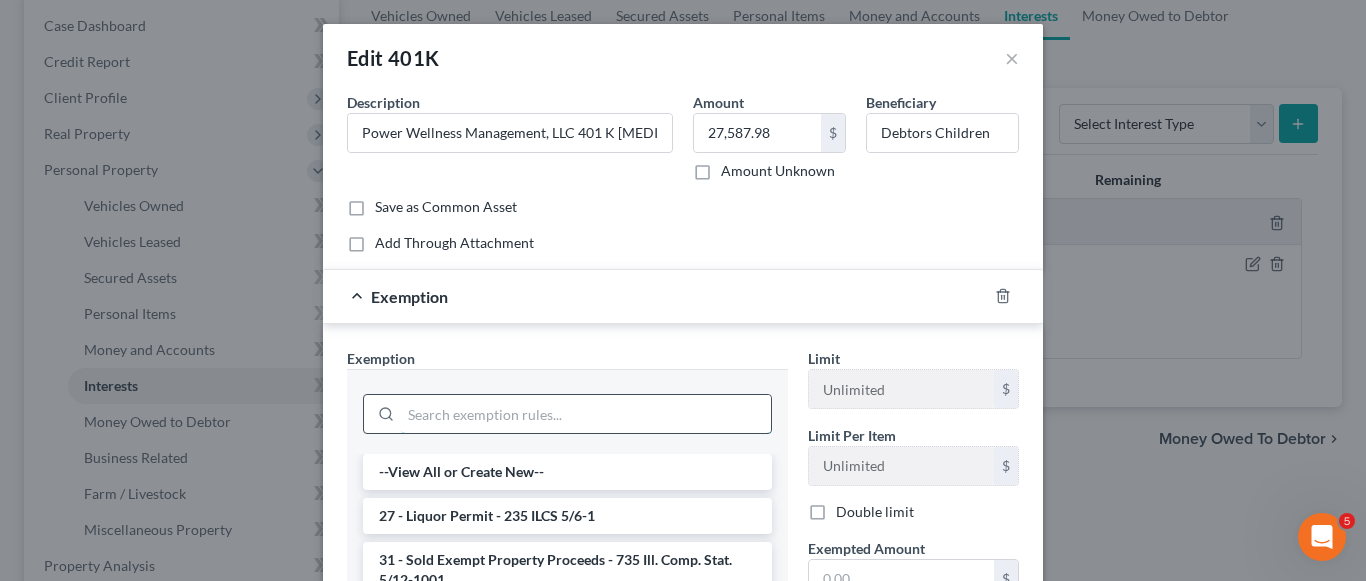 click at bounding box center (586, 414) 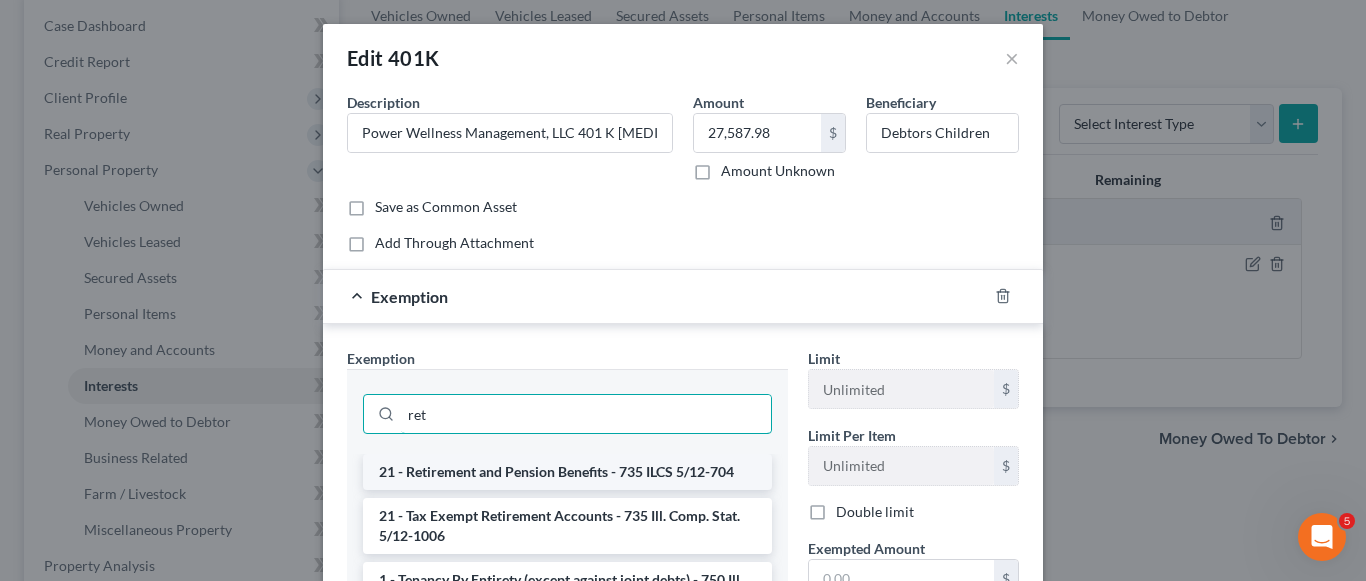 type on "ret" 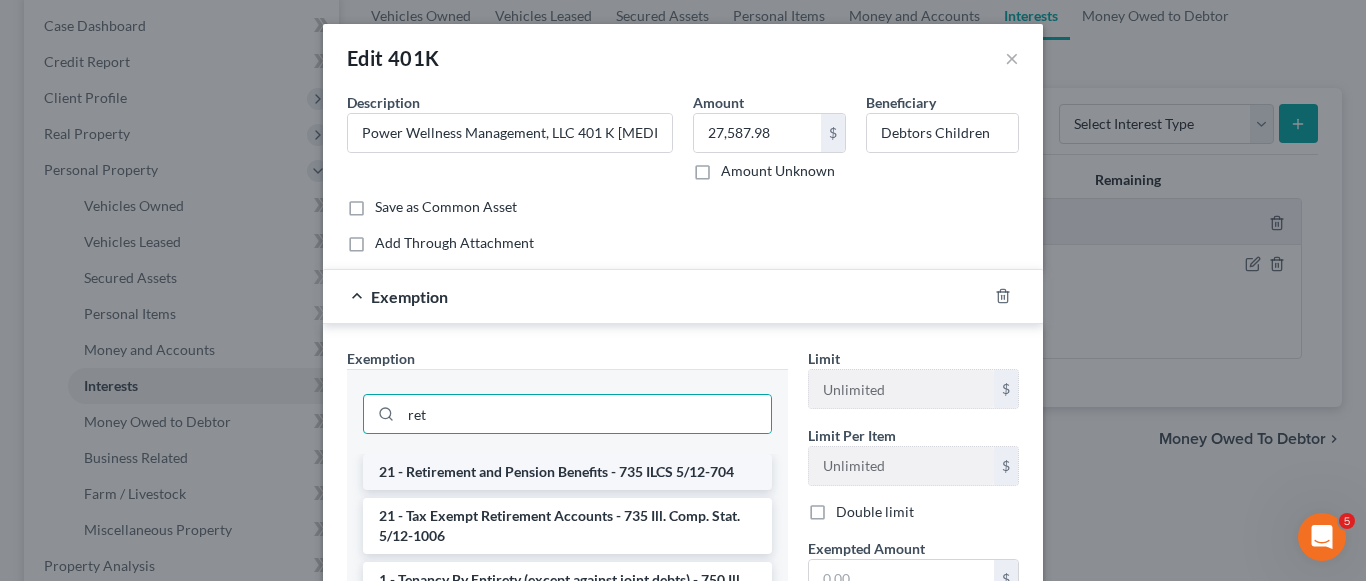 click on "21 - Retirement and Pension Benefits - 735 ILCS 5/12-704" at bounding box center (567, 472) 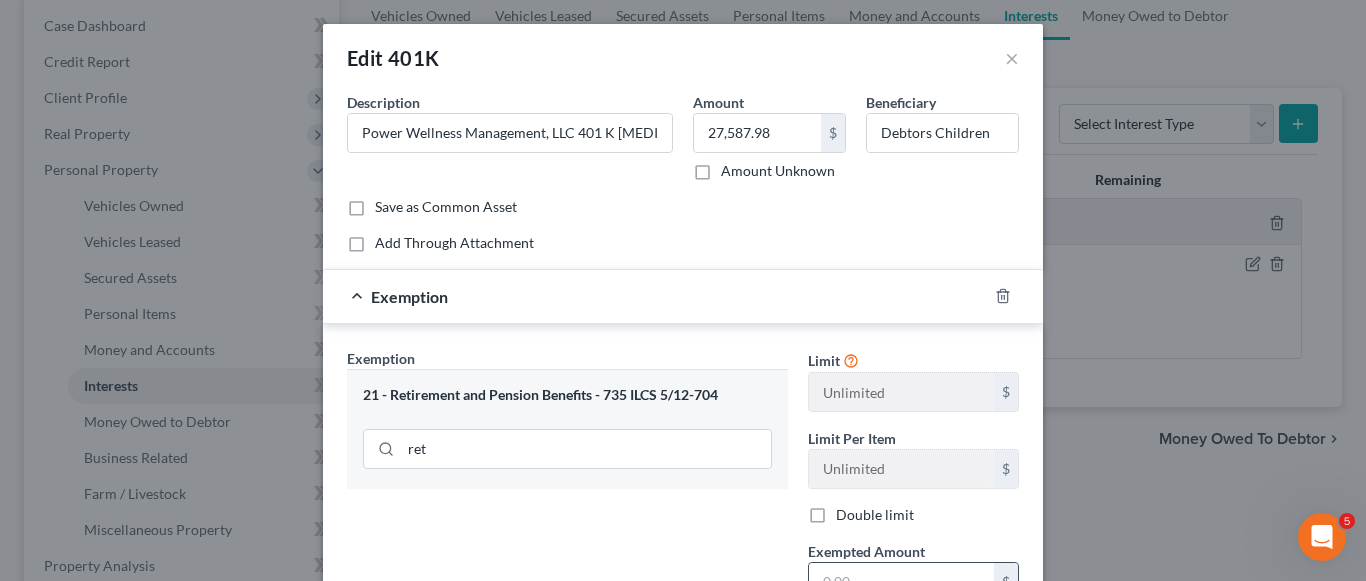 click at bounding box center (901, 582) 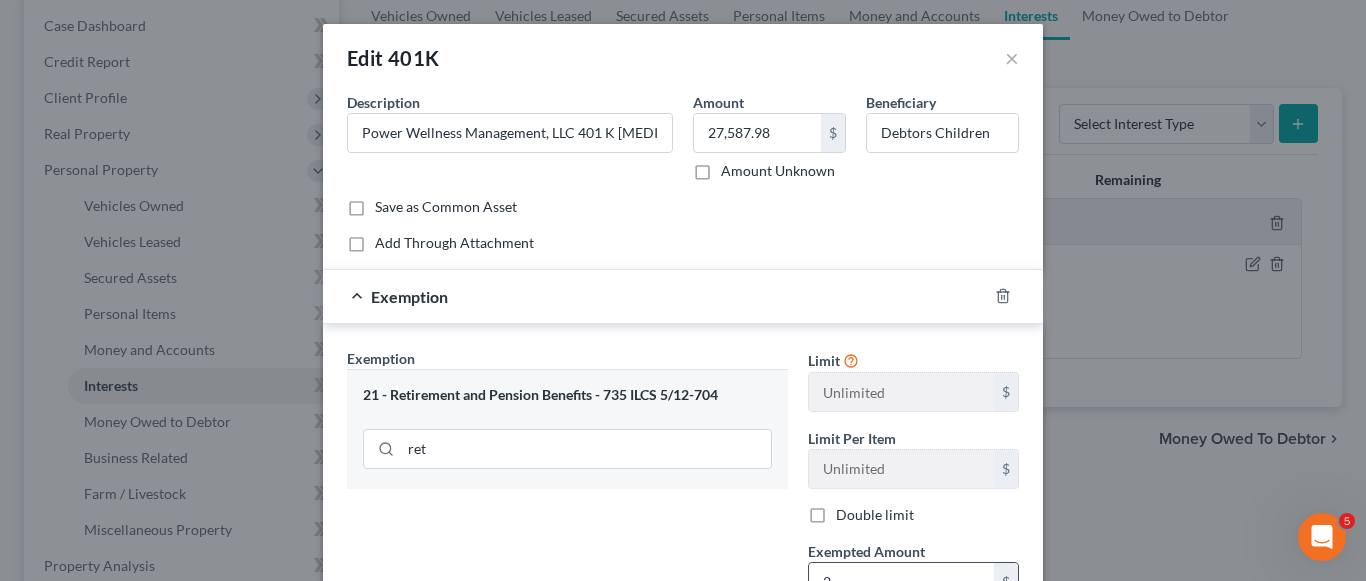 scroll, scrollTop: 10, scrollLeft: 0, axis: vertical 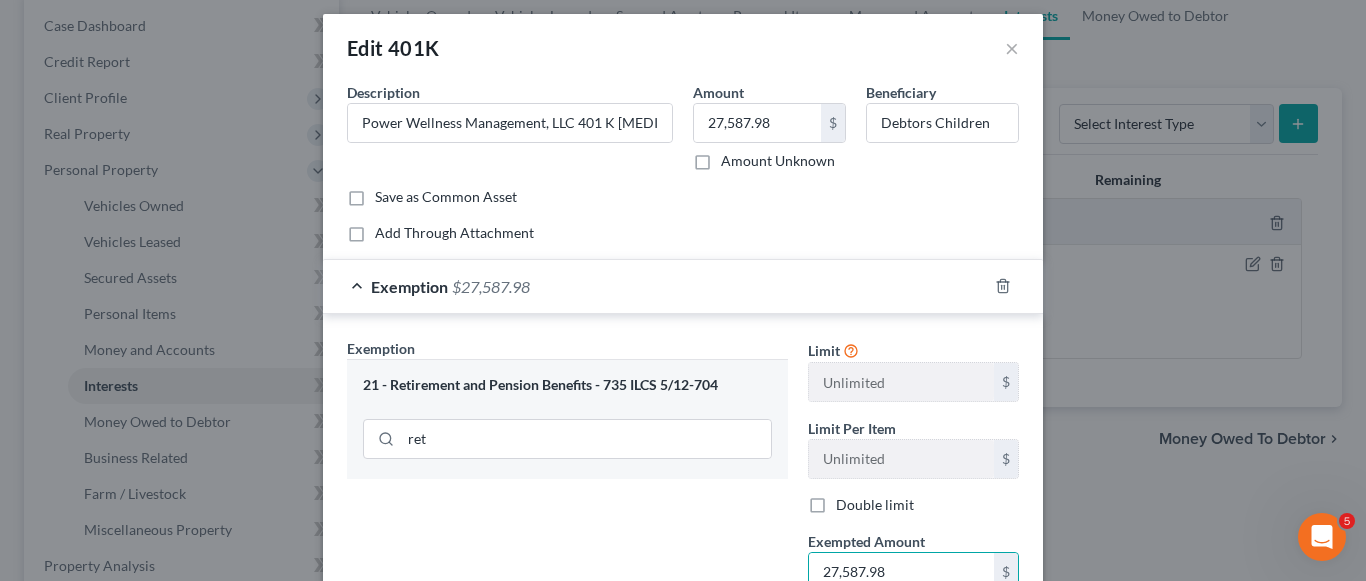 type on "27,587.98" 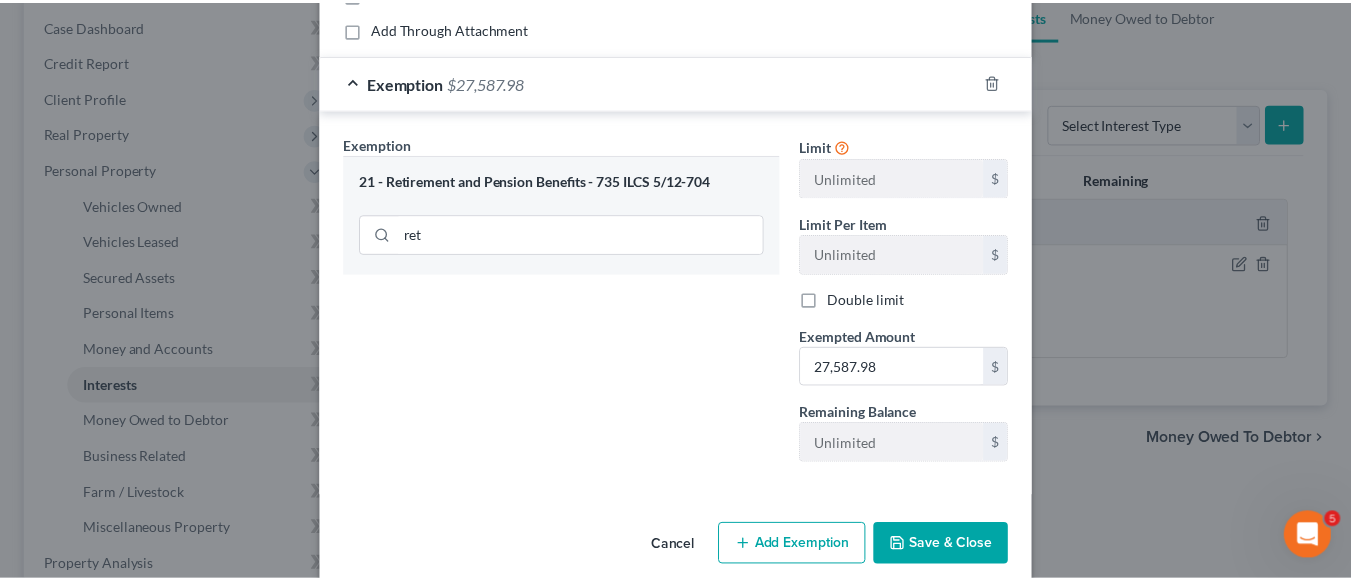 scroll, scrollTop: 240, scrollLeft: 0, axis: vertical 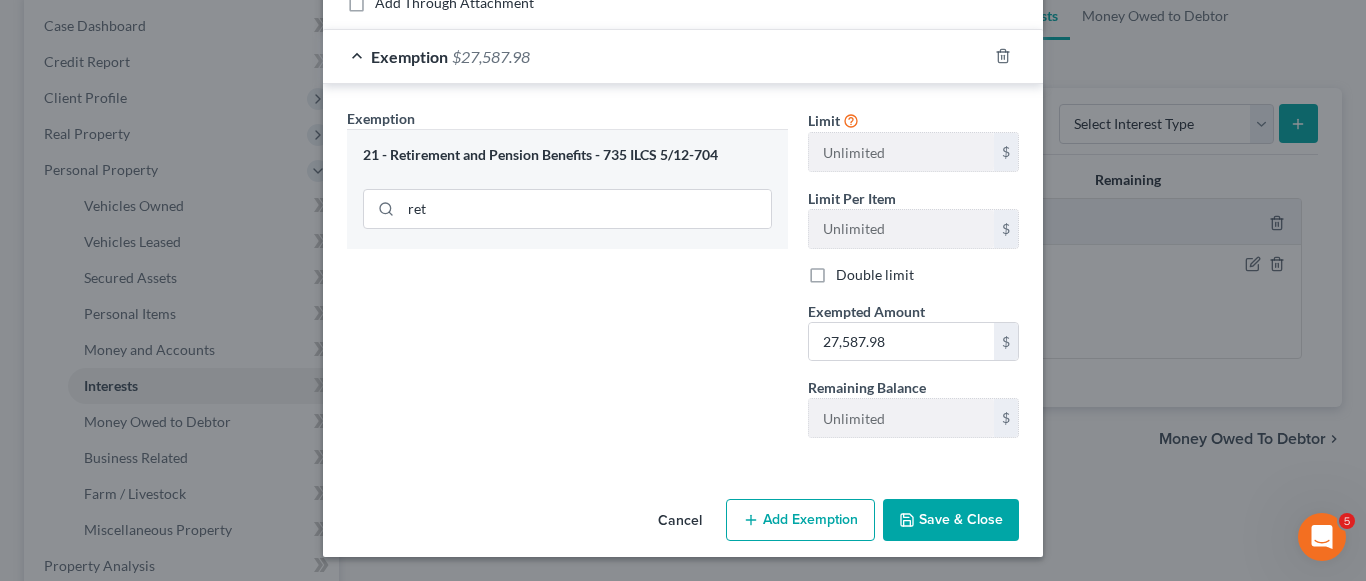 click on "Save & Close" at bounding box center (951, 520) 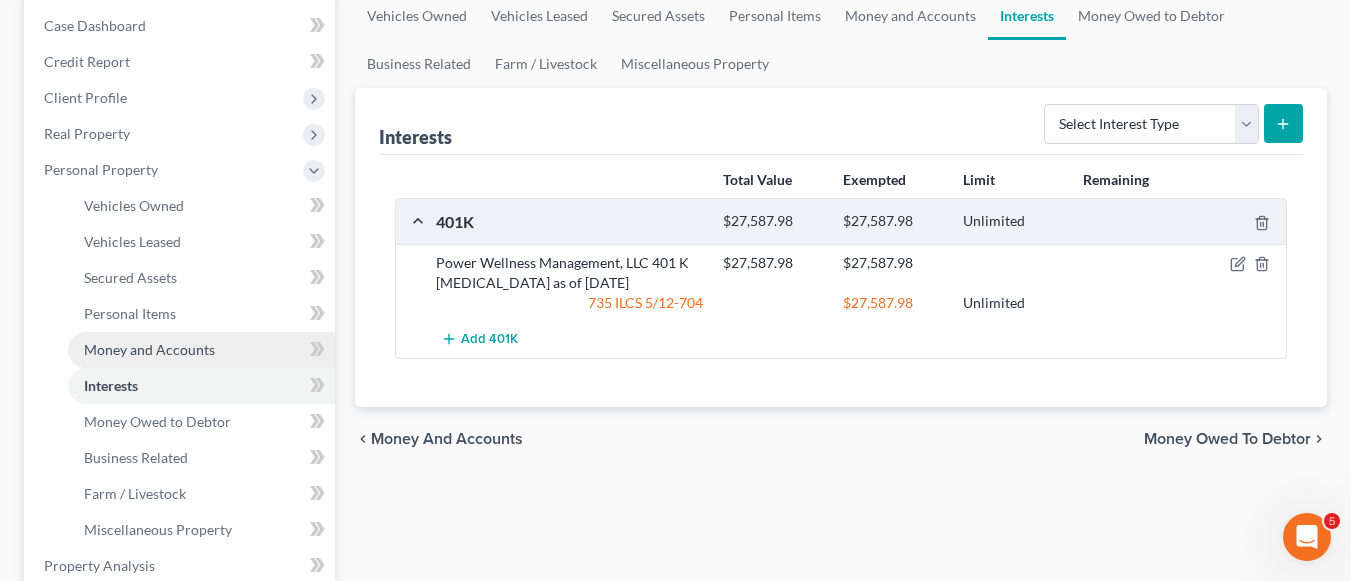 click on "Money and Accounts" at bounding box center (201, 350) 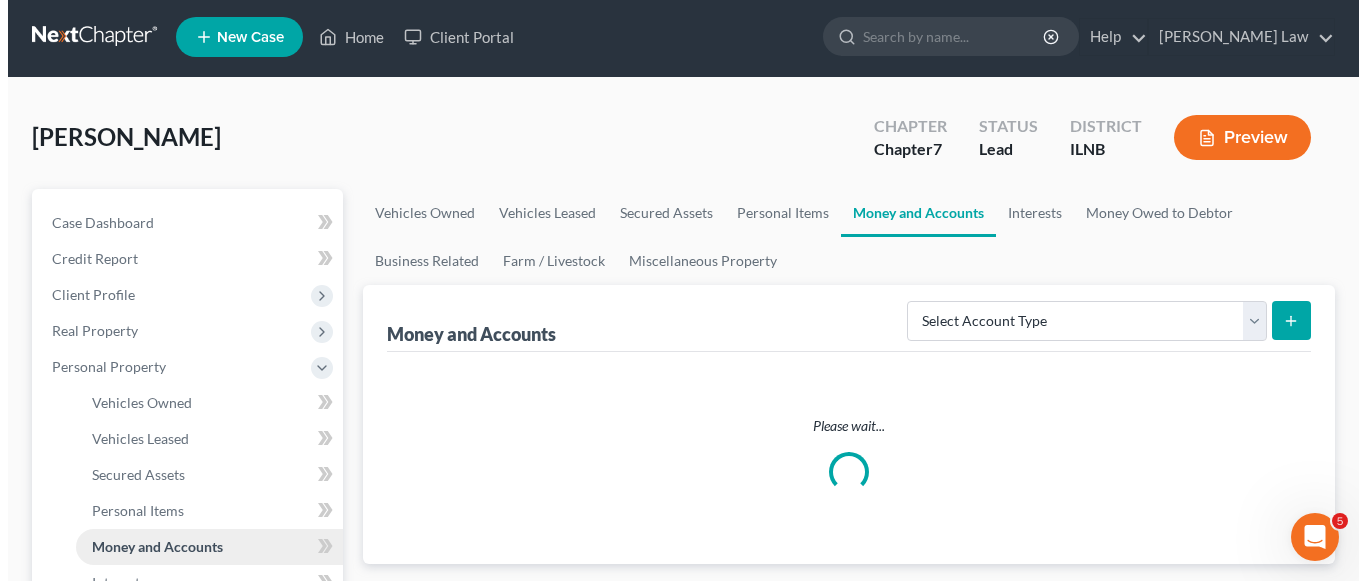 scroll, scrollTop: 0, scrollLeft: 0, axis: both 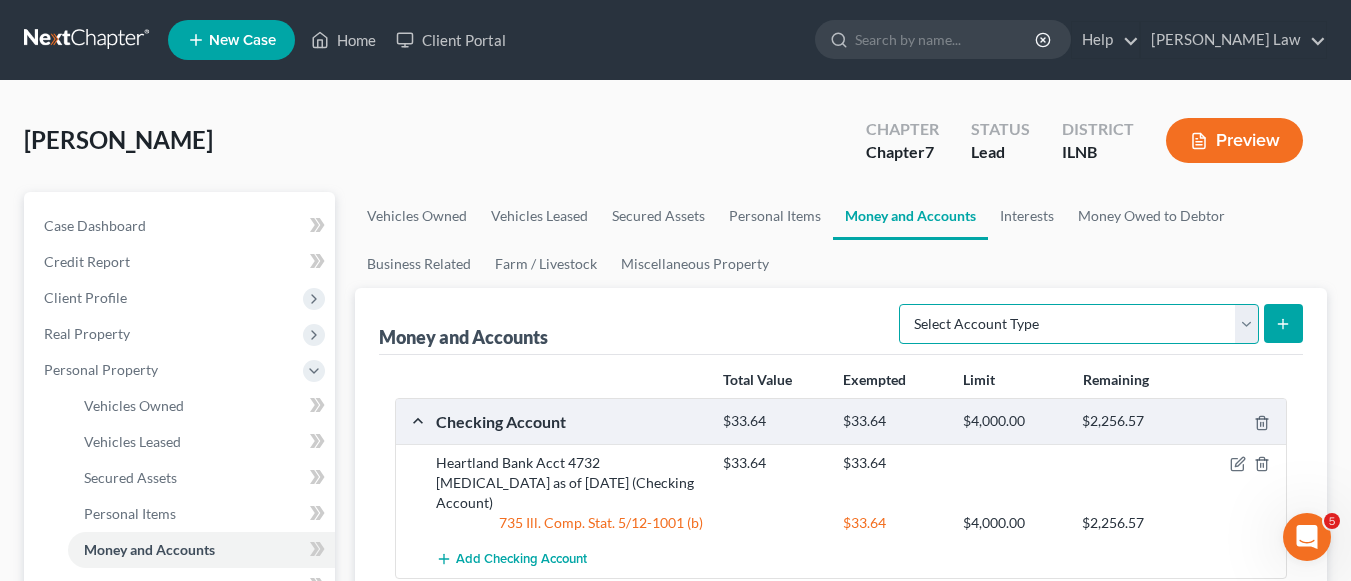 click on "Select Account Type Brokerage Cash on Hand Certificates of Deposit Checking Account Money Market Other (Credit Union, Health Savings Account, etc) Safe Deposit Box Savings Account Security Deposits or Prepayments" at bounding box center [1079, 324] 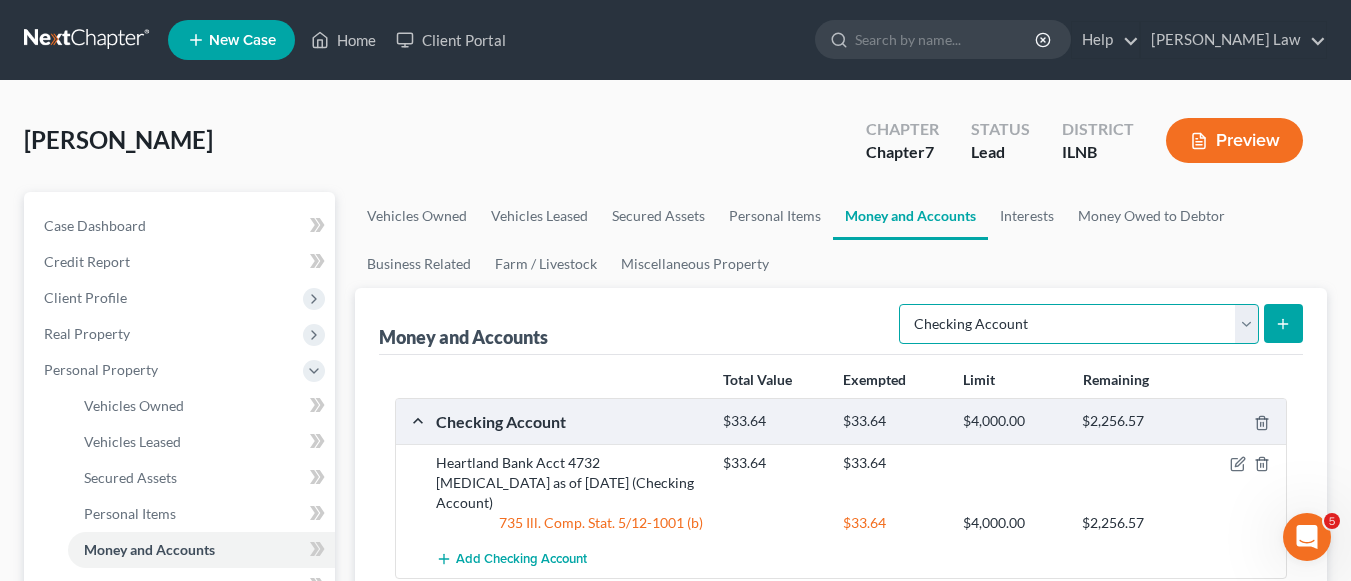 click on "Select Account Type Brokerage Cash on Hand Certificates of Deposit Checking Account Money Market Other (Credit Union, Health Savings Account, etc) Safe Deposit Box Savings Account Security Deposits or Prepayments" at bounding box center (1079, 324) 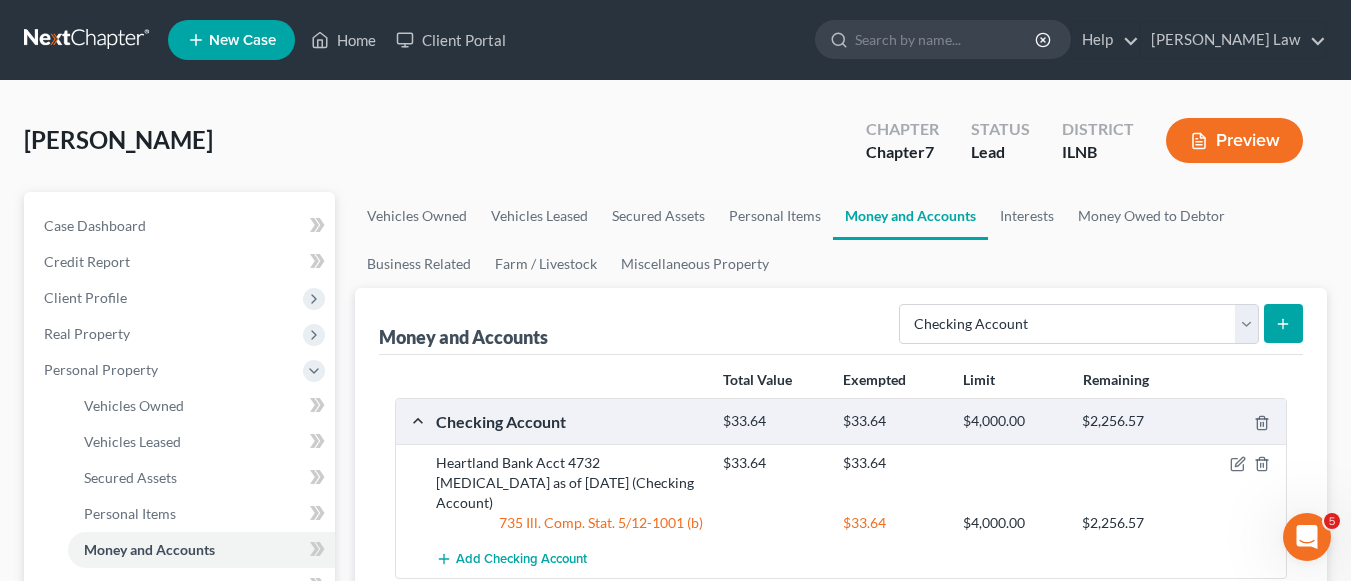 click at bounding box center [1283, 323] 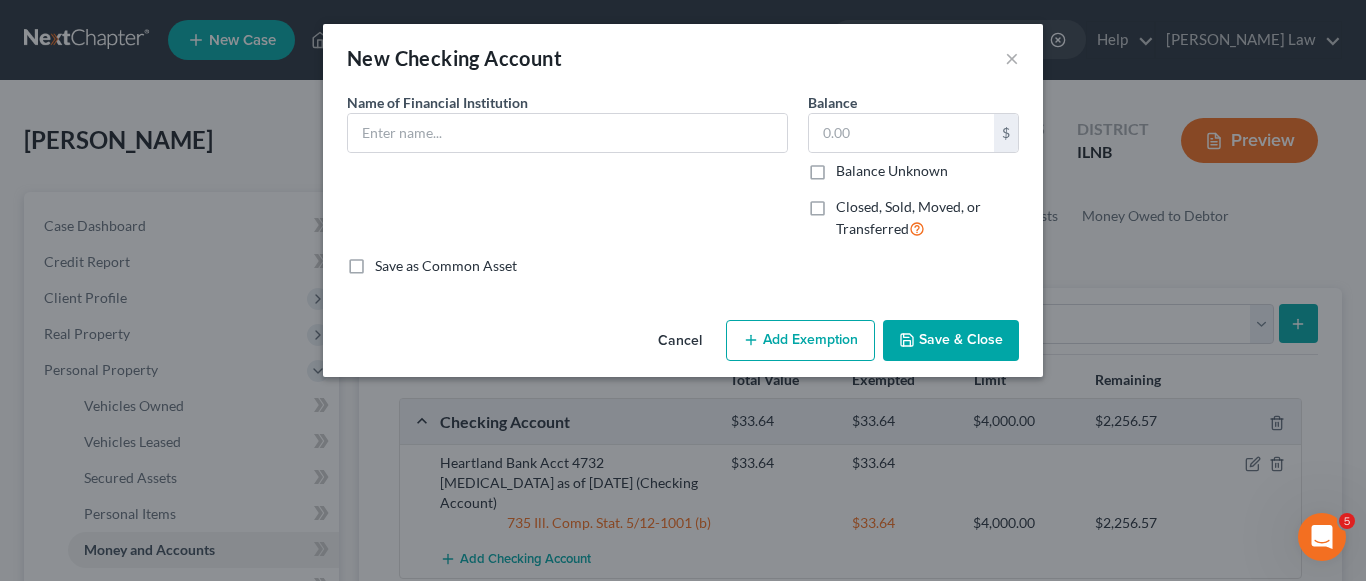 click on "New Checking Account  × An exemption set must first be selected from the Filing Information section. Common Asset Select
Name of Financial Institution
*
Balance
$
Balance Unknown
Balance Undetermined
$
Balance Unknown
Closed, Sold, Moved, or Transferred  Save as Common Asset Cancel Add Exemption Save & Close" at bounding box center [683, 290] 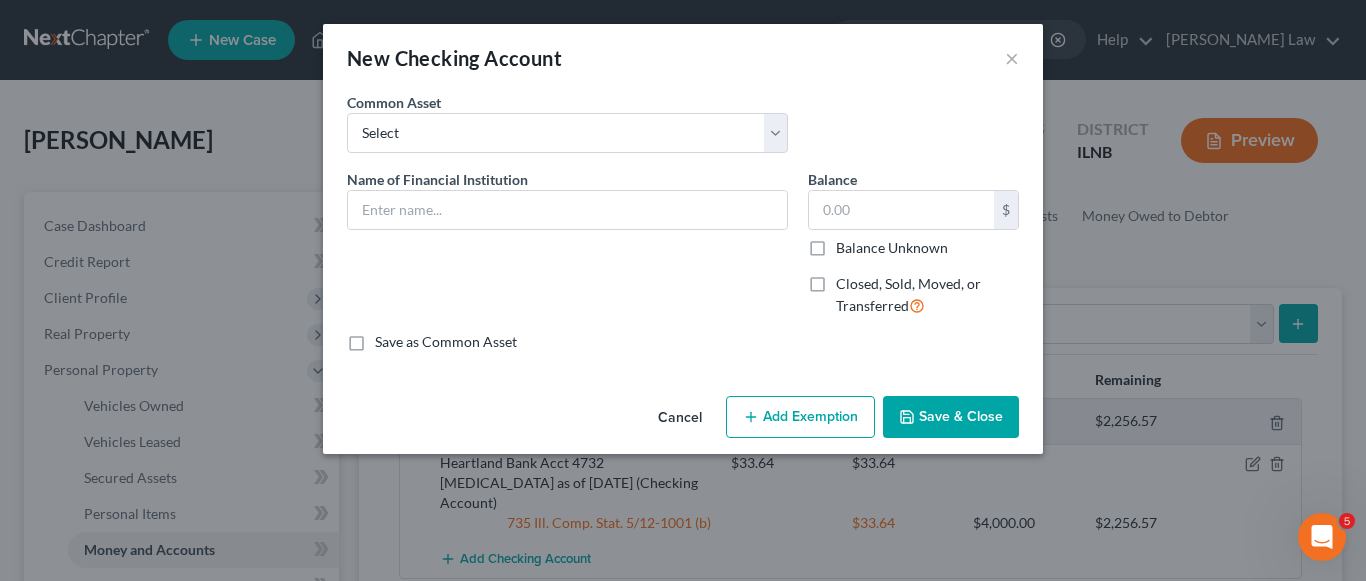 click on "Closed, Sold, Moved, or Transferred" at bounding box center (927, 295) 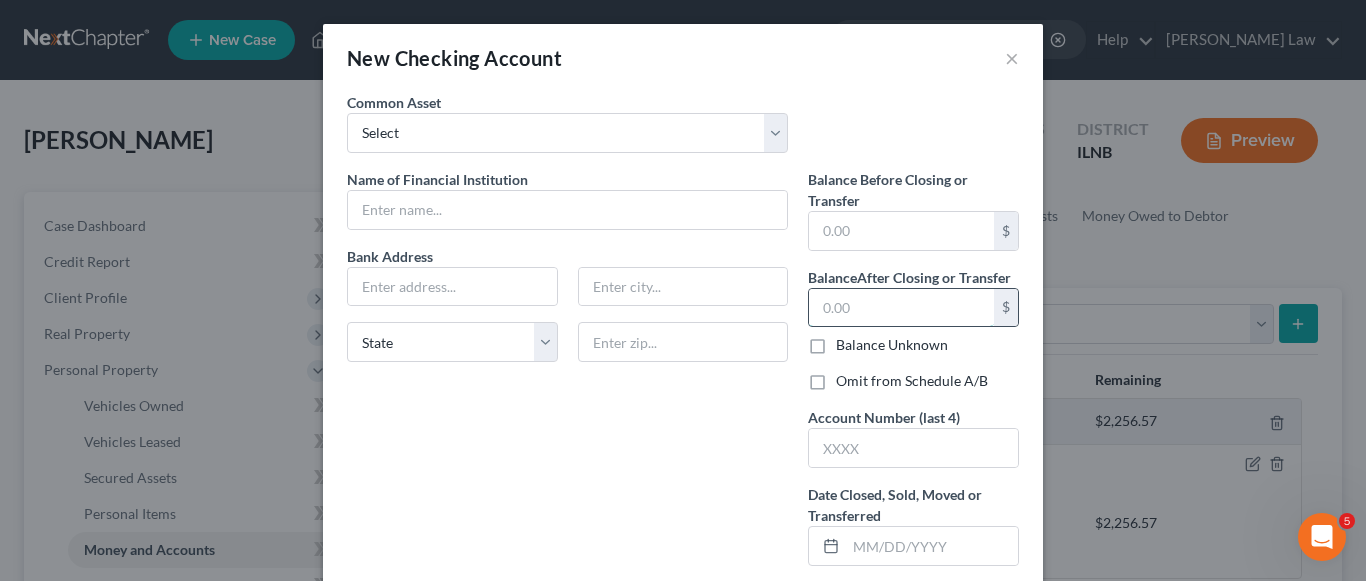 click at bounding box center (901, 308) 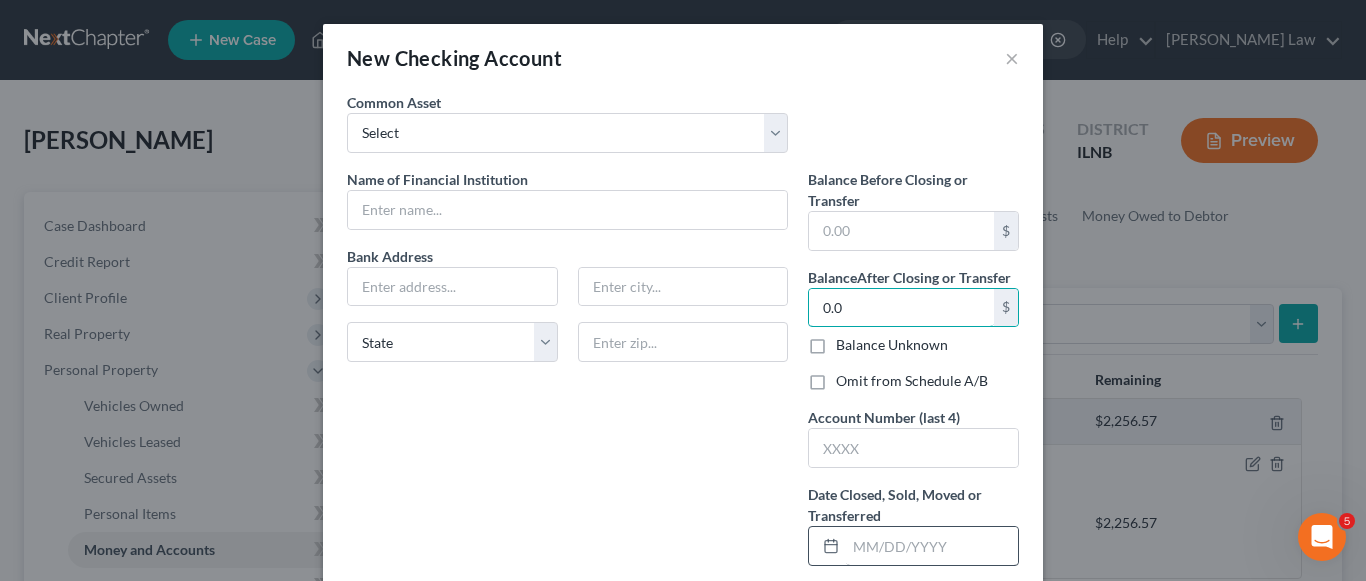 type on "0.0" 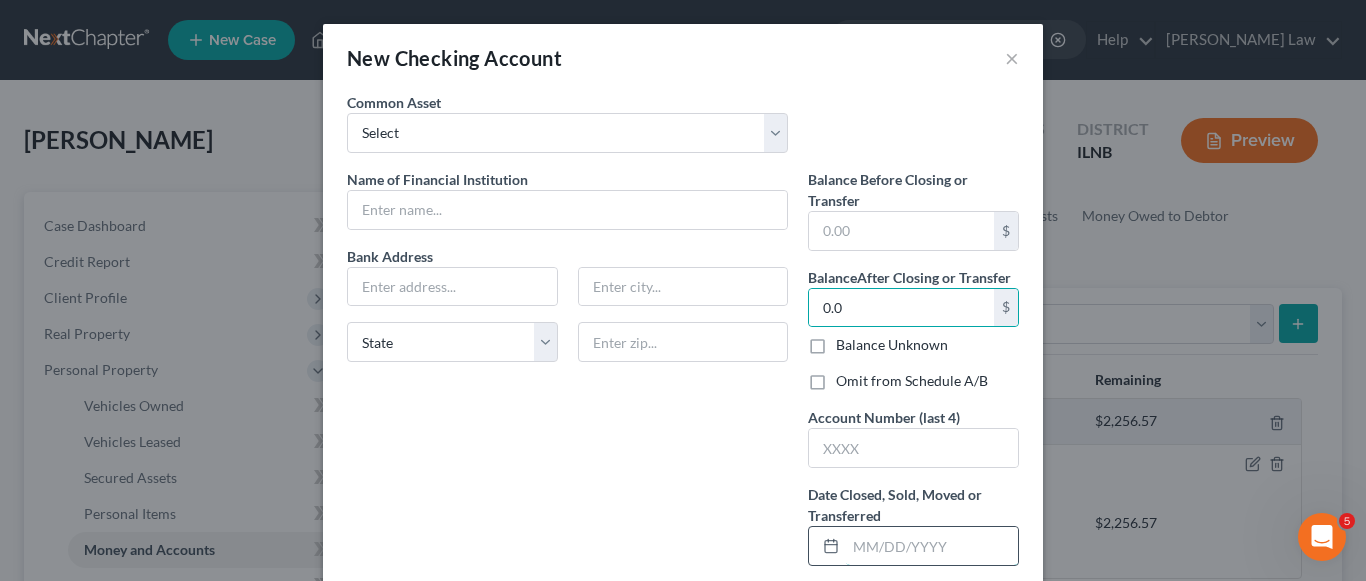click at bounding box center [932, 546] 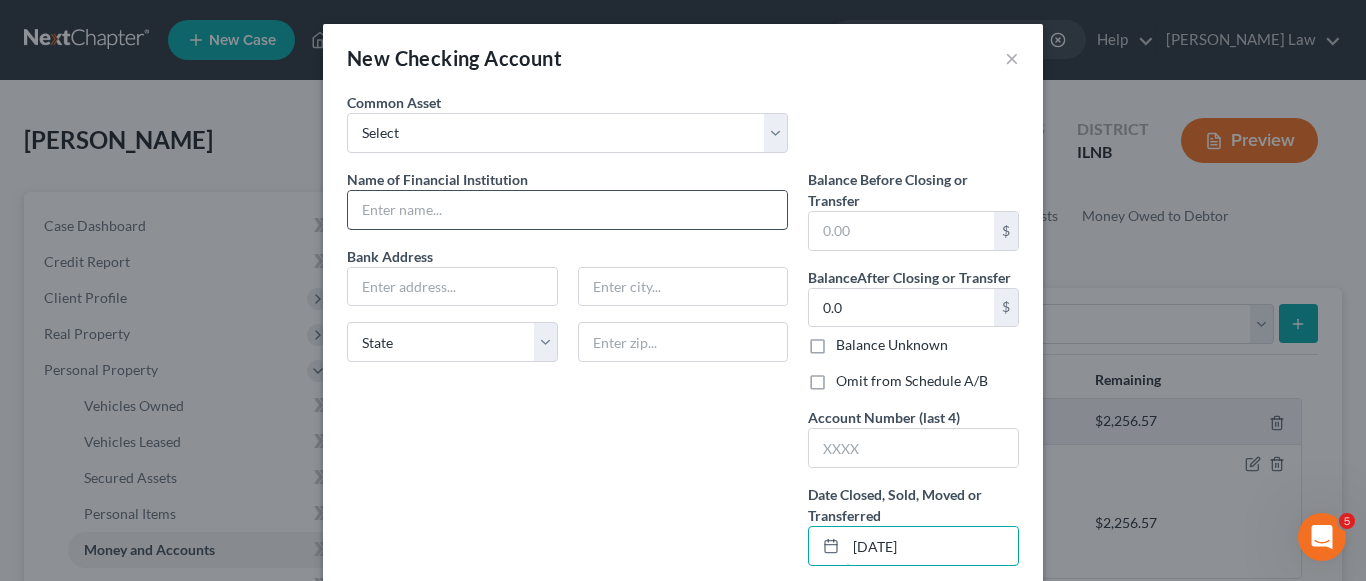 type on "[DATE]" 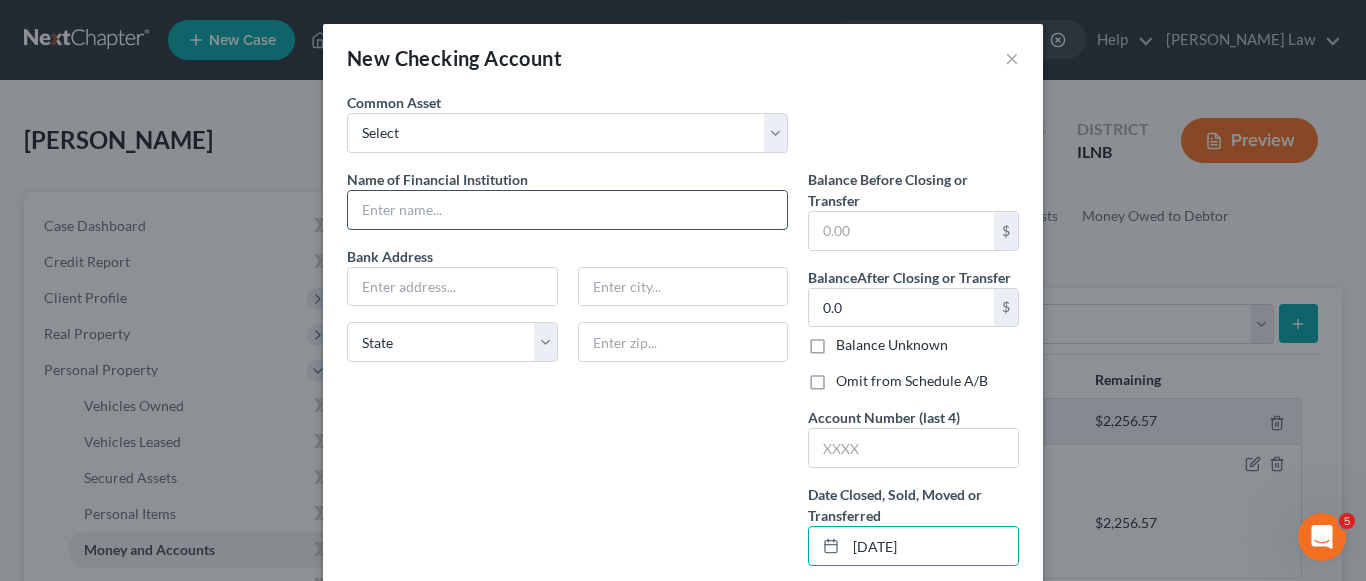 click at bounding box center (567, 210) 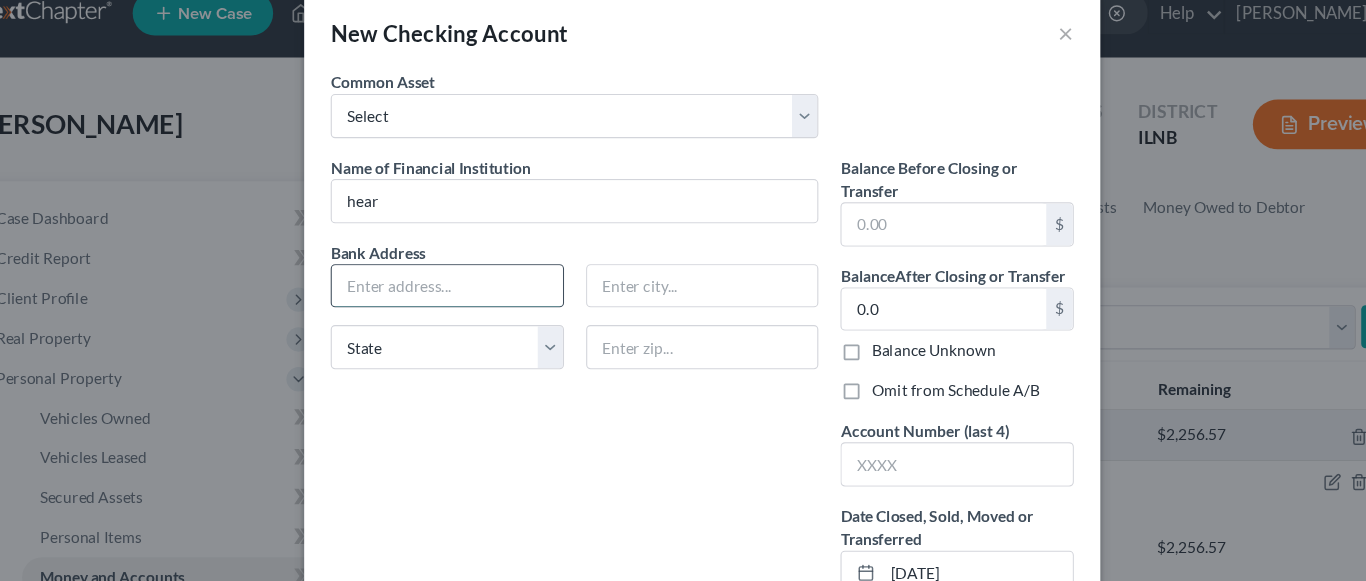 click at bounding box center [452, 287] 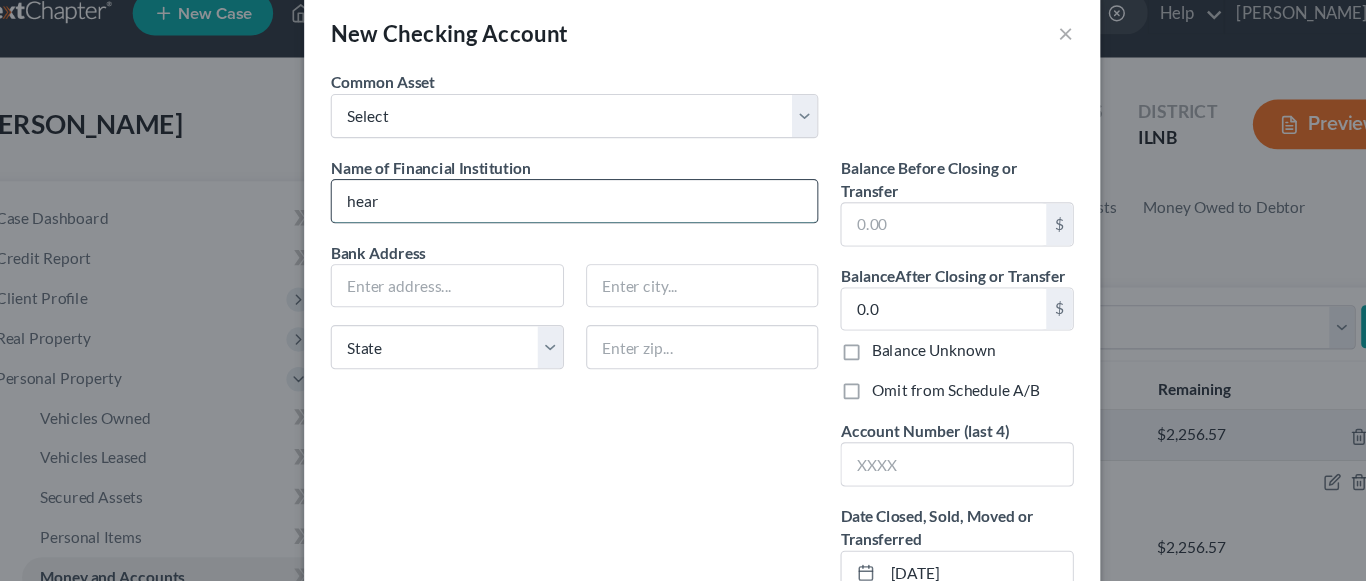 click on "hear" at bounding box center (567, 210) 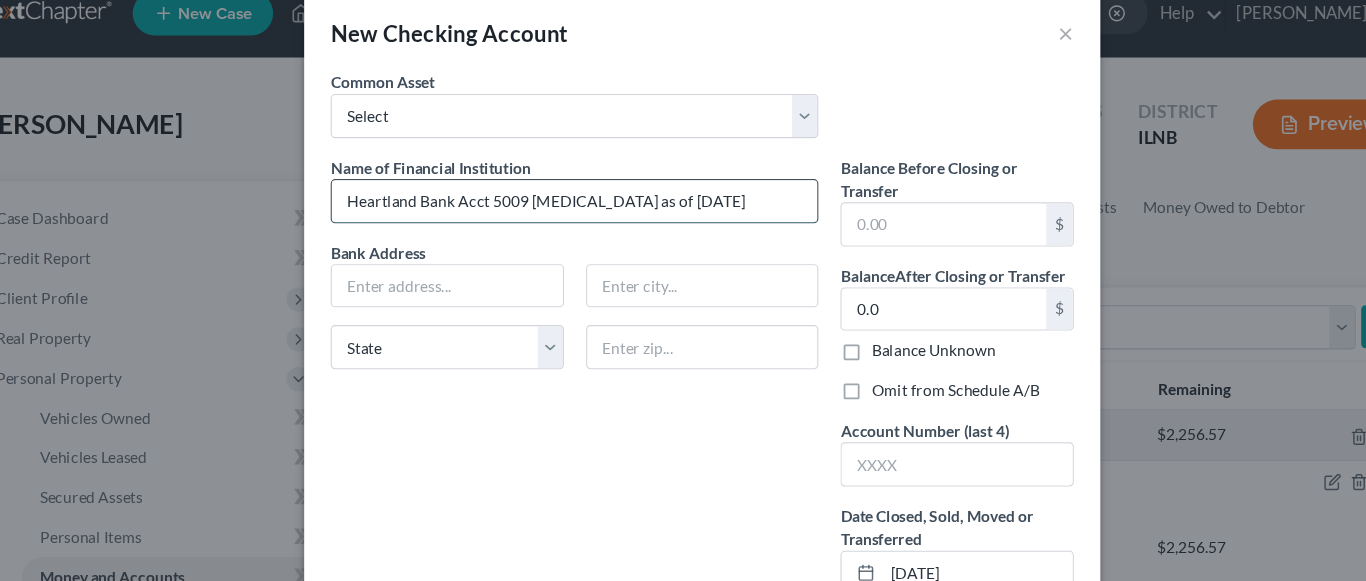drag, startPoint x: 574, startPoint y: 209, endPoint x: 599, endPoint y: 205, distance: 25.317978 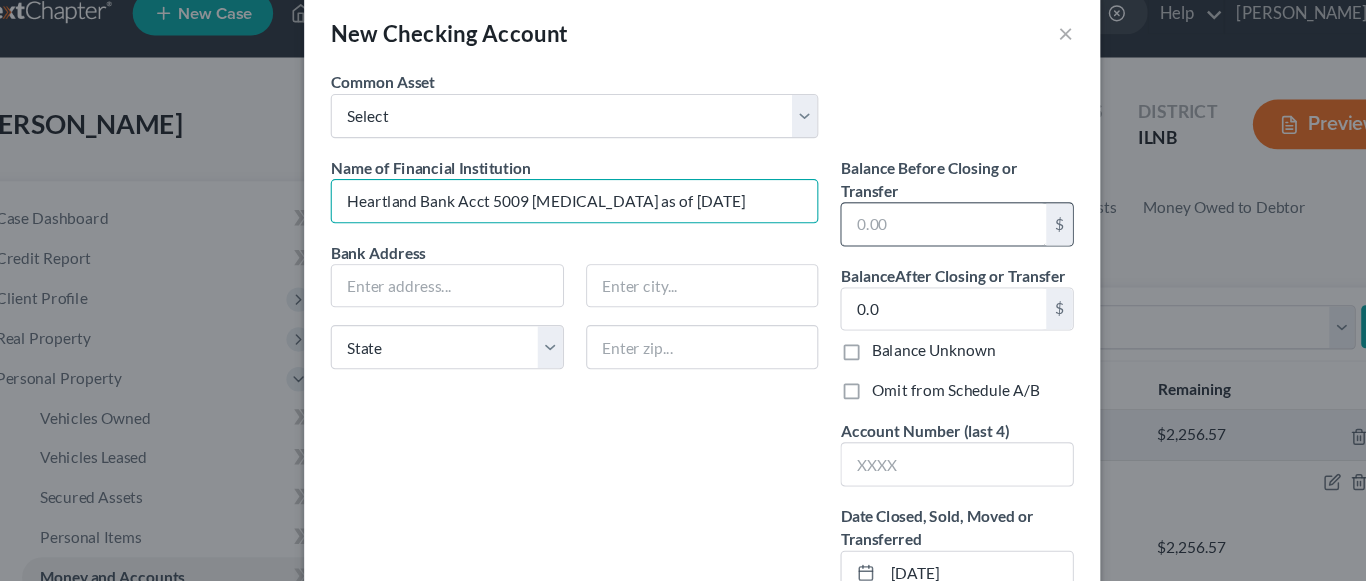 type on "Heartland Bank Acct 5009 [MEDICAL_DATA] as of [DATE]" 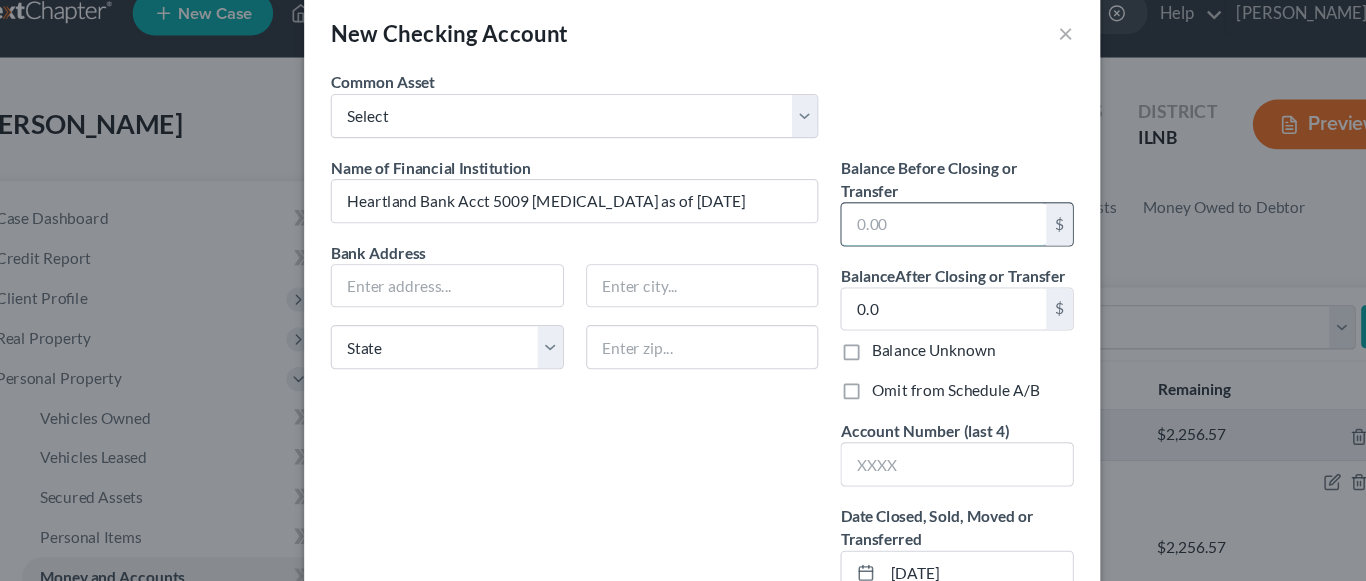 click at bounding box center [901, 231] 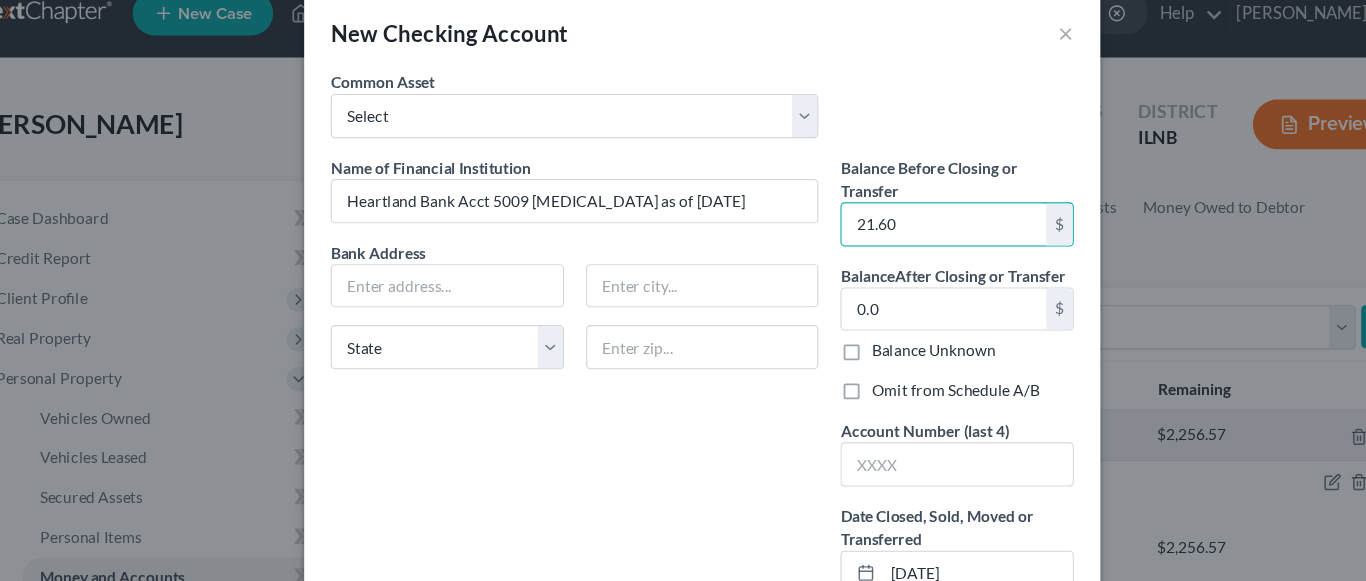 type on "21.60" 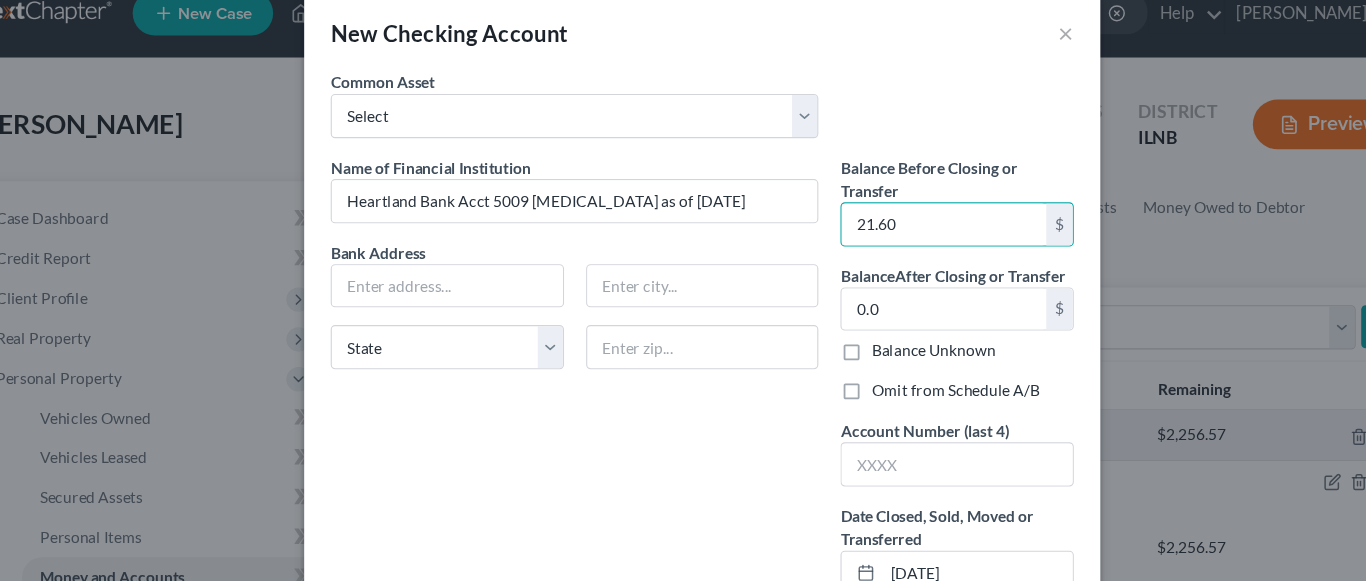 click on "Name of Financial Institution
*
Heartland Bank Acct 5009 [MEDICAL_DATA] as of [DATE] Bank Address State [US_STATE][GEOGRAPHIC_DATA] [GEOGRAPHIC_DATA] [GEOGRAPHIC_DATA] IL IN [GEOGRAPHIC_DATA] [GEOGRAPHIC_DATA] [GEOGRAPHIC_DATA] [GEOGRAPHIC_DATA] MD [GEOGRAPHIC_DATA] [GEOGRAPHIC_DATA] [GEOGRAPHIC_DATA] [GEOGRAPHIC_DATA] [GEOGRAPHIC_DATA] MT [GEOGRAPHIC_DATA] [GEOGRAPHIC_DATA] [GEOGRAPHIC_DATA] [GEOGRAPHIC_DATA] [GEOGRAPHIC_DATA] [GEOGRAPHIC_DATA] [GEOGRAPHIC_DATA] [GEOGRAPHIC_DATA] [GEOGRAPHIC_DATA] [GEOGRAPHIC_DATA] OR [GEOGRAPHIC_DATA] PR RI SC SD [GEOGRAPHIC_DATA] [GEOGRAPHIC_DATA] UT VI VA [GEOGRAPHIC_DATA] [GEOGRAPHIC_DATA] WV WI WY" at bounding box center (567, 405) 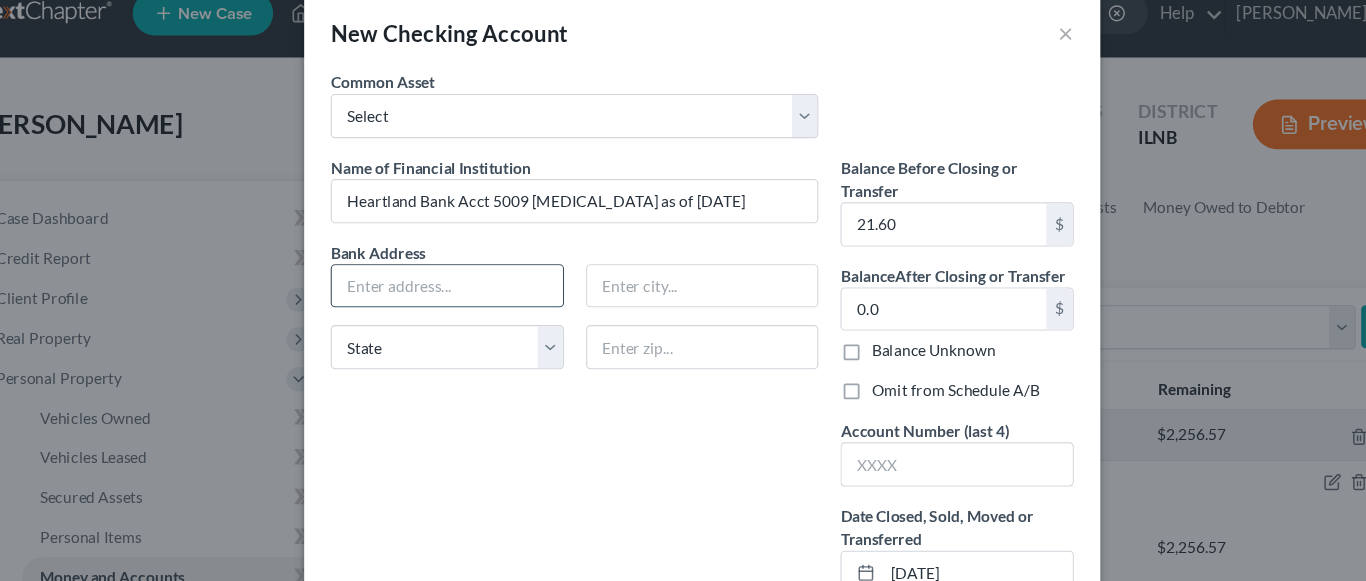 click at bounding box center [452, 287] 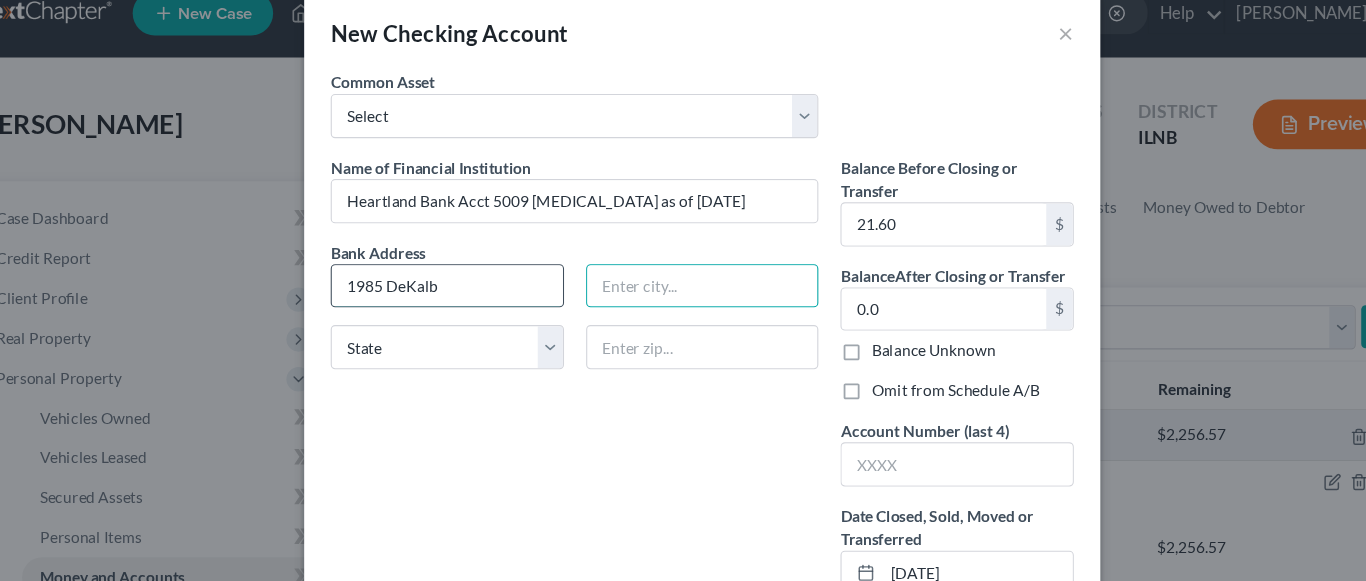 click on "1985 DeKalb" at bounding box center [452, 287] 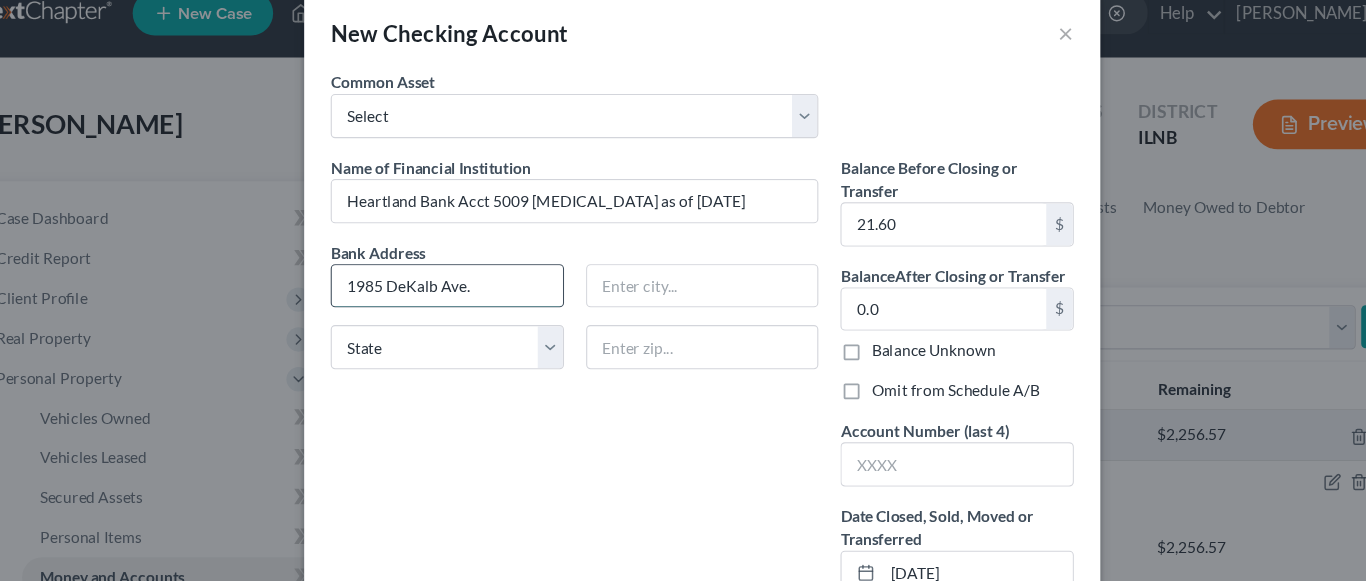 type on "1985 DeKalb Ave." 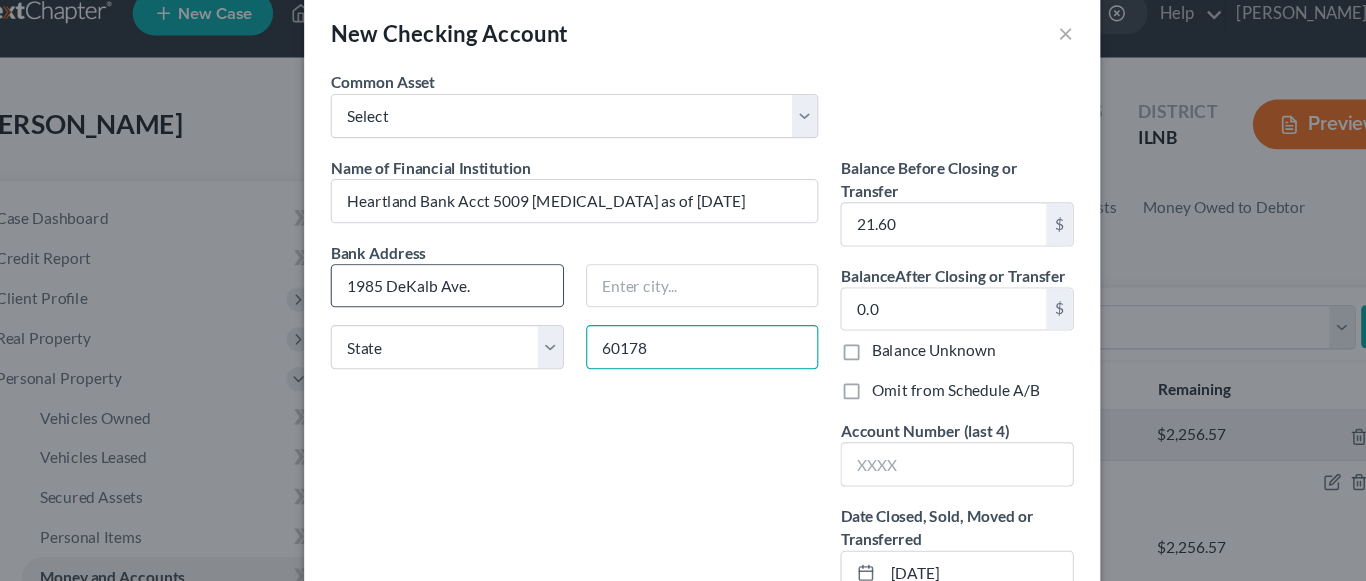 type on "60178" 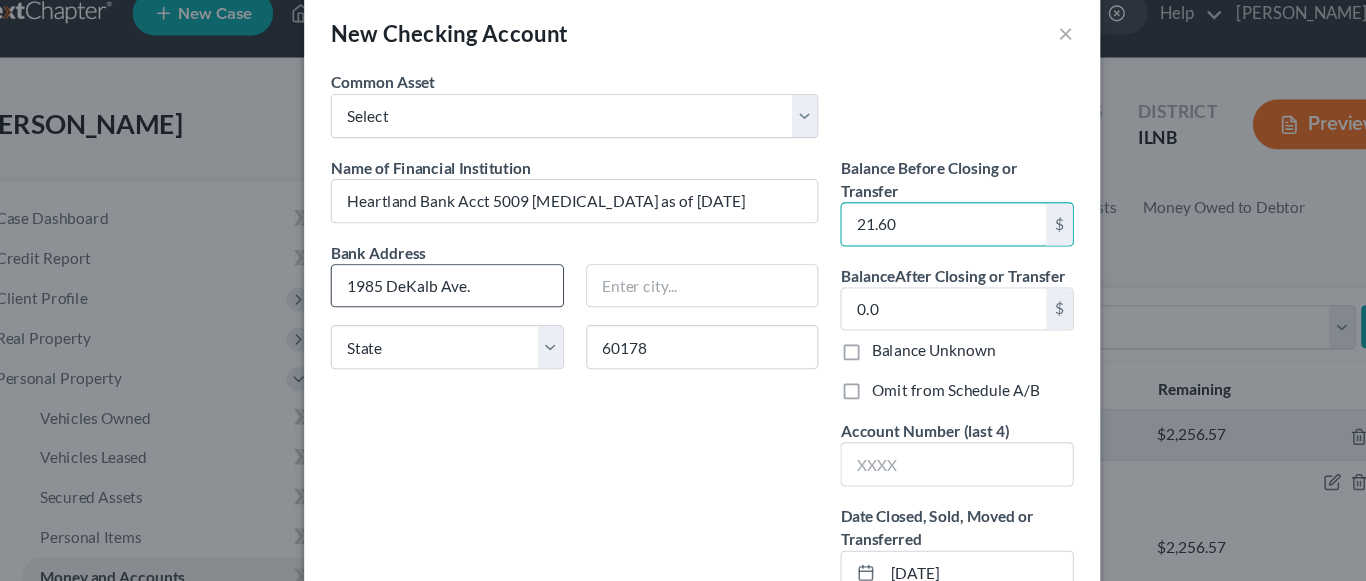type on "Sycamore" 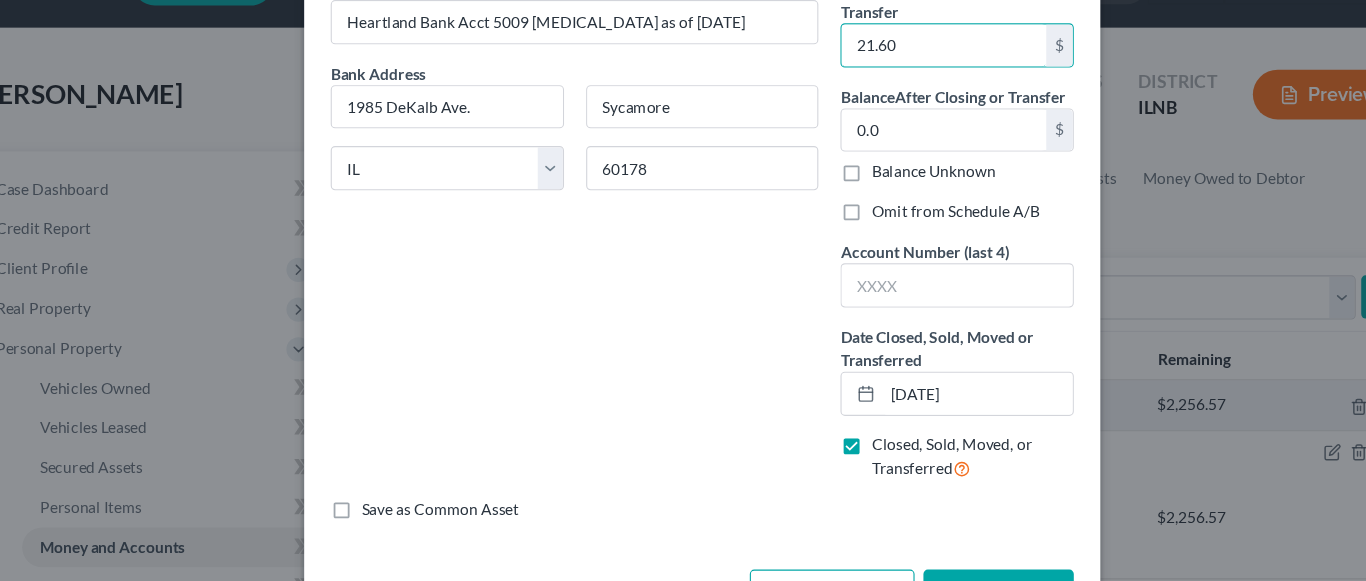 scroll, scrollTop: 115, scrollLeft: 0, axis: vertical 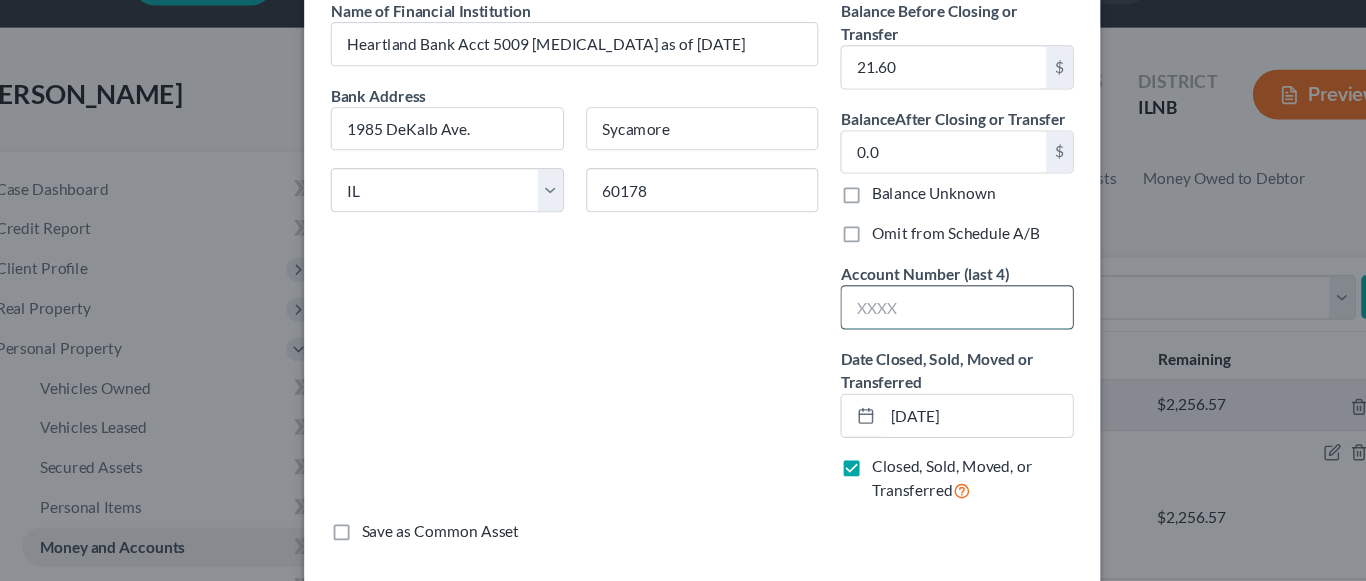 click at bounding box center (913, 333) 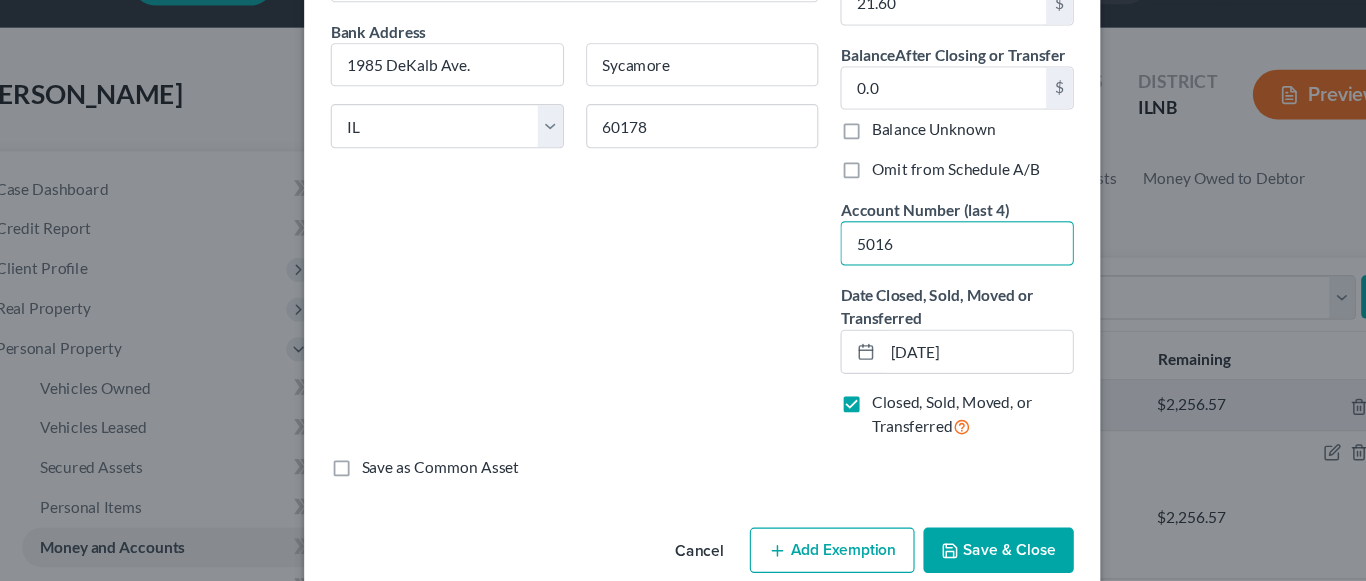 scroll, scrollTop: 205, scrollLeft: 0, axis: vertical 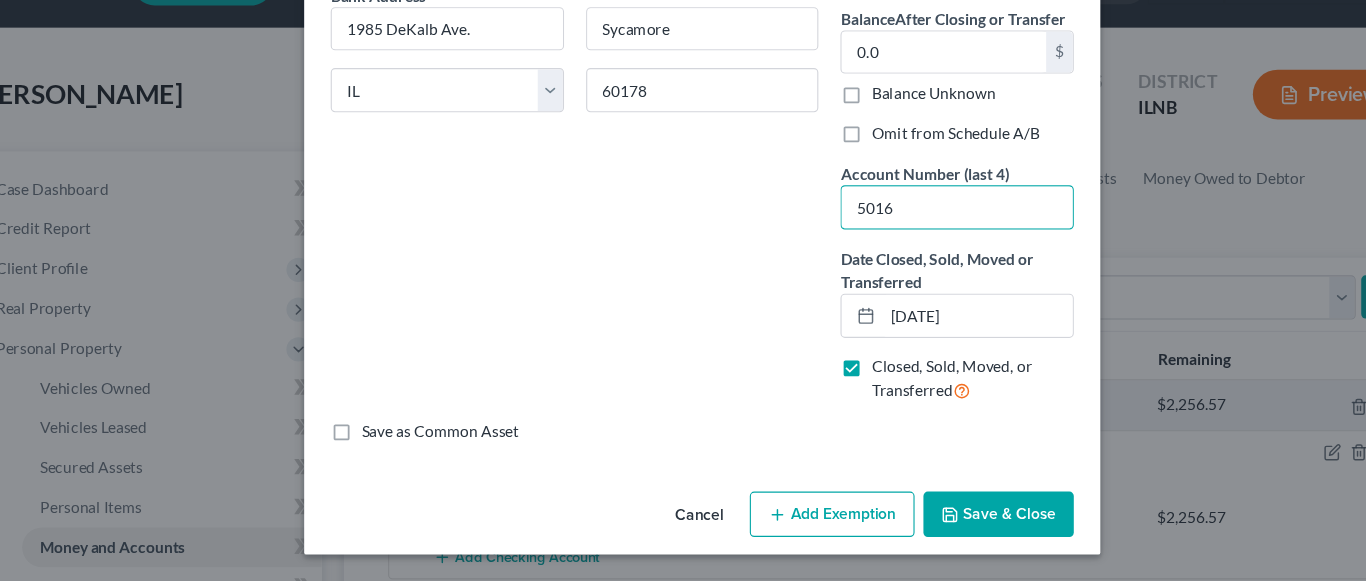 type on "5016" 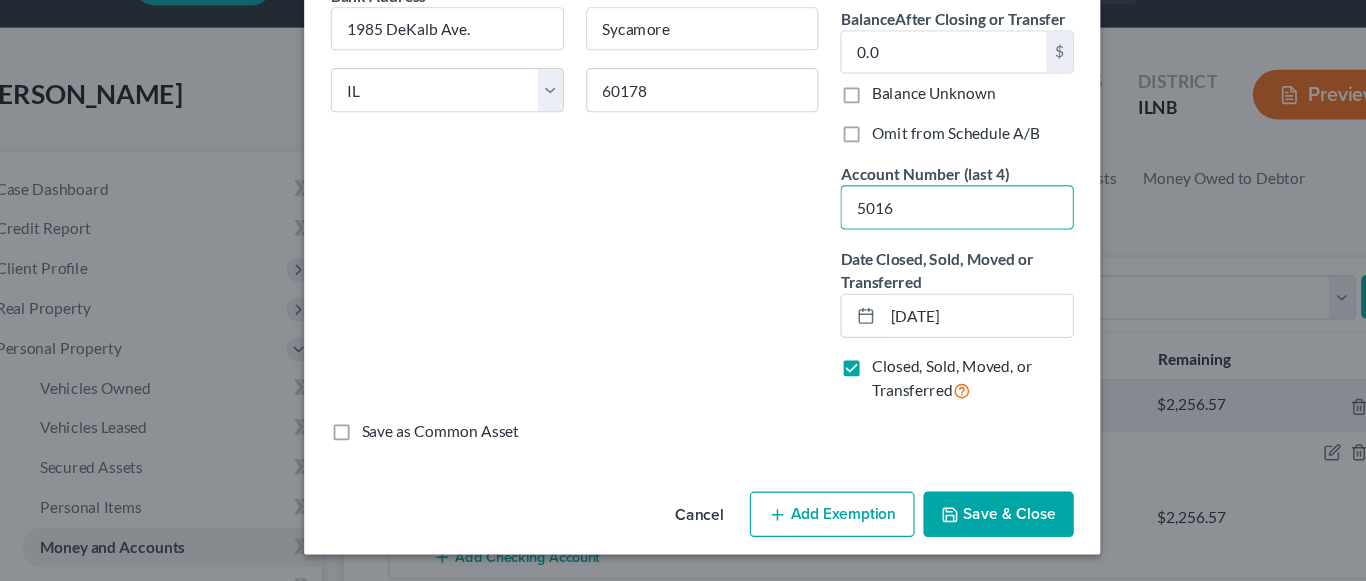 click on "Save & Close" at bounding box center (951, 521) 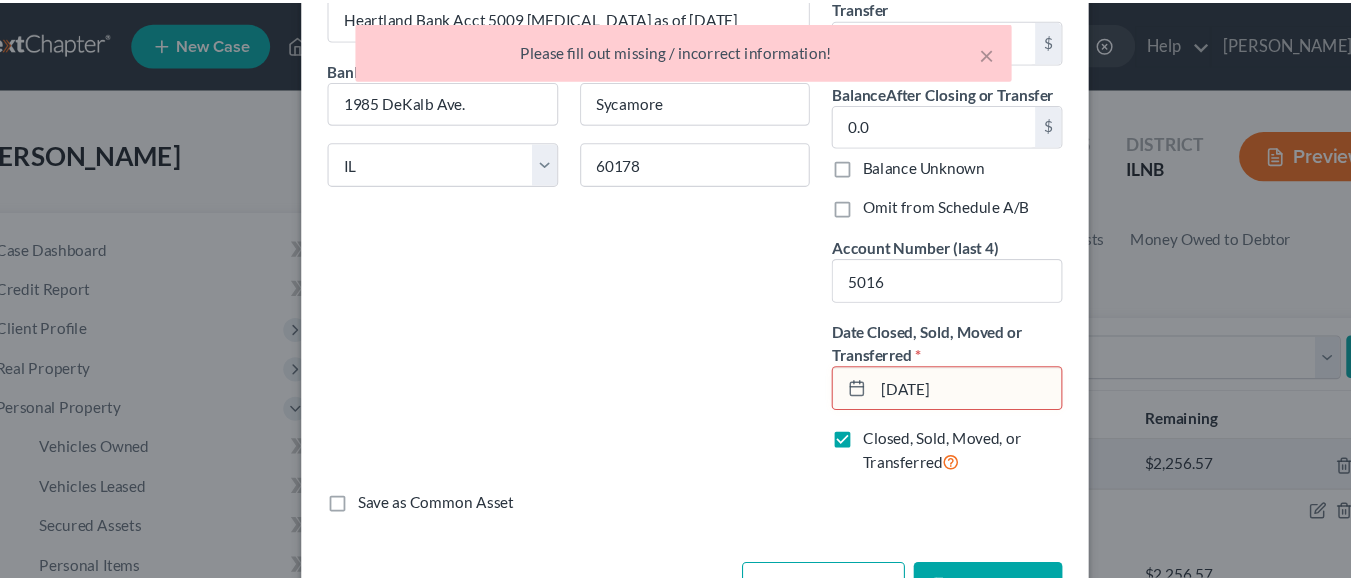scroll, scrollTop: 205, scrollLeft: 0, axis: vertical 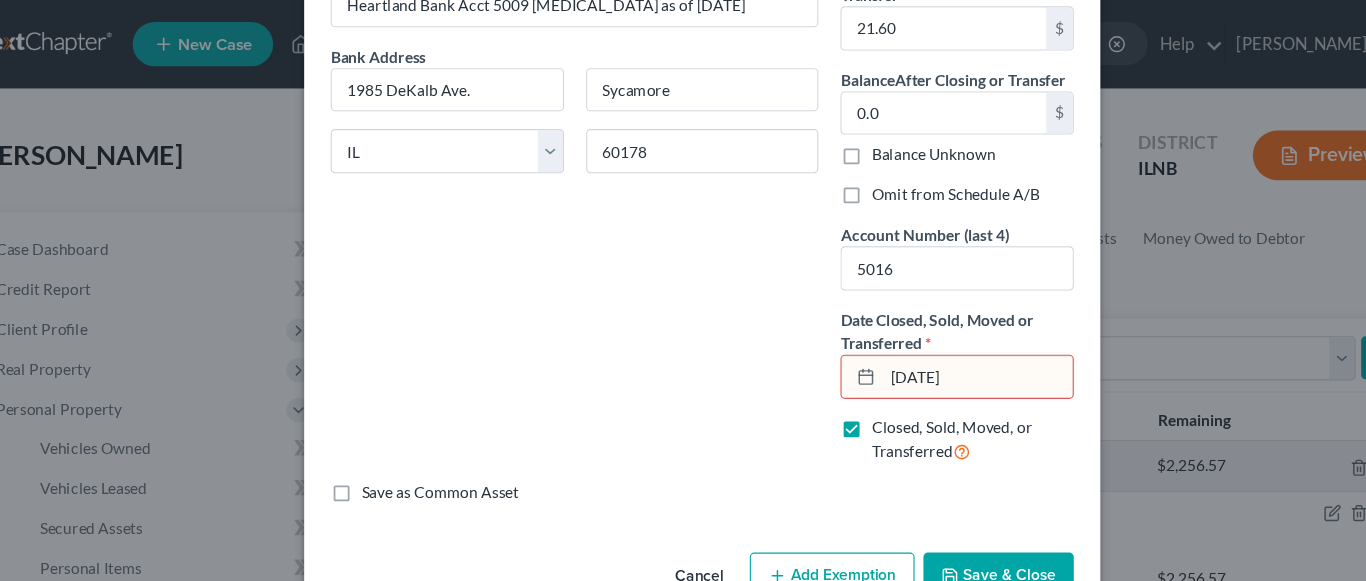 click on "[DATE]" at bounding box center (932, 341) 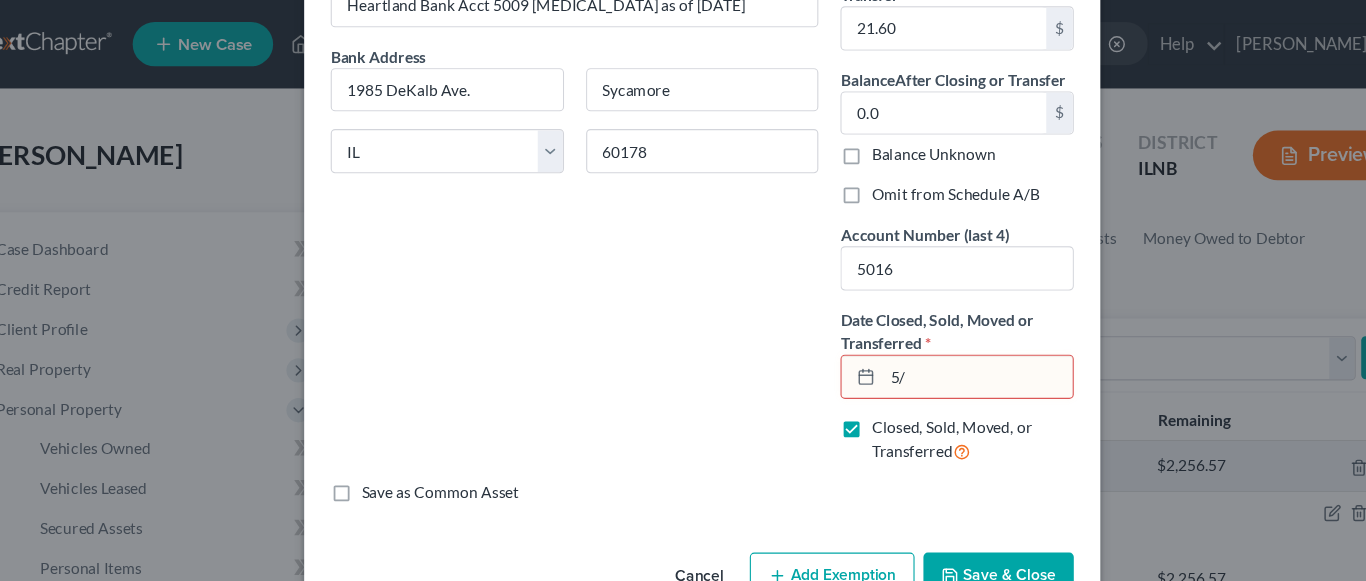 type on "5" 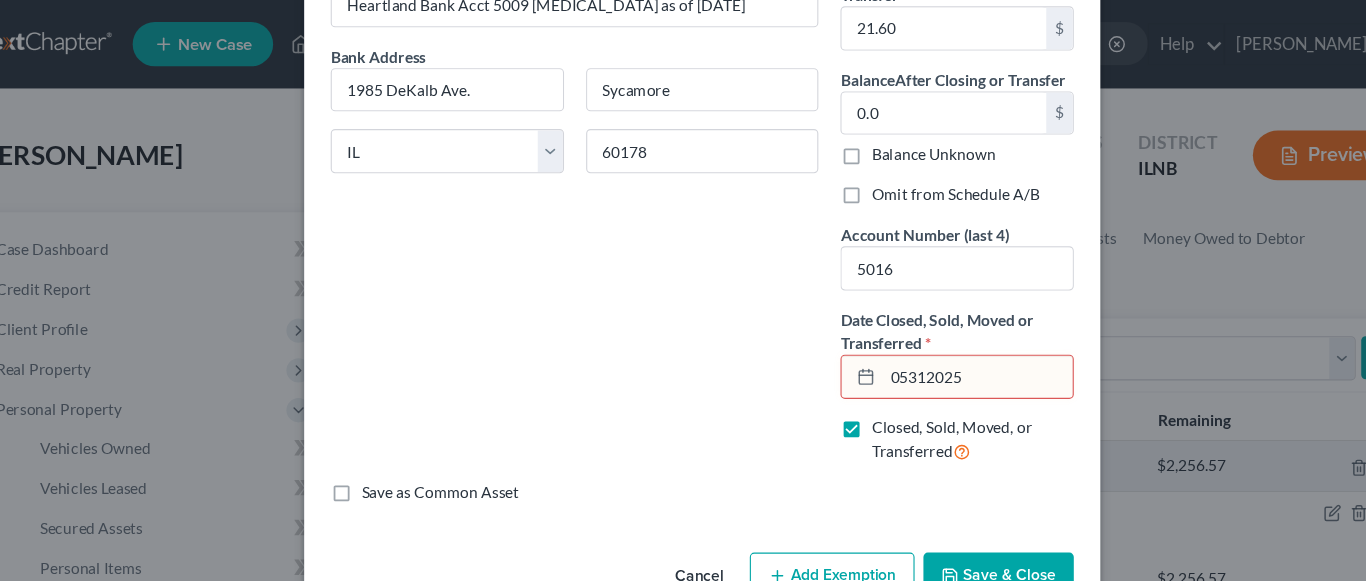 click on "05312025" at bounding box center (932, 341) 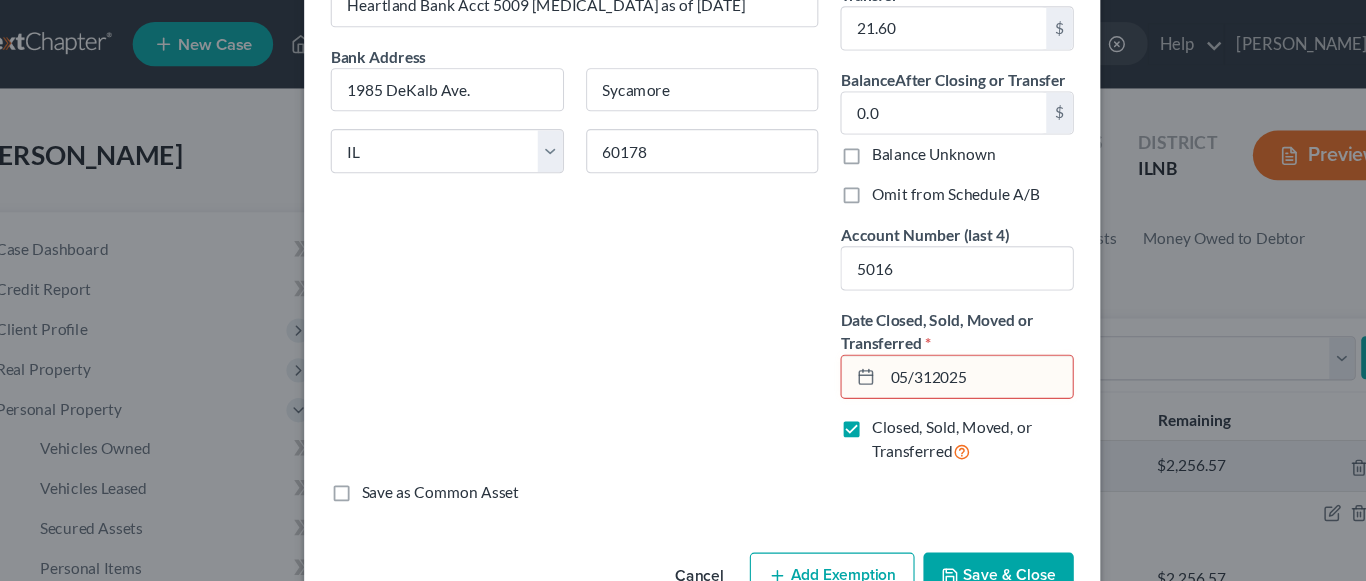 click on "05/312025" at bounding box center (932, 341) 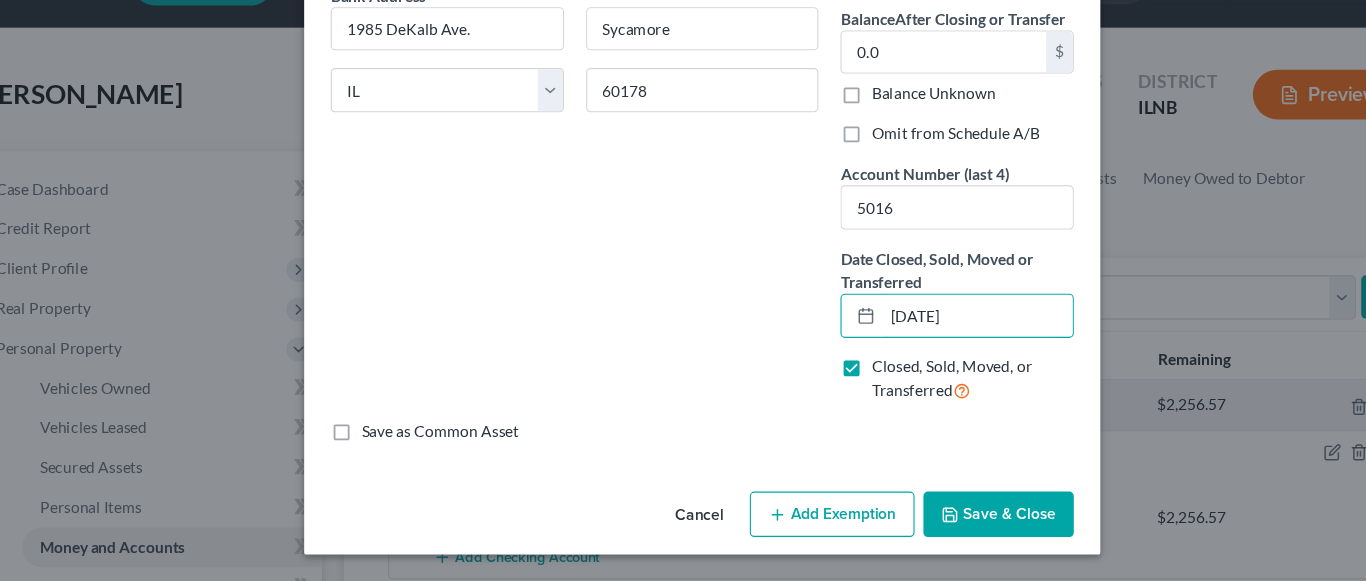 type on "[DATE]" 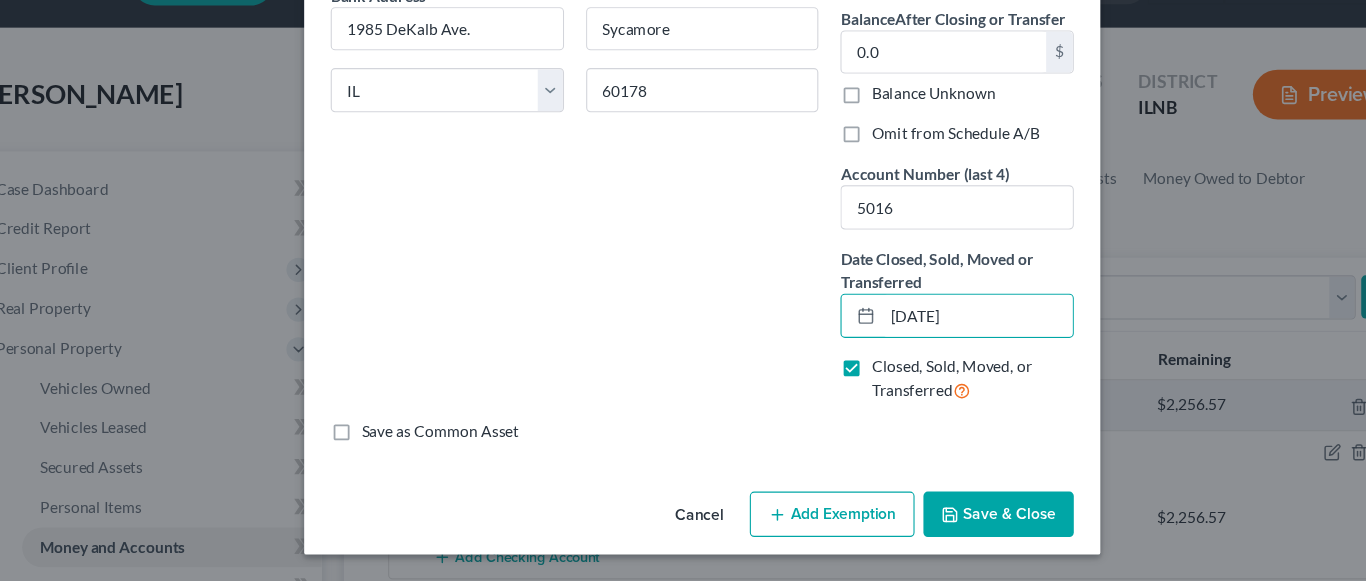 click on "Save & Close" at bounding box center [951, 521] 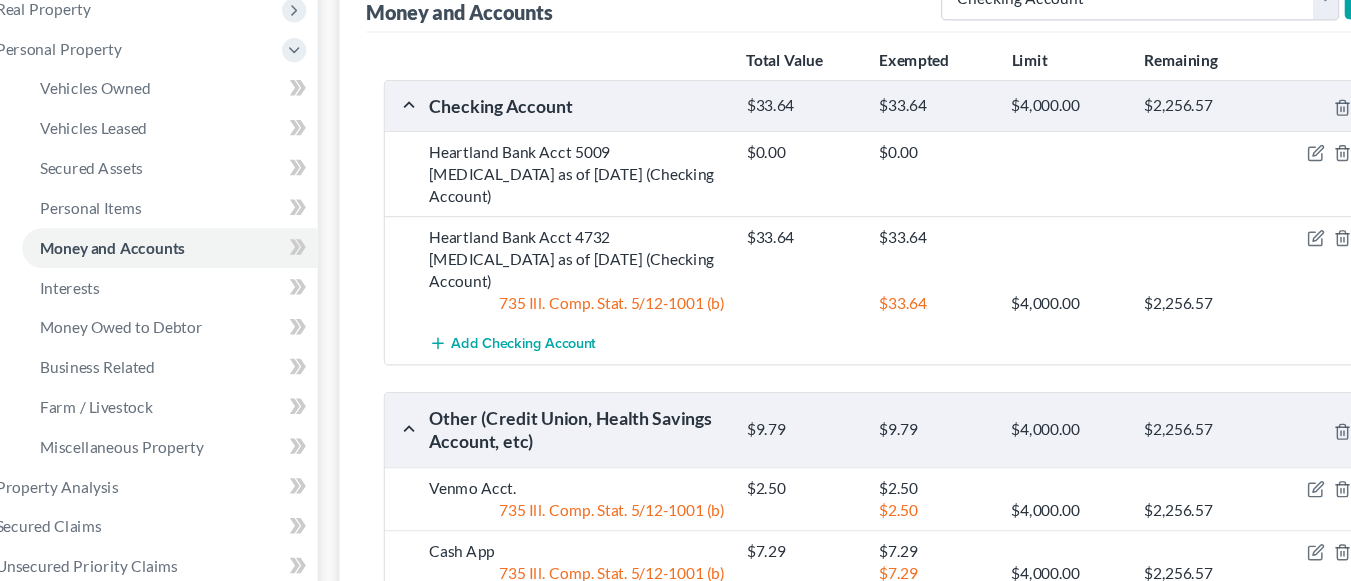 scroll, scrollTop: 362, scrollLeft: 0, axis: vertical 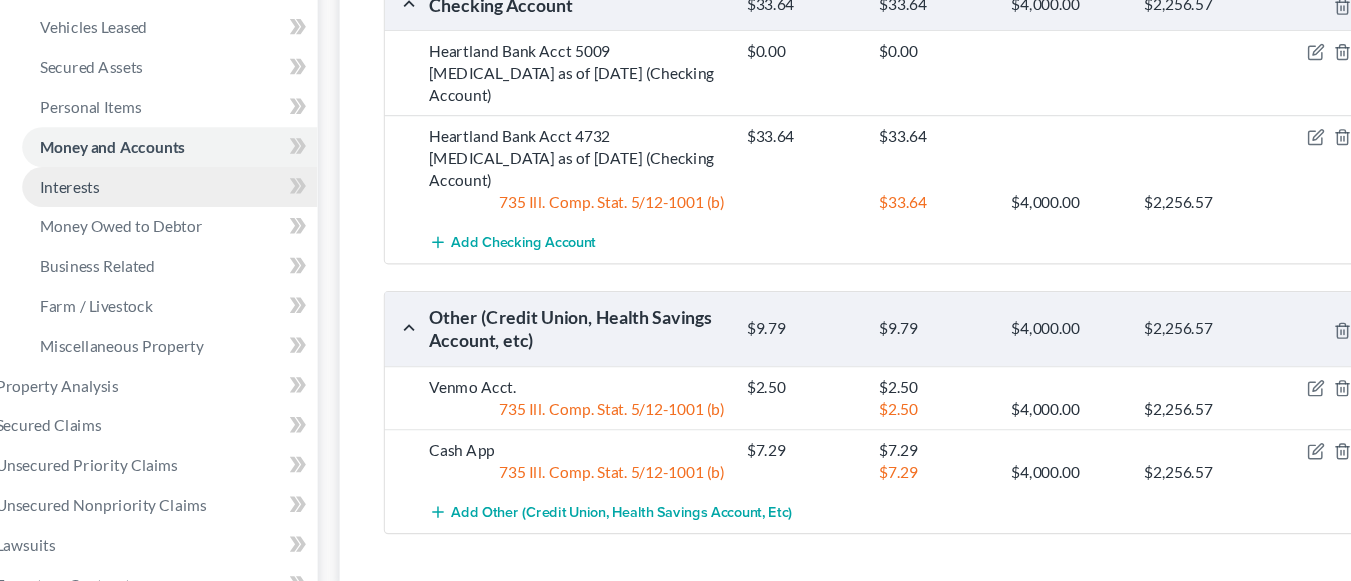 click on "Interests" at bounding box center [201, 224] 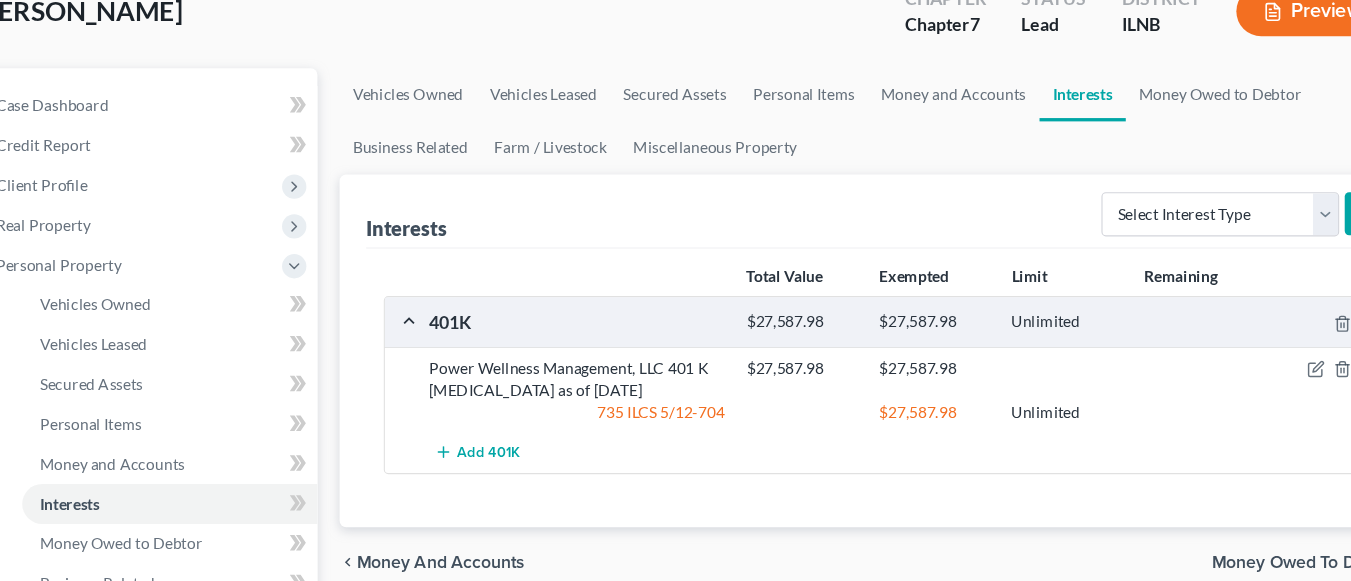 scroll, scrollTop: 181, scrollLeft: 0, axis: vertical 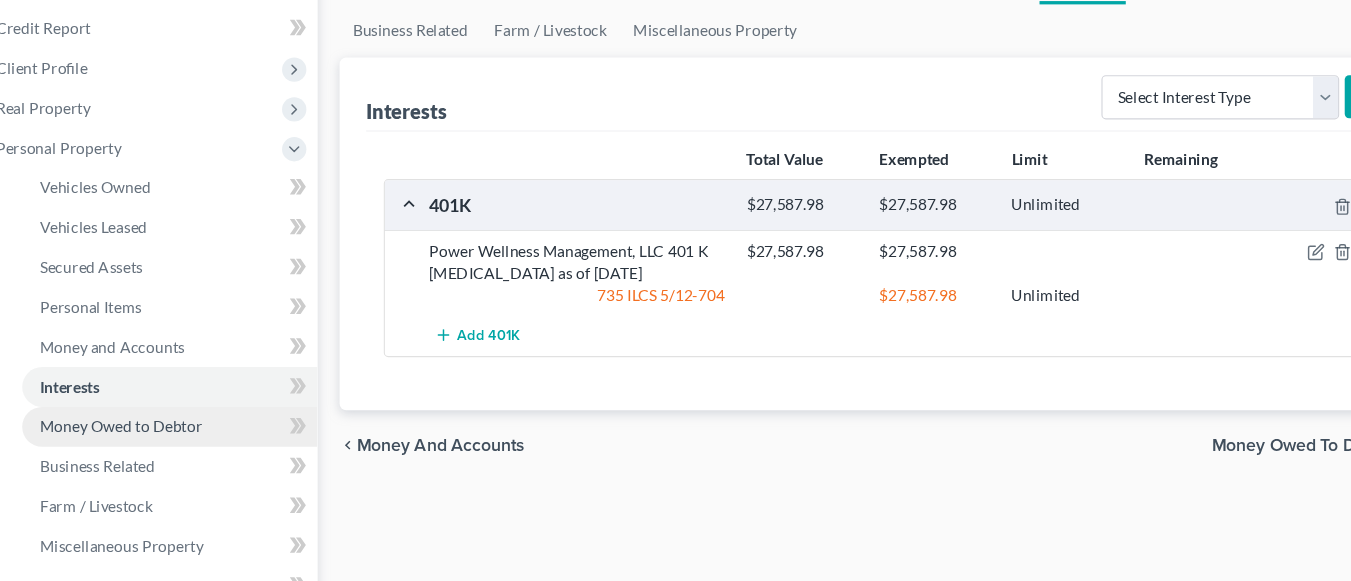 click on "Money Owed to Debtor" at bounding box center [157, 440] 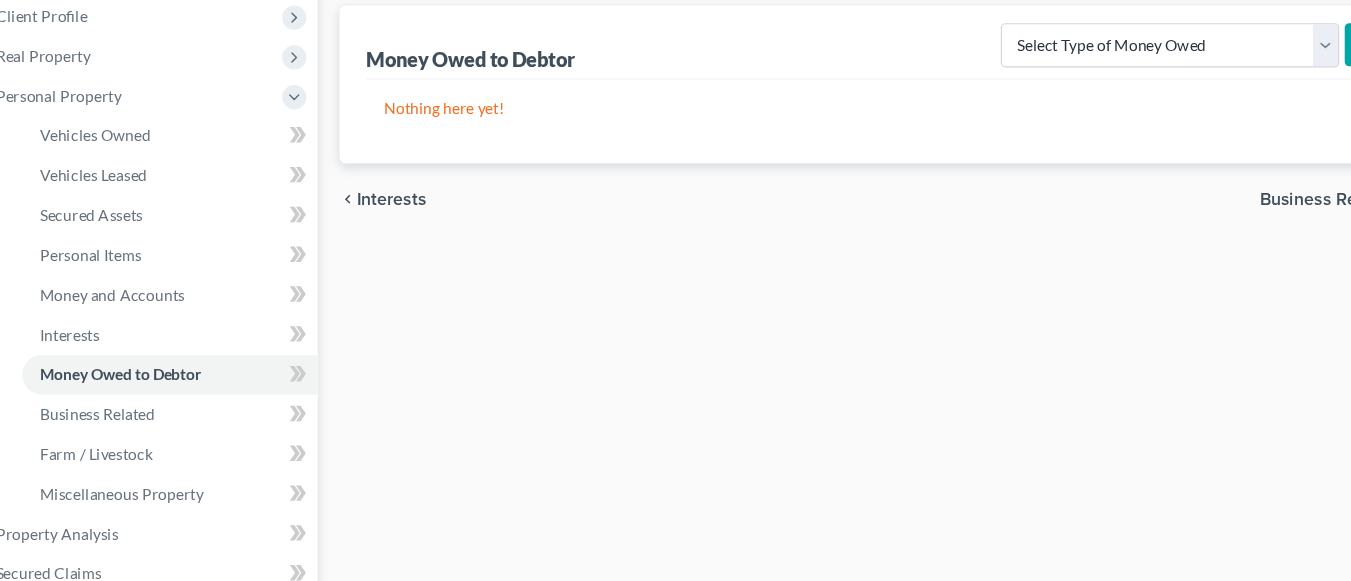 scroll, scrollTop: 271, scrollLeft: 0, axis: vertical 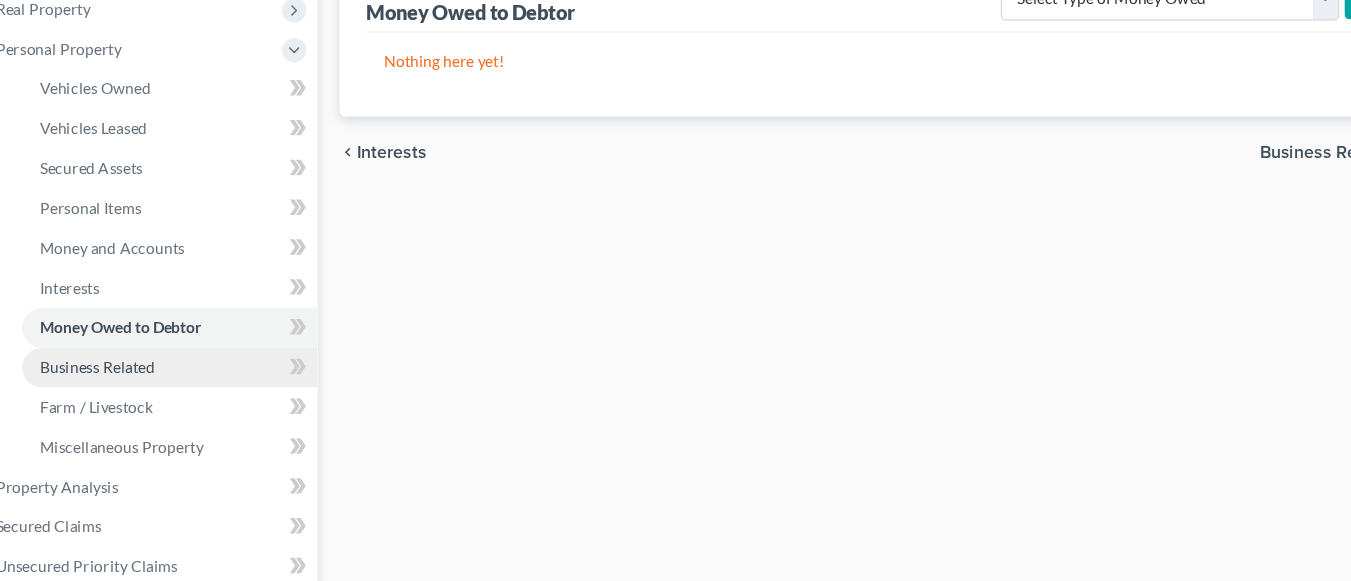 click on "Business Related" at bounding box center (136, 386) 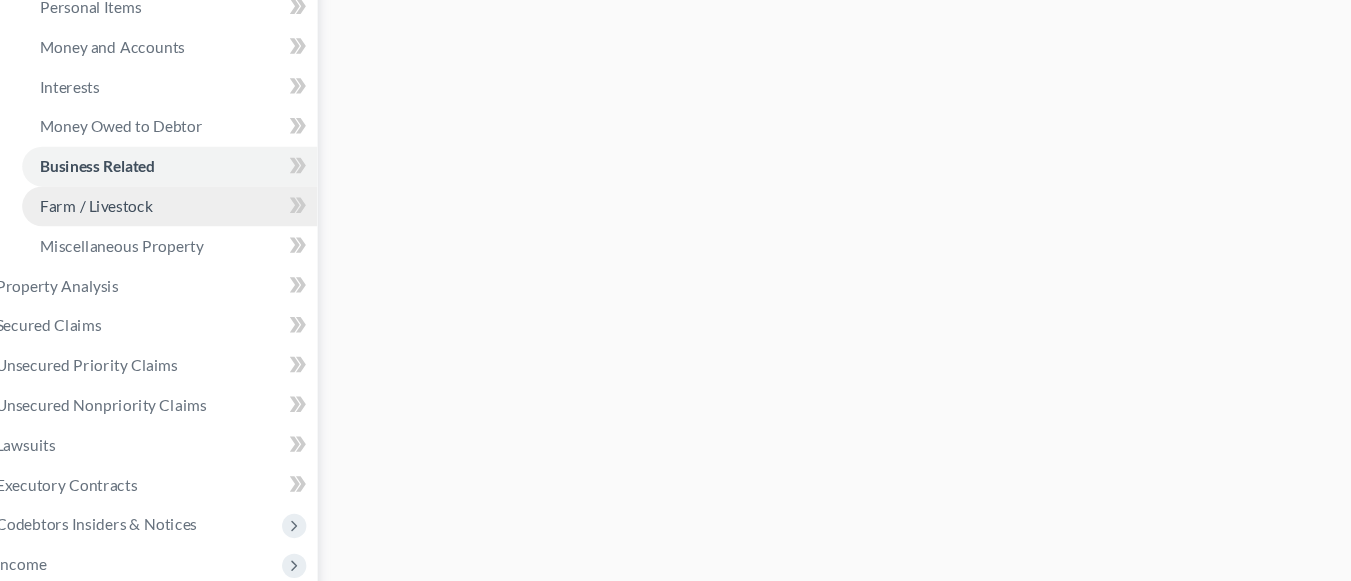 scroll, scrollTop: 417, scrollLeft: 0, axis: vertical 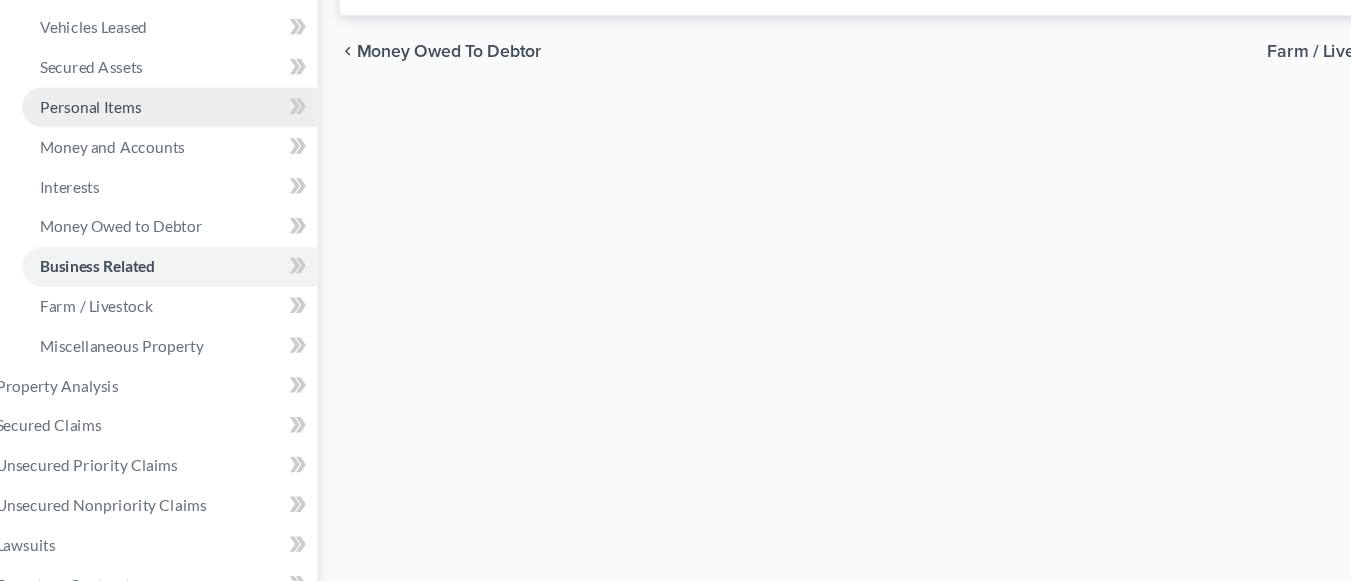 click on "Personal Items" at bounding box center (130, 96) 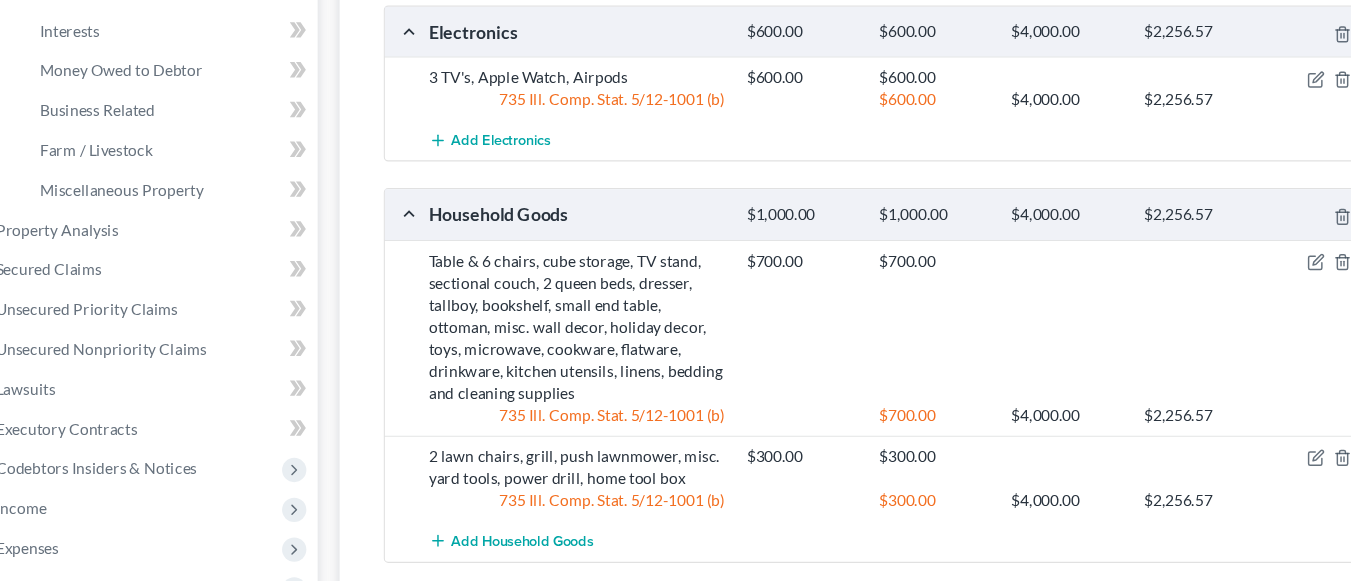 scroll, scrollTop: 668, scrollLeft: 0, axis: vertical 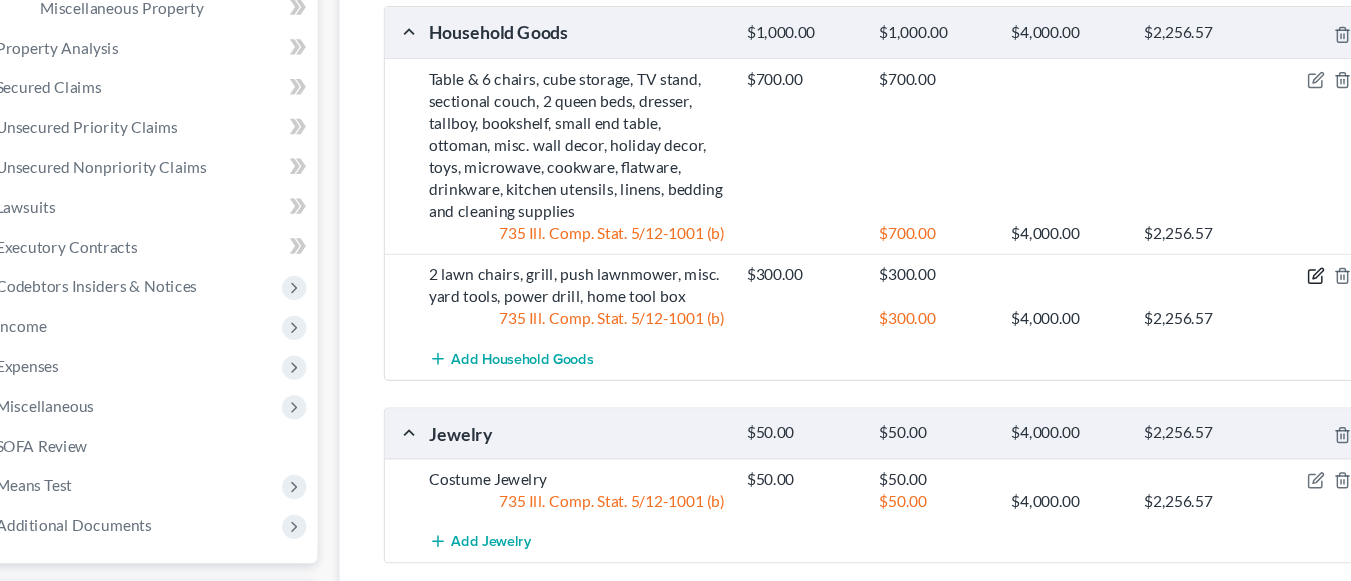 click 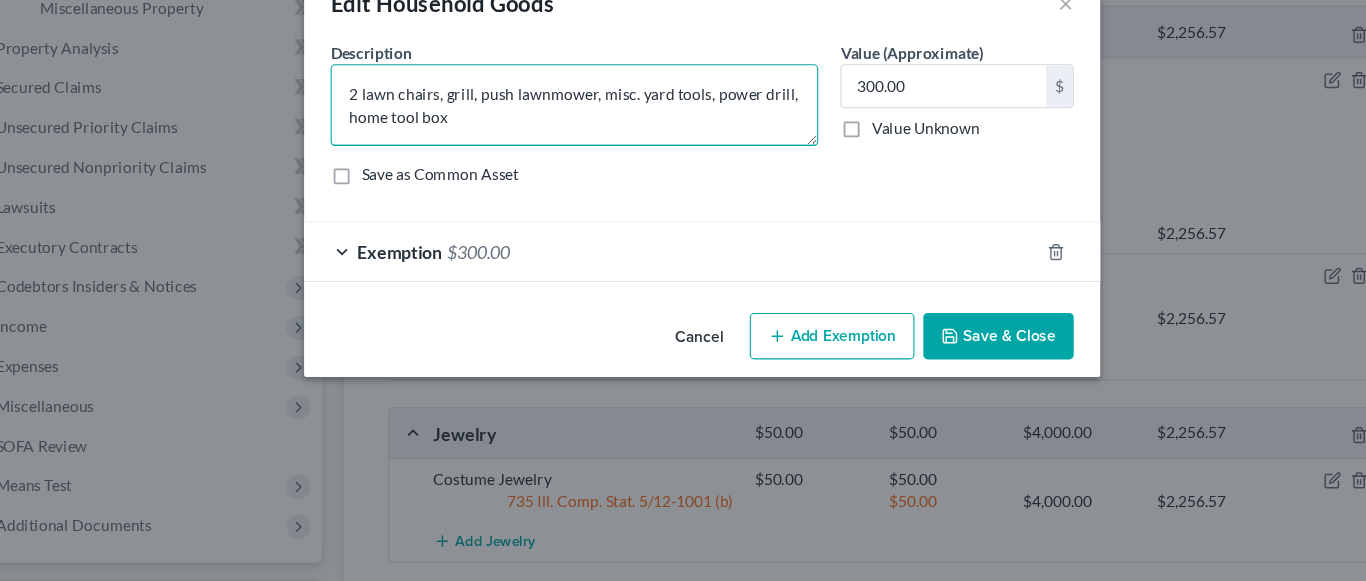 click on "2 lawn chairs, grill, push lawnmower, misc. yard tools, power drill, home tool box" at bounding box center [567, 150] 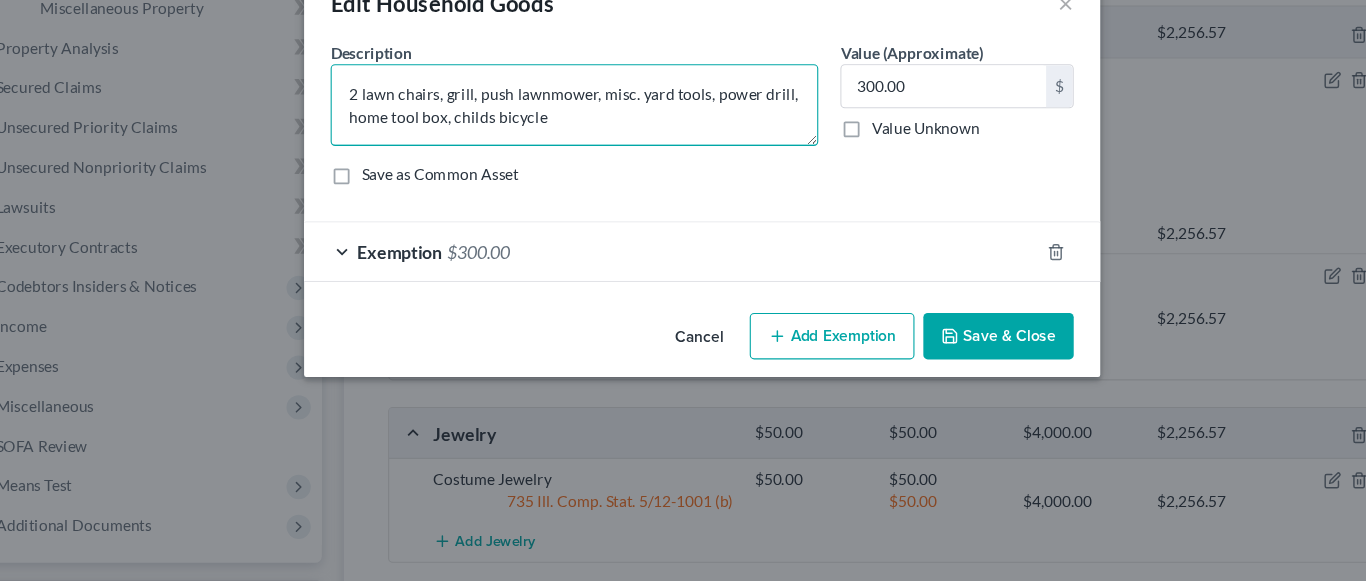 type on "2 lawn chairs, grill, push lawnmower, misc. yard tools, power drill, home tool box, childs bicycle" 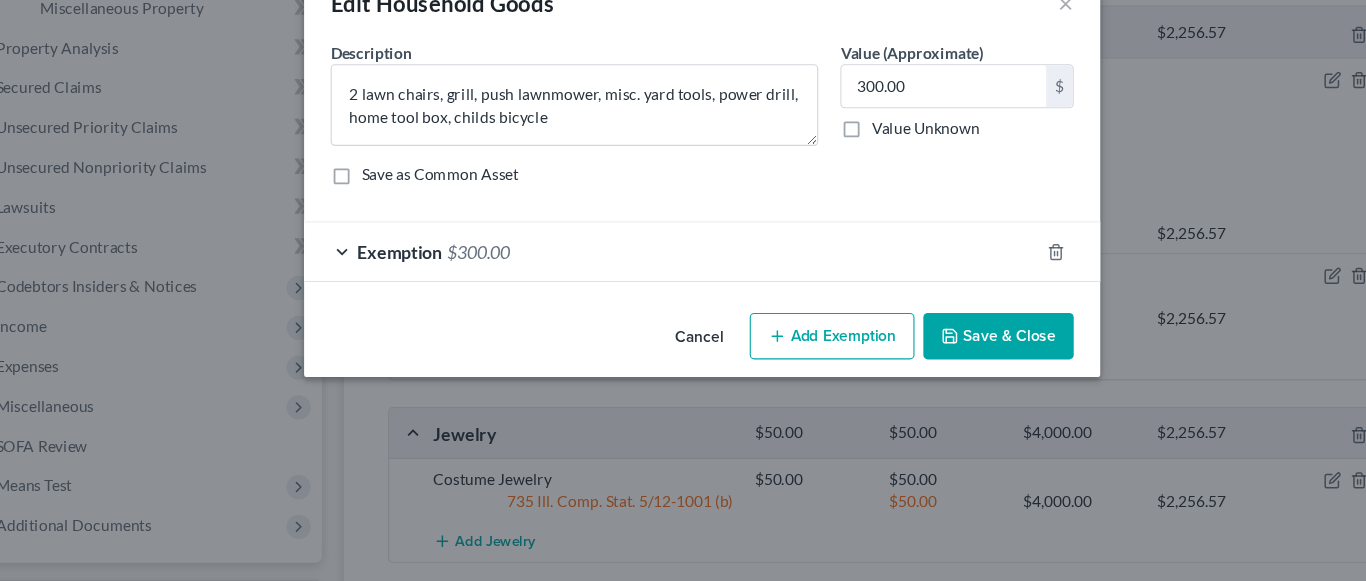click on "Save & Close" at bounding box center [951, 359] 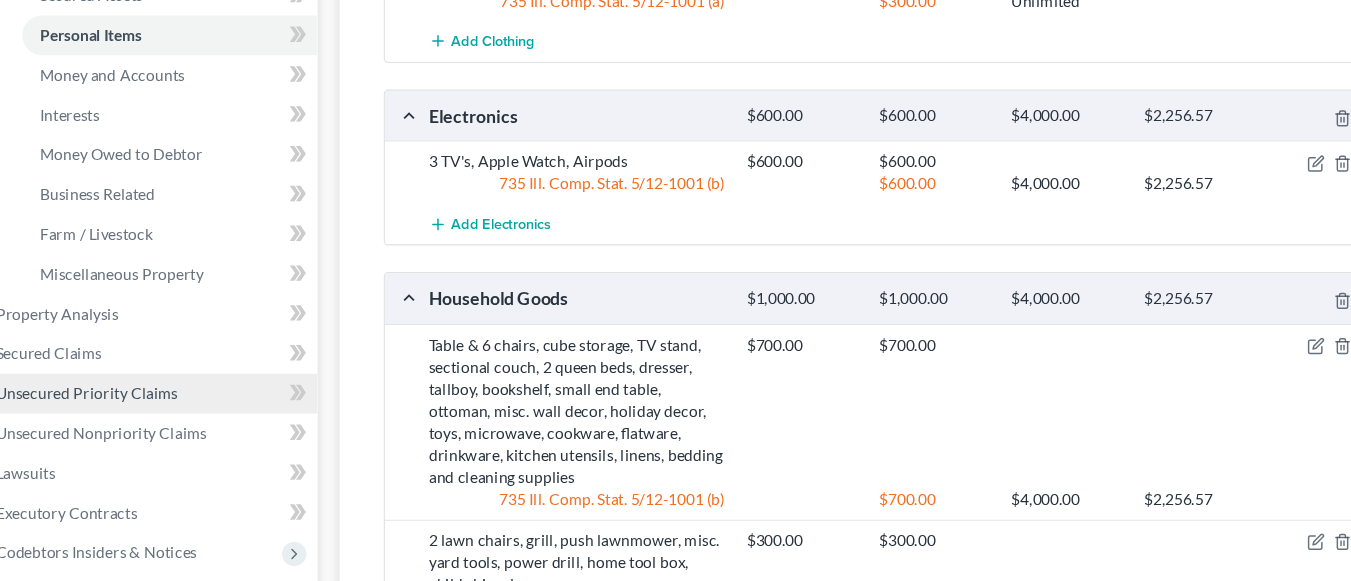 scroll, scrollTop: 487, scrollLeft: 0, axis: vertical 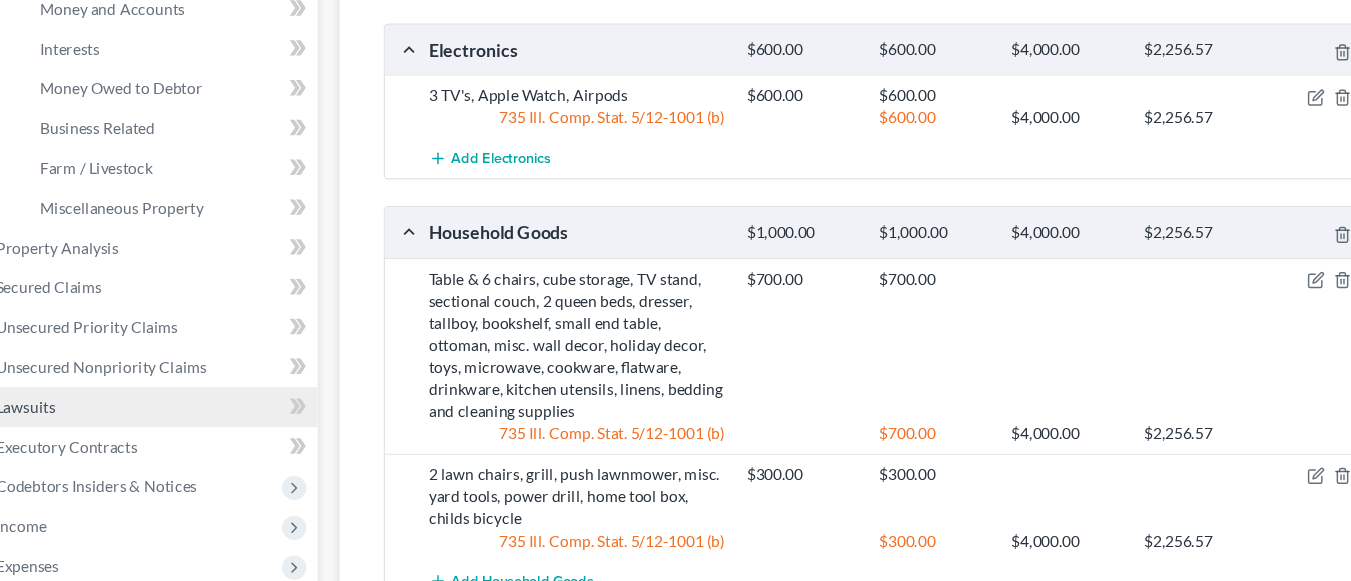 click on "Lawsuits" at bounding box center [181, 423] 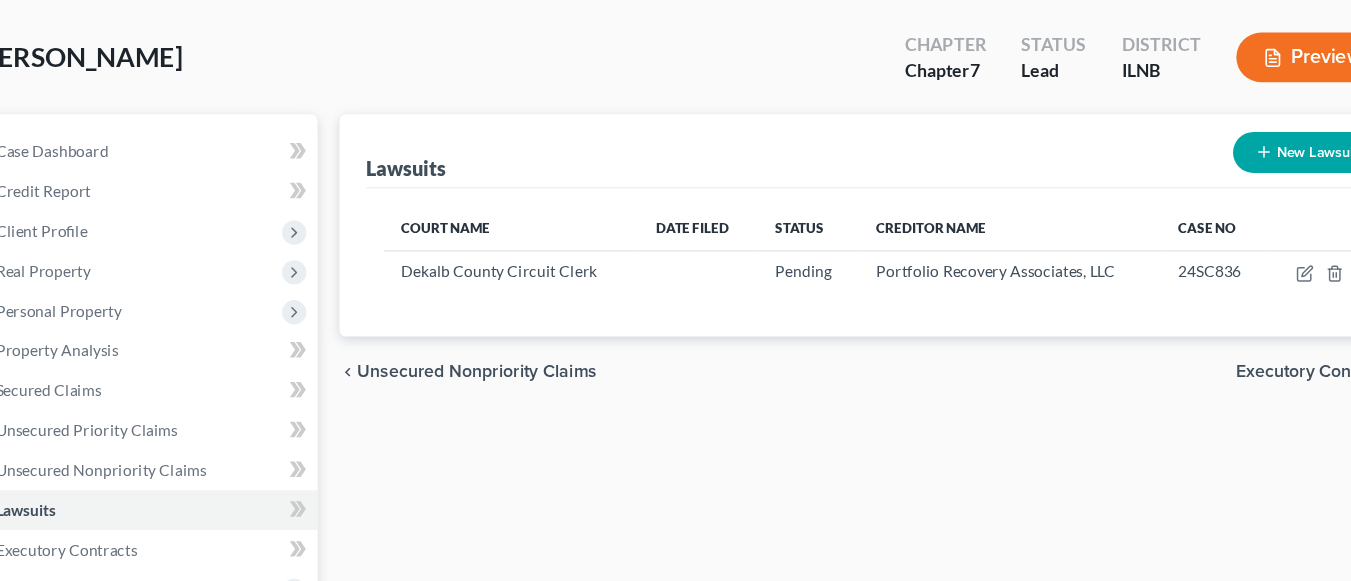 scroll, scrollTop: 0, scrollLeft: 0, axis: both 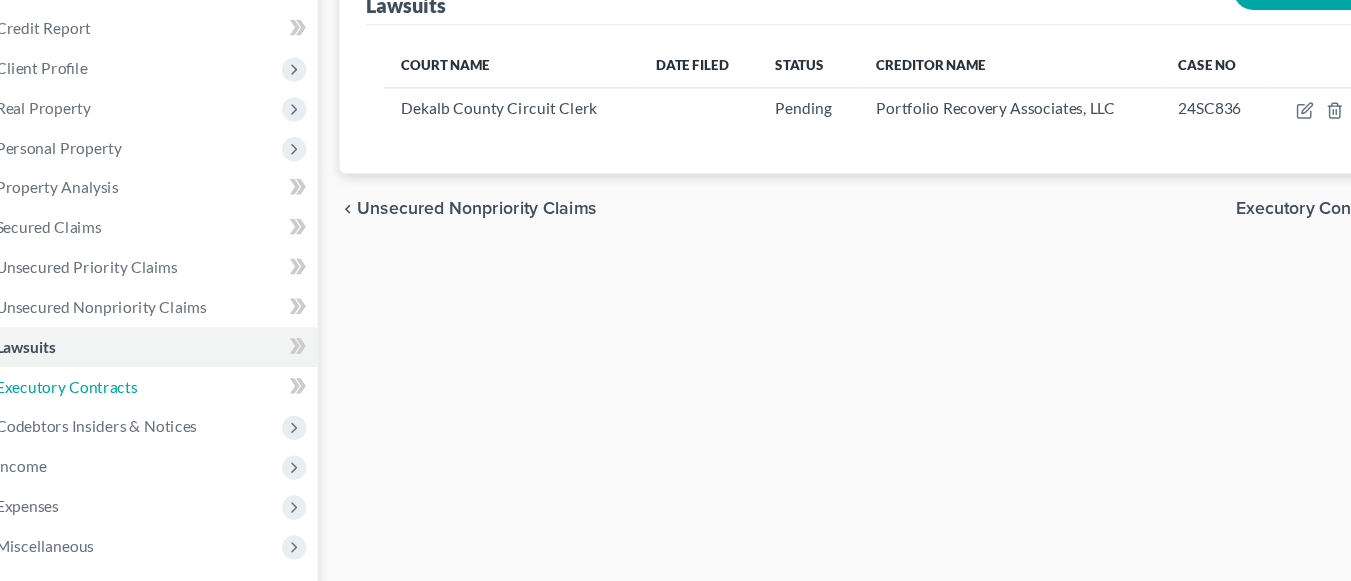 click on "Executory Contracts" at bounding box center (108, 404) 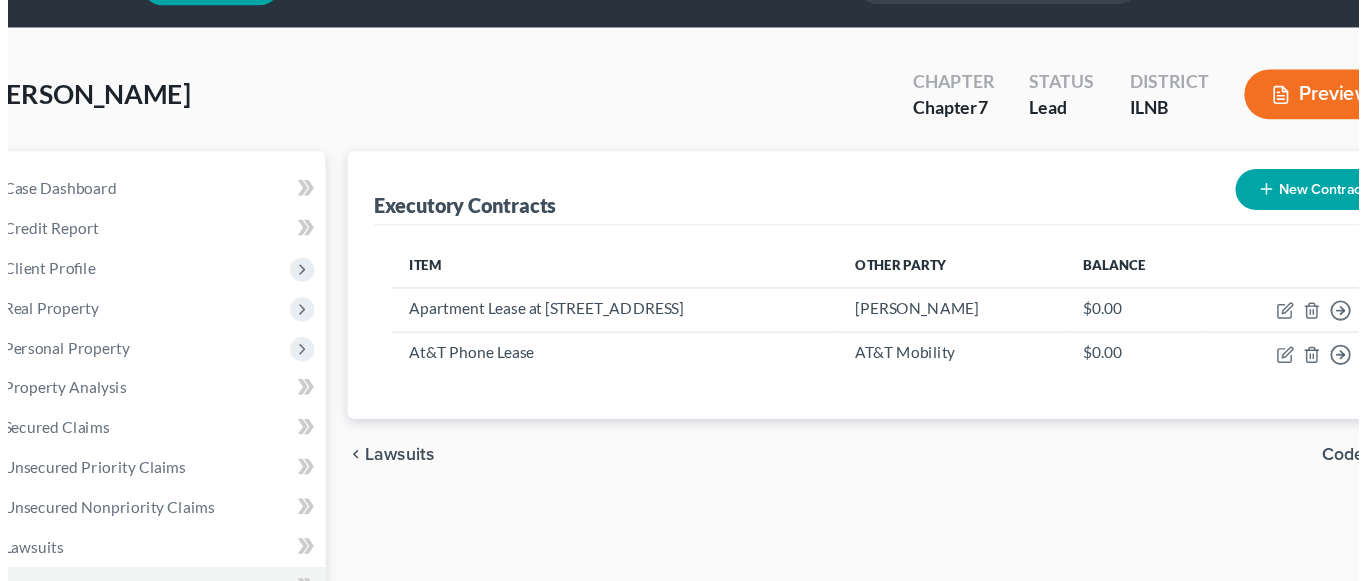 scroll, scrollTop: 90, scrollLeft: 0, axis: vertical 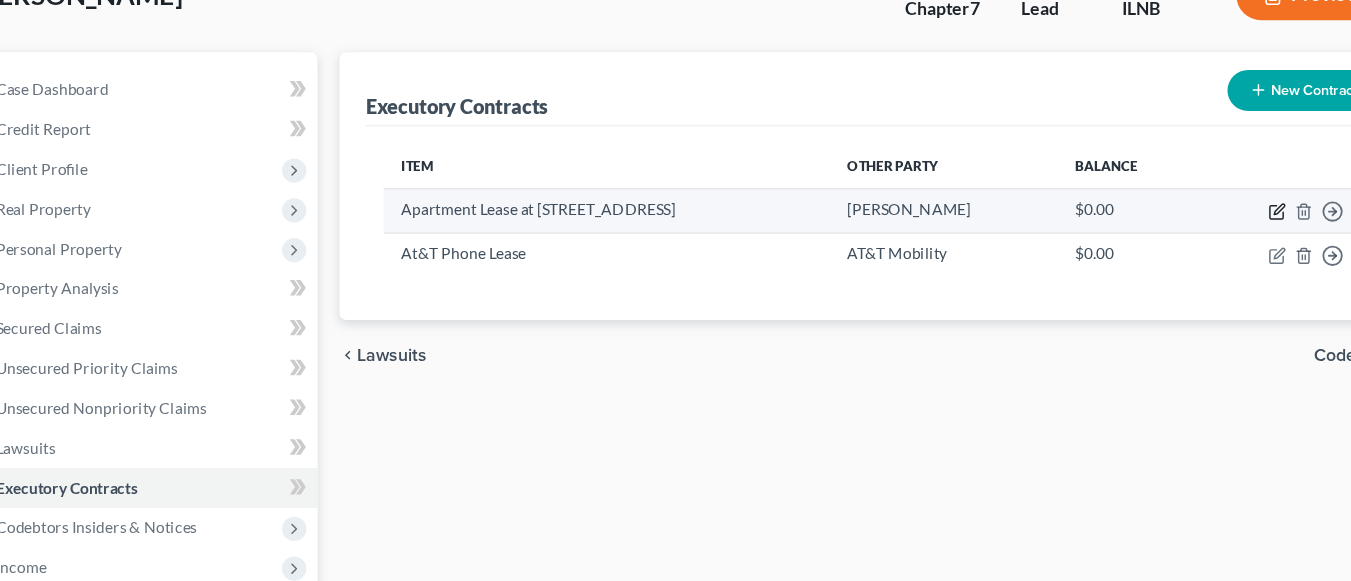 click 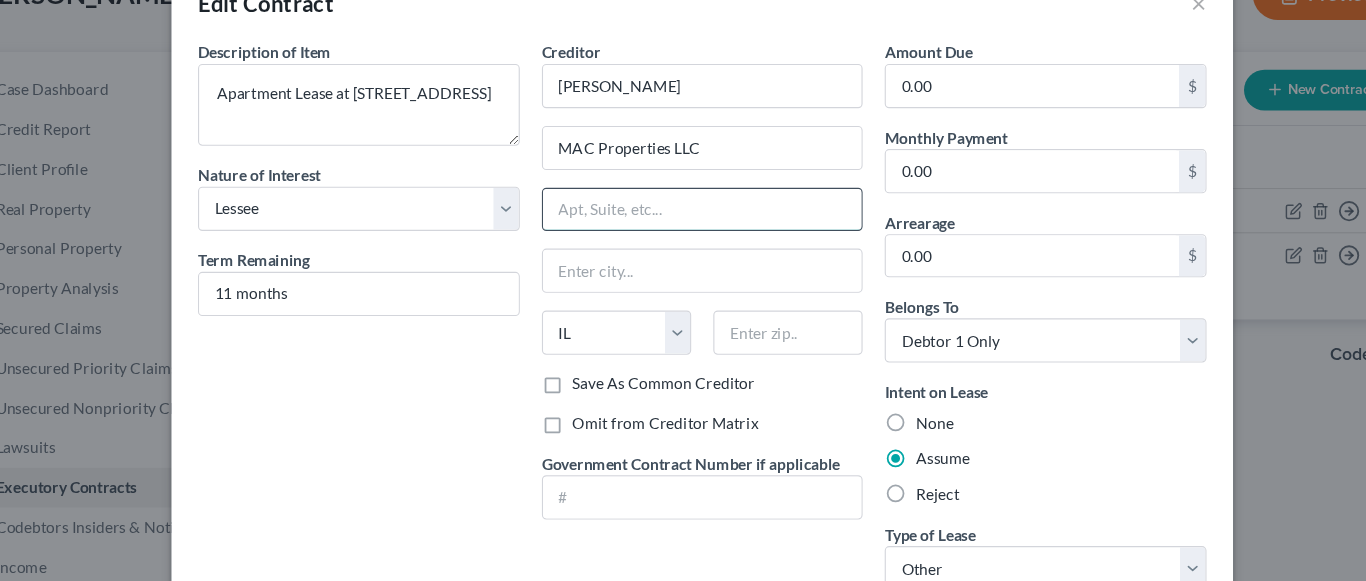 click at bounding box center [683, 245] 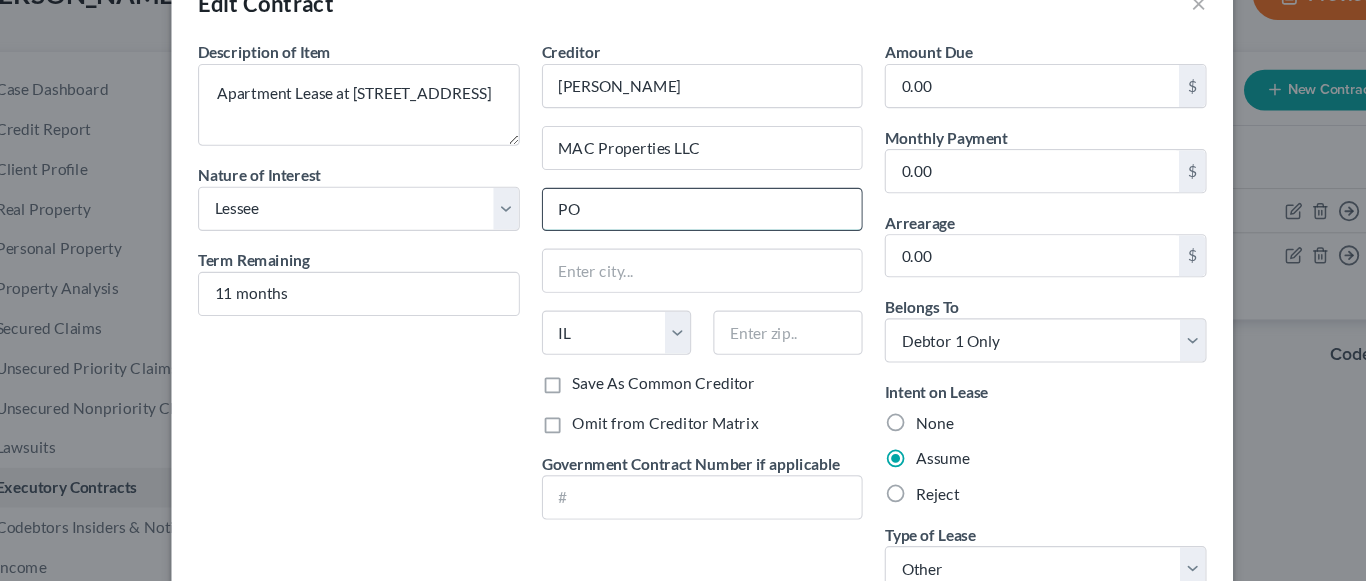 type on "P" 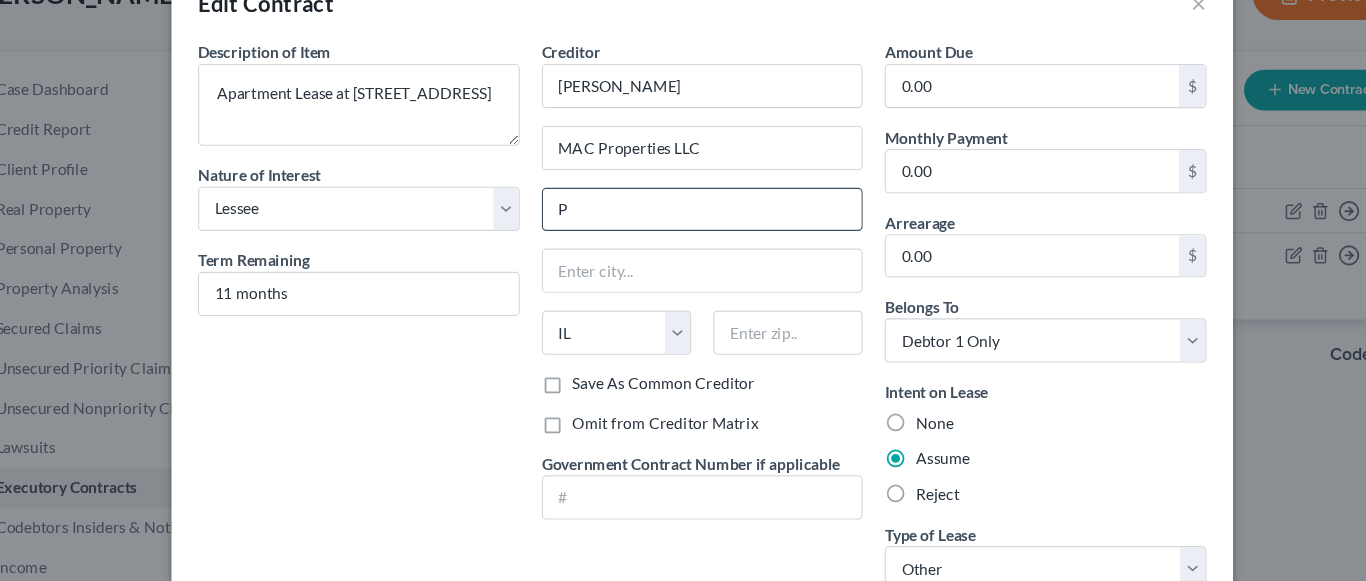 type 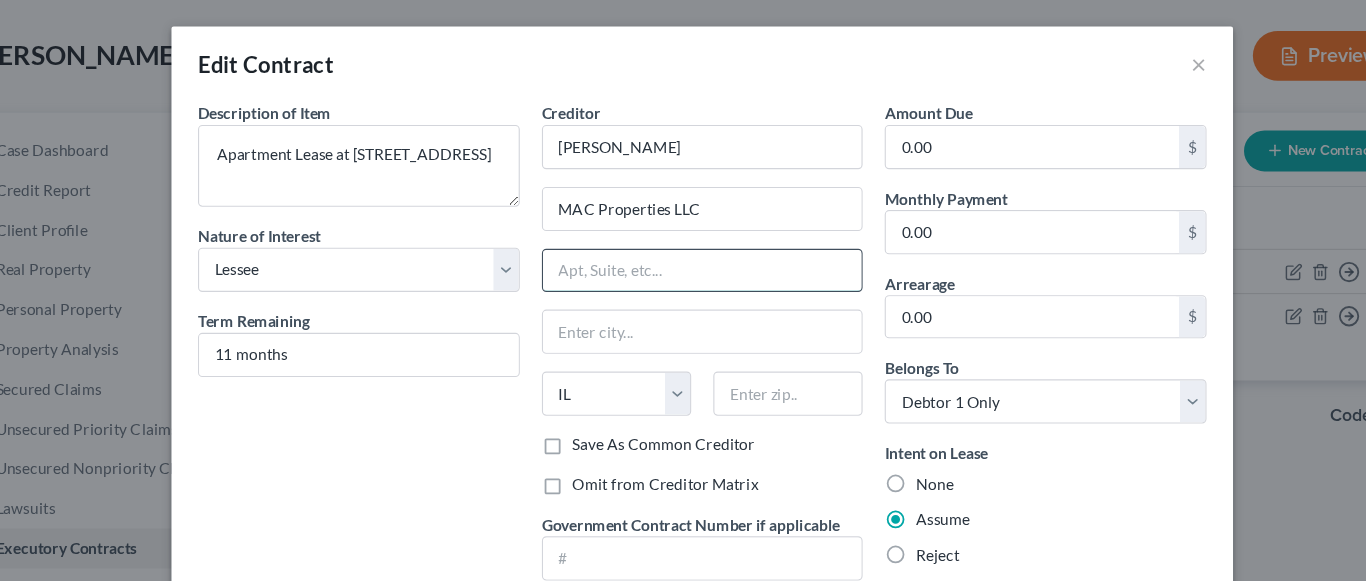 click at bounding box center (683, 245) 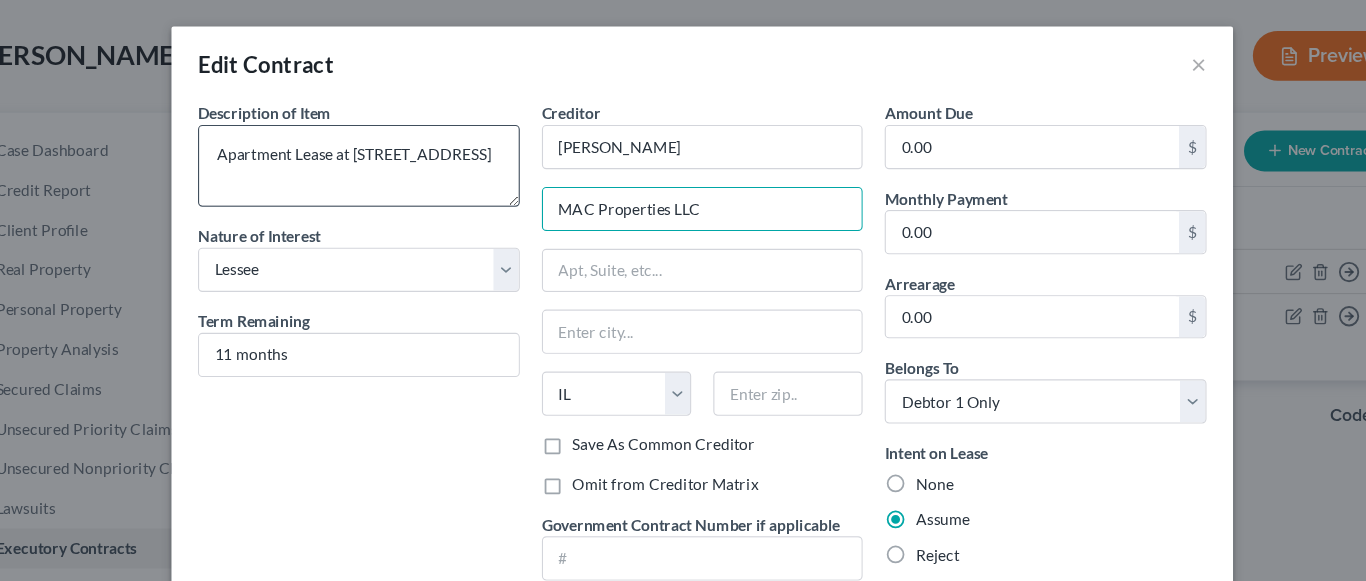 drag, startPoint x: 700, startPoint y: 187, endPoint x: 452, endPoint y: 159, distance: 249.57564 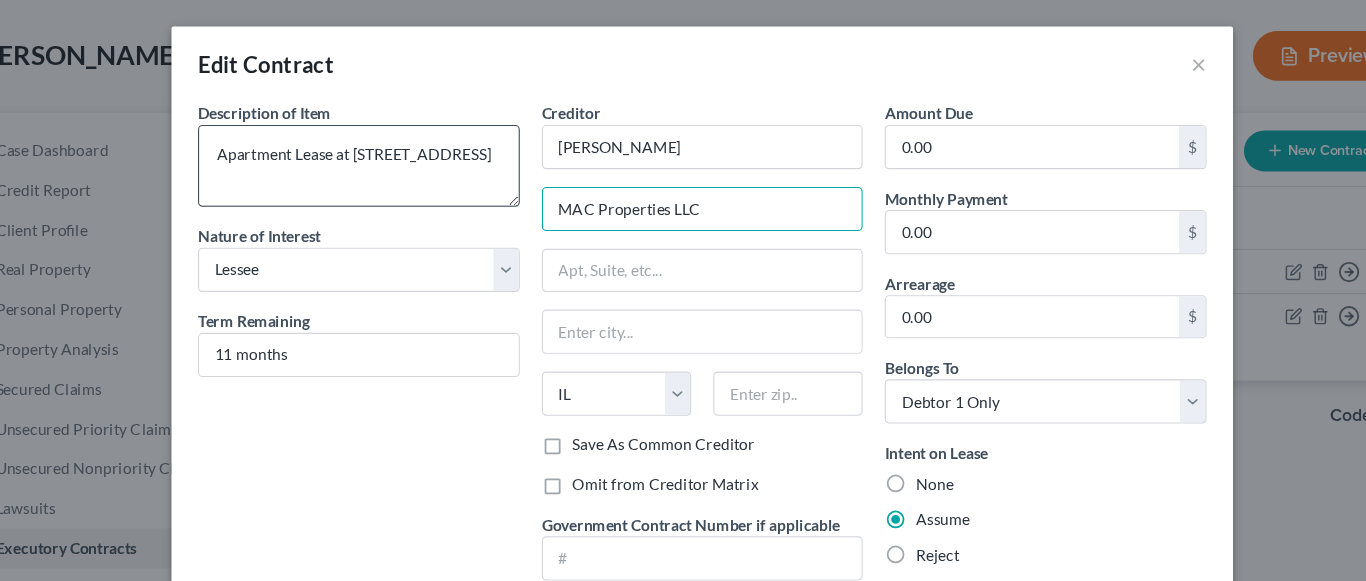 click on "Description of non-residential real property
*
Description of Item
*
Apartment Lease at 117 Cobblestone Trail Nature of Interest Select Purchaser Agent Lessor Lessee Term Remaining 11 months Creditor *    [PERSON_NAME]                      MAC Properties LLC State [US_STATE][GEOGRAPHIC_DATA] [GEOGRAPHIC_DATA] CO [GEOGRAPHIC_DATA] DE [GEOGRAPHIC_DATA] [GEOGRAPHIC_DATA] [GEOGRAPHIC_DATA] GU HI ID [GEOGRAPHIC_DATA] IN [GEOGRAPHIC_DATA] [GEOGRAPHIC_DATA] [GEOGRAPHIC_DATA] [GEOGRAPHIC_DATA] MD [GEOGRAPHIC_DATA] [GEOGRAPHIC_DATA] [GEOGRAPHIC_DATA] [GEOGRAPHIC_DATA] [GEOGRAPHIC_DATA] MT [GEOGRAPHIC_DATA] [GEOGRAPHIC_DATA] [GEOGRAPHIC_DATA] [GEOGRAPHIC_DATA] [GEOGRAPHIC_DATA] [GEOGRAPHIC_DATA] [GEOGRAPHIC_DATA] [GEOGRAPHIC_DATA] [GEOGRAPHIC_DATA] [GEOGRAPHIC_DATA] OR [GEOGRAPHIC_DATA] PR [GEOGRAPHIC_DATA] SC SD [GEOGRAPHIC_DATA] [GEOGRAPHIC_DATA] [GEOGRAPHIC_DATA] VI [GEOGRAPHIC_DATA] [GEOGRAPHIC_DATA] [GEOGRAPHIC_DATA] WV [GEOGRAPHIC_DATA] WY Save As Common Creditor Omit from Creditor Matrix Government Contract Number if applicable Amount Due 0.00 $ Monthly Payment 0.00 $ Arrearage 0.00 $
Belongs To
*
Select Debtor 1 Only Debtor 2 Only Debtor 1 And Debtor 2 Only At Least One Of The Debtors And Another Community Property Intent on Lease None Assume Reject
Type of Lease
*
Select Real Estate Car Other Asset Select" at bounding box center [683, 348] 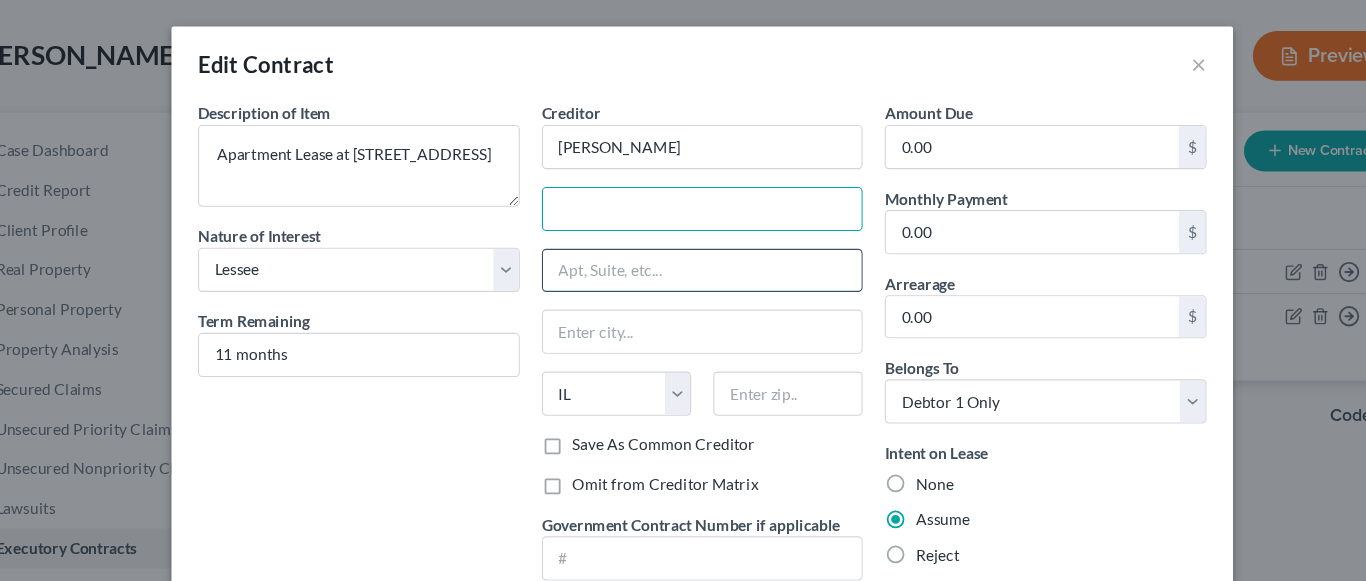 click at bounding box center (683, 245) 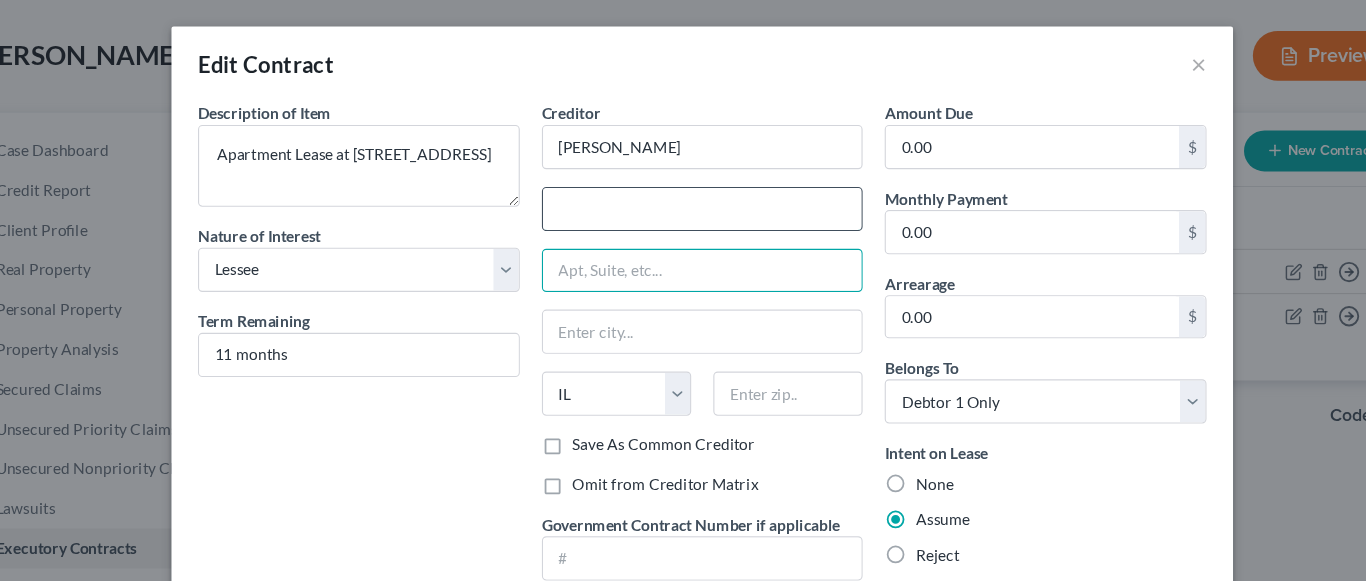 click at bounding box center (683, 189) 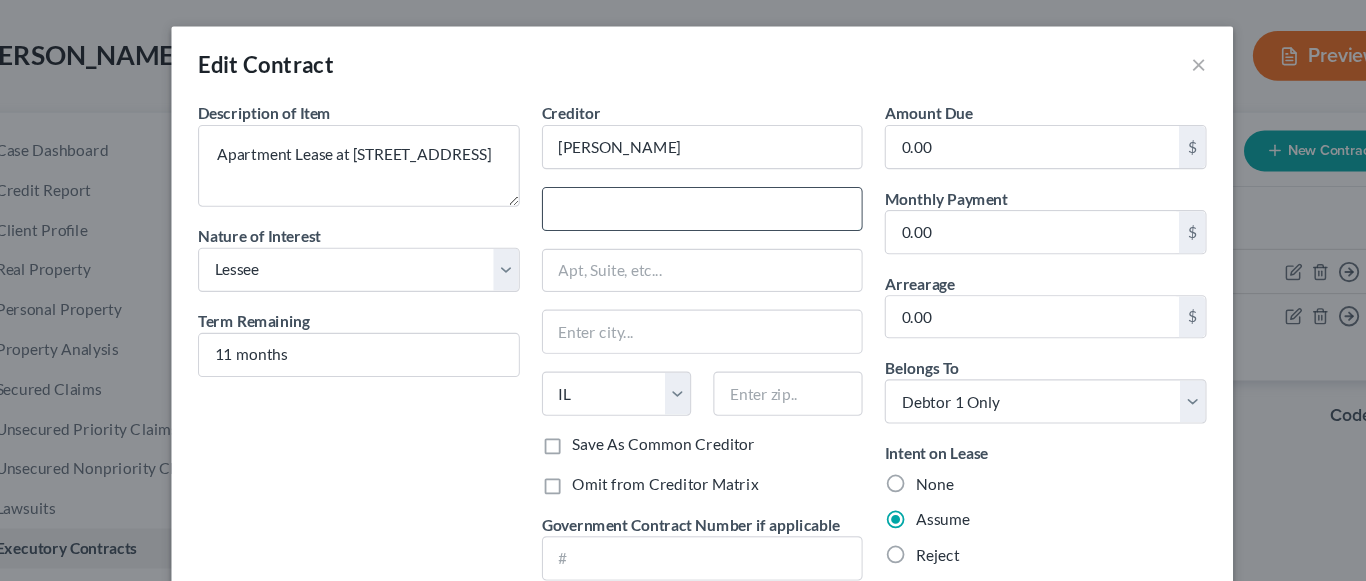 paste on "[STREET_ADDRESS][PERSON_NAME]" 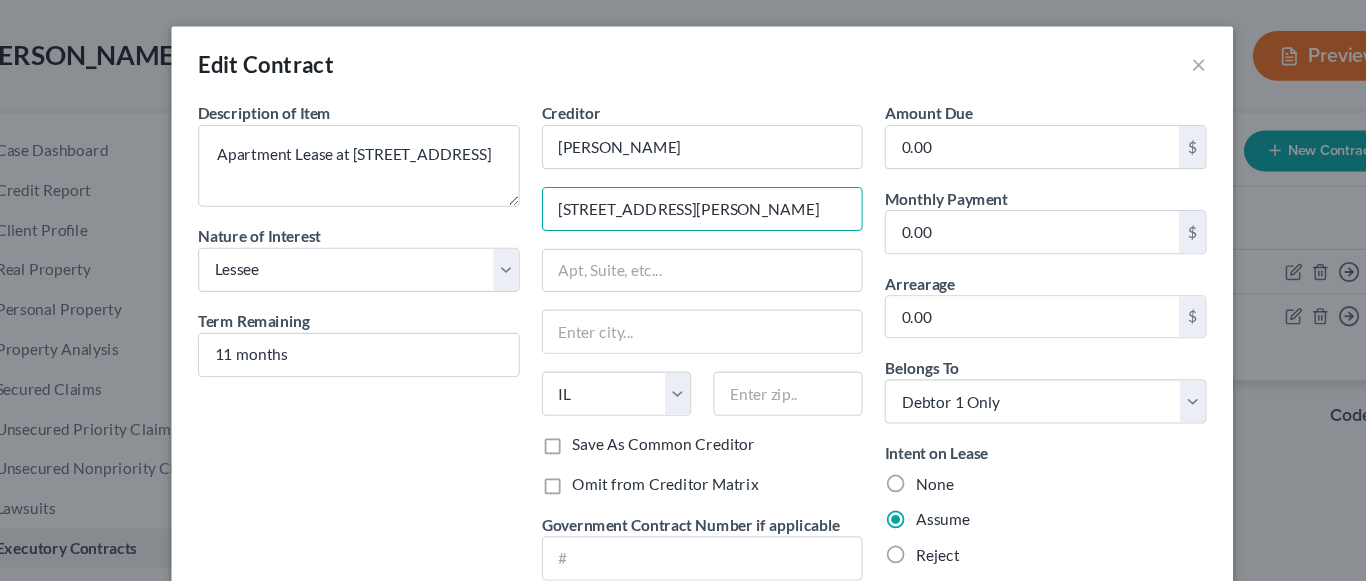 type on "[STREET_ADDRESS][PERSON_NAME]" 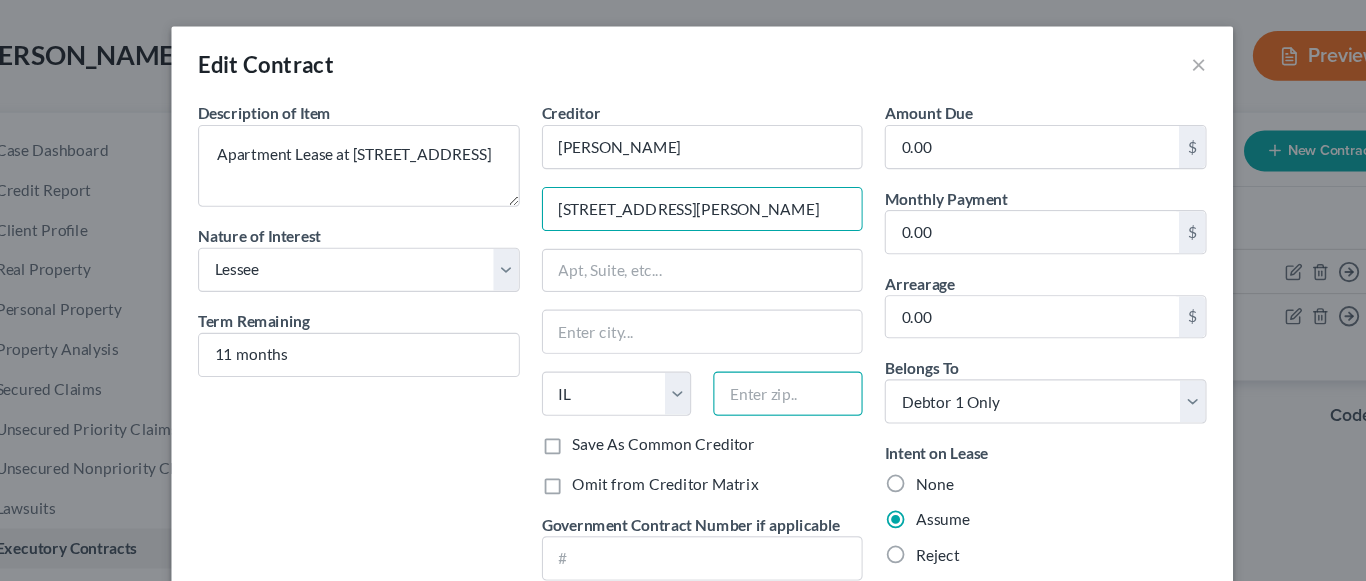 click at bounding box center [760, 356] 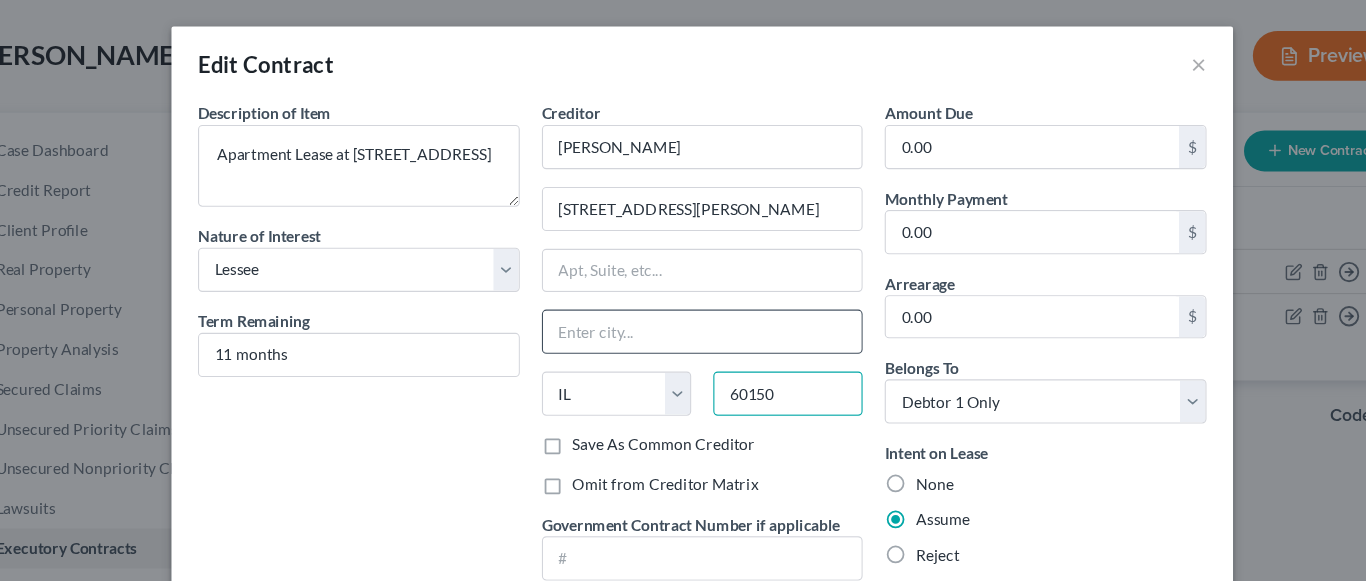 type on "60150" 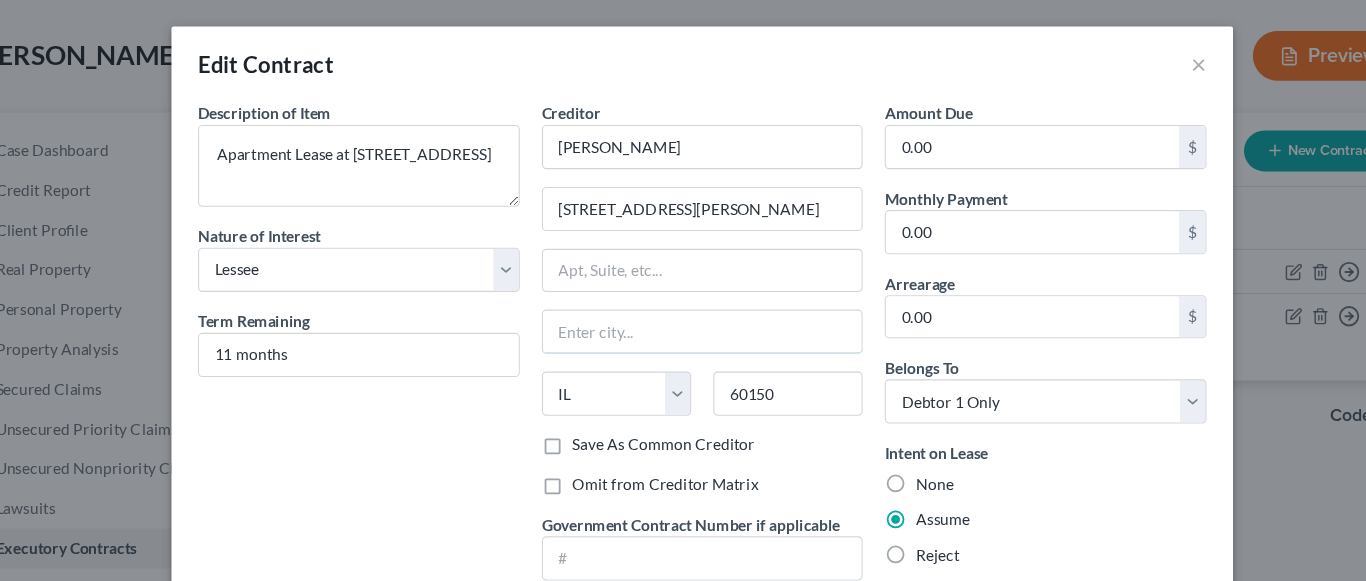 drag, startPoint x: 782, startPoint y: 304, endPoint x: 796, endPoint y: 324, distance: 24.41311 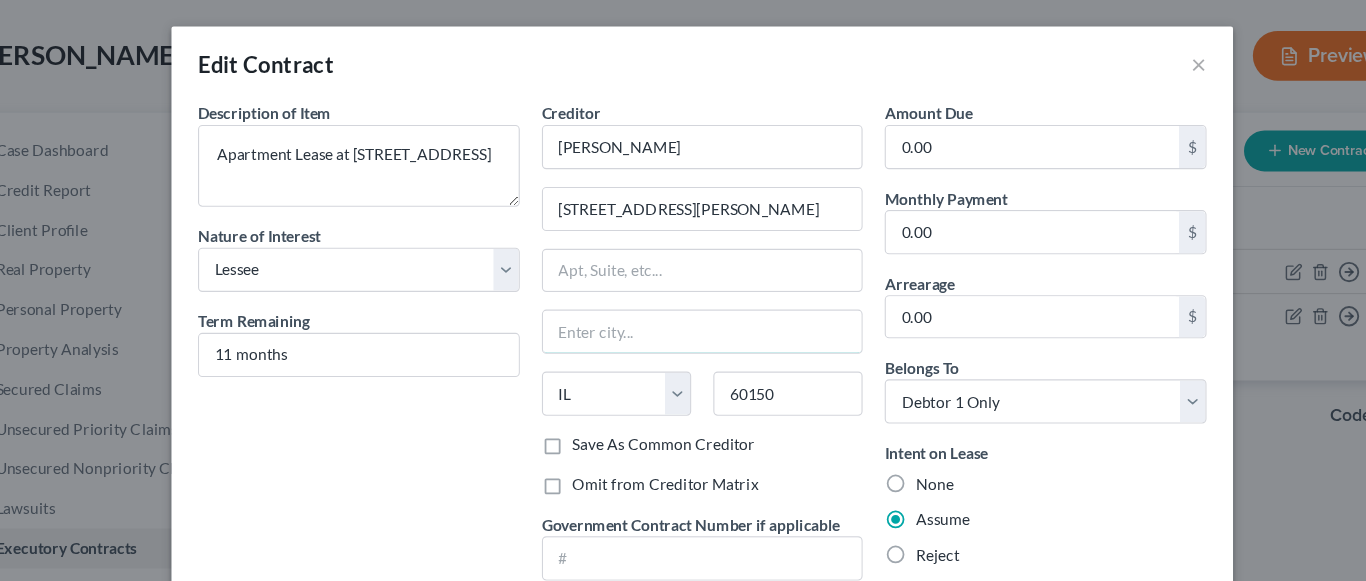 click at bounding box center [683, 300] 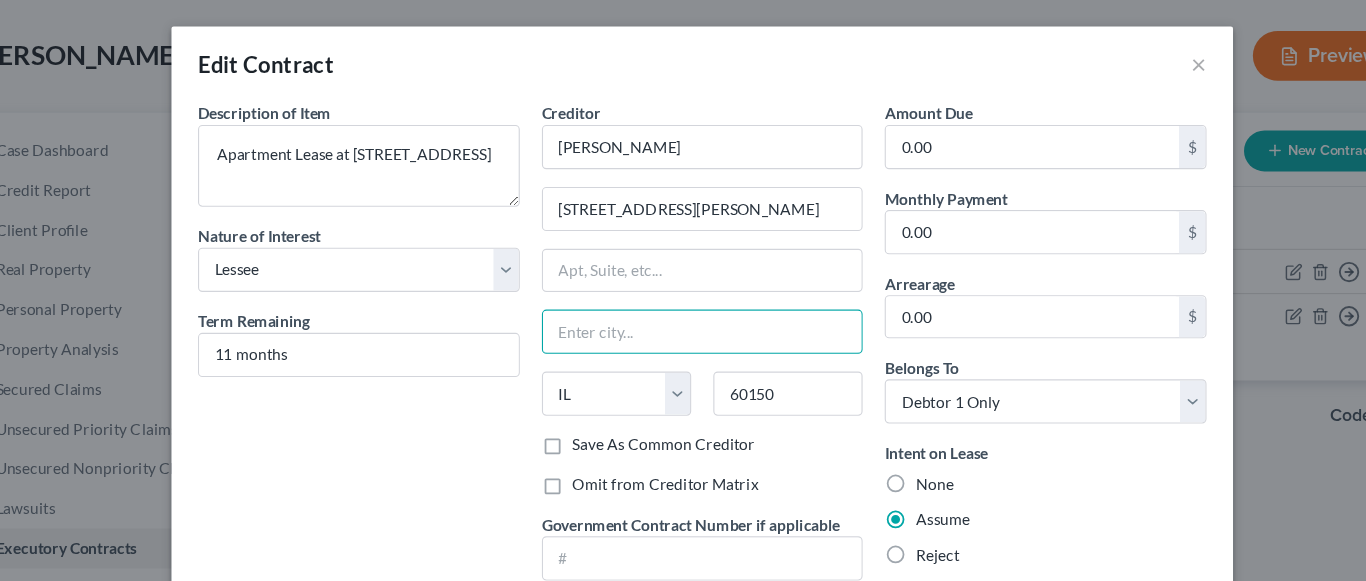type on "[GEOGRAPHIC_DATA]" 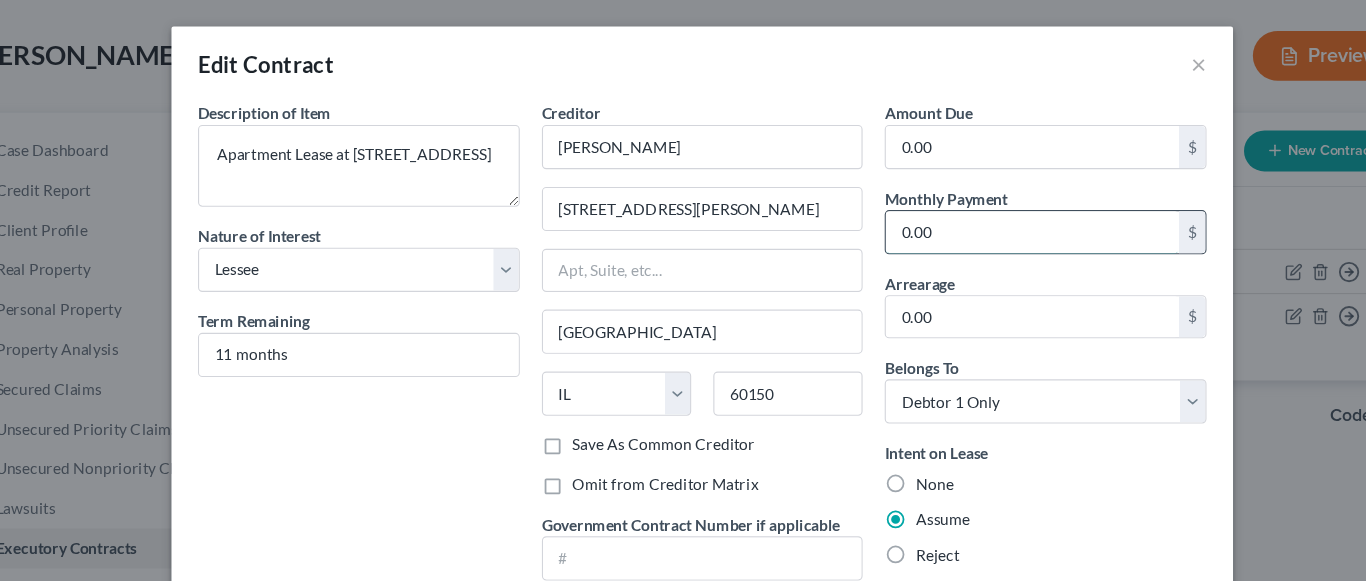 type 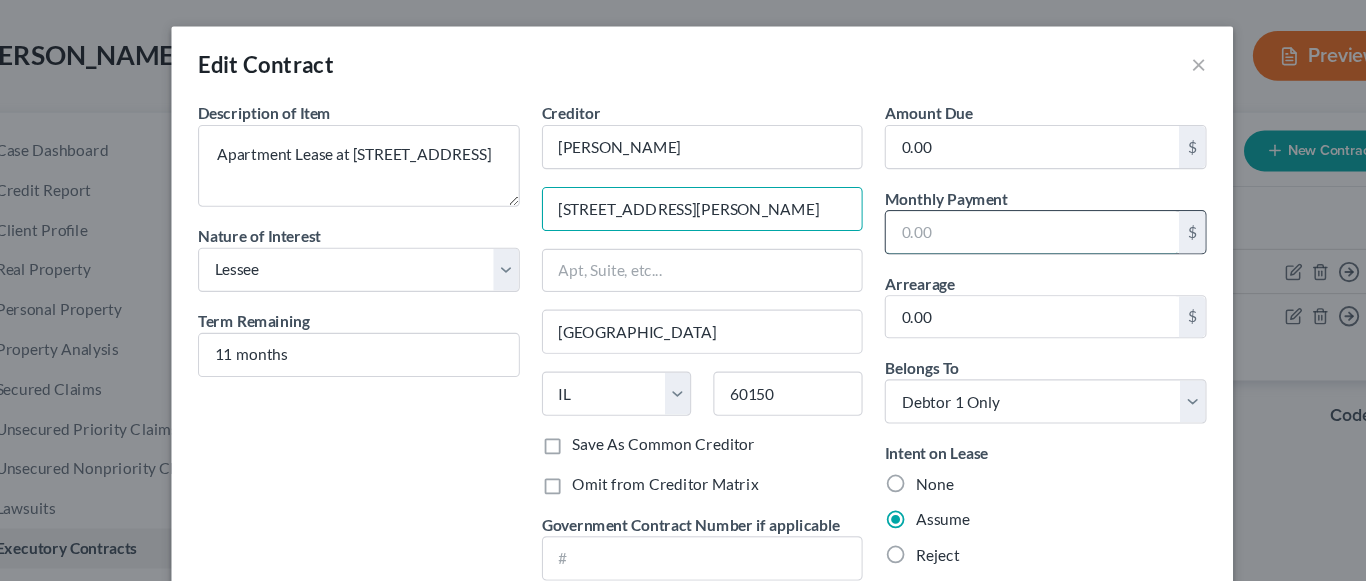 click at bounding box center [981, 210] 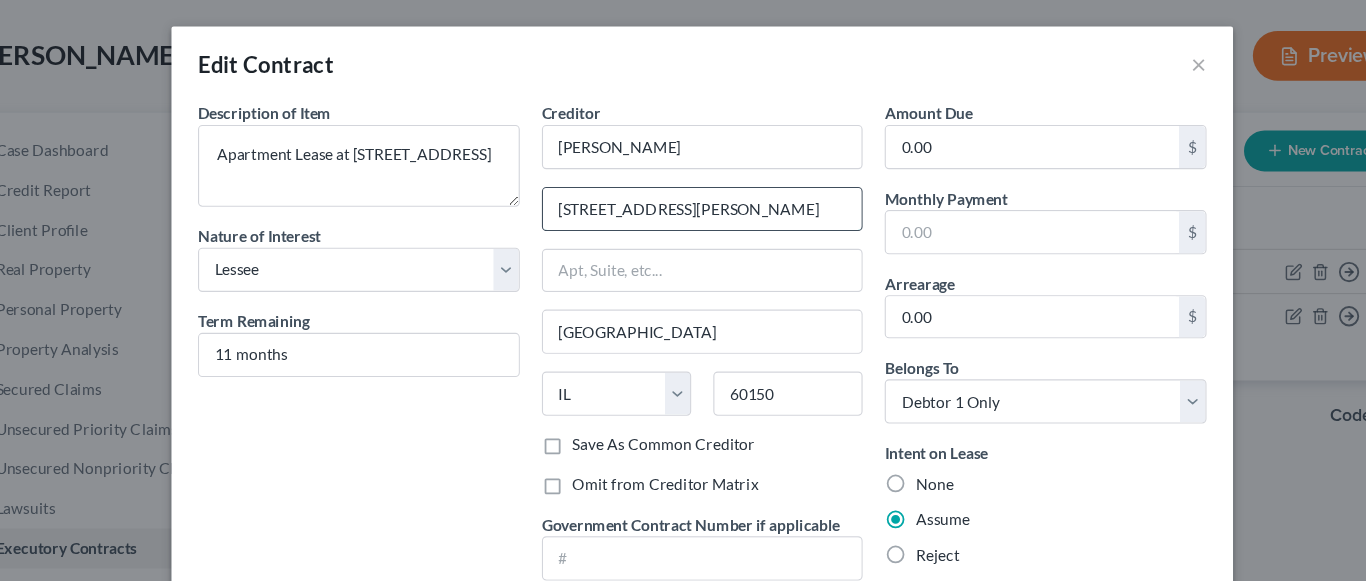 click on "[STREET_ADDRESS][PERSON_NAME]" at bounding box center [683, 189] 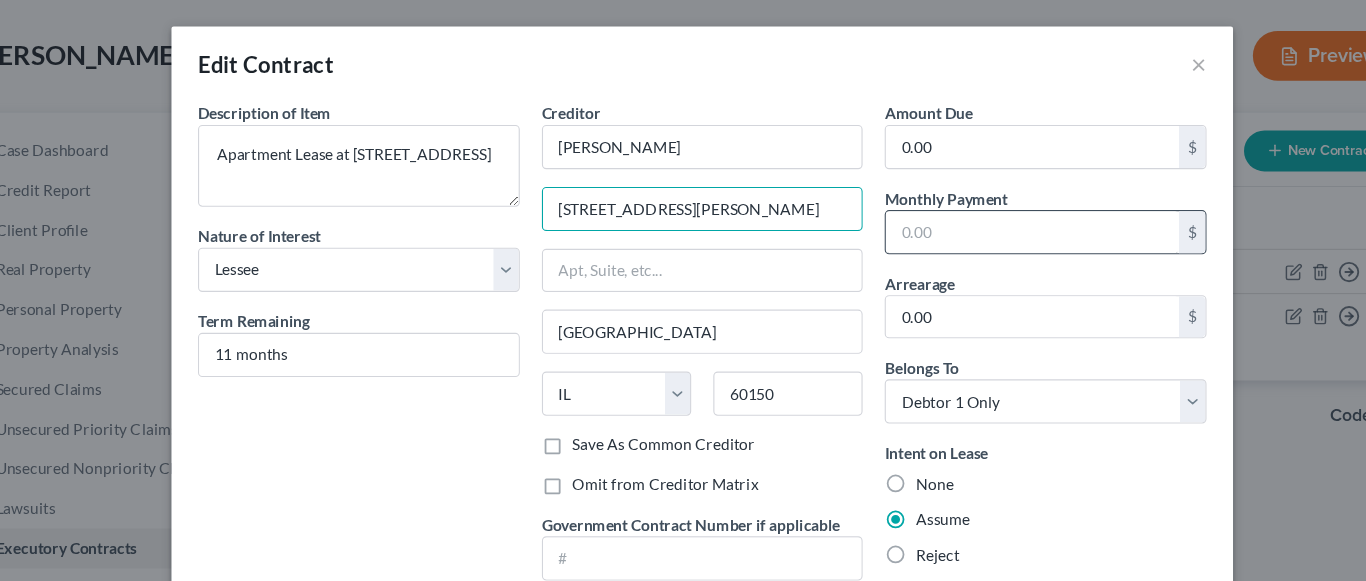 type on "[STREET_ADDRESS][PERSON_NAME]" 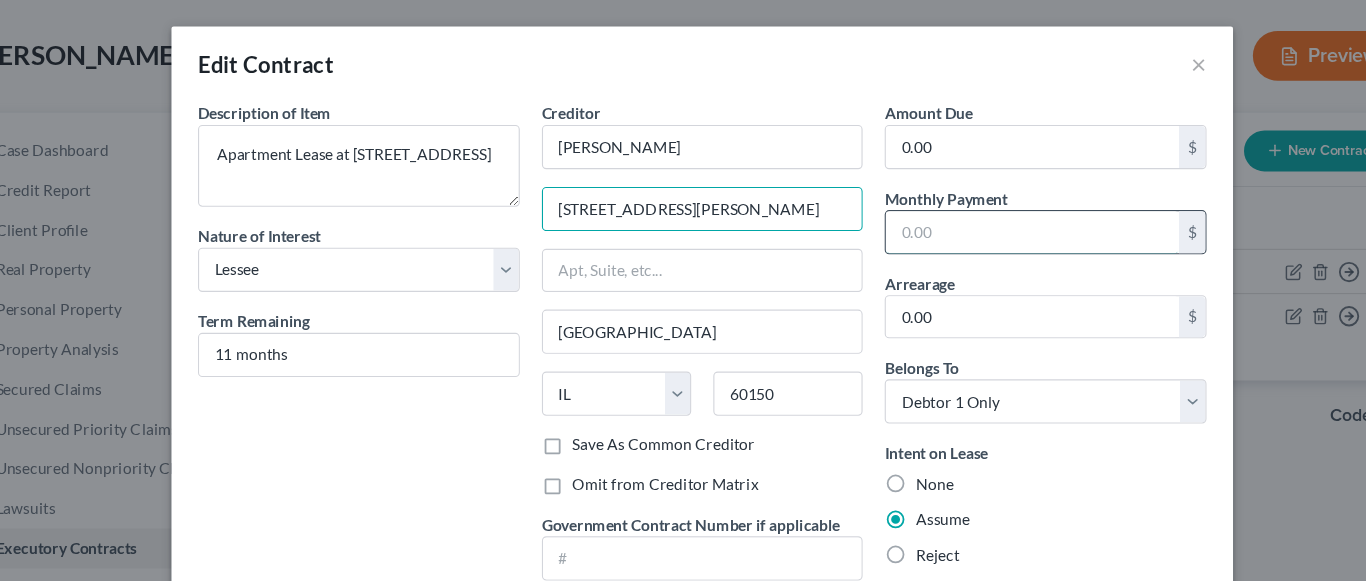 click at bounding box center (981, 210) 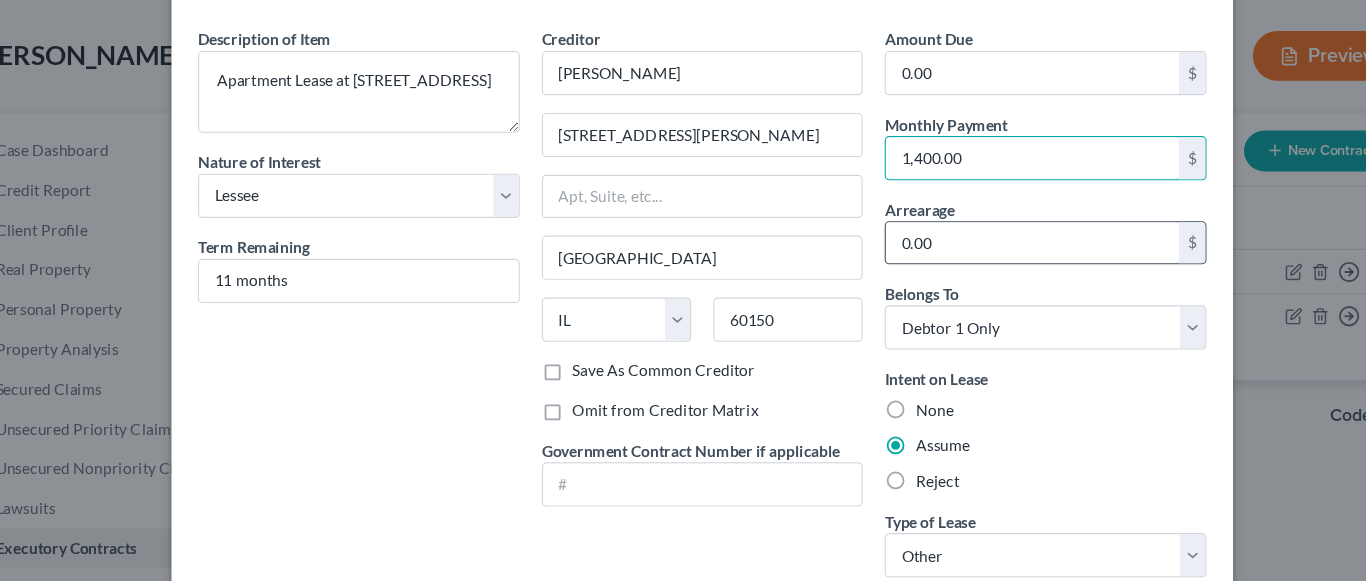 scroll, scrollTop: 150, scrollLeft: 0, axis: vertical 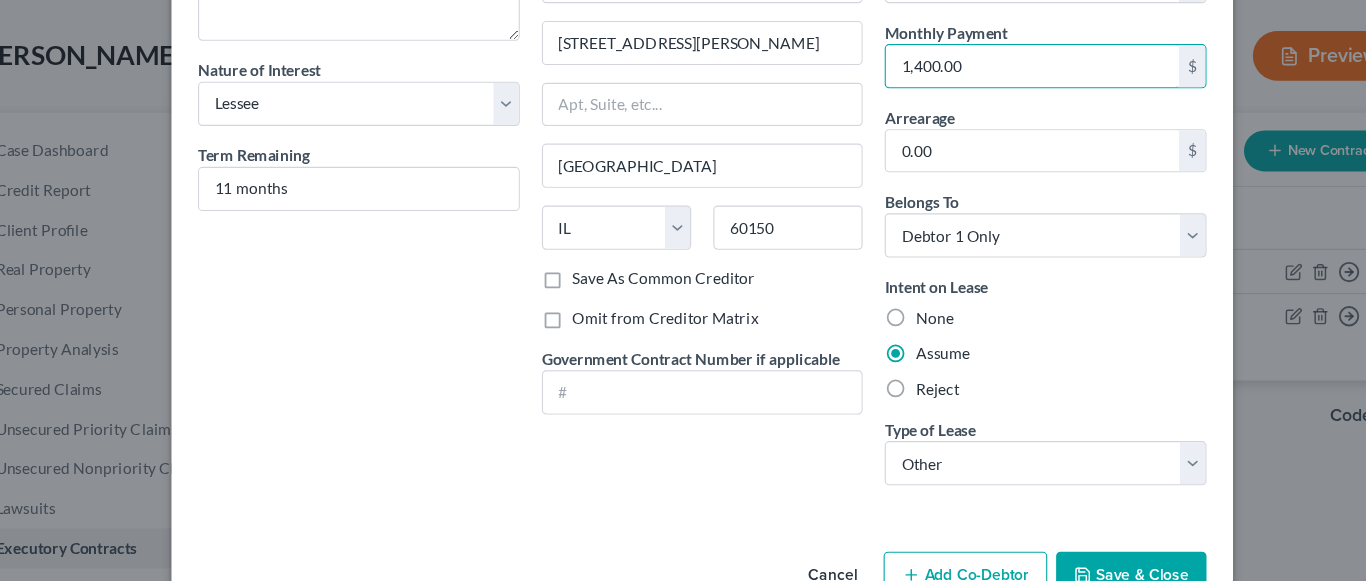 type on "1,400.00" 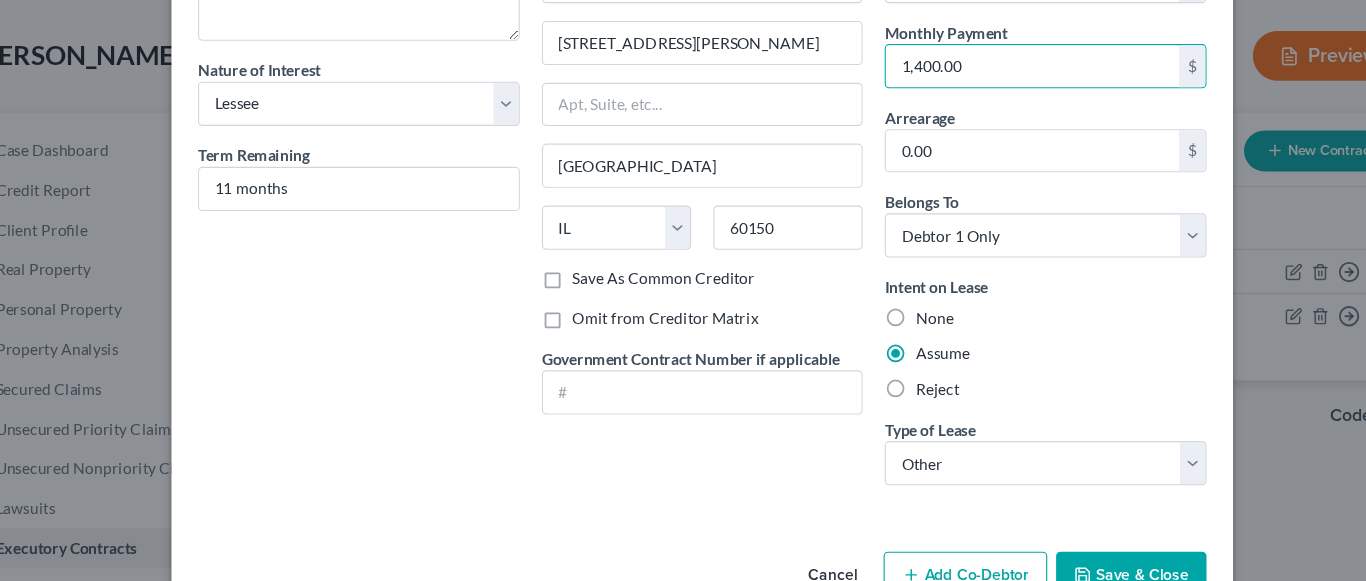 click on "Save & Close" at bounding box center (1071, 520) 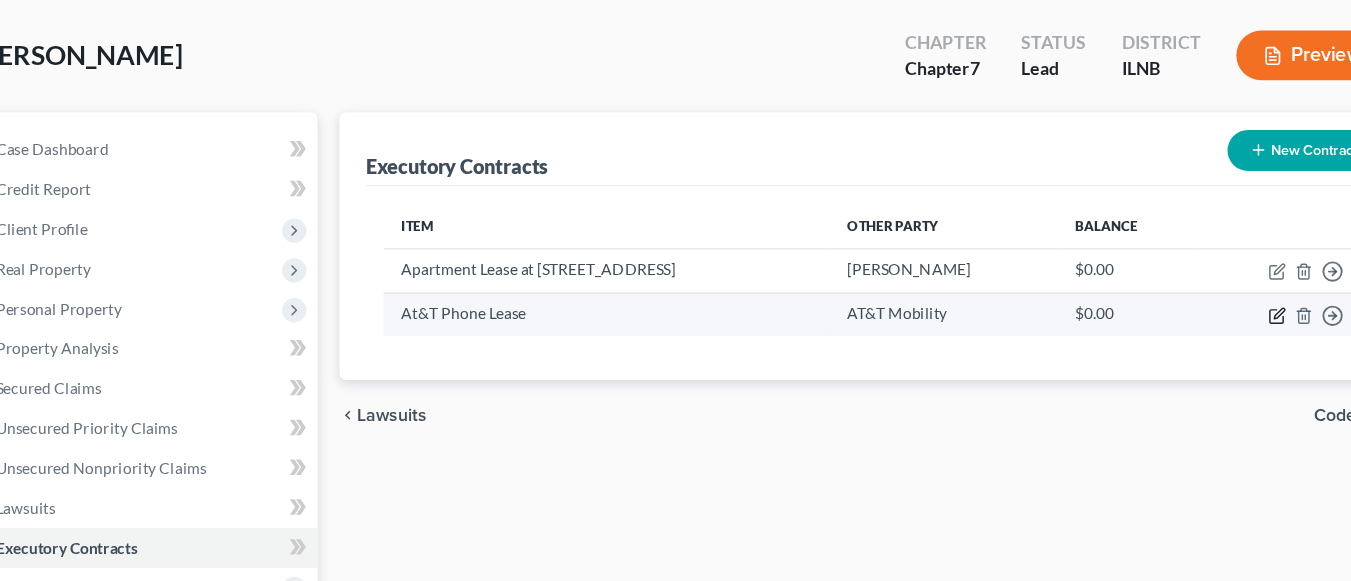 click 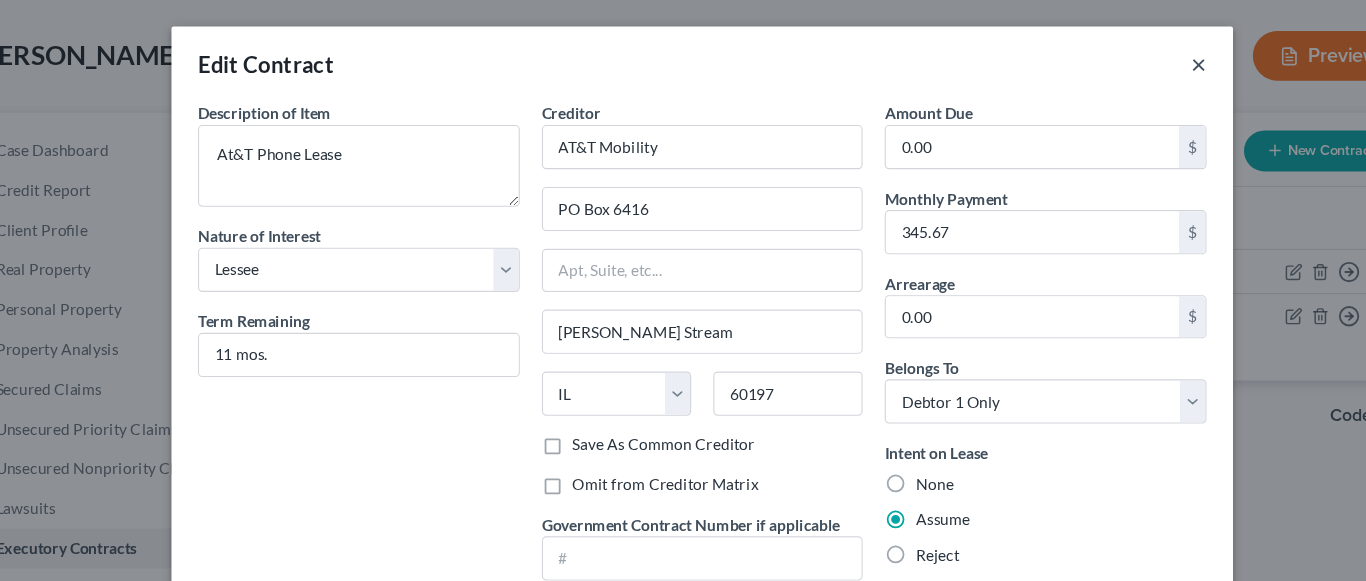 click on "×" at bounding box center [1132, 58] 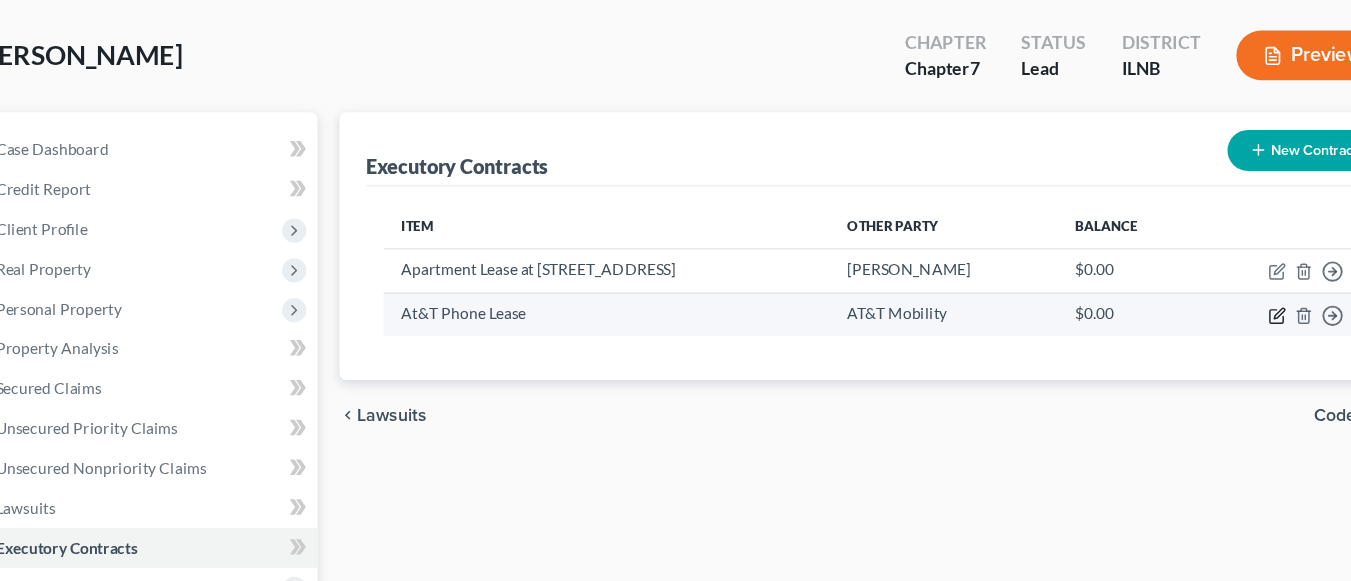 click 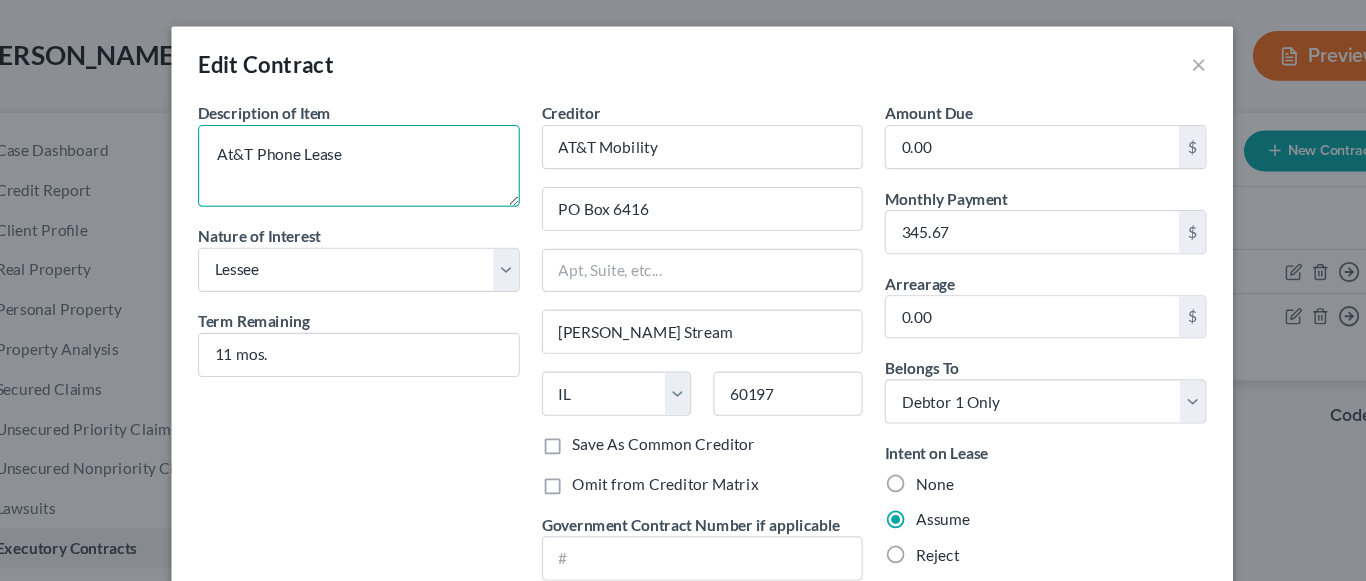 click on "At&T Phone Lease" at bounding box center (372, 150) 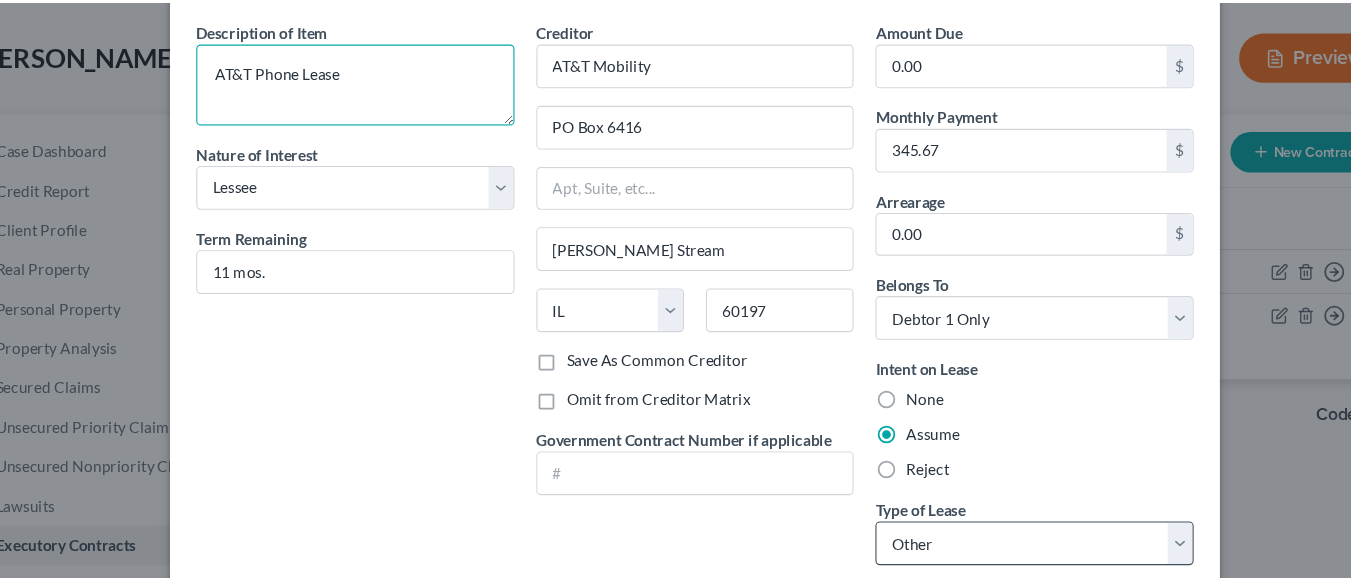 scroll, scrollTop: 150, scrollLeft: 0, axis: vertical 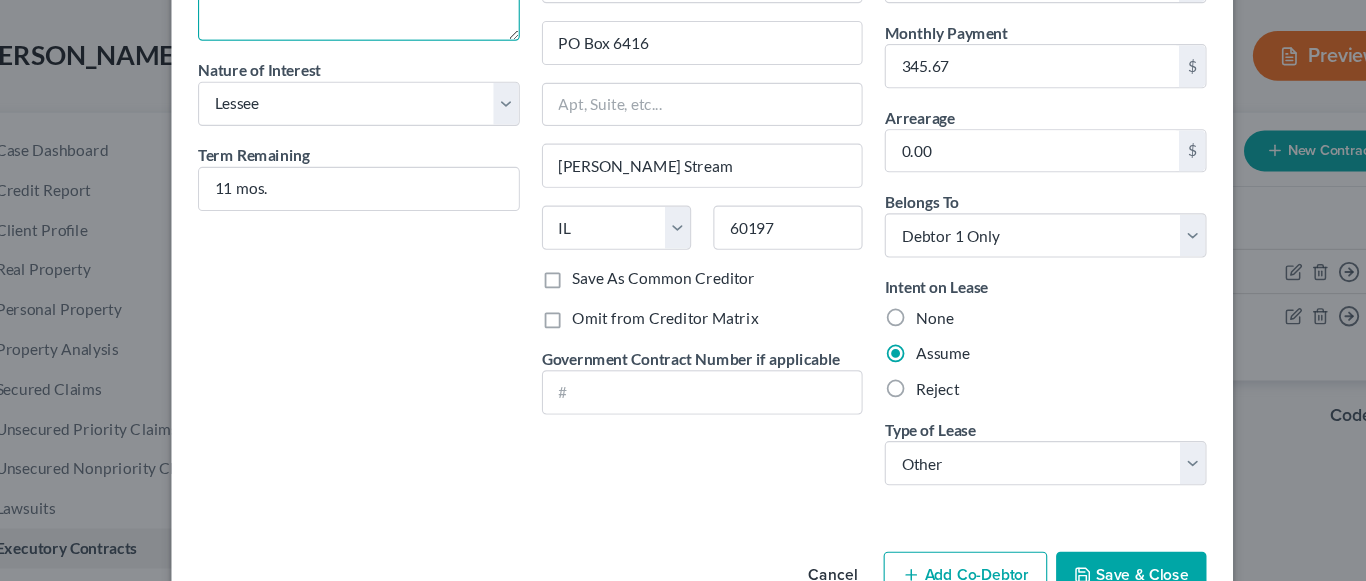 type on "AT&T Phone Lease" 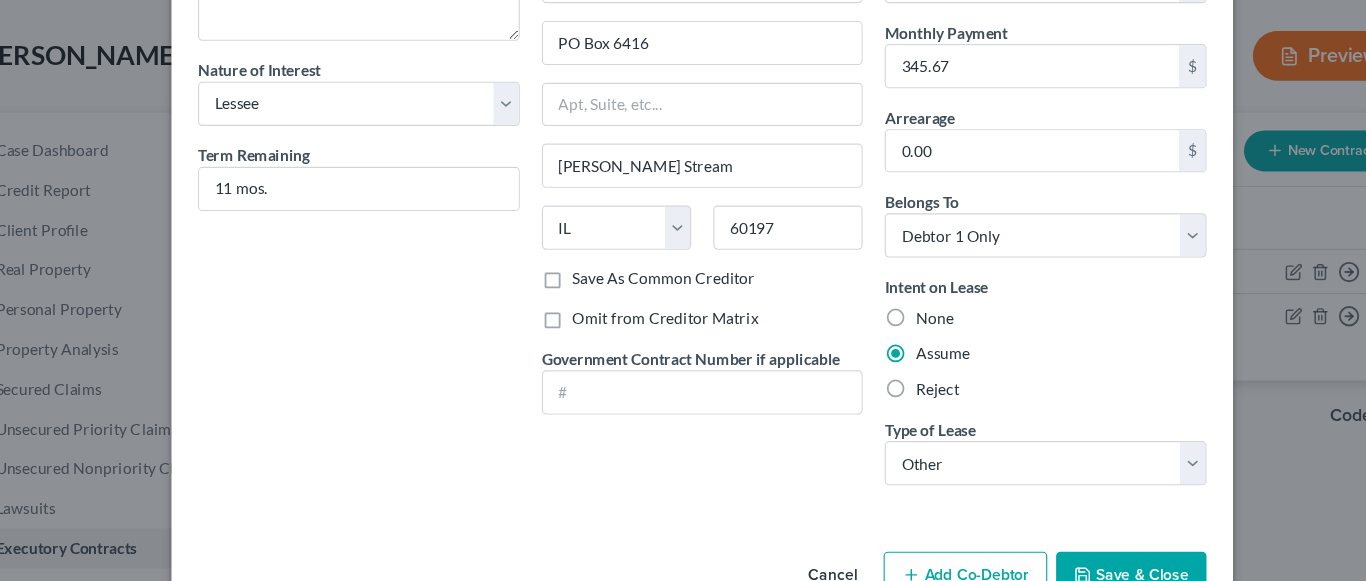 click on "Save & Close" at bounding box center (1071, 520) 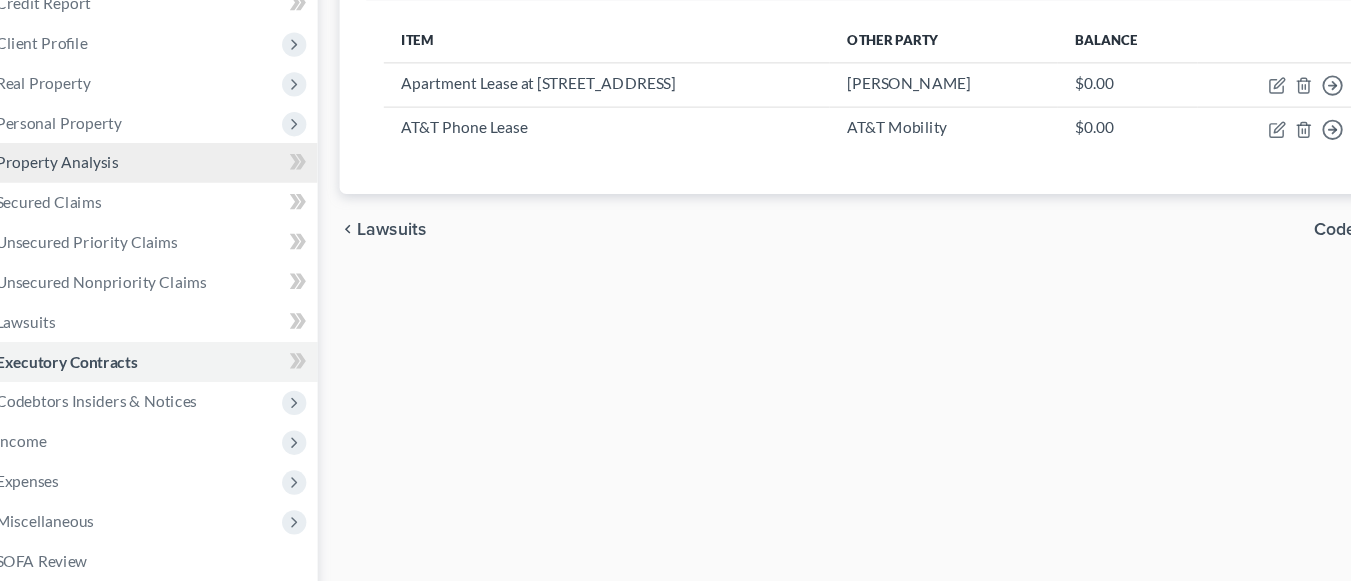 scroll, scrollTop: 216, scrollLeft: 0, axis: vertical 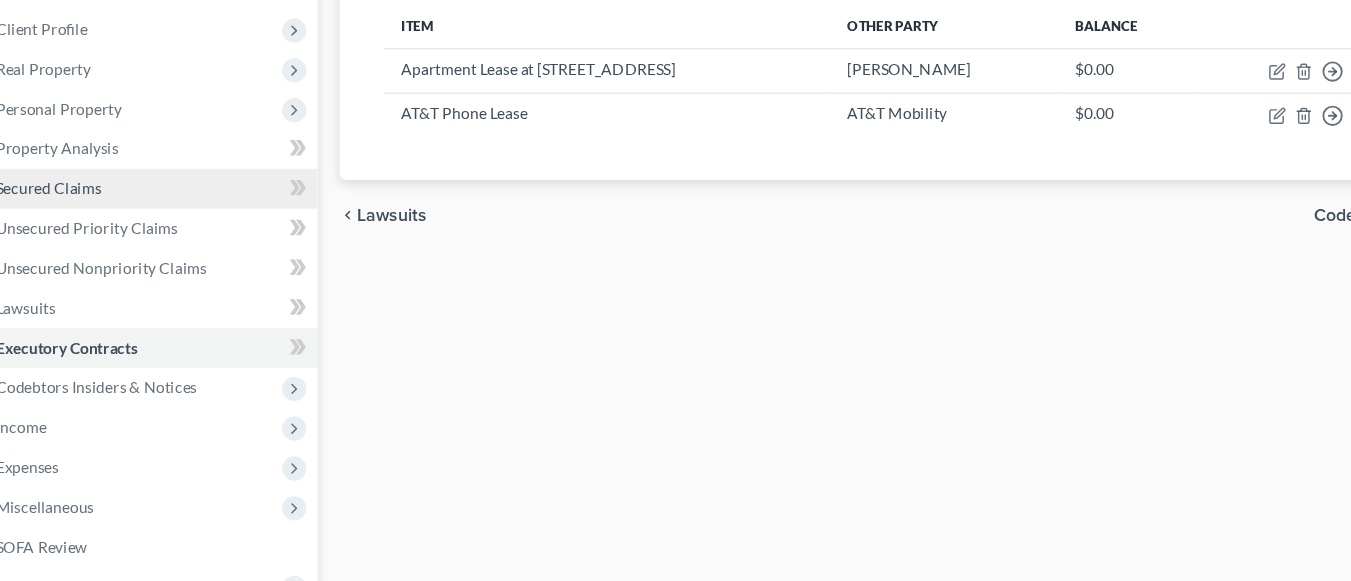 click on "Secured Claims" at bounding box center [92, 225] 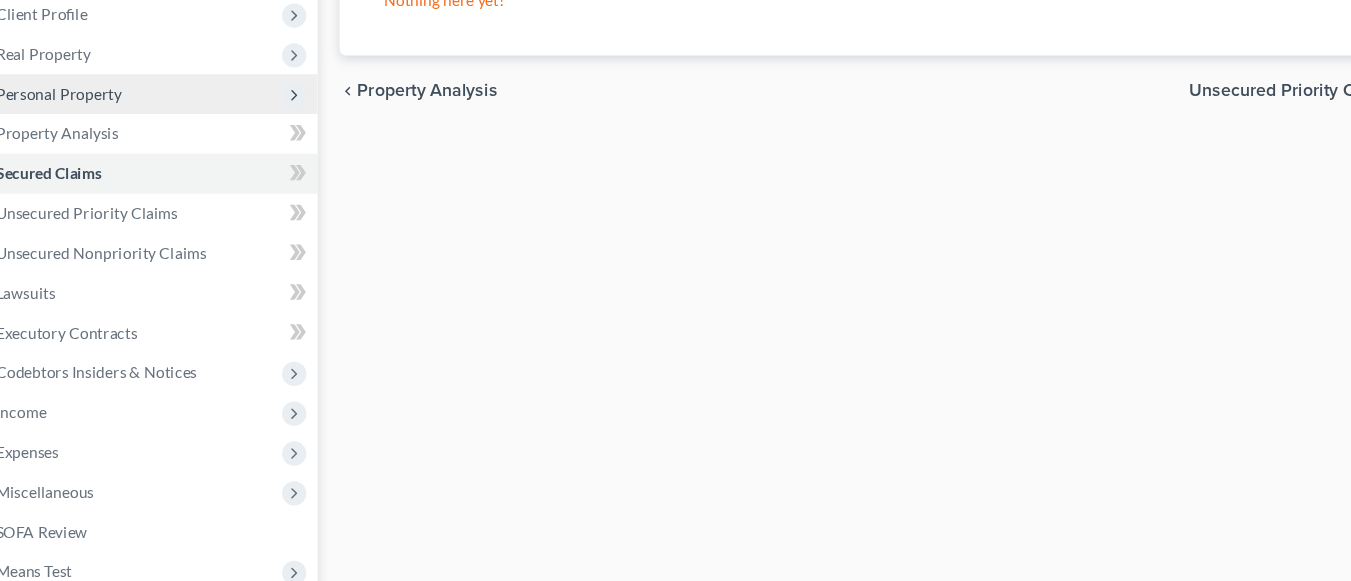scroll, scrollTop: 271, scrollLeft: 0, axis: vertical 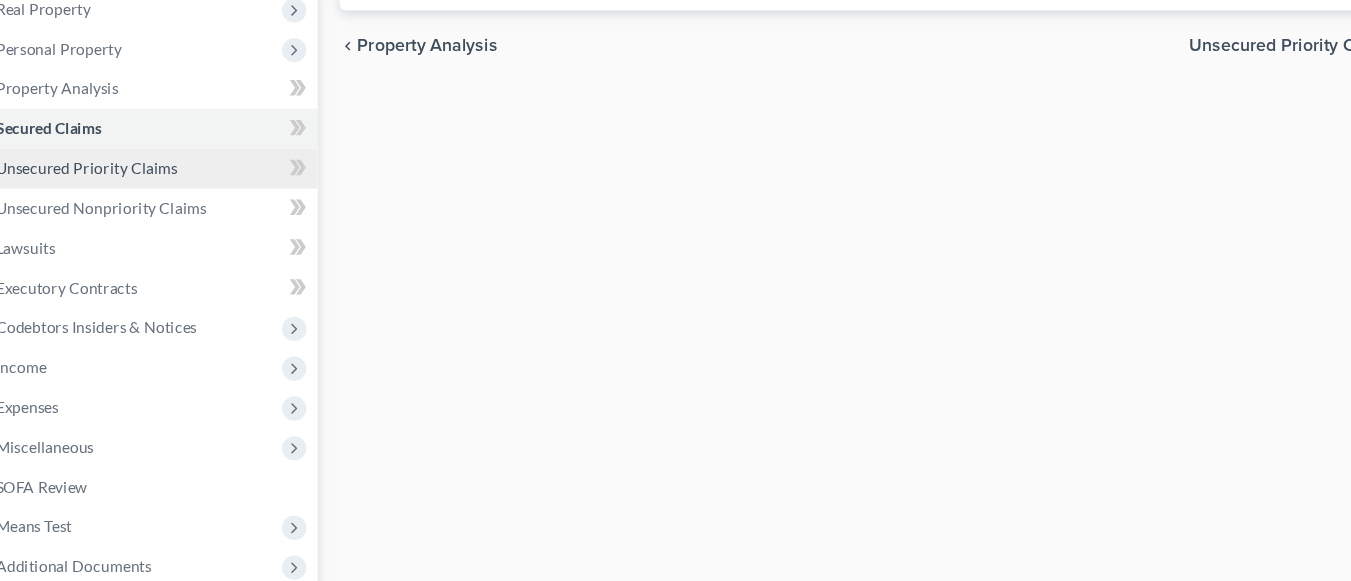 click on "Unsecured Priority Claims" at bounding box center [126, 206] 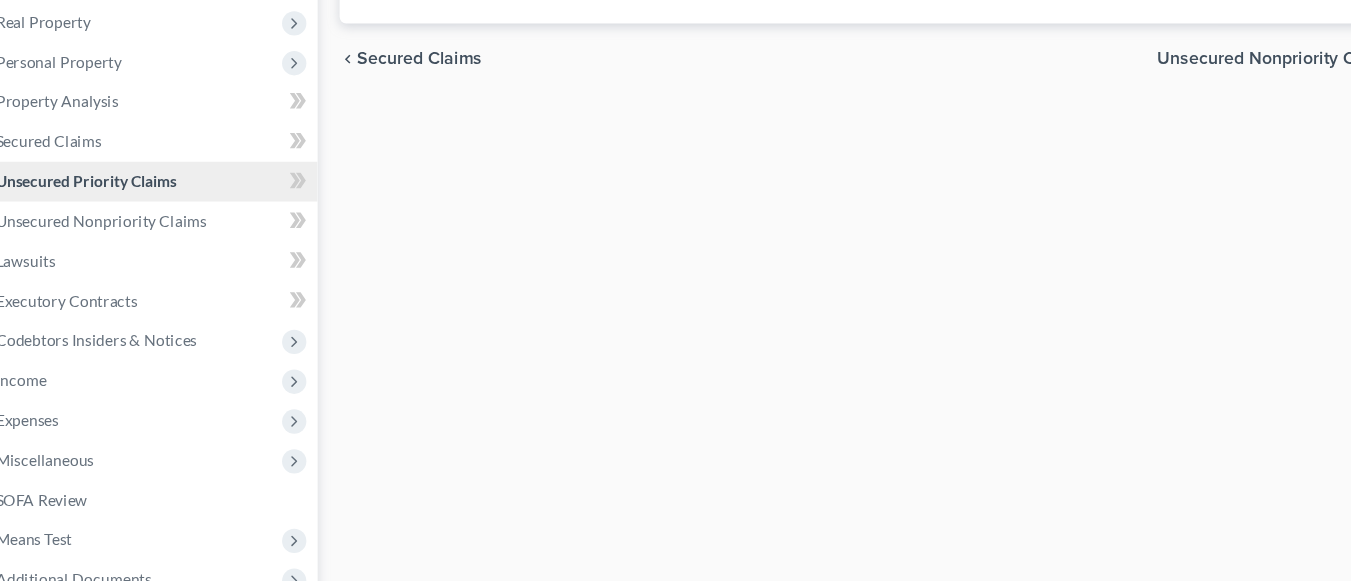 scroll, scrollTop: 271, scrollLeft: 0, axis: vertical 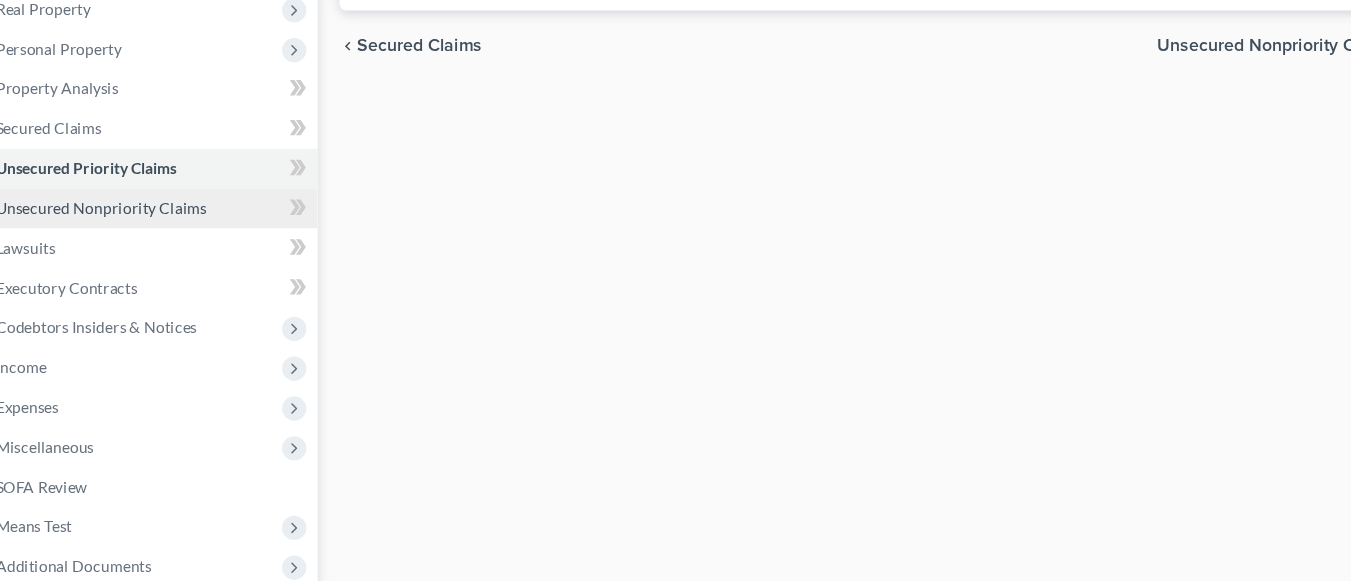 click on "Unsecured Nonpriority Claims" at bounding box center (139, 242) 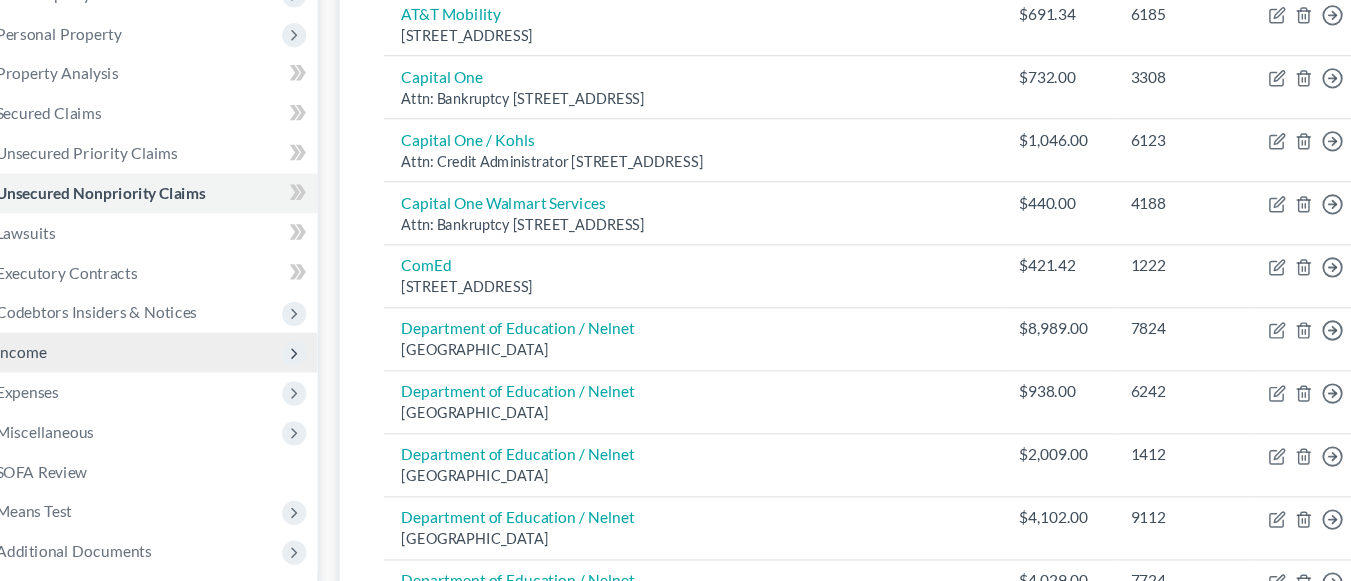 scroll, scrollTop: 374, scrollLeft: 0, axis: vertical 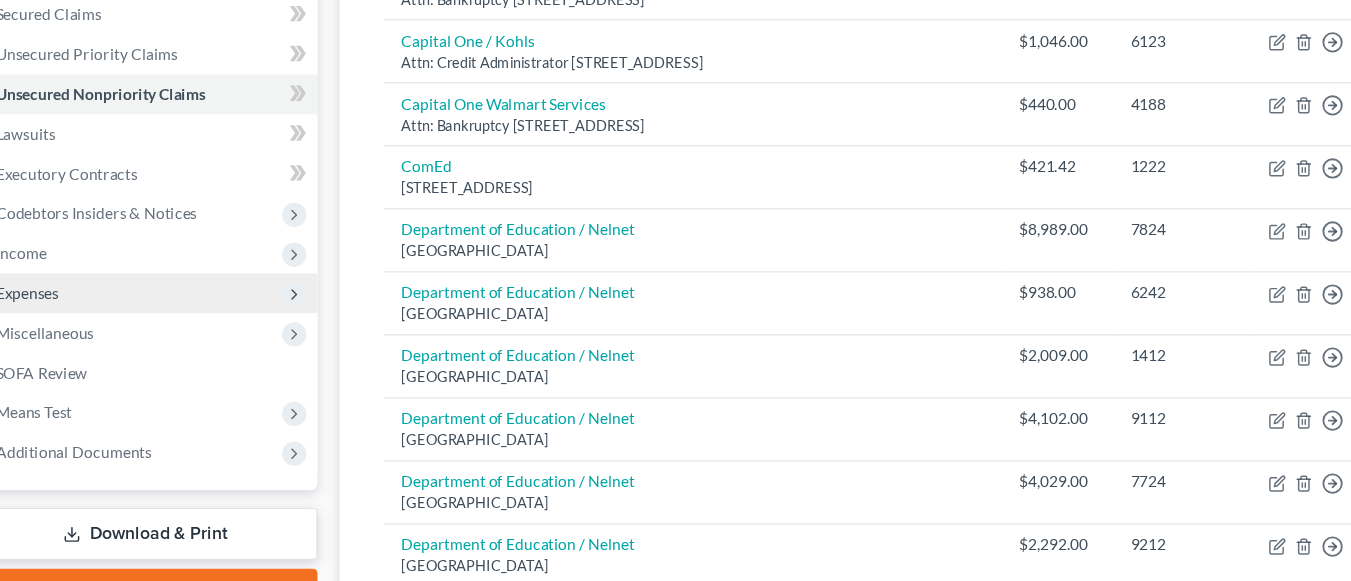 click on "Expenses" at bounding box center [72, 319] 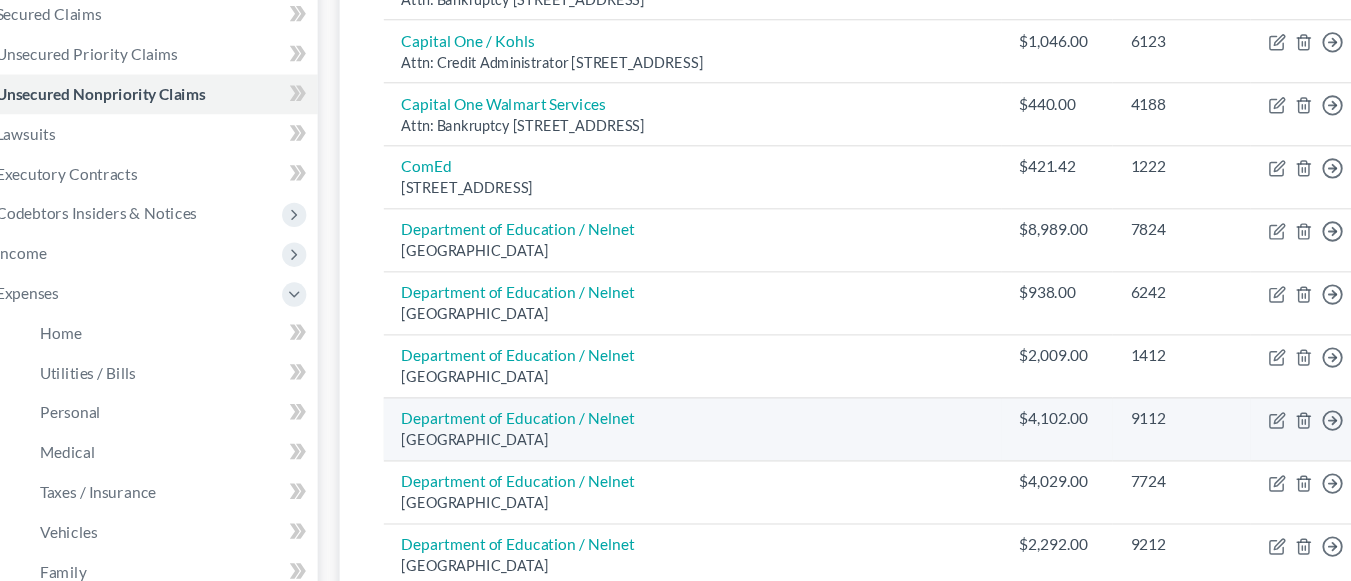 scroll, scrollTop: 339, scrollLeft: 0, axis: vertical 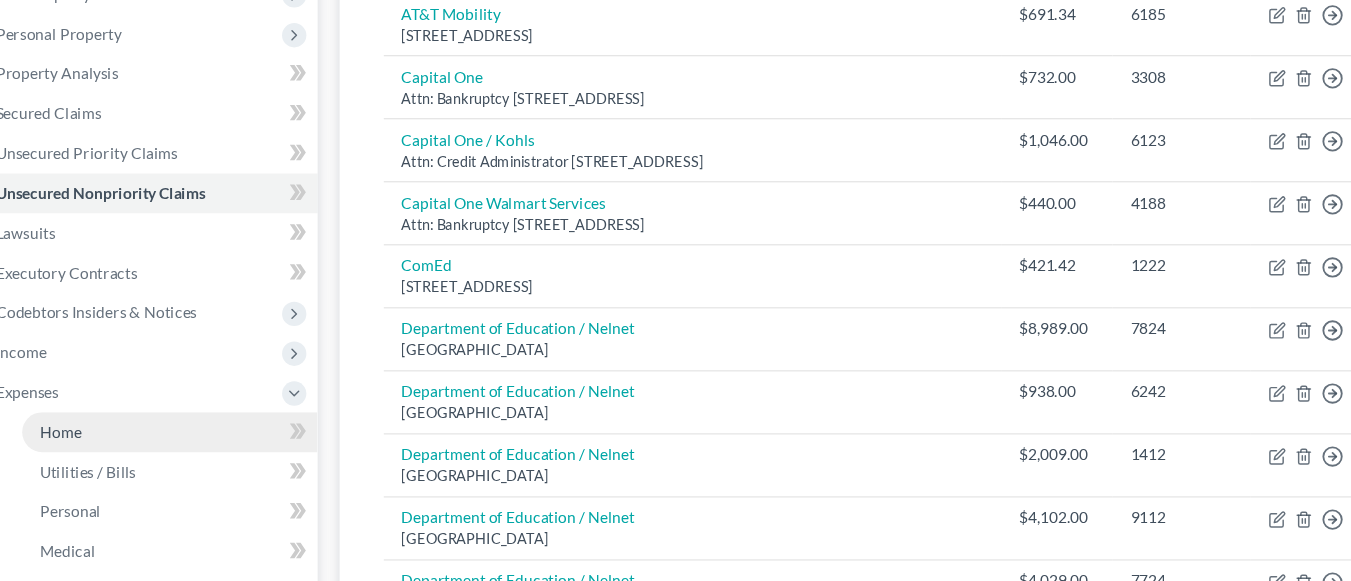 click on "Home" at bounding box center [103, 390] 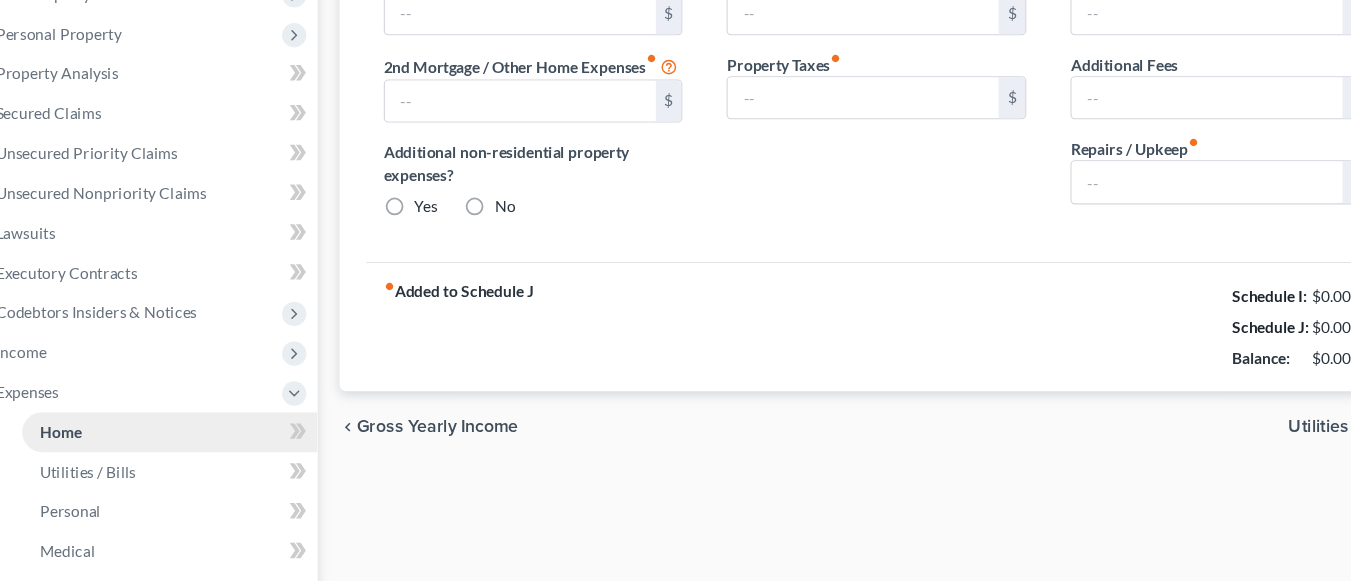 type on "1,400.00" 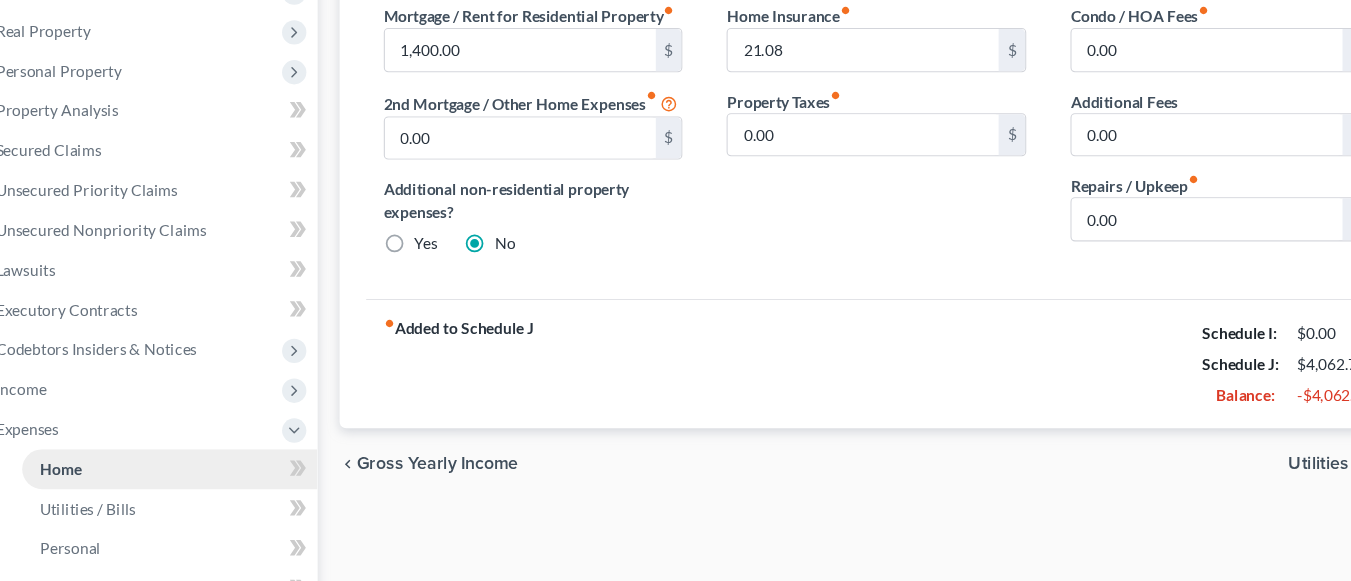 scroll, scrollTop: 207, scrollLeft: 0, axis: vertical 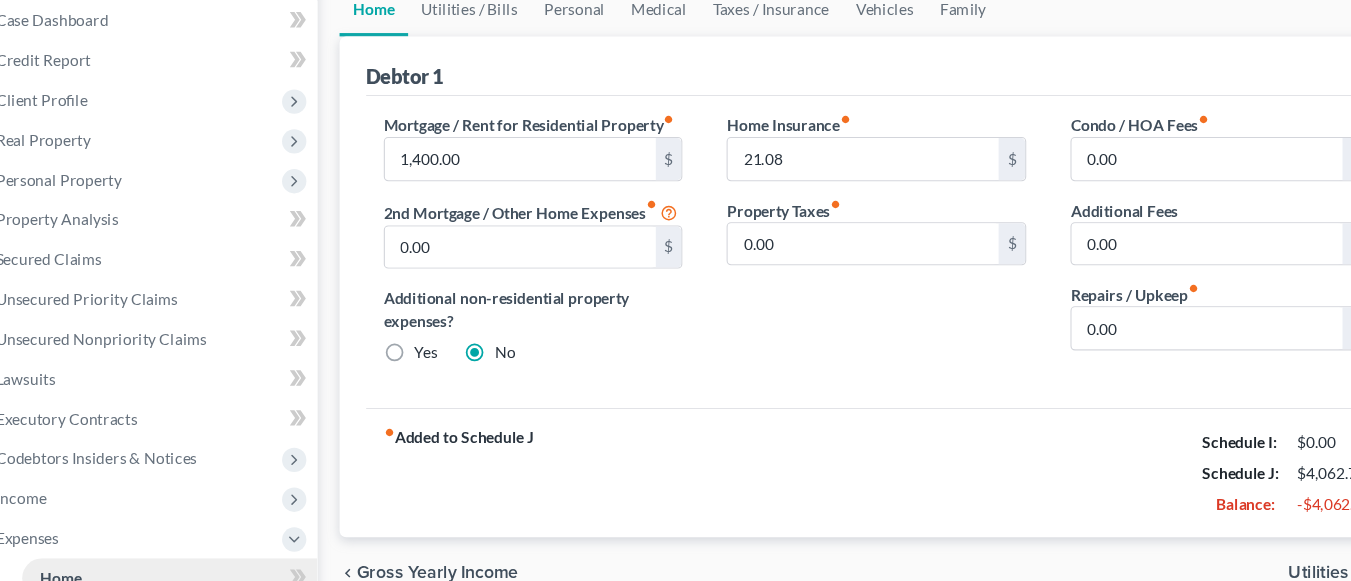 click on "Case Dashboard
Payments
Invoices
Payments
Payments
Credit Report
Client Profile" at bounding box center (181, 451) 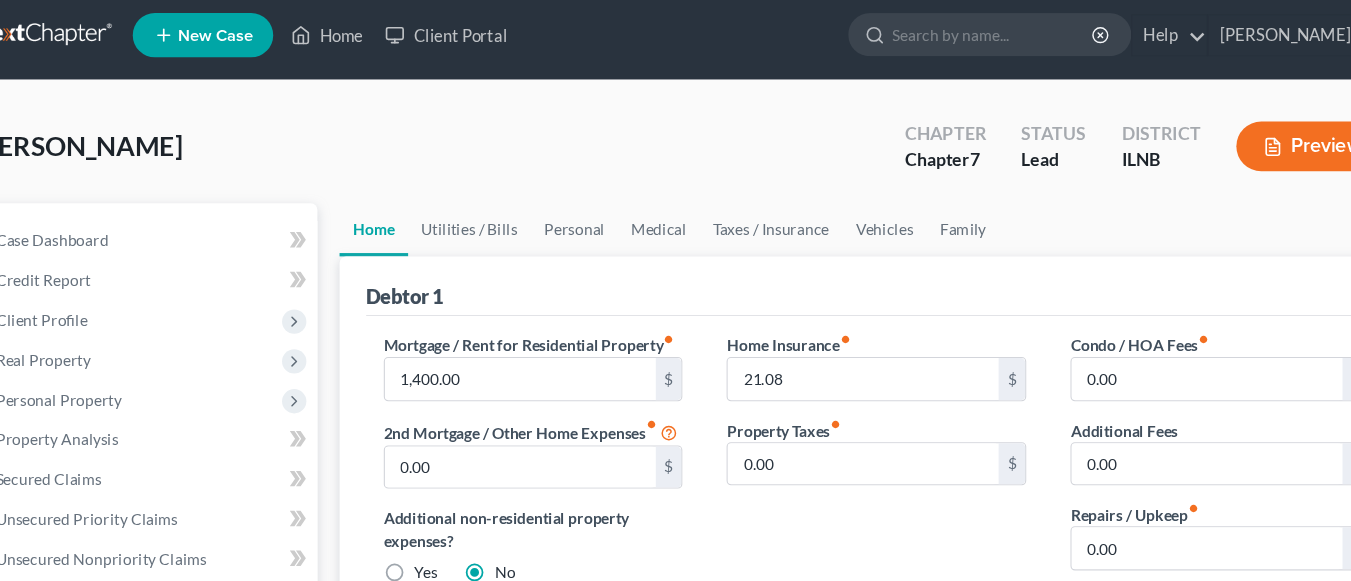 scroll, scrollTop: 0, scrollLeft: 0, axis: both 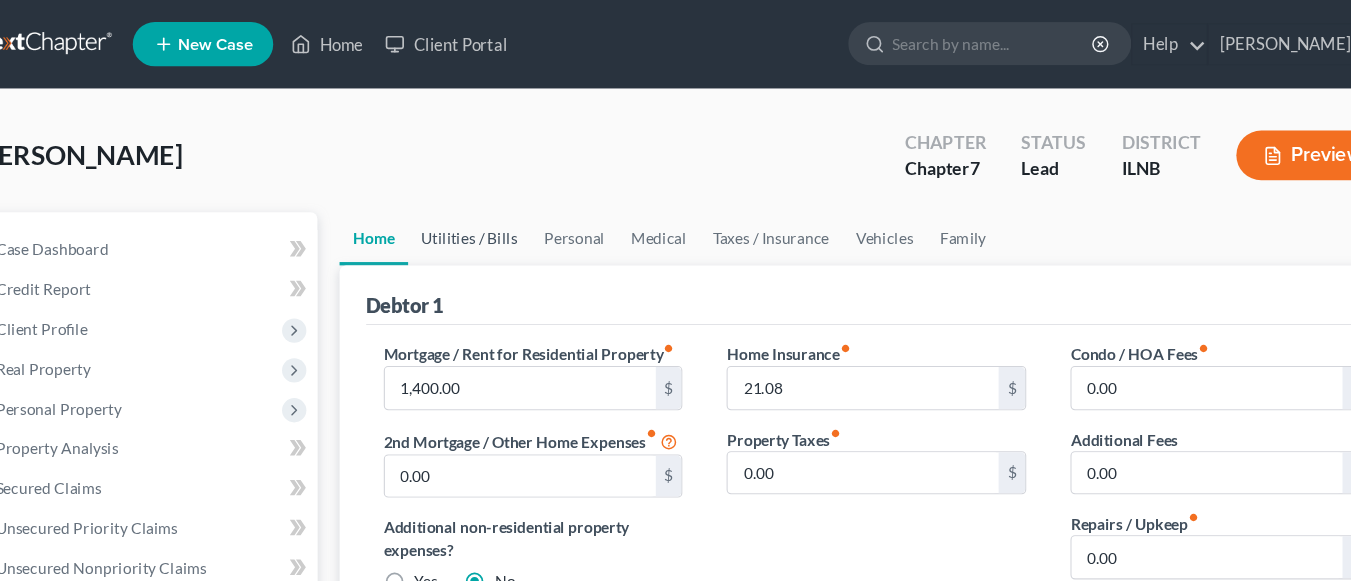 drag, startPoint x: 470, startPoint y: 209, endPoint x: 548, endPoint y: 215, distance: 78.23043 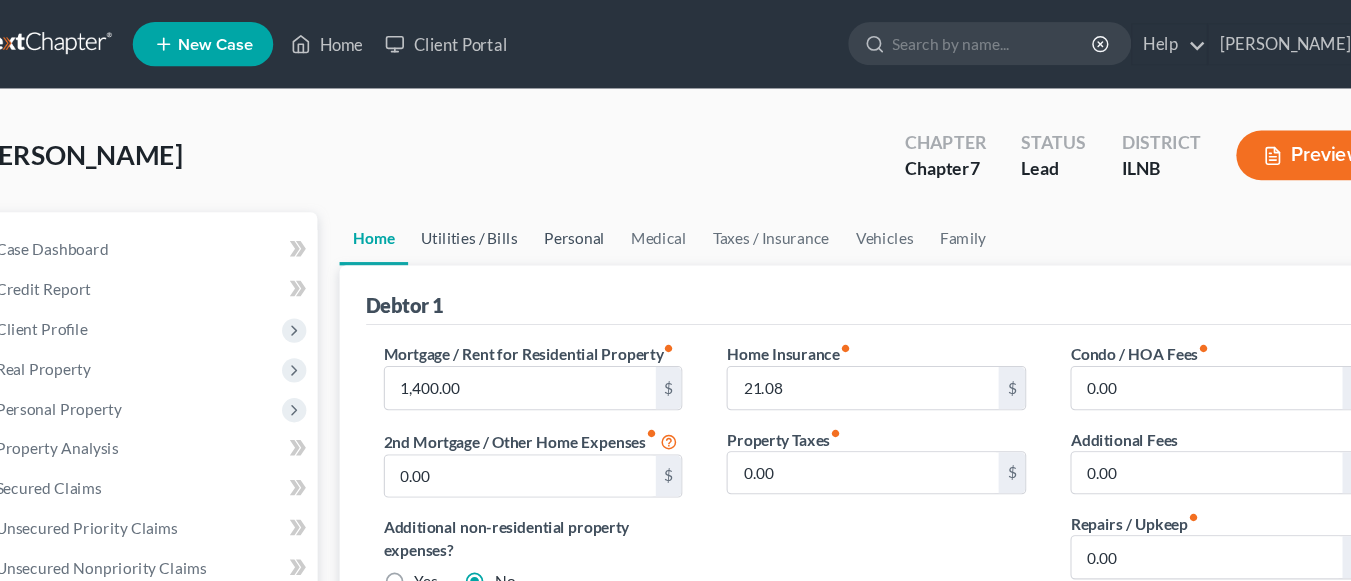 click on "Utilities / Bills" at bounding box center [472, 216] 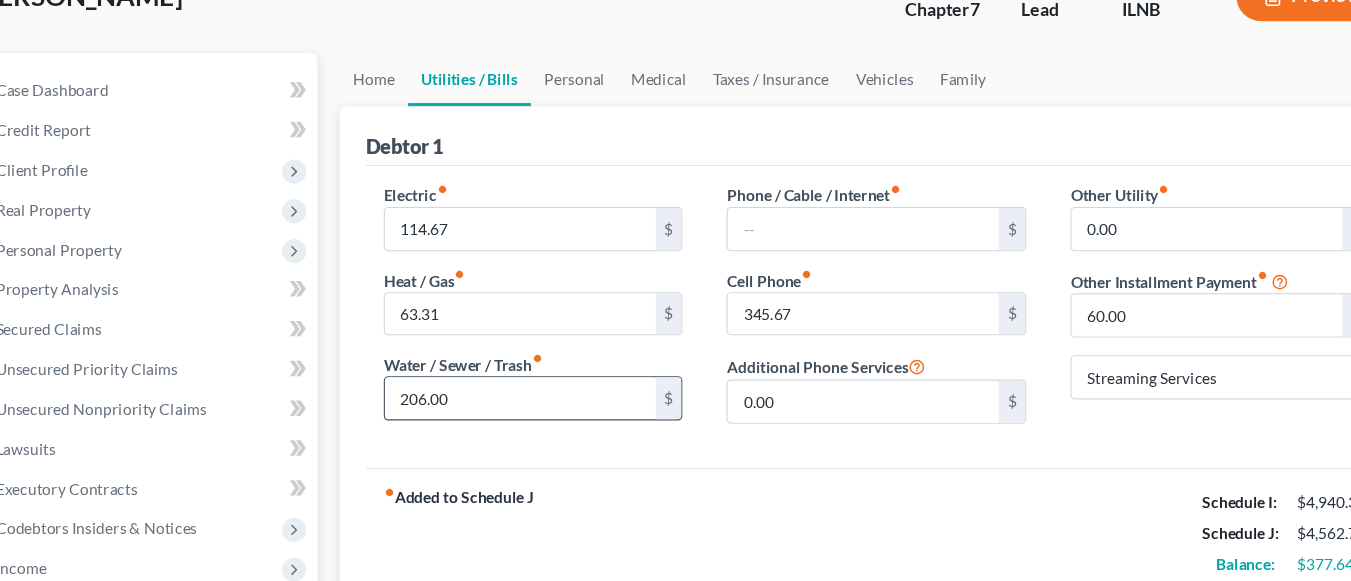 scroll, scrollTop: 216, scrollLeft: 0, axis: vertical 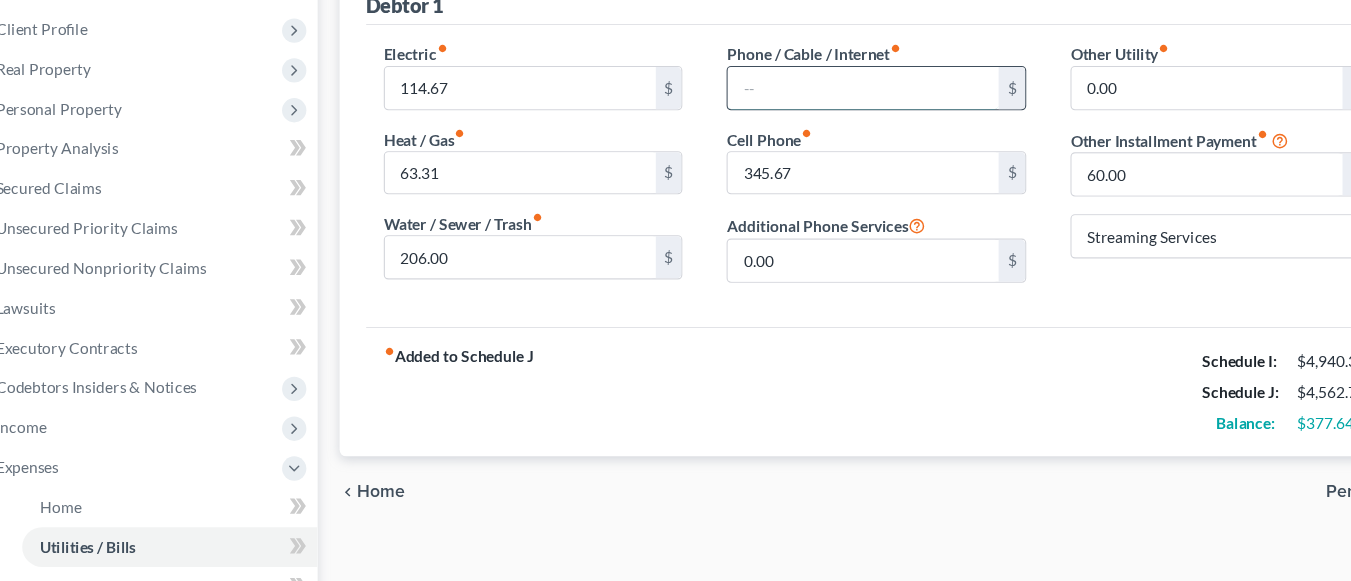 drag, startPoint x: 720, startPoint y: 139, endPoint x: 729, endPoint y: 145, distance: 10.816654 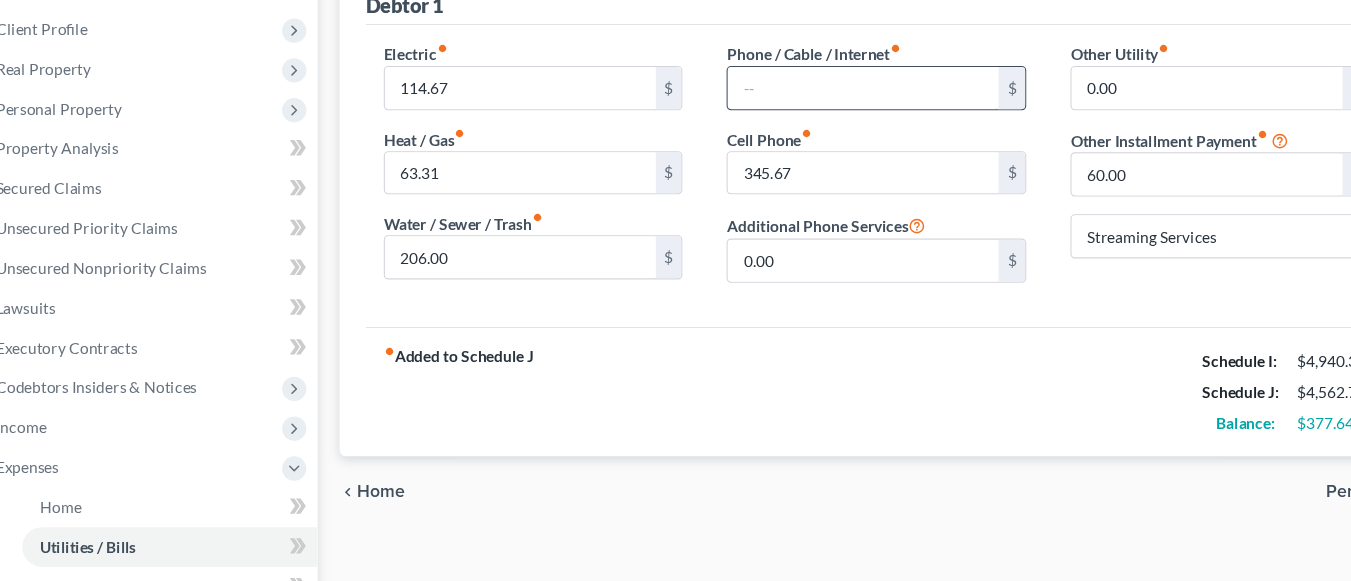 click at bounding box center (828, 135) 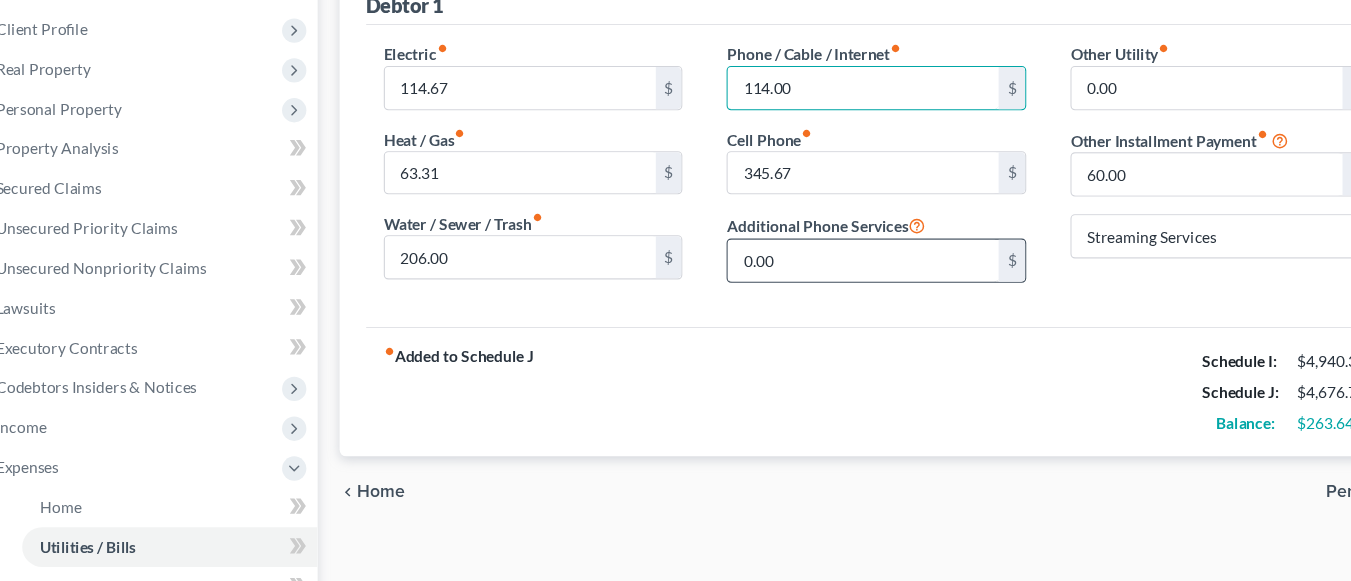 type on "114.00" 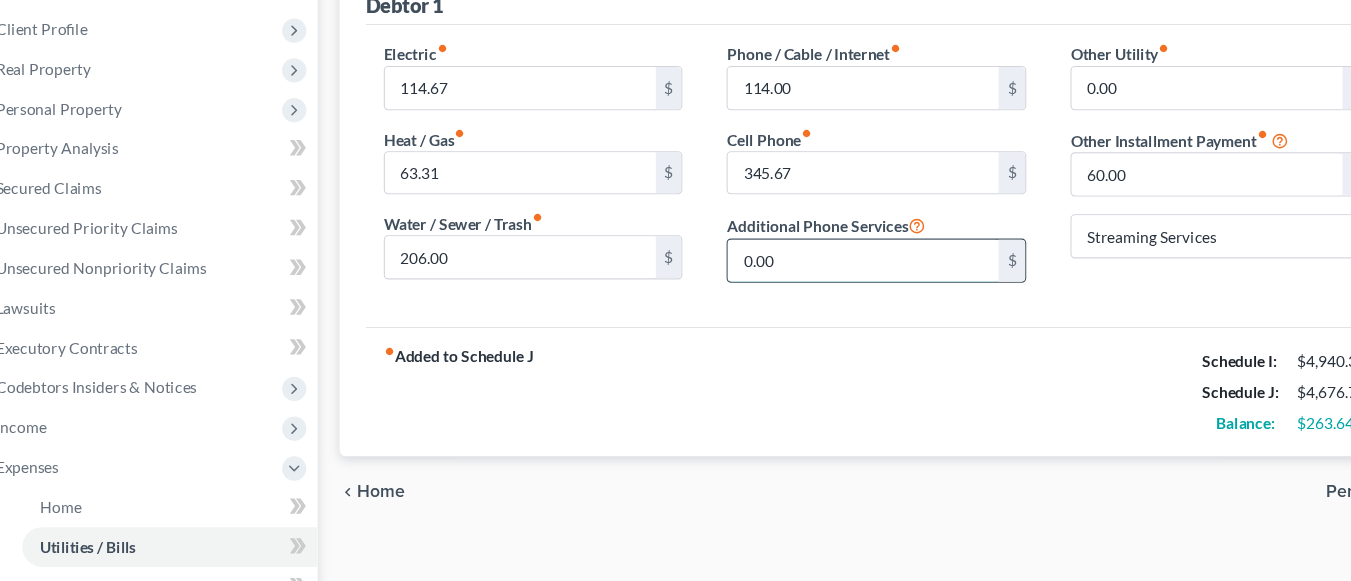 click on "0.00" at bounding box center (828, 291) 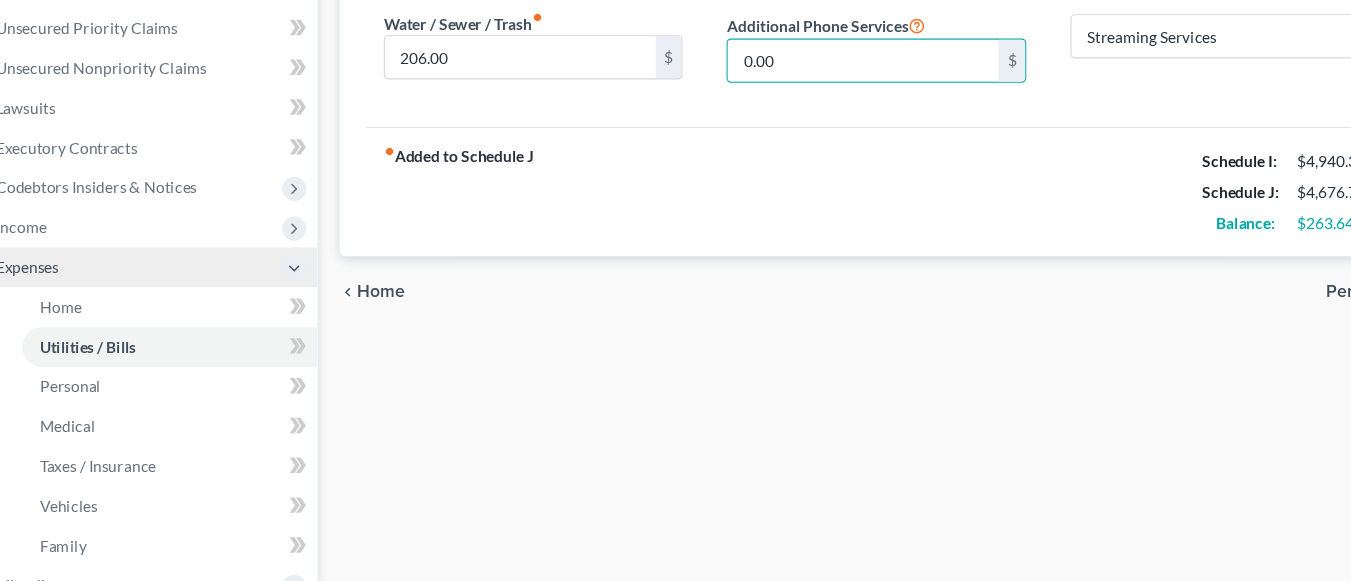 scroll, scrollTop: 362, scrollLeft: 0, axis: vertical 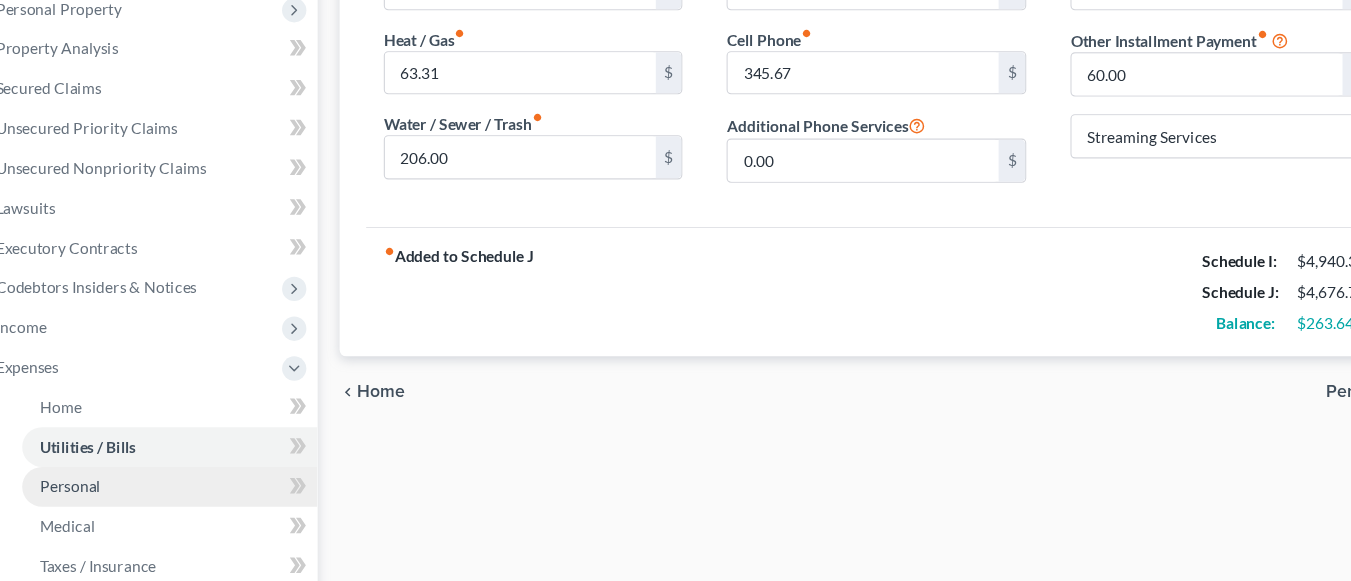 click on "Personal" at bounding box center [201, 440] 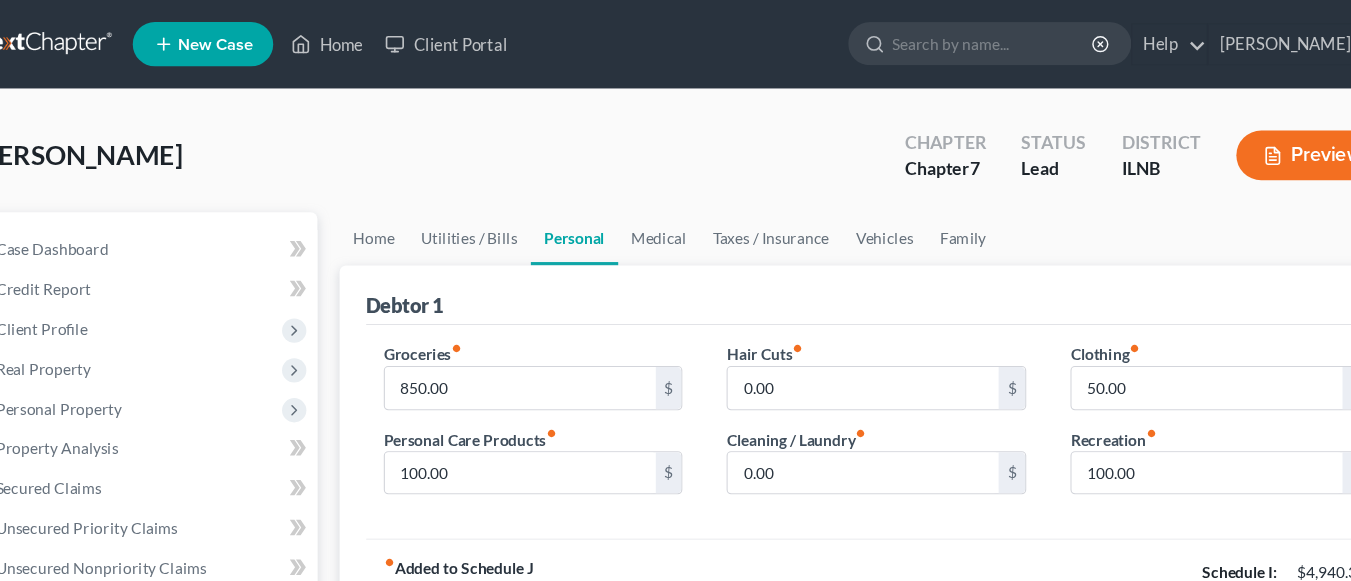 scroll, scrollTop: 35, scrollLeft: 0, axis: vertical 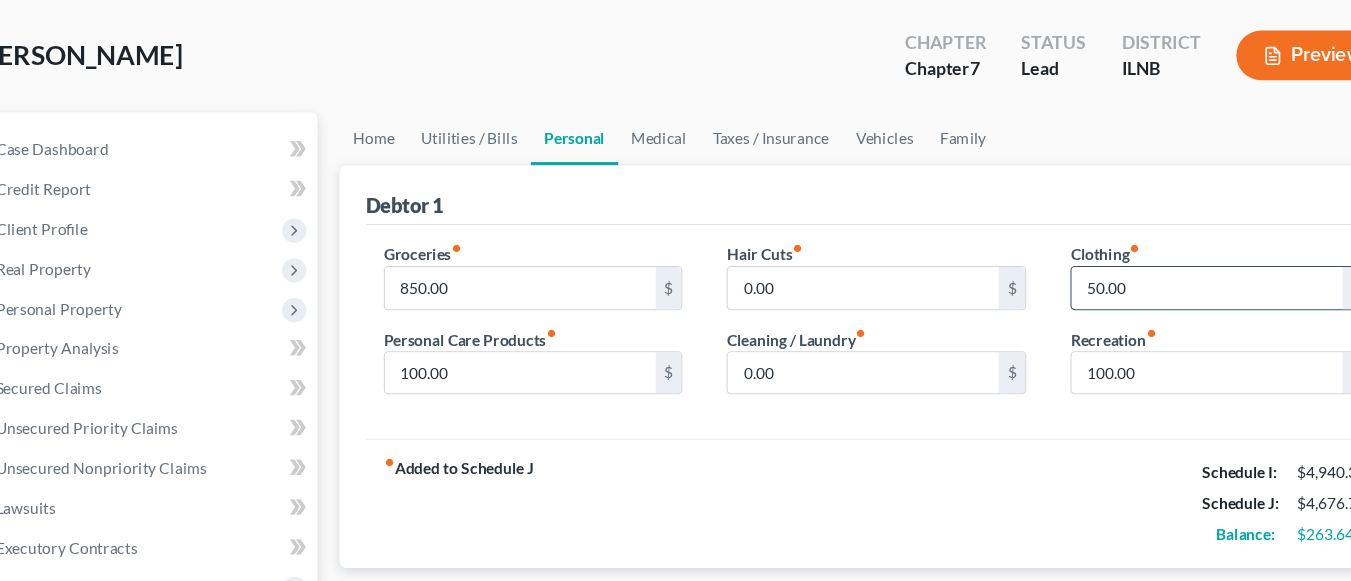 type 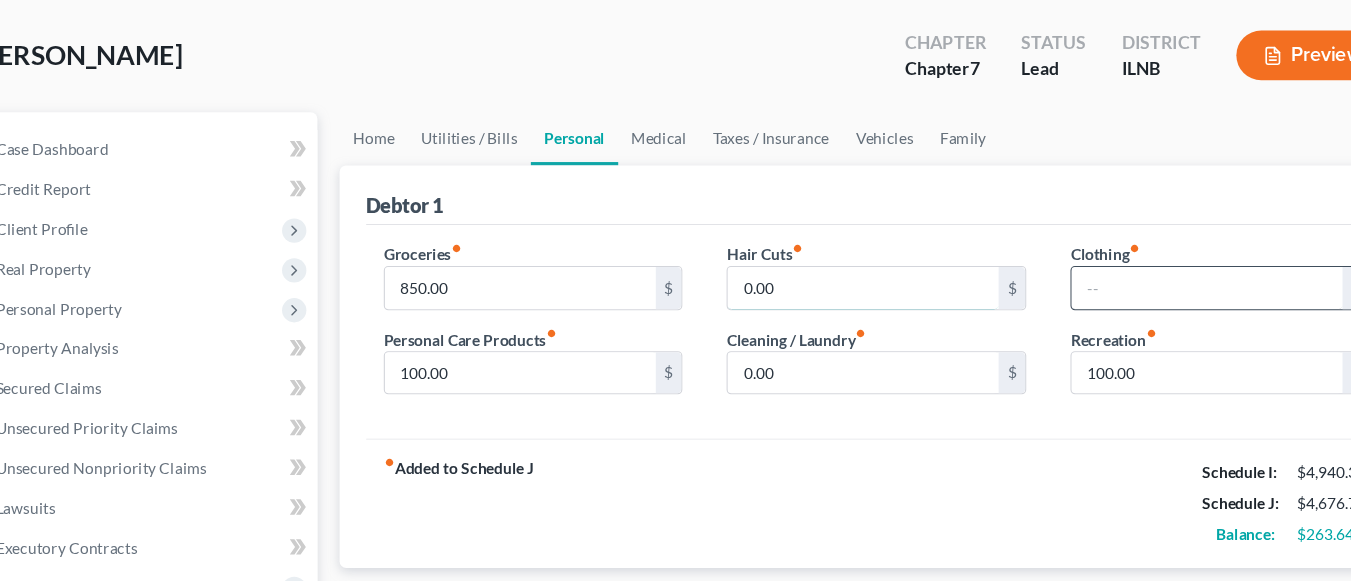 type on "50.00" 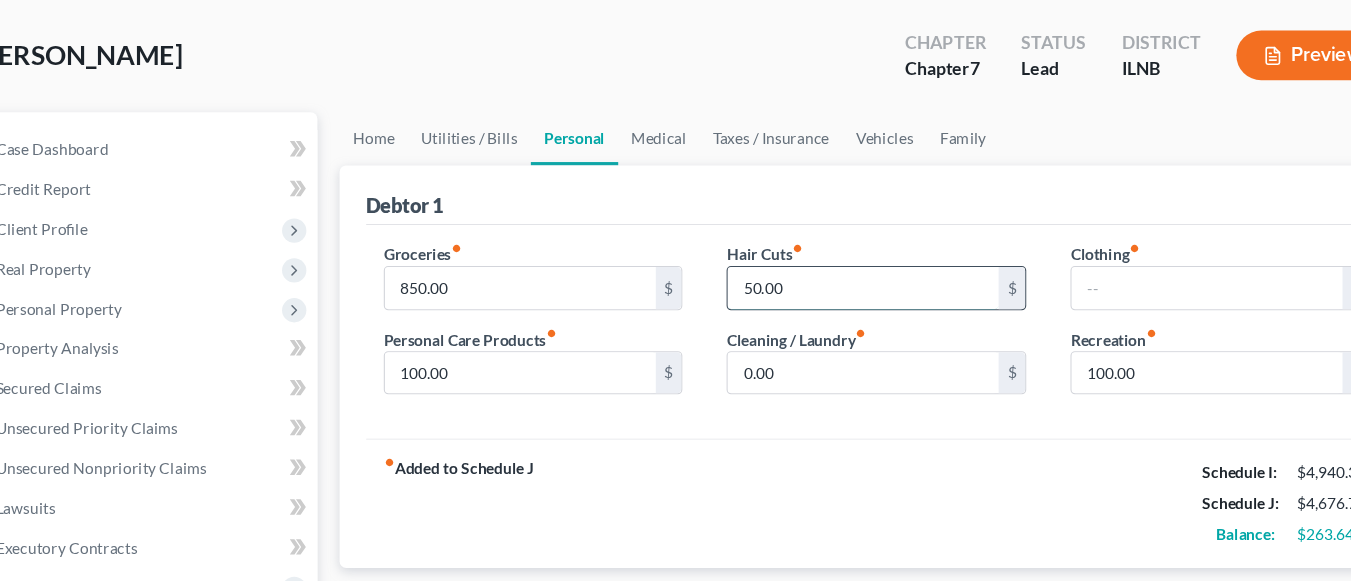 click on "50.00" at bounding box center [828, 316] 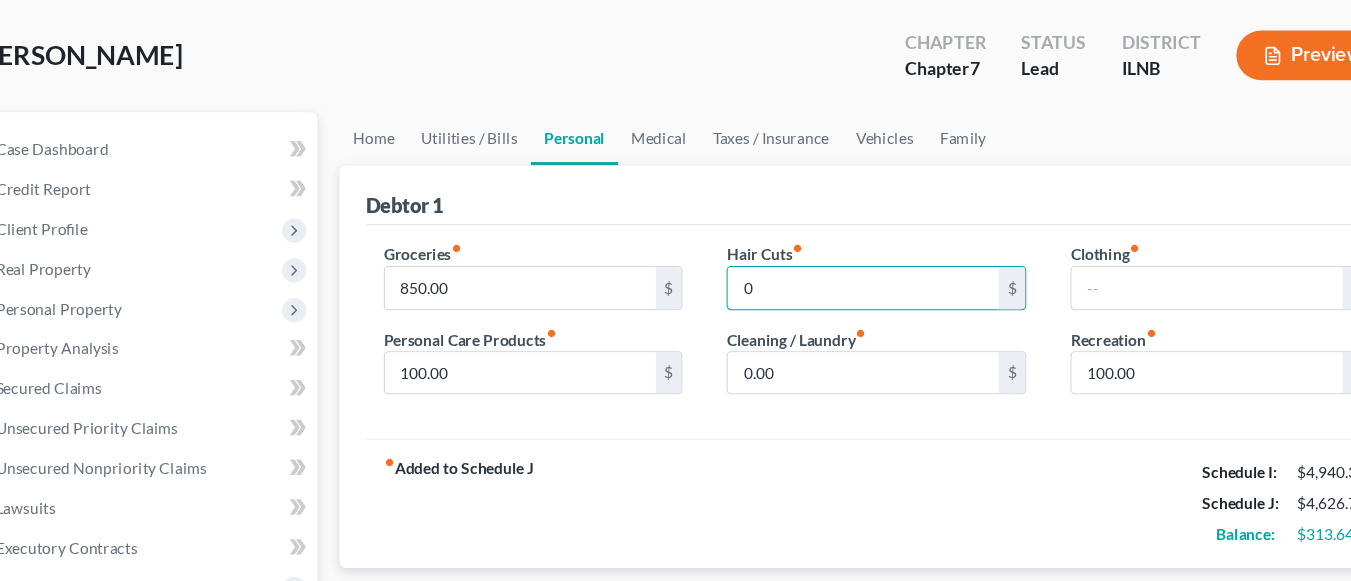 type on "0" 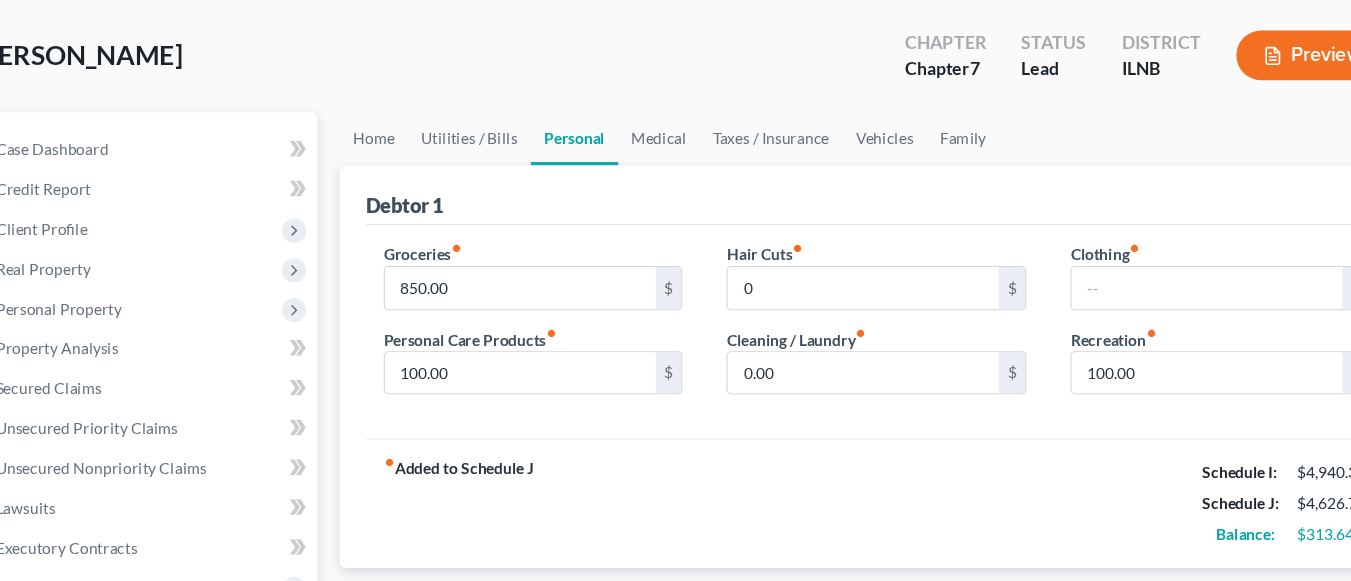 click on "Groceries  fiber_manual_record 850.00 $ Personal Care Products  fiber_manual_record 100.00 $ Hair Cuts  fiber_manual_record 0 $ Cleaning / Laundry  fiber_manual_record 0.00 $ Clothing  fiber_manual_record $ Recreation  fiber_manual_record 100.00 $" at bounding box center [841, 356] 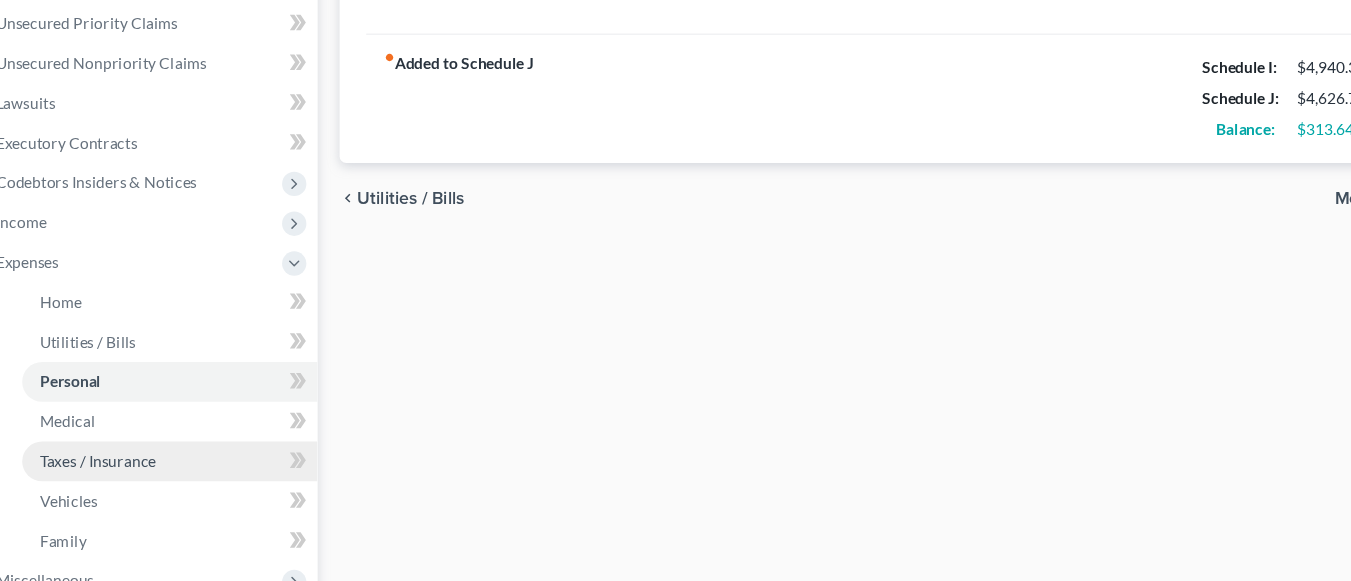 scroll, scrollTop: 487, scrollLeft: 0, axis: vertical 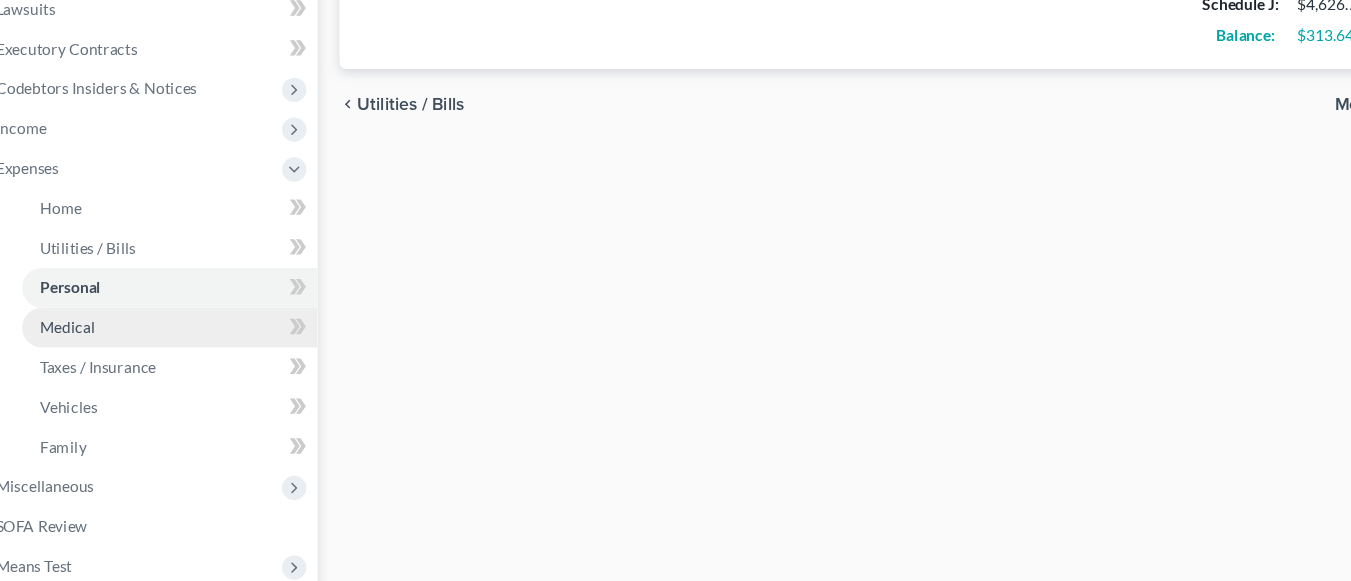 click on "Medical" at bounding box center [201, 351] 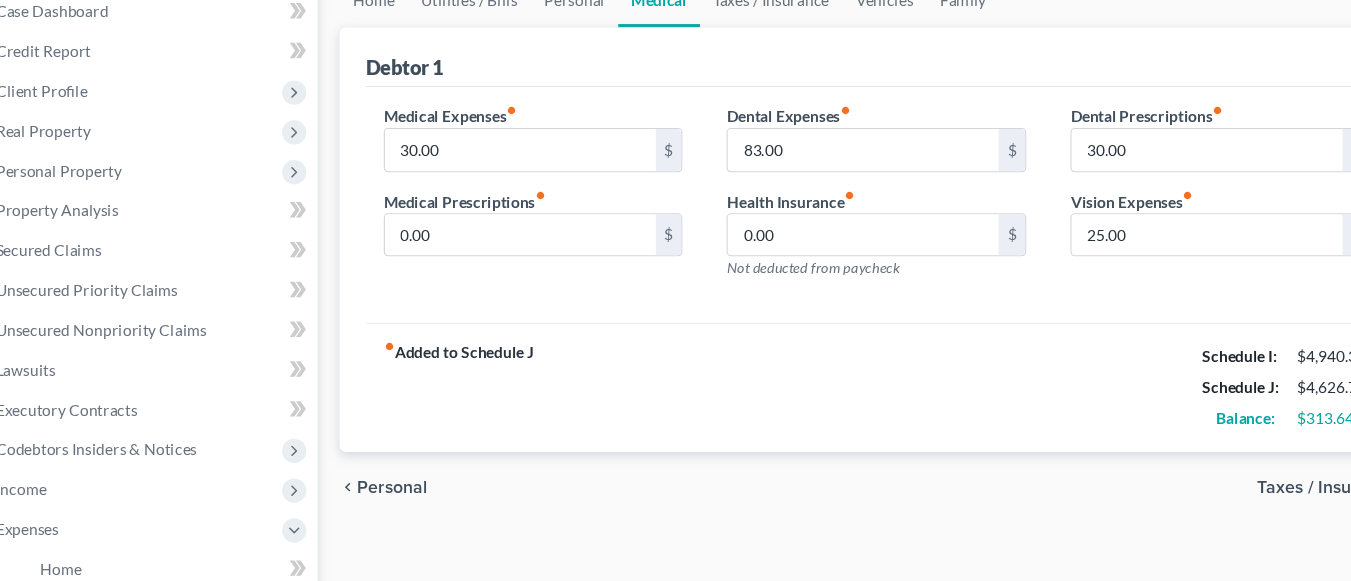 scroll, scrollTop: 181, scrollLeft: 0, axis: vertical 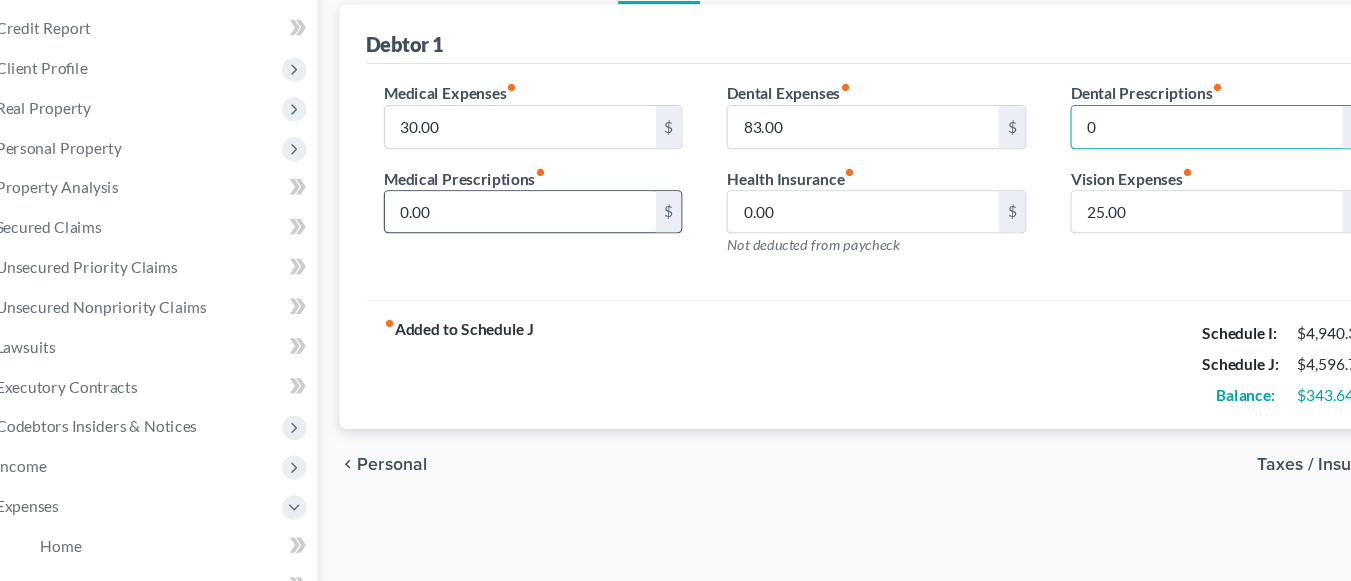 type on "0" 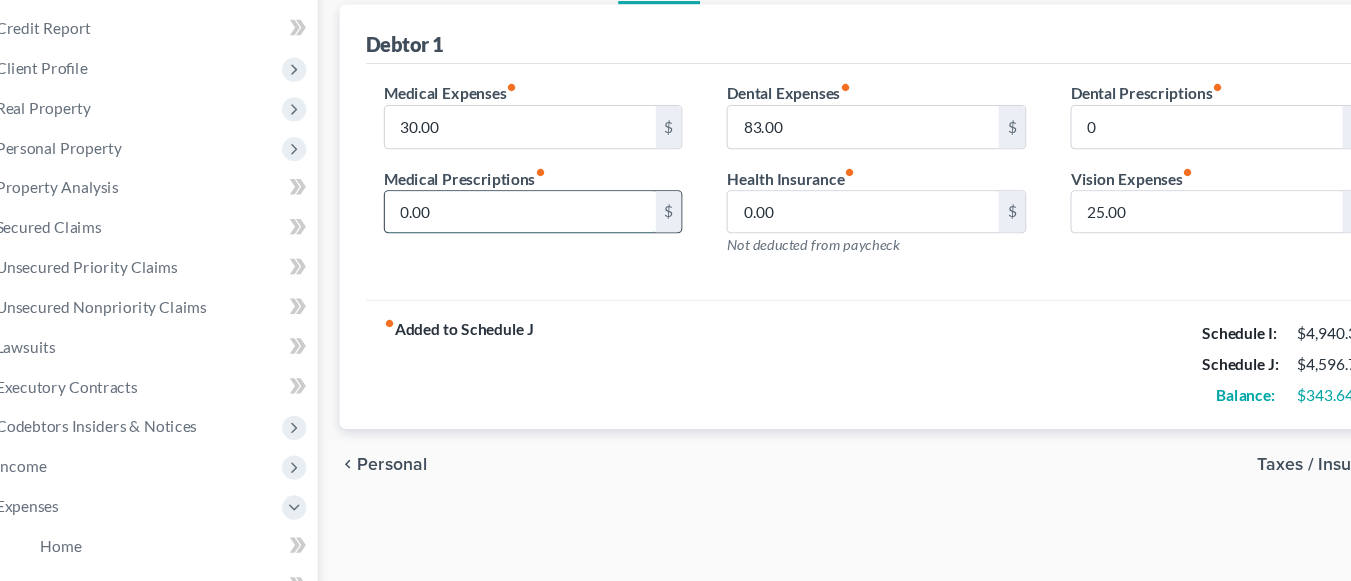 click on "0.00" at bounding box center (518, 247) 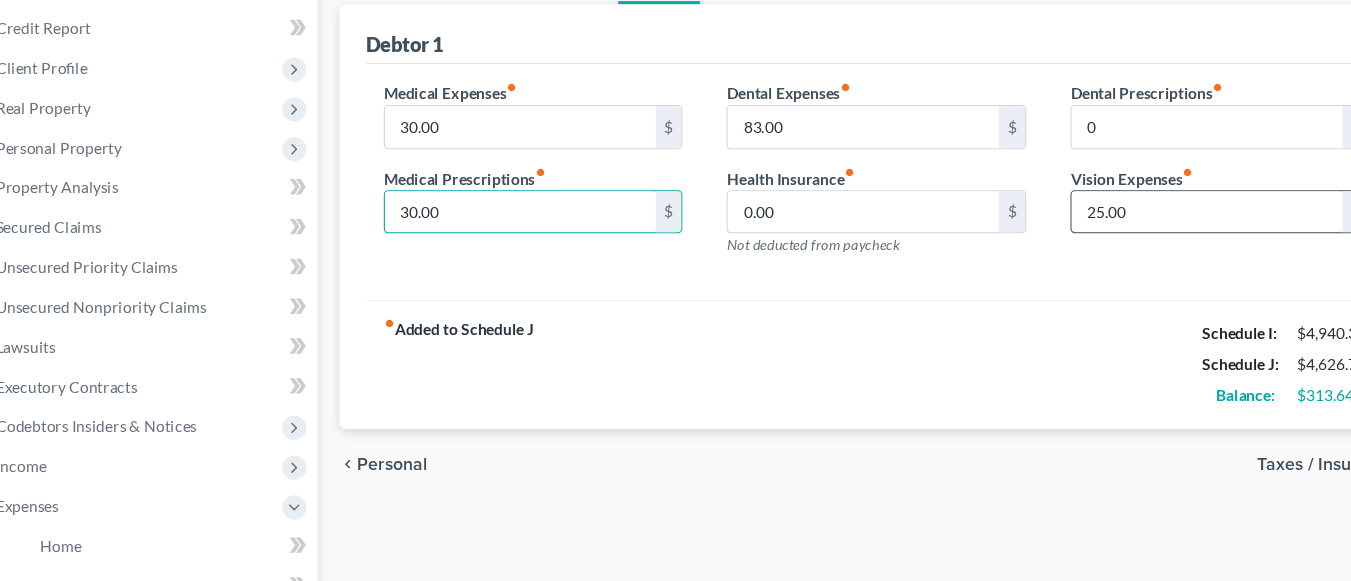 type on "30.00" 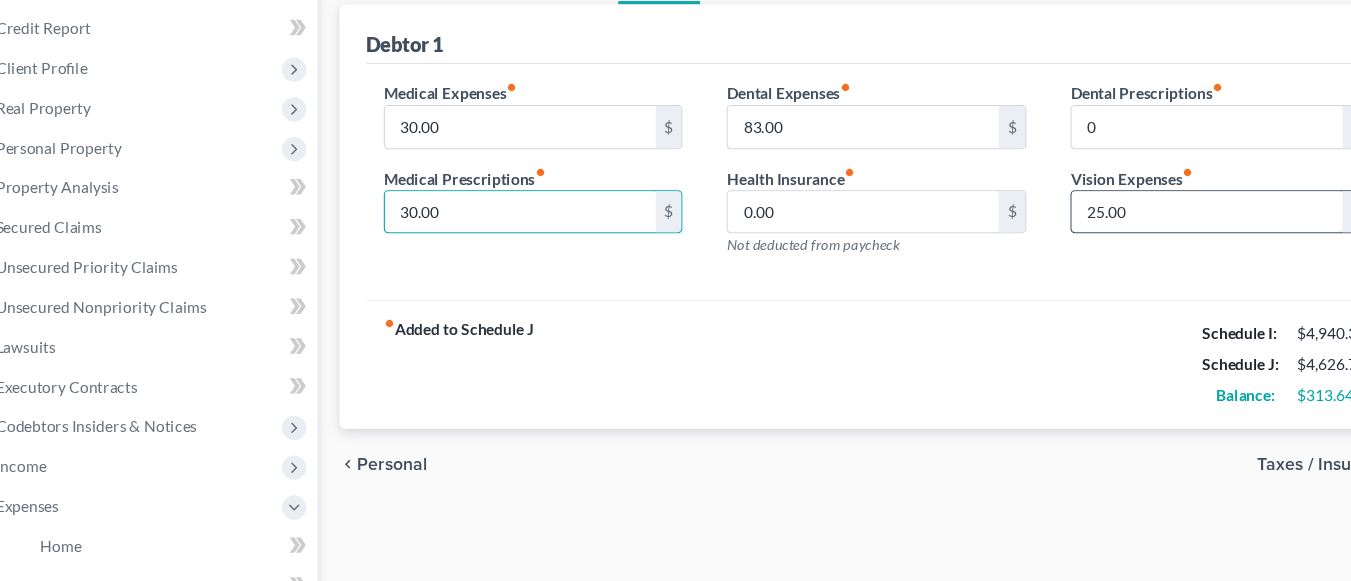 click on "25.00" at bounding box center (1139, 247) 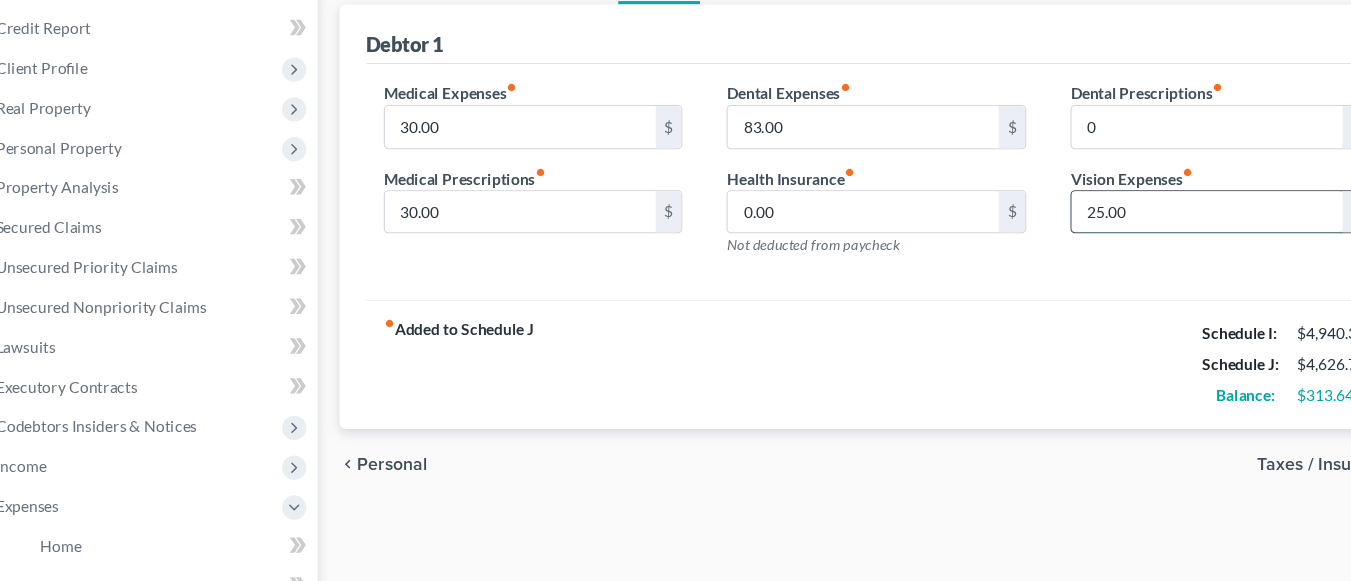 click on "25.00" at bounding box center (1139, 247) 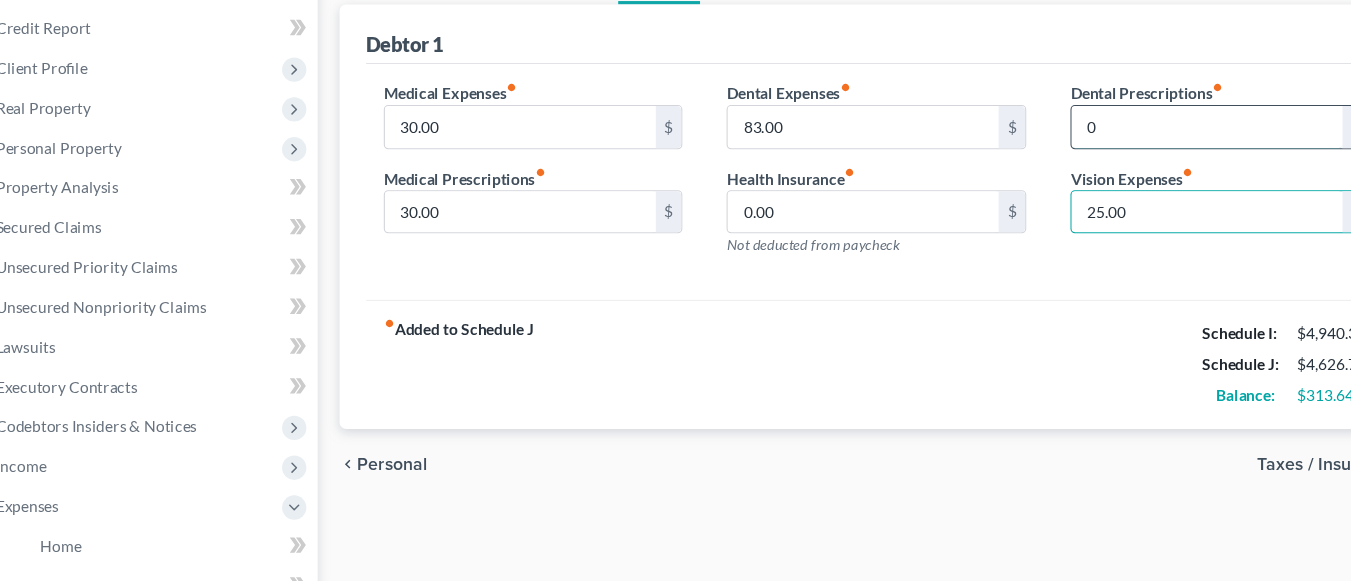 click on "0" at bounding box center (1139, 170) 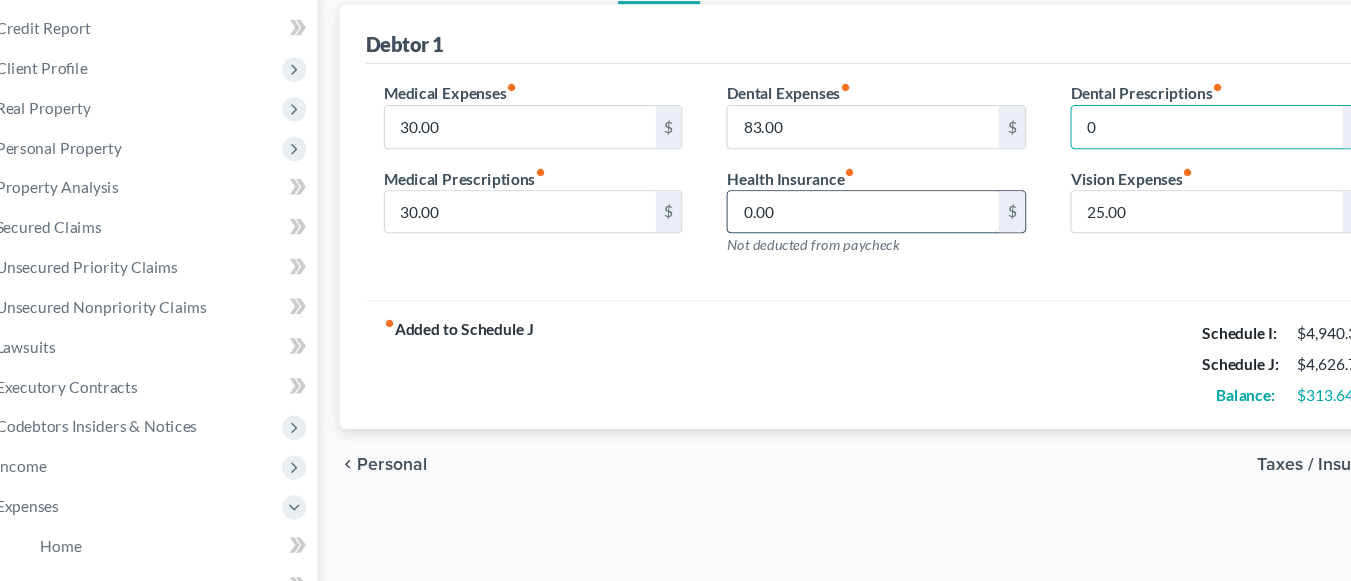click on "0.00" at bounding box center [828, 247] 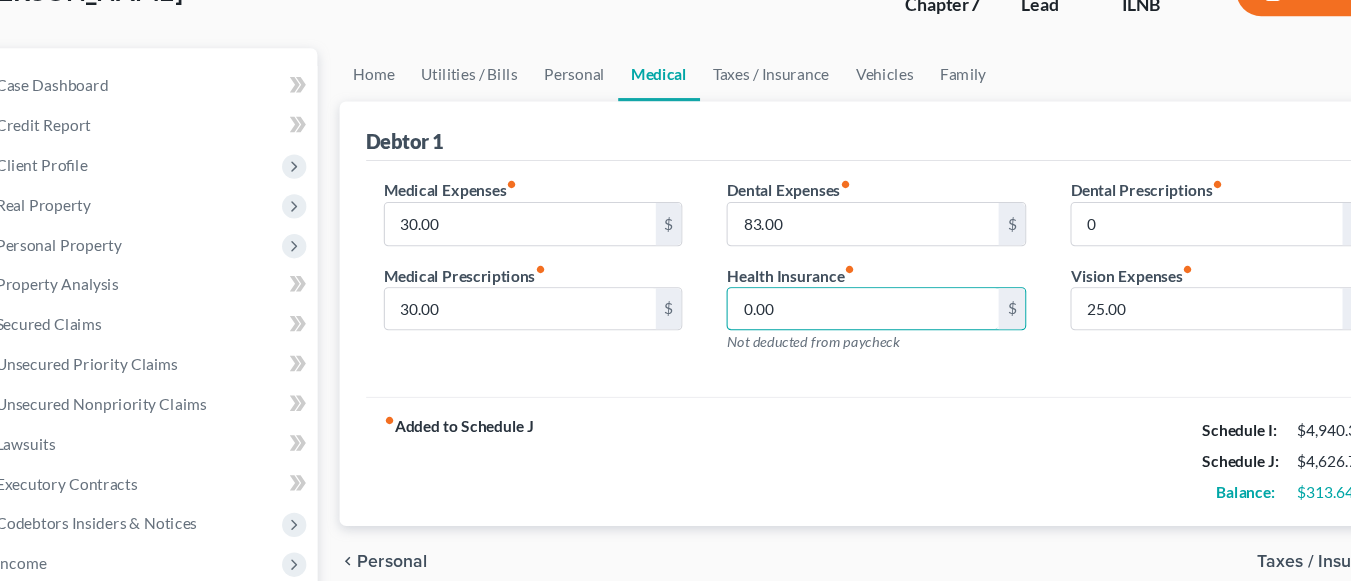 scroll, scrollTop: 0, scrollLeft: 0, axis: both 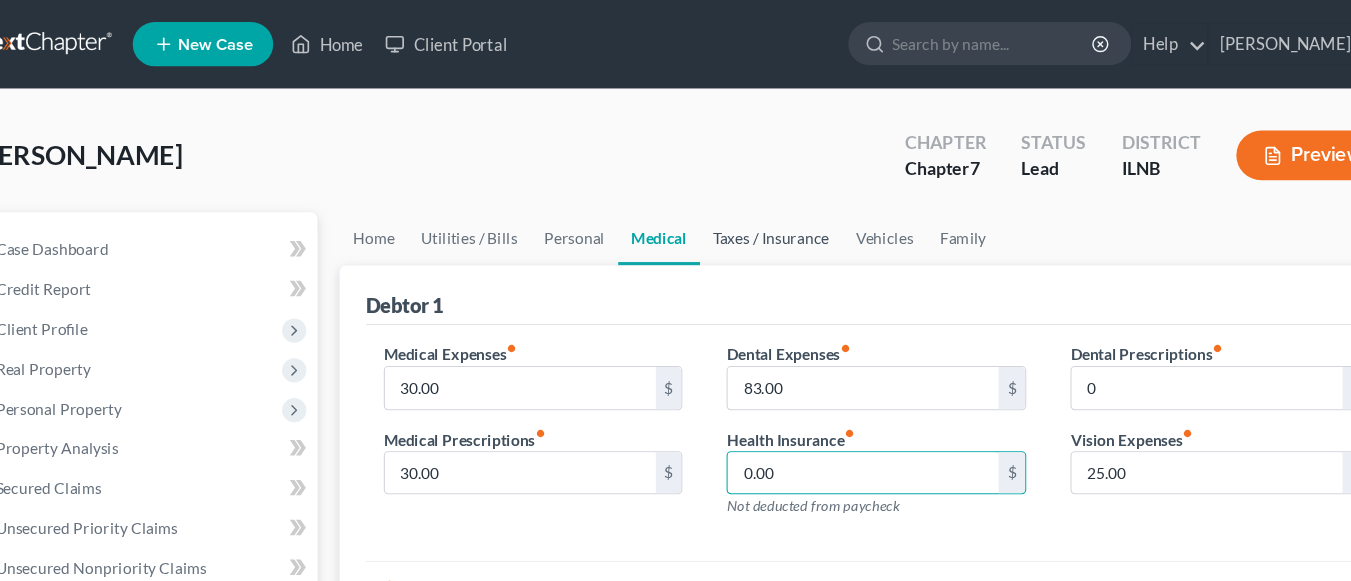 click on "Taxes / Insurance" at bounding box center (745, 216) 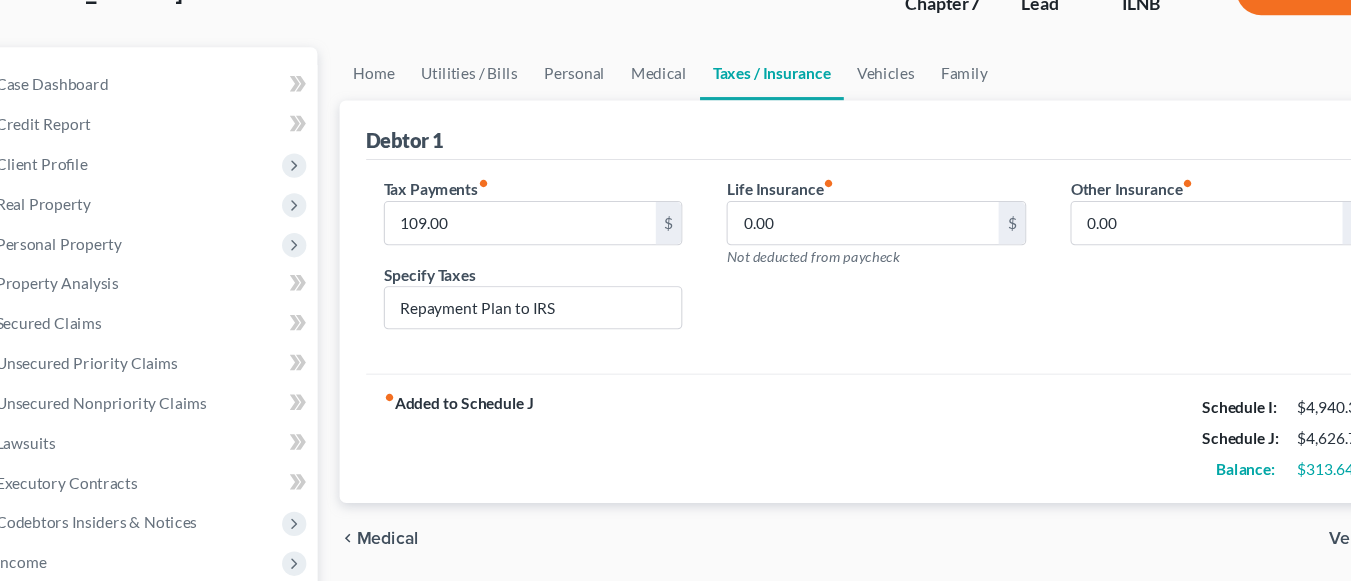 scroll, scrollTop: 126, scrollLeft: 0, axis: vertical 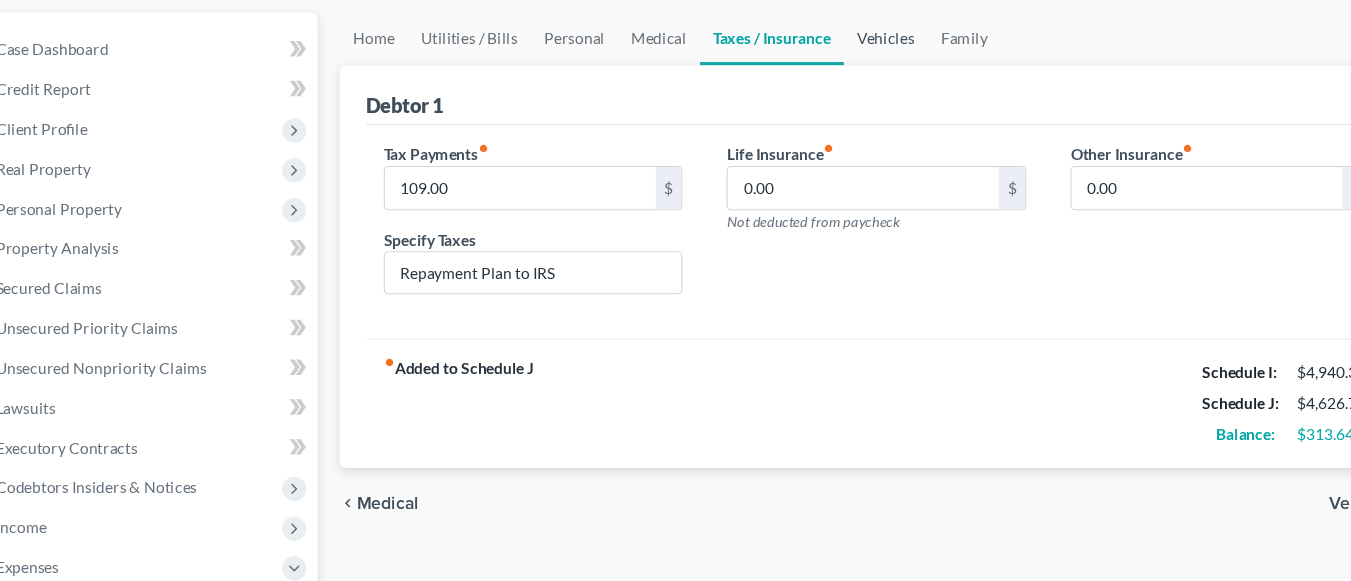 click on "Vehicles" at bounding box center (849, 90) 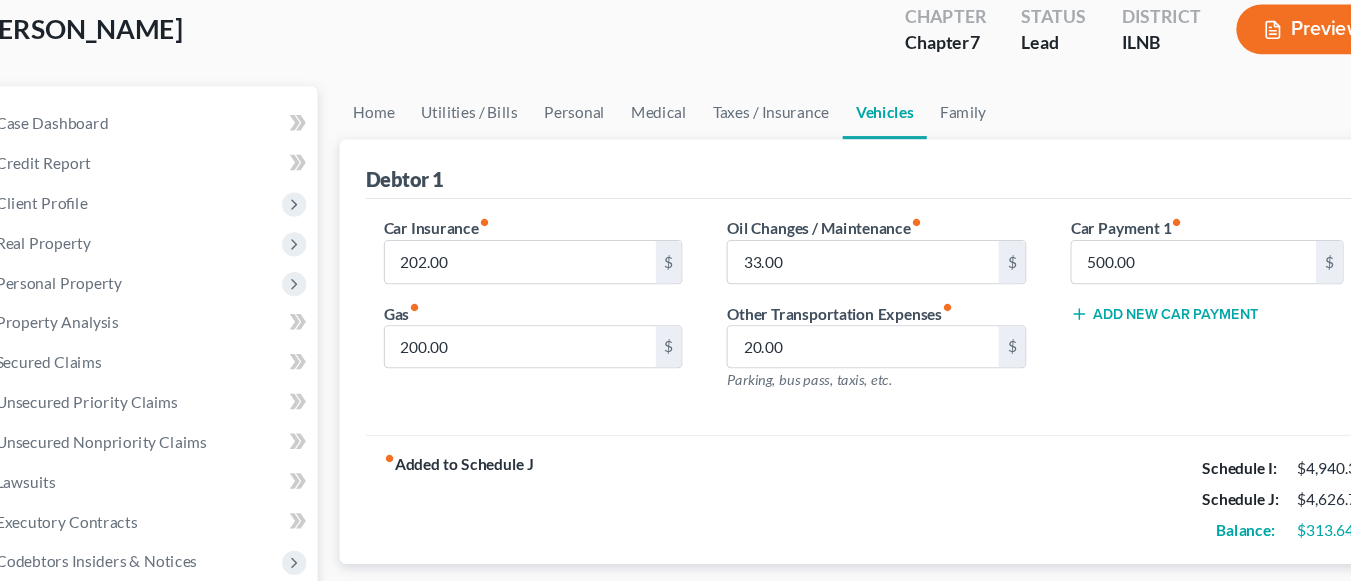 scroll, scrollTop: 90, scrollLeft: 0, axis: vertical 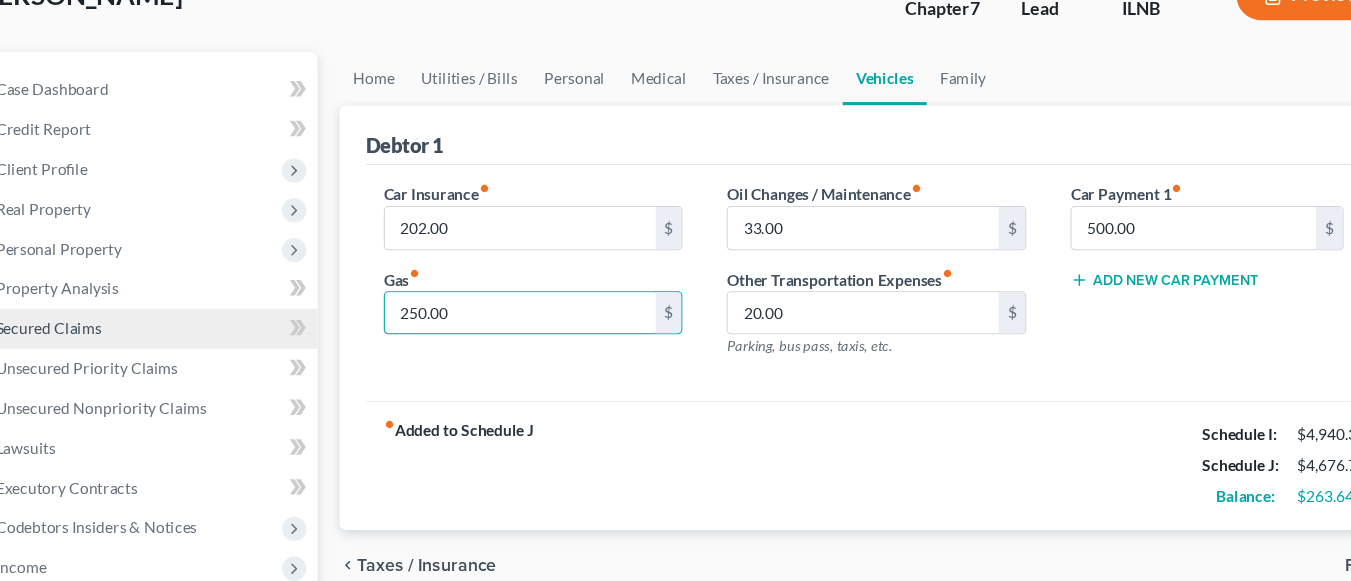 drag, startPoint x: 539, startPoint y: 336, endPoint x: 165, endPoint y: 341, distance: 374.03342 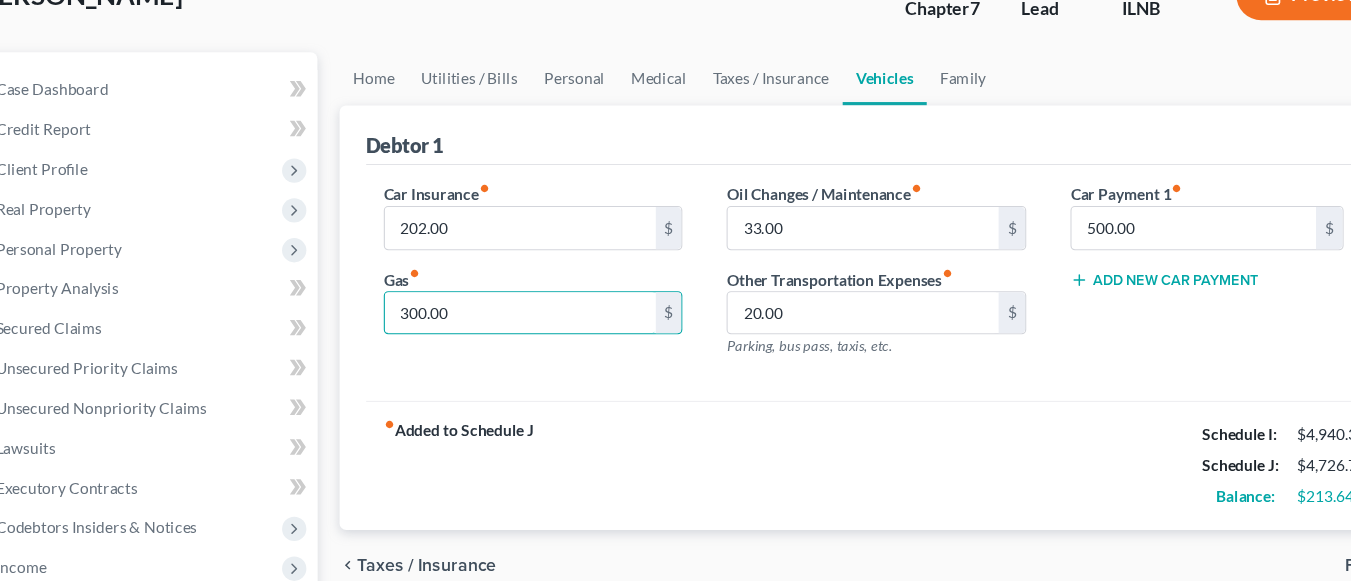 type on "300.00" 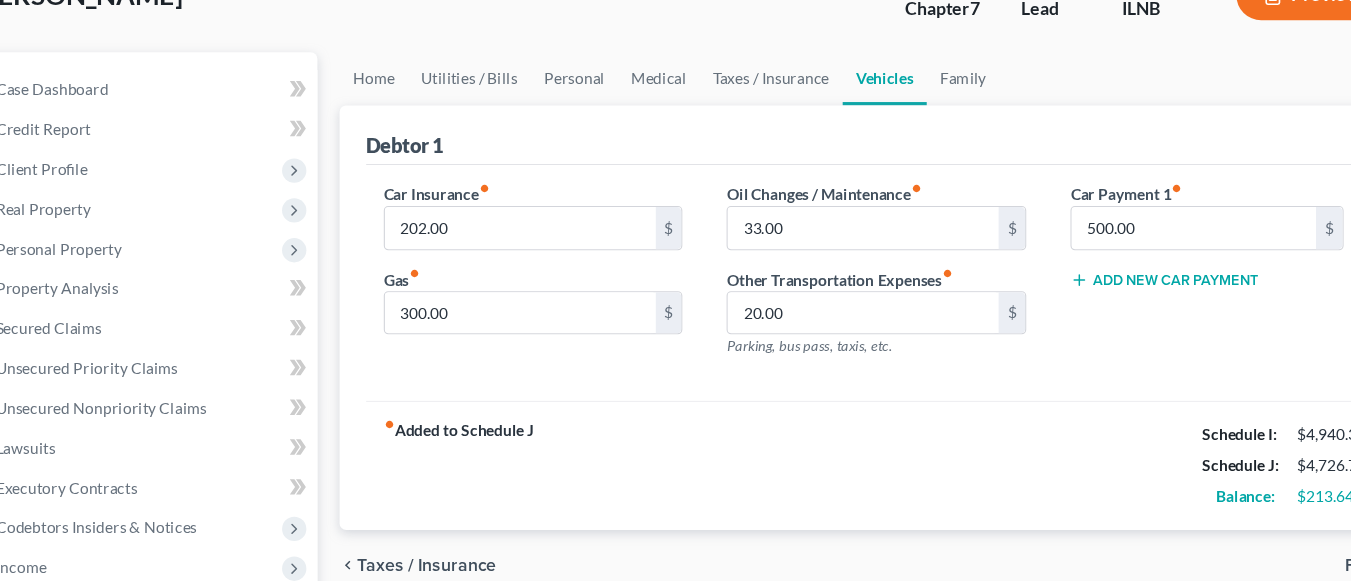 click on "Car Insurance  fiber_manual_record 202.00 $ Gas  fiber_manual_record 300.00 $ Oil Changes / Maintenance  fiber_manual_record 33.00 $ Other Transportation Expenses  fiber_manual_record 20.00 $ Parking, bus pass, taxis, etc. Car Payment 1  fiber_manual_record 500.00 $ Add New Car Payment" at bounding box center (841, 311) 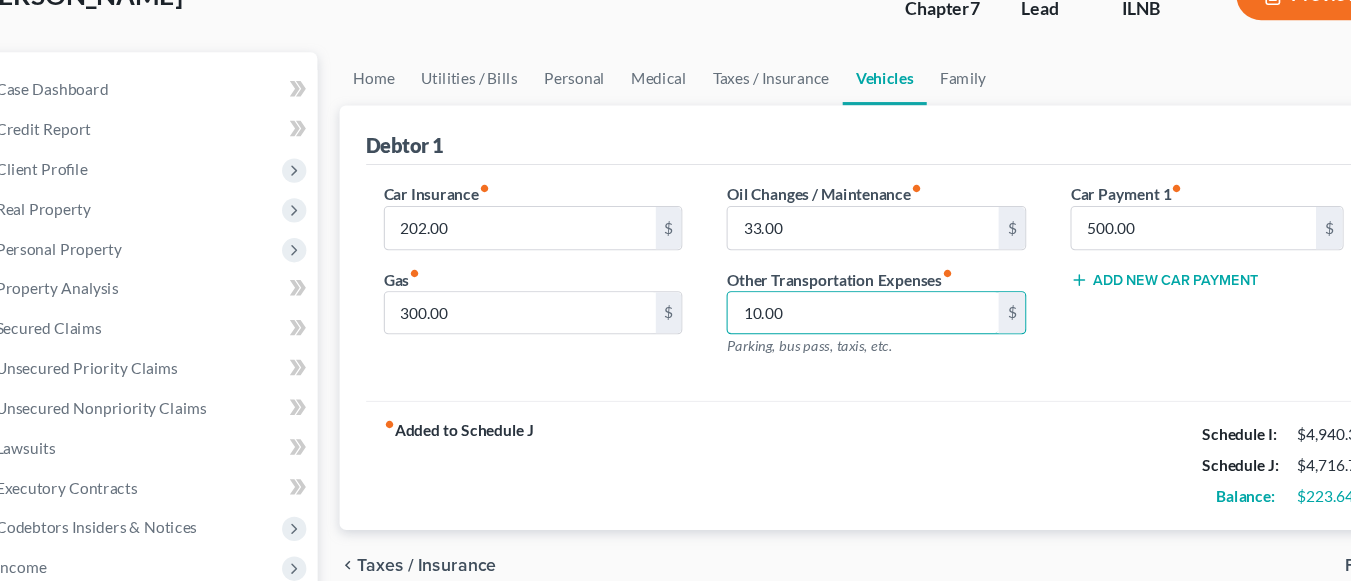 type on "10.00" 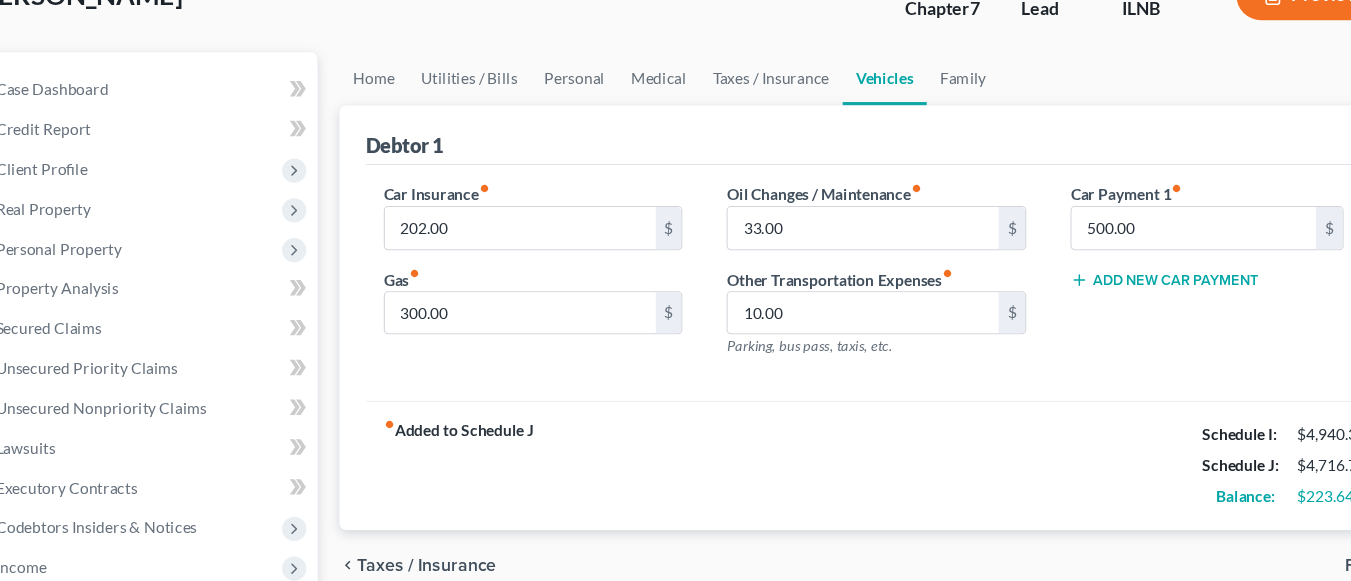 drag, startPoint x: 909, startPoint y: 386, endPoint x: 843, endPoint y: 409, distance: 69.89278 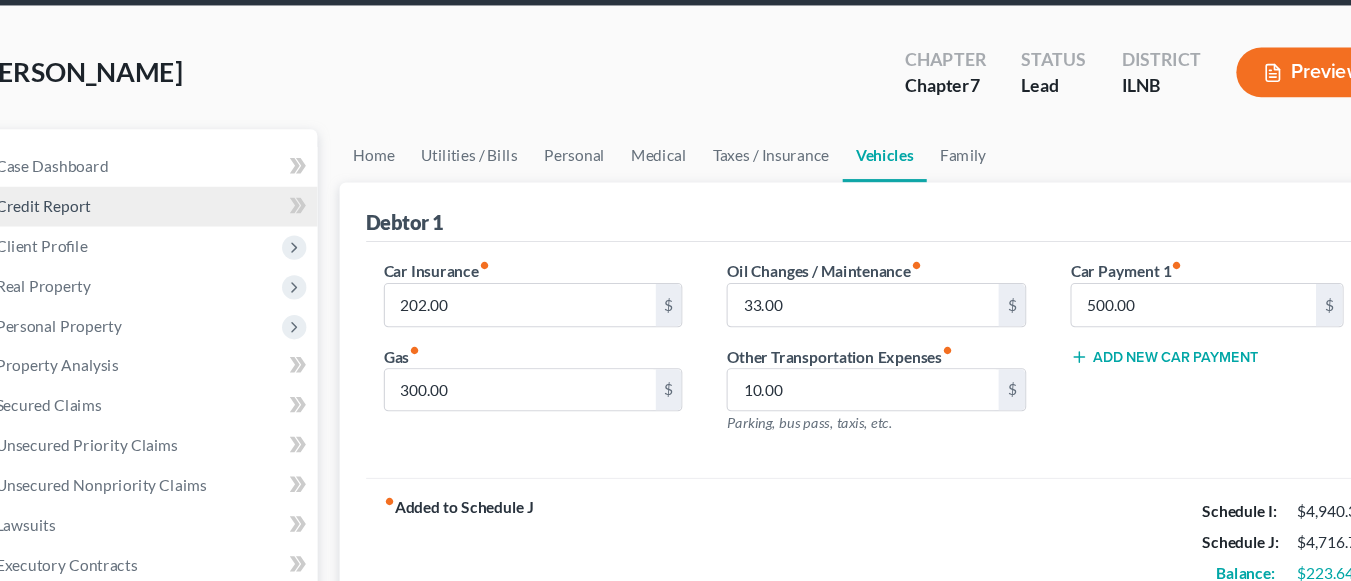 scroll, scrollTop: 55, scrollLeft: 0, axis: vertical 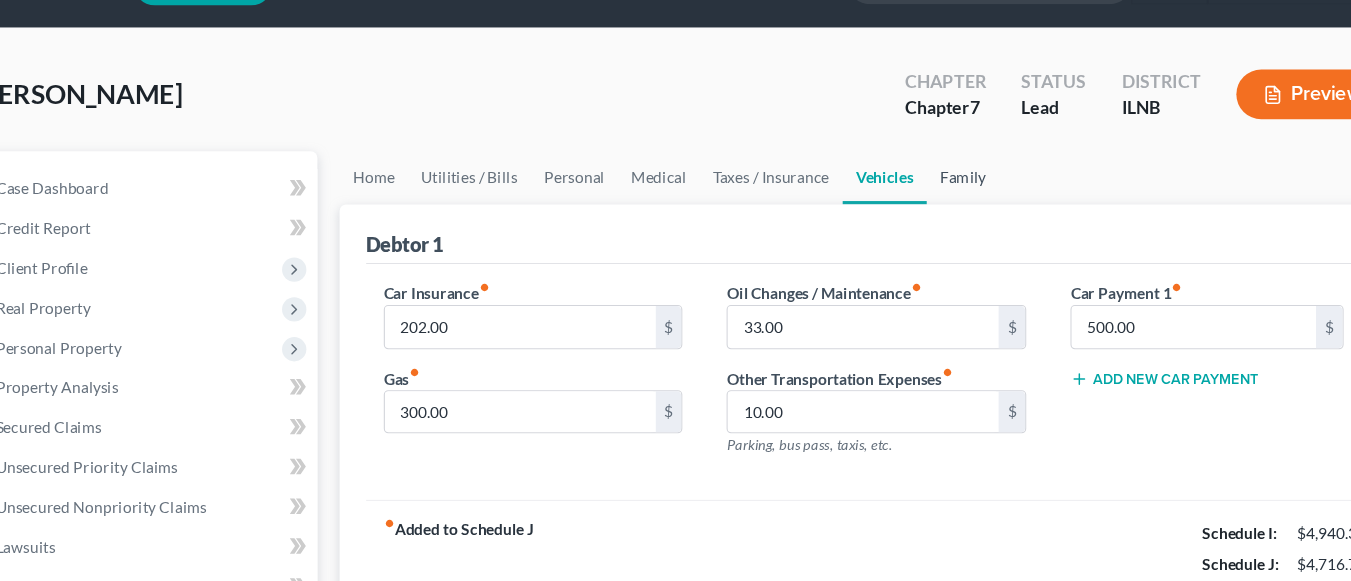 drag, startPoint x: 915, startPoint y: 156, endPoint x: 878, endPoint y: 169, distance: 39.217342 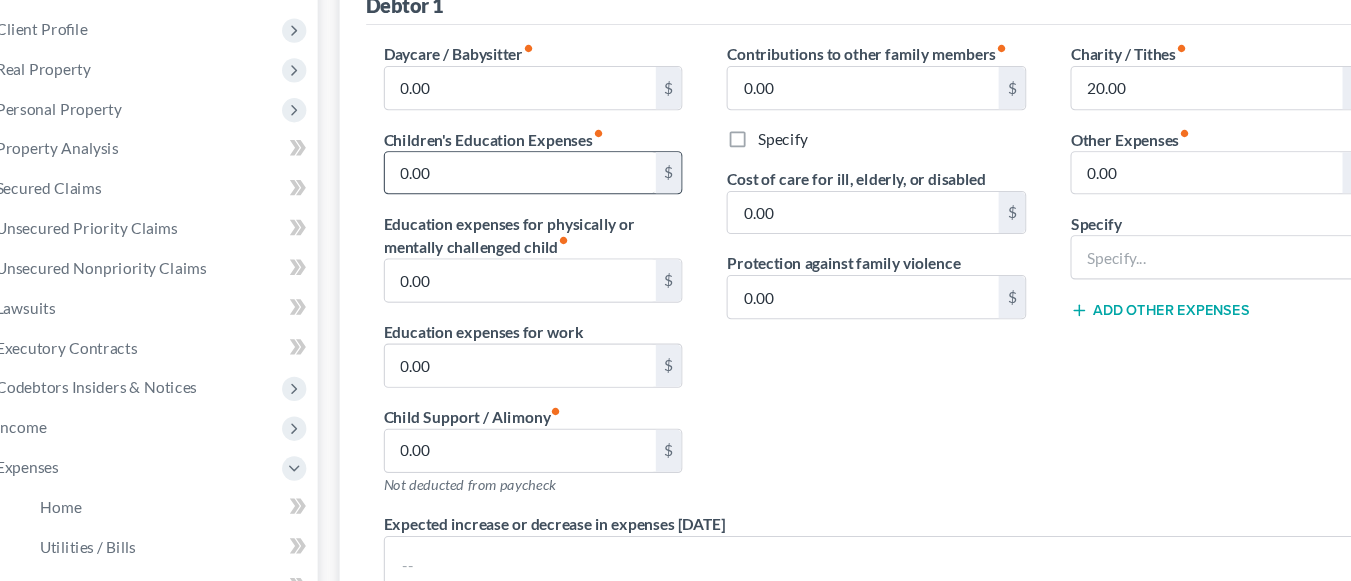 scroll, scrollTop: 181, scrollLeft: 0, axis: vertical 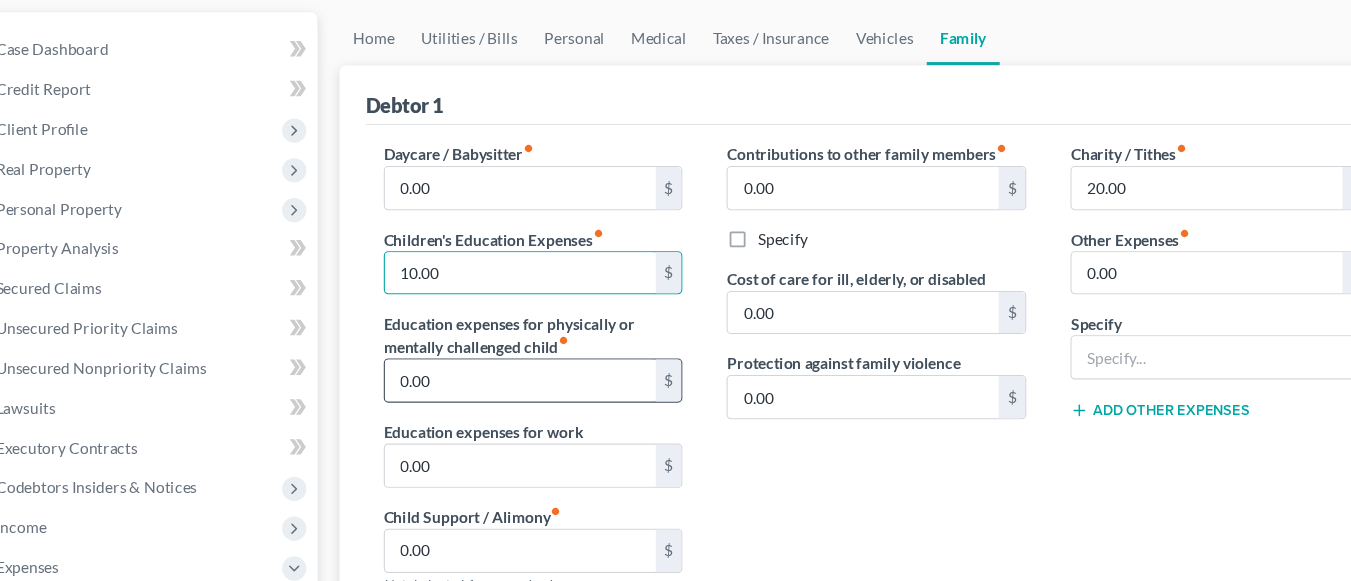 click on "0.00" at bounding box center [518, 344] 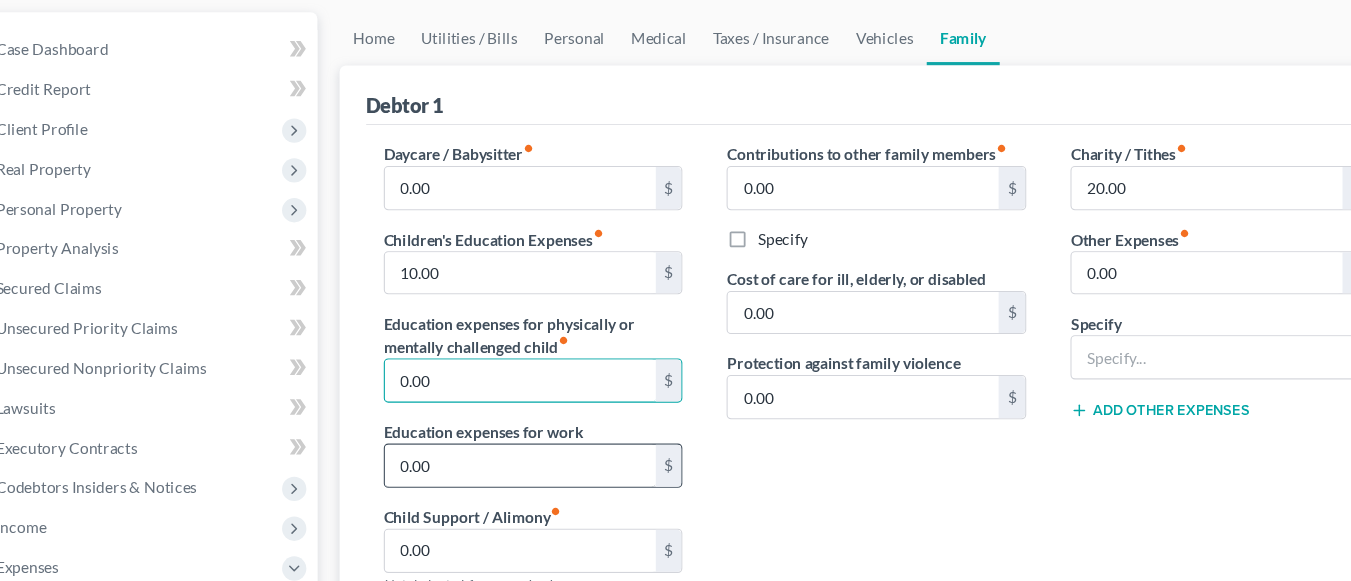 scroll, scrollTop: 216, scrollLeft: 0, axis: vertical 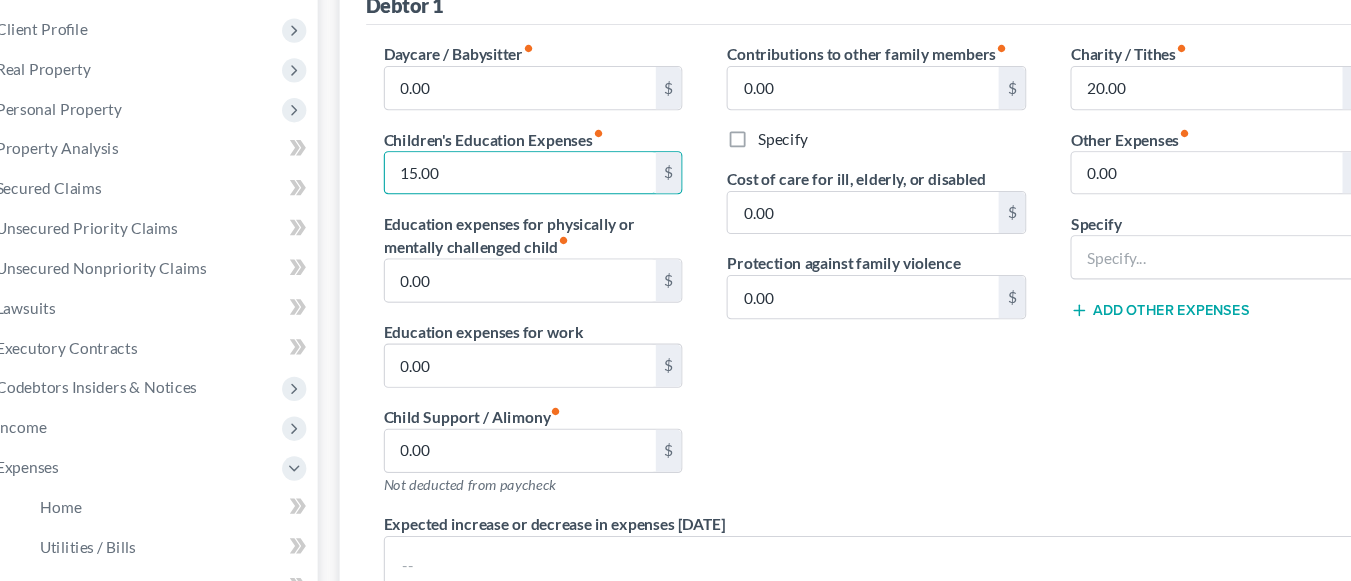 type on "15.00" 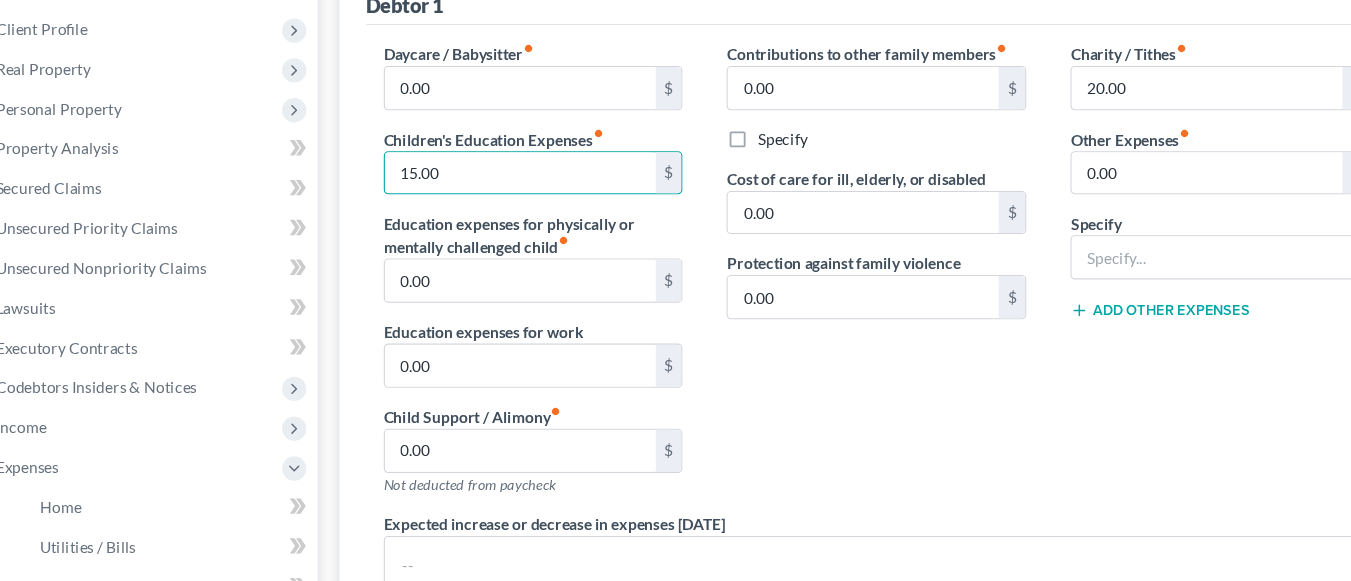 click on "Contributions to other family members  fiber_manual_record 0.00 $ Specify Cost of care for ill, elderly, or disabled 0.00 $ Protection against family violence 0.00 $" at bounding box center (840, 306) 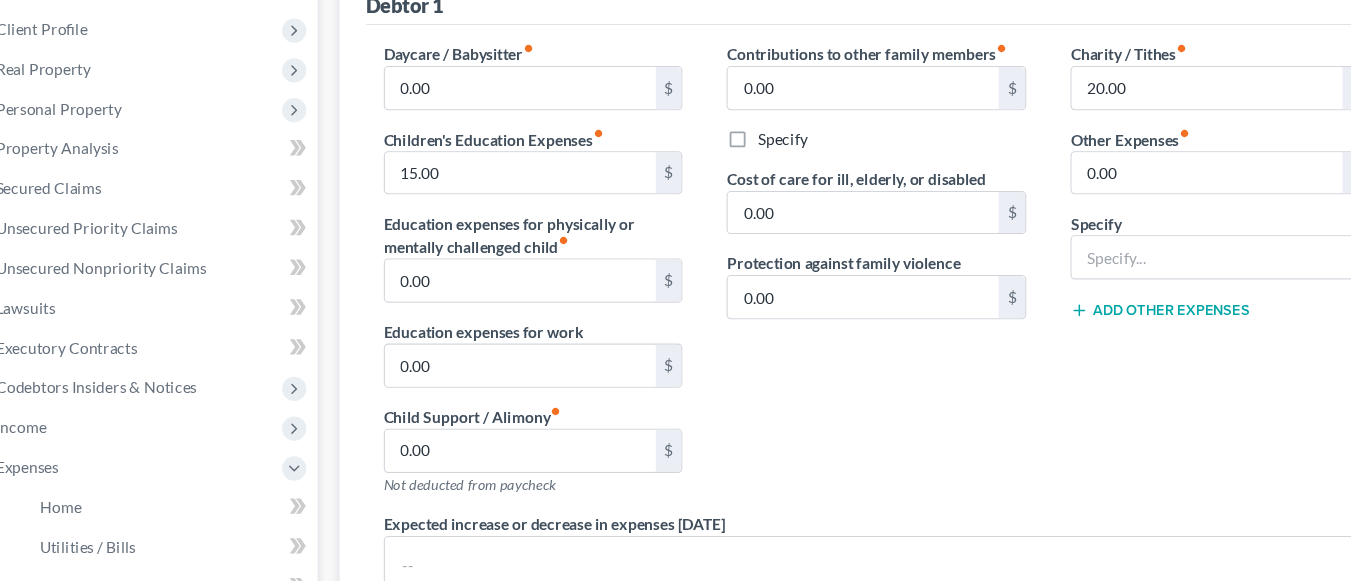drag, startPoint x: 773, startPoint y: 412, endPoint x: 672, endPoint y: 406, distance: 101.17806 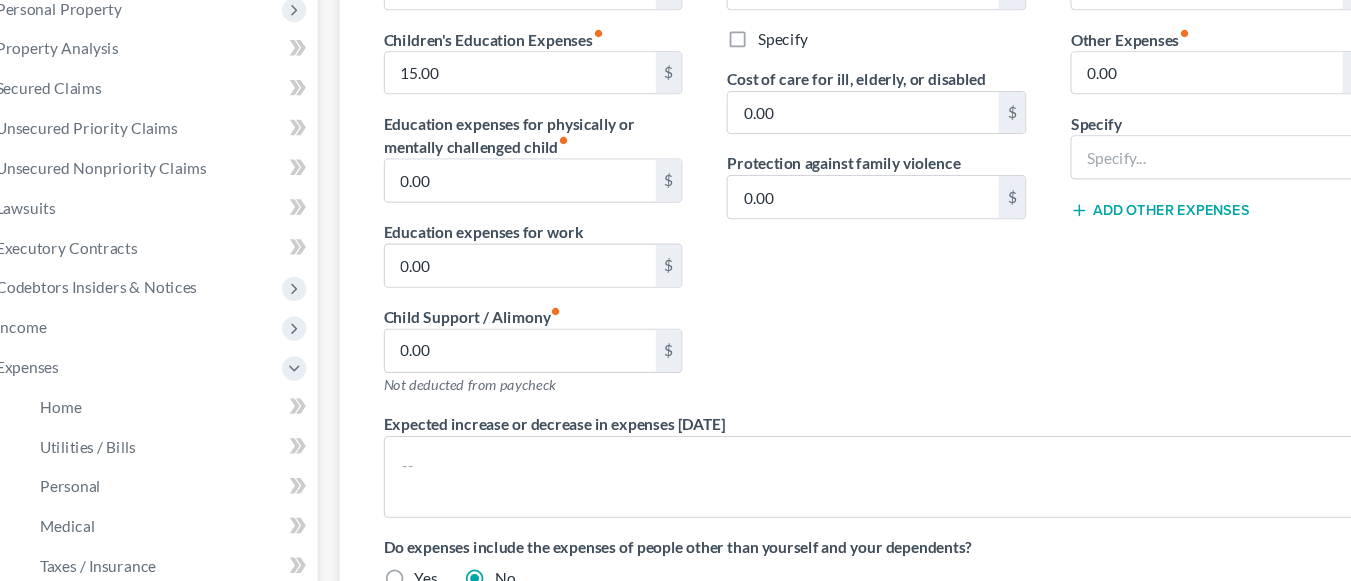 scroll, scrollTop: 271, scrollLeft: 0, axis: vertical 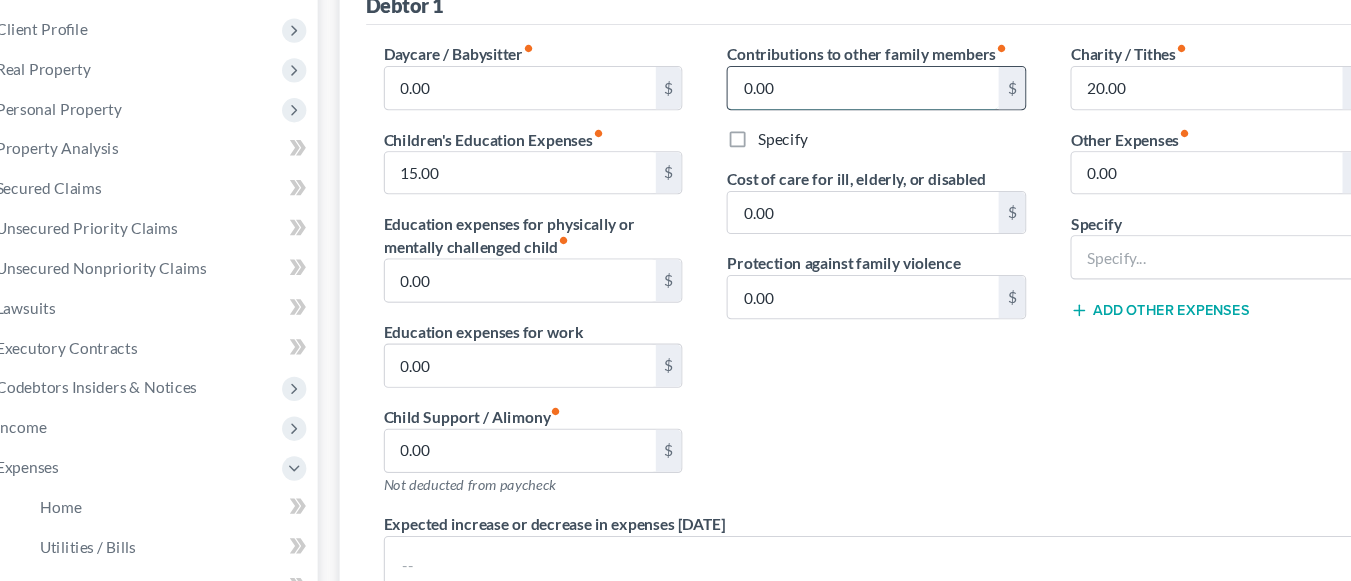 click on "0.00" at bounding box center [828, 80] 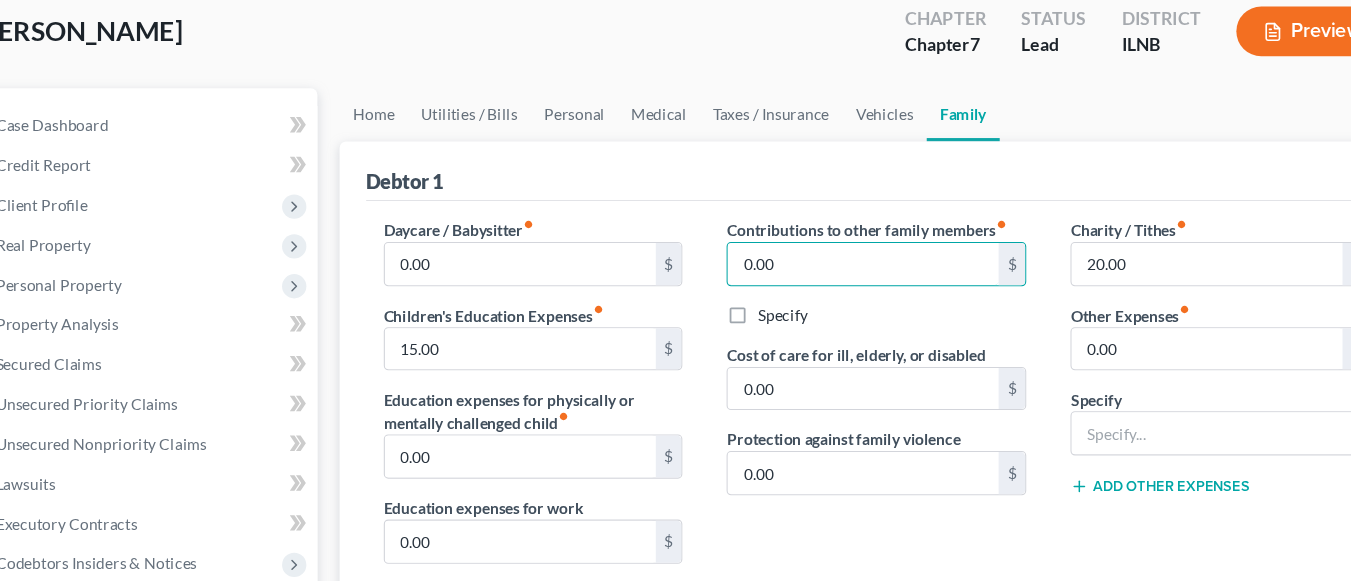 scroll, scrollTop: 90, scrollLeft: 0, axis: vertical 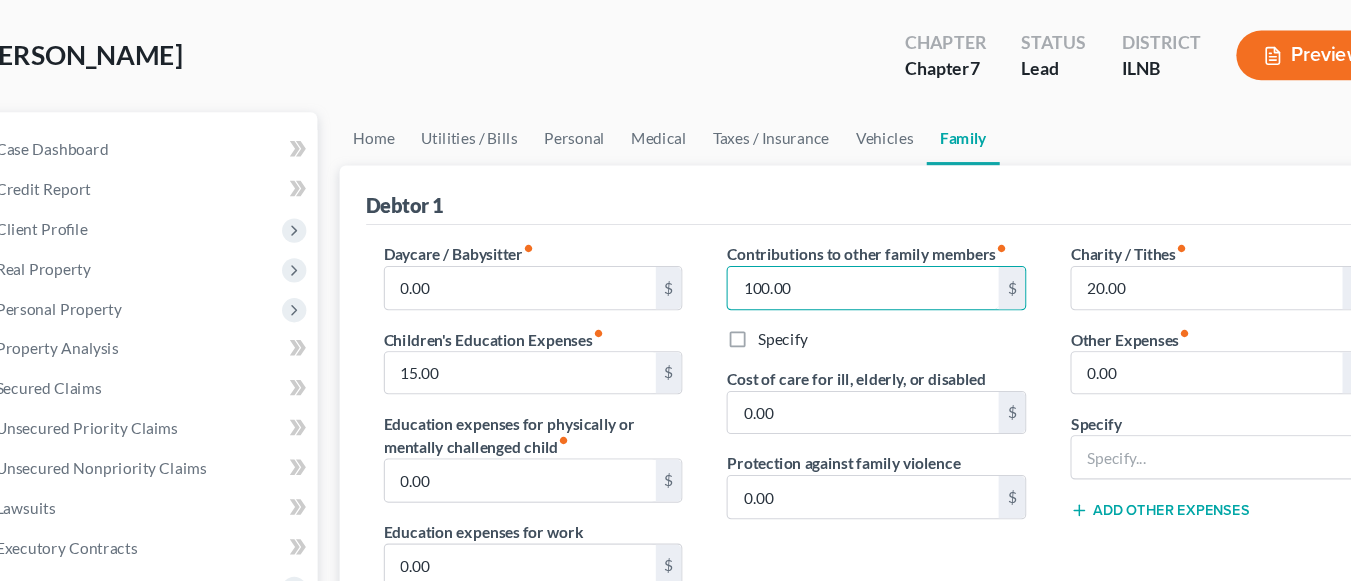 type on "100.00" 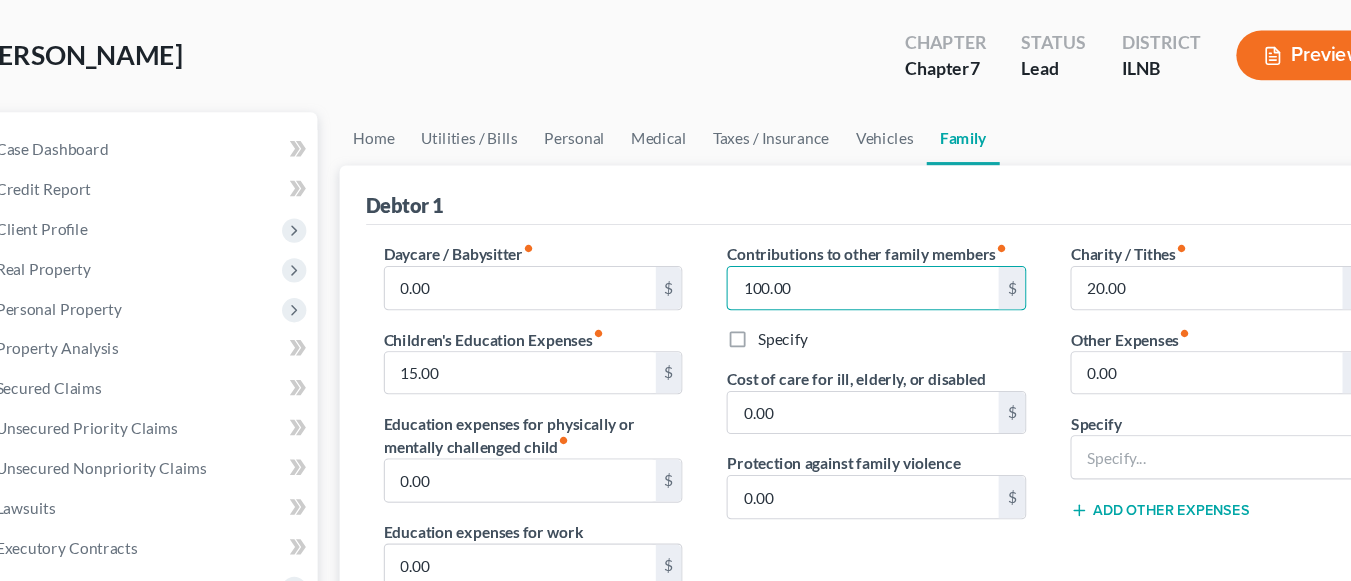 click on "Specify" at bounding box center (840, 307) 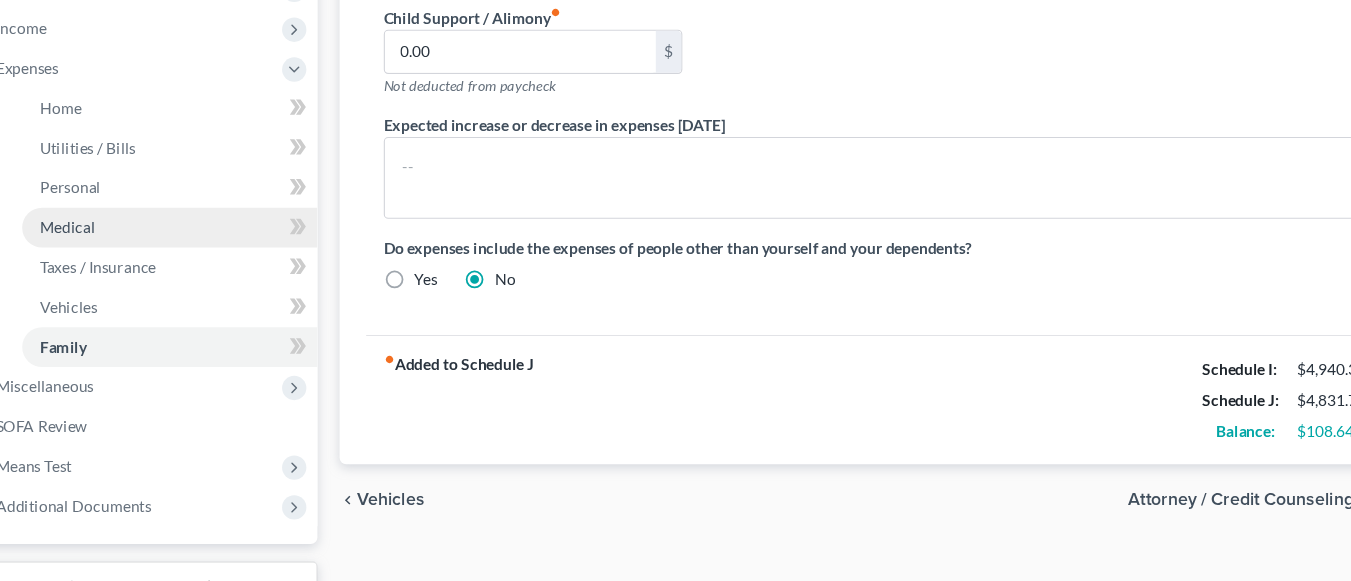 scroll, scrollTop: 578, scrollLeft: 0, axis: vertical 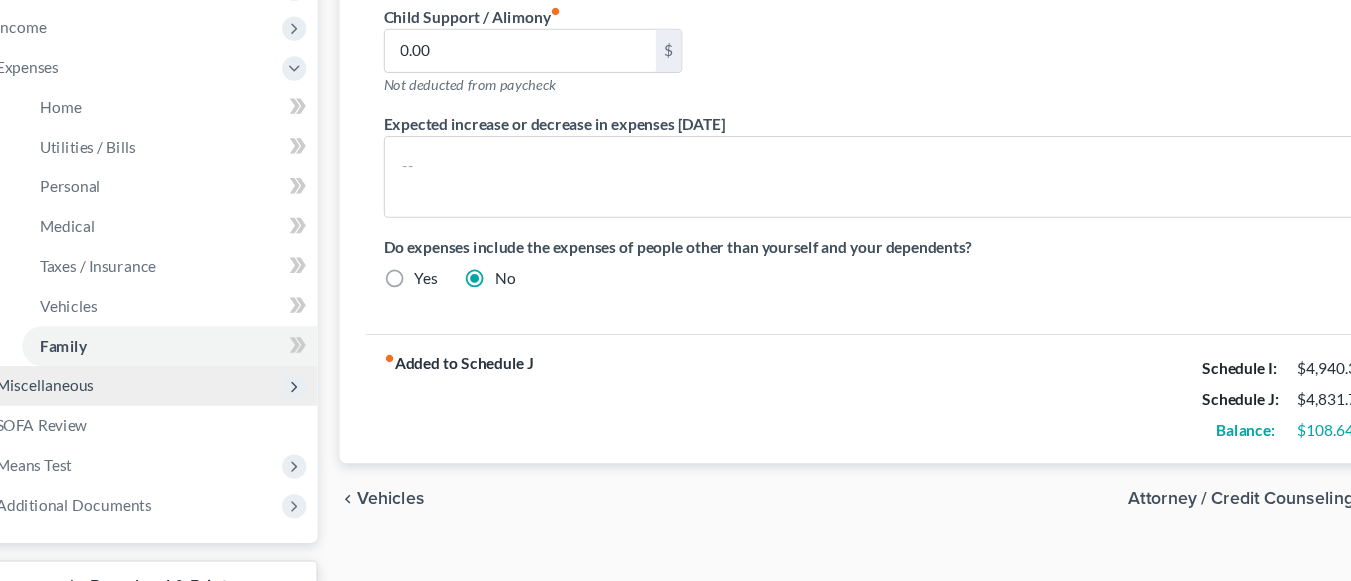 click on "Miscellaneous" at bounding box center [88, 403] 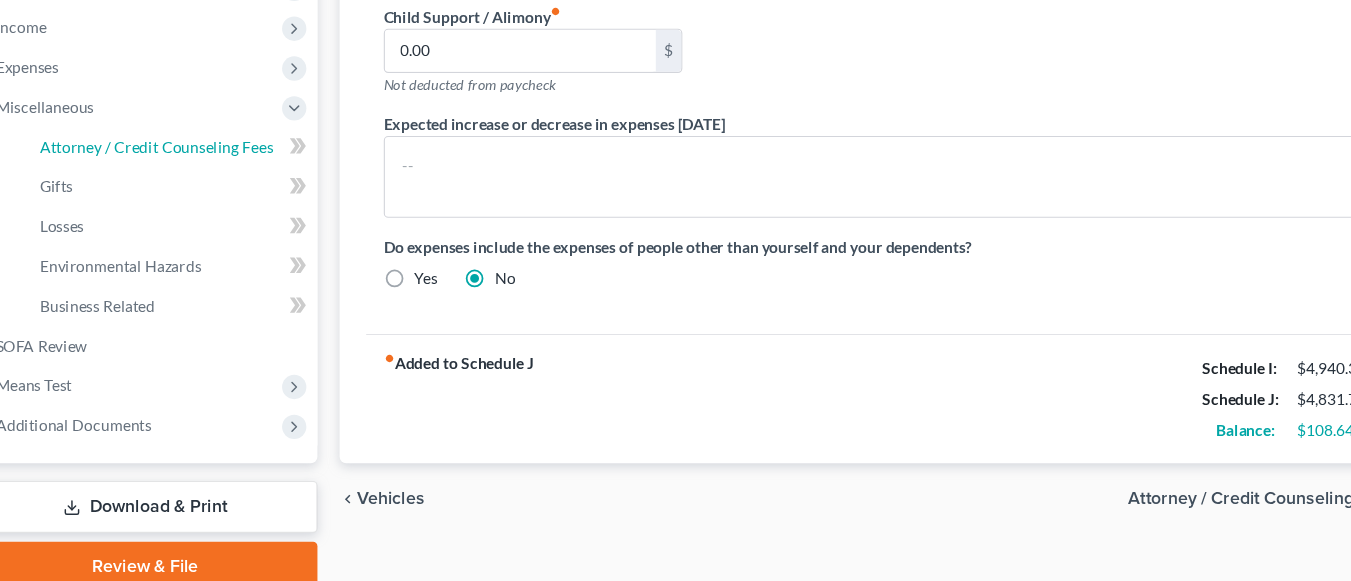 click on "Attorney / Credit Counseling Fees" at bounding box center [189, 187] 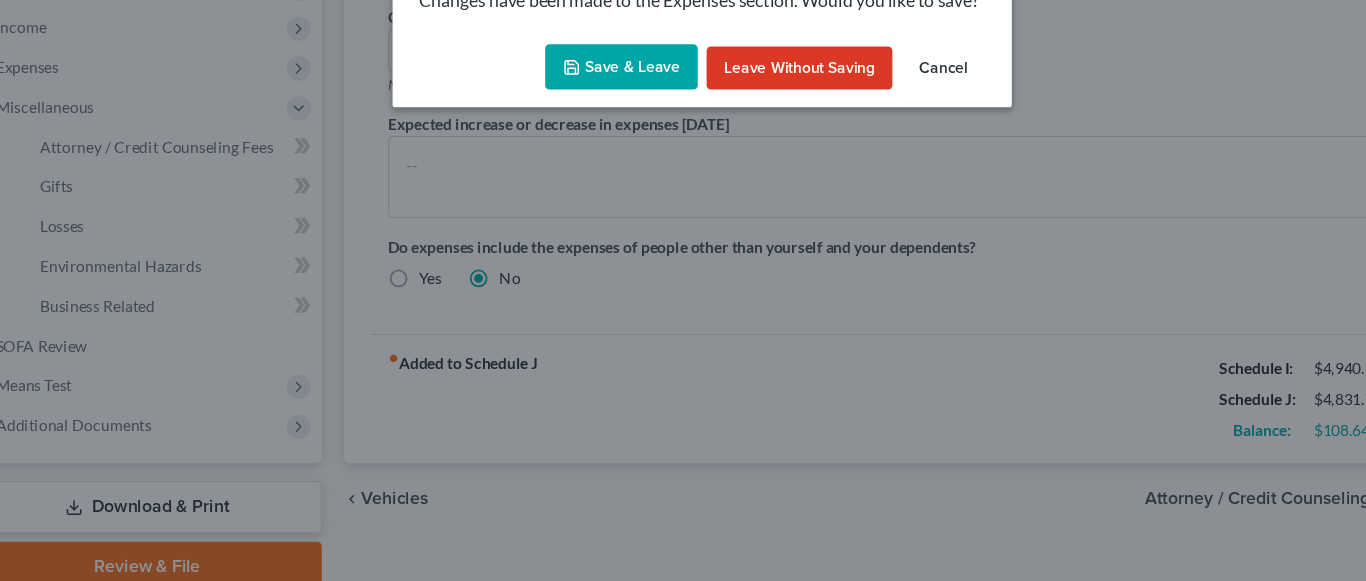 drag, startPoint x: 592, startPoint y: 123, endPoint x: 644, endPoint y: 205, distance: 97.097885 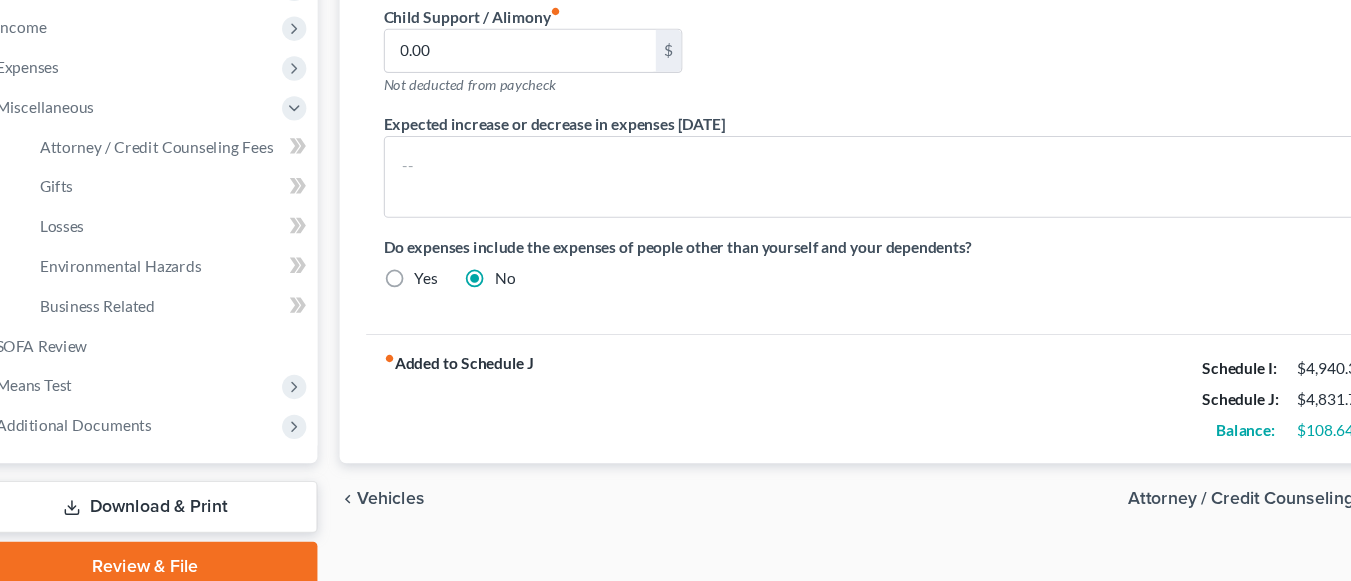 select on "0" 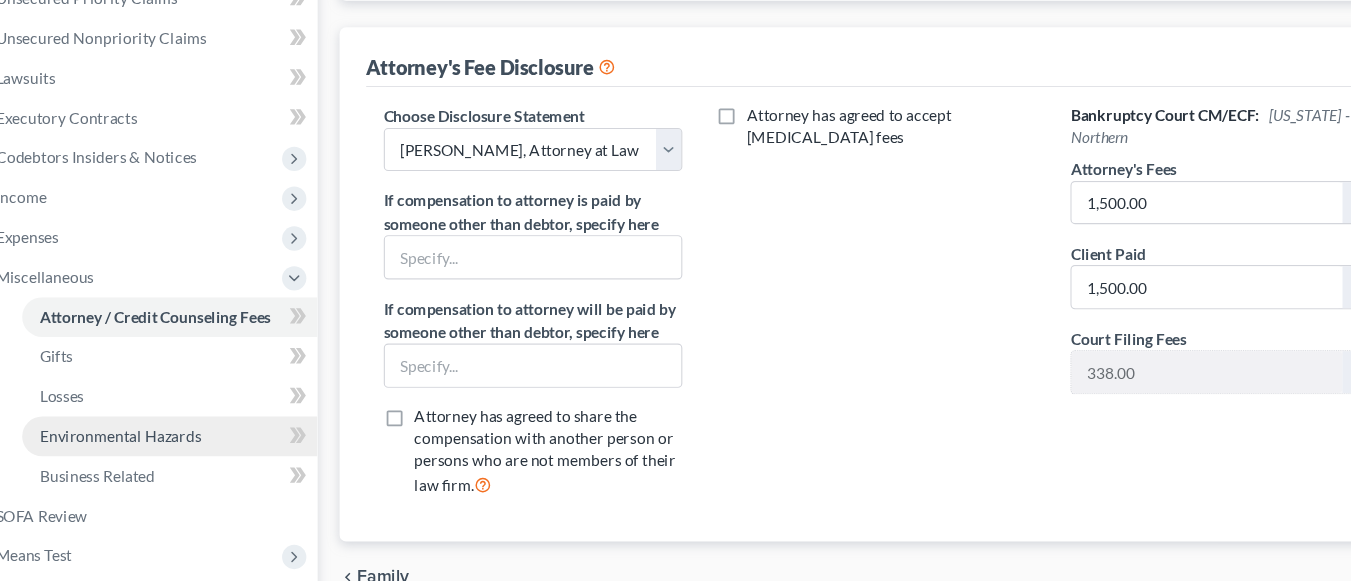 scroll, scrollTop: 487, scrollLeft: 0, axis: vertical 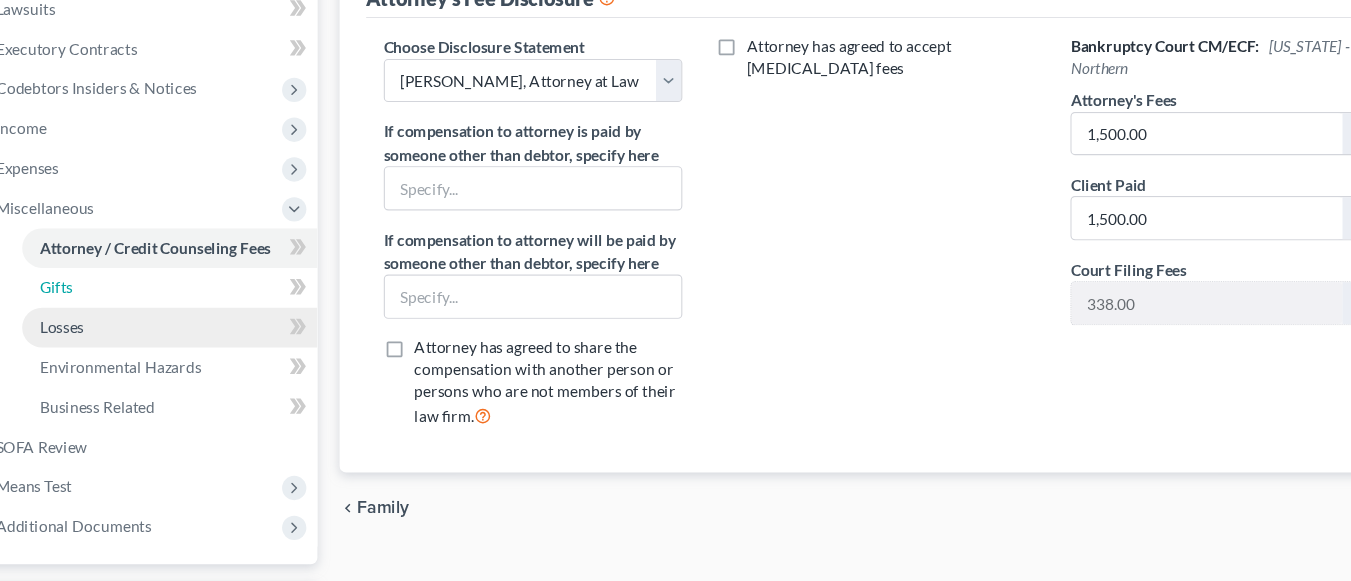 drag, startPoint x: 201, startPoint y: 318, endPoint x: 202, endPoint y: 352, distance: 34.0147 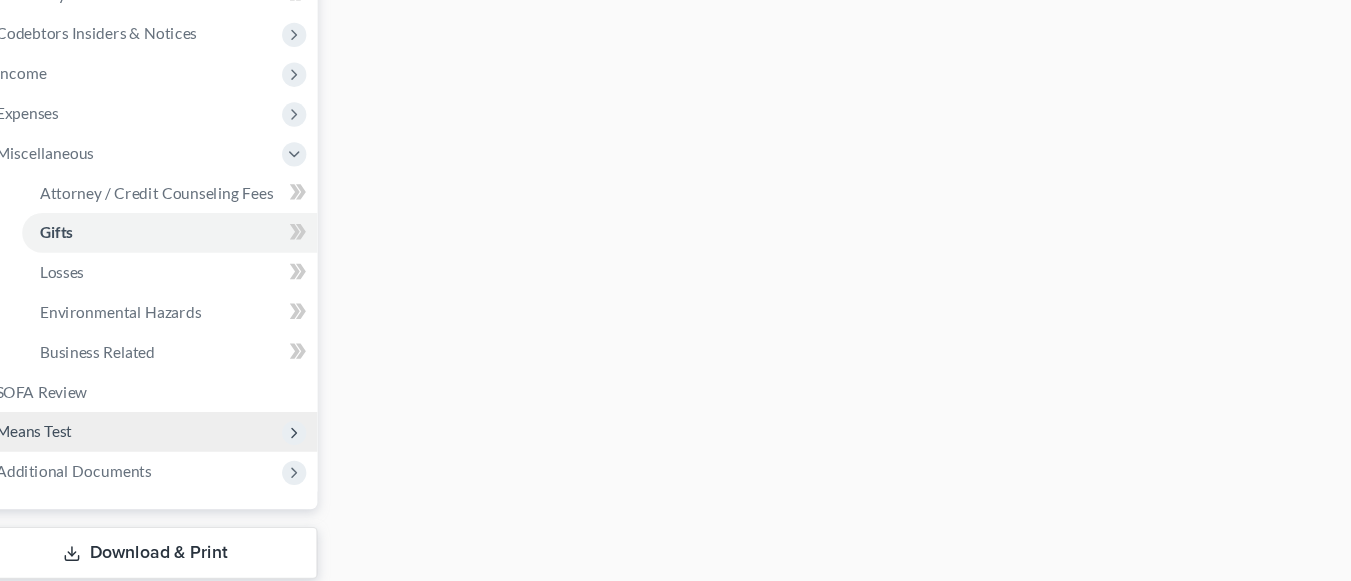 scroll, scrollTop: 543, scrollLeft: 0, axis: vertical 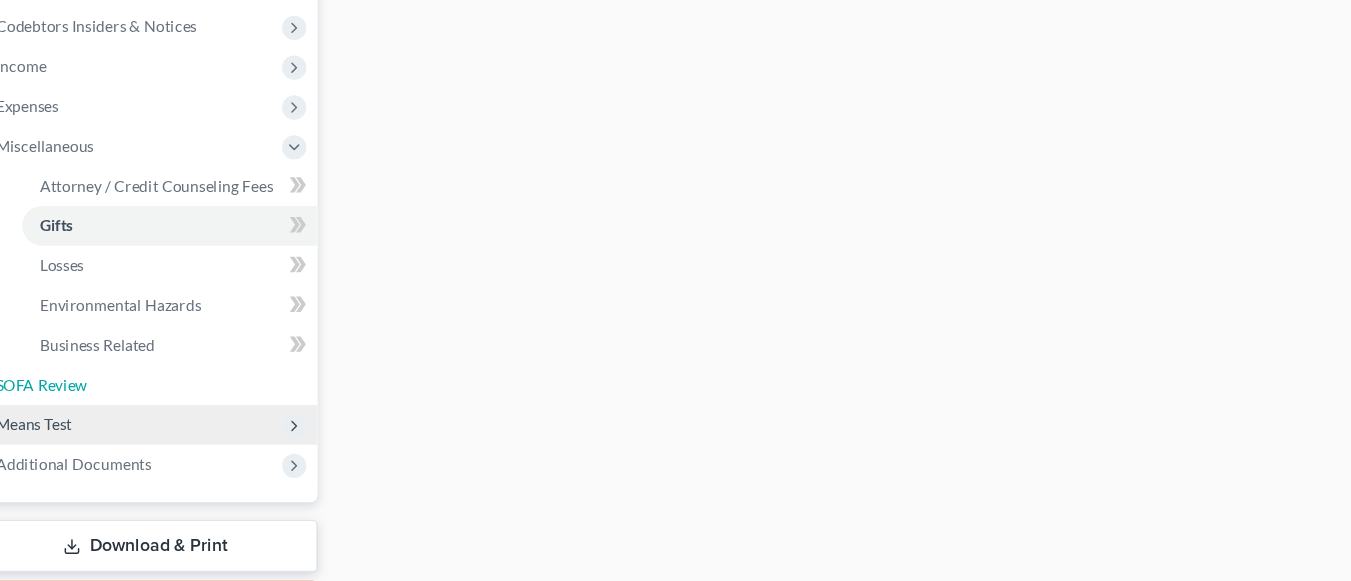 click on "SOFA Review" at bounding box center [181, 403] 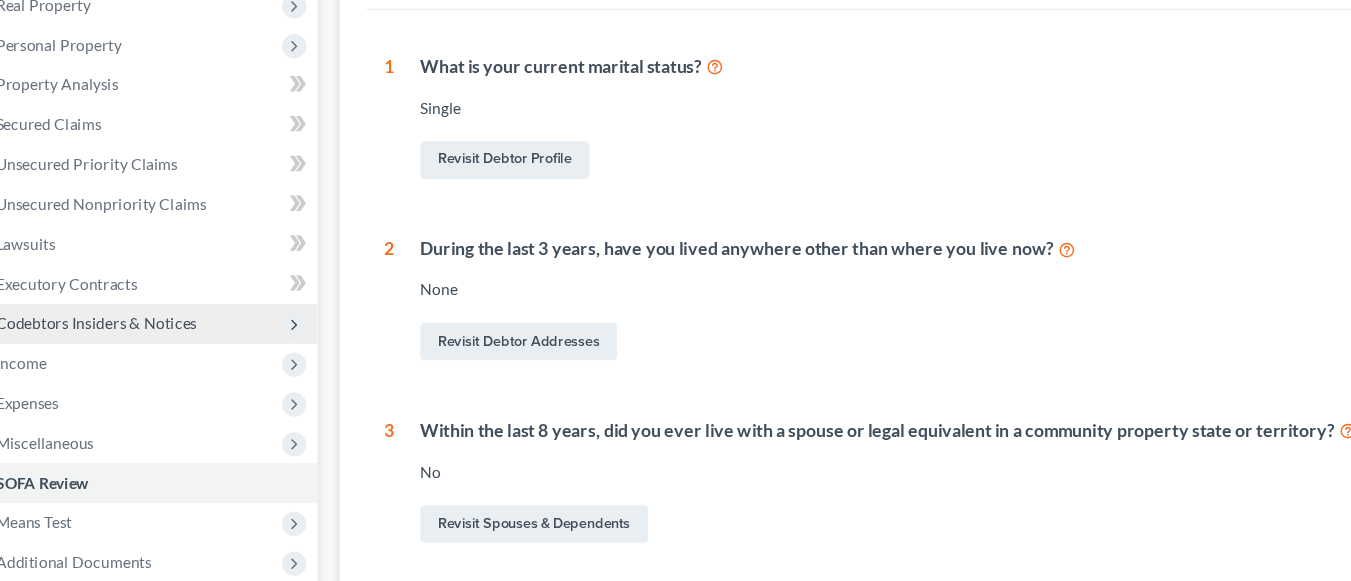 scroll, scrollTop: 326, scrollLeft: 0, axis: vertical 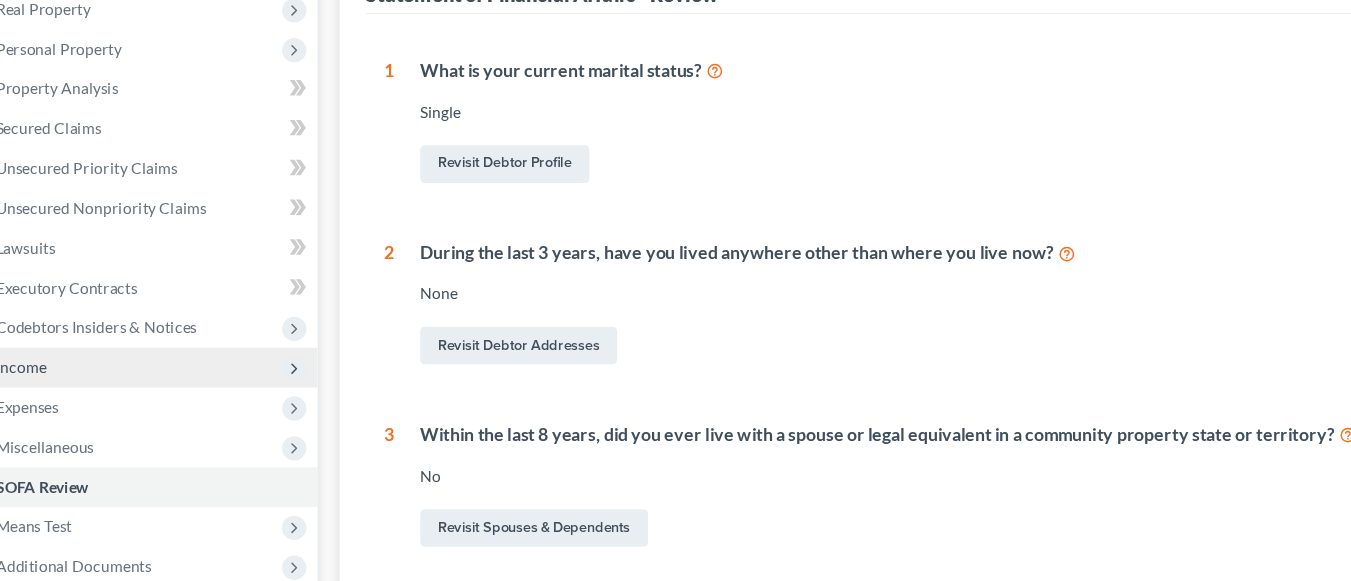 click on "Income" at bounding box center (181, 332) 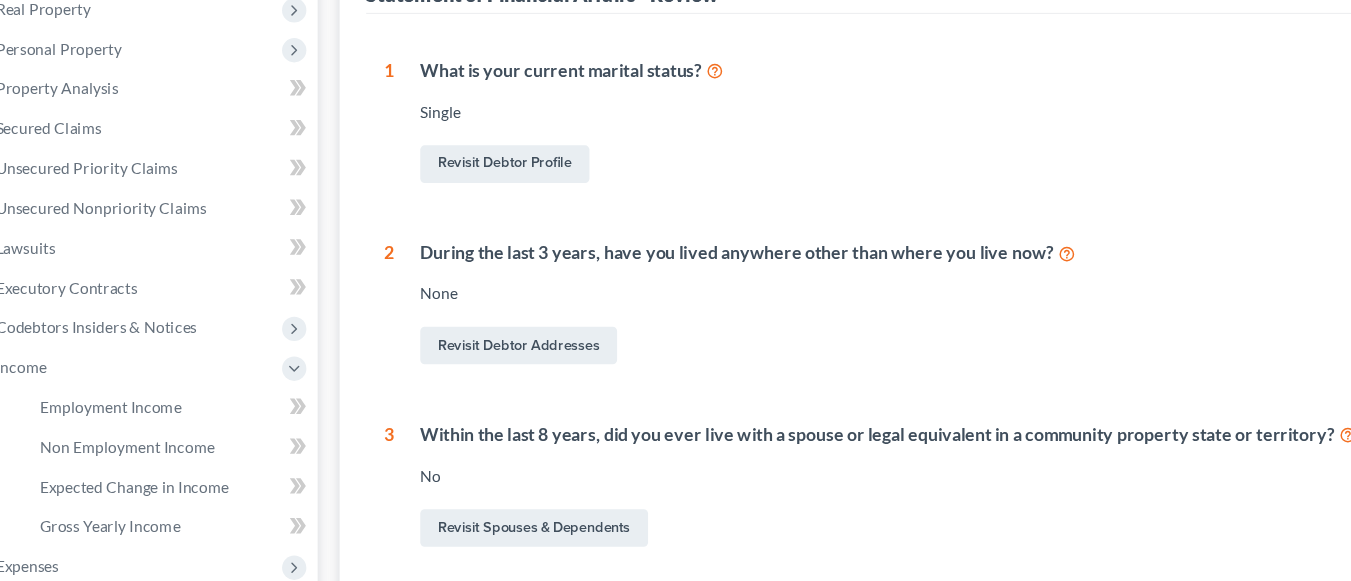 scroll, scrollTop: 362, scrollLeft: 0, axis: vertical 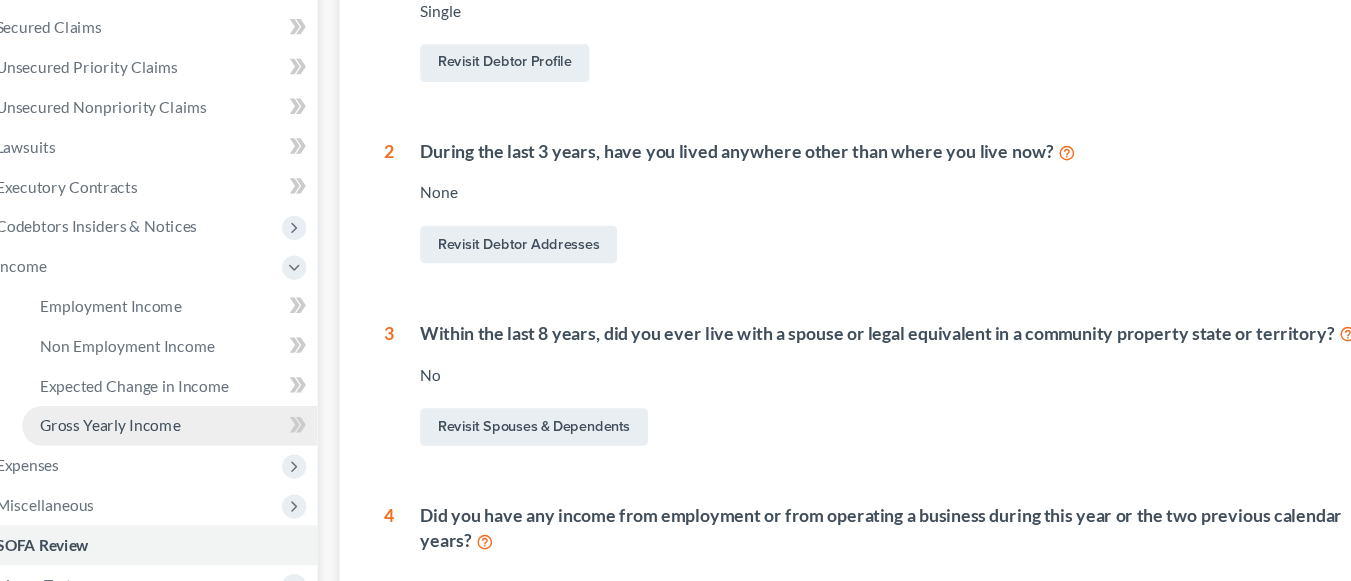 click on "Gross Yearly Income" at bounding box center [147, 439] 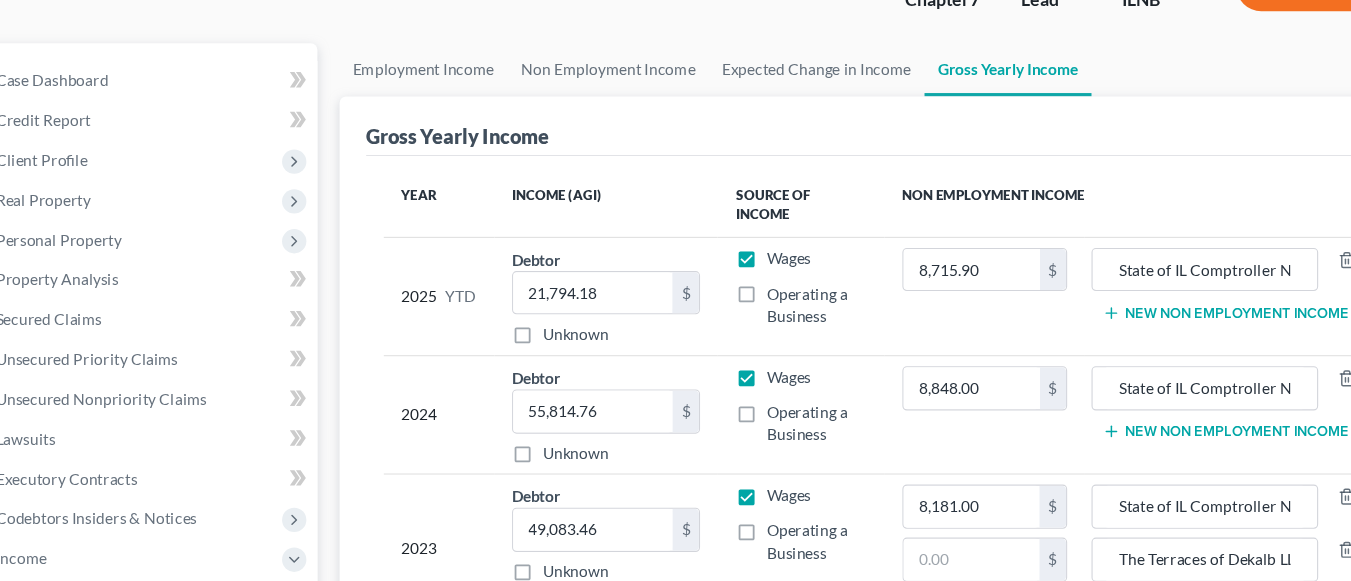 scroll, scrollTop: 271, scrollLeft: 0, axis: vertical 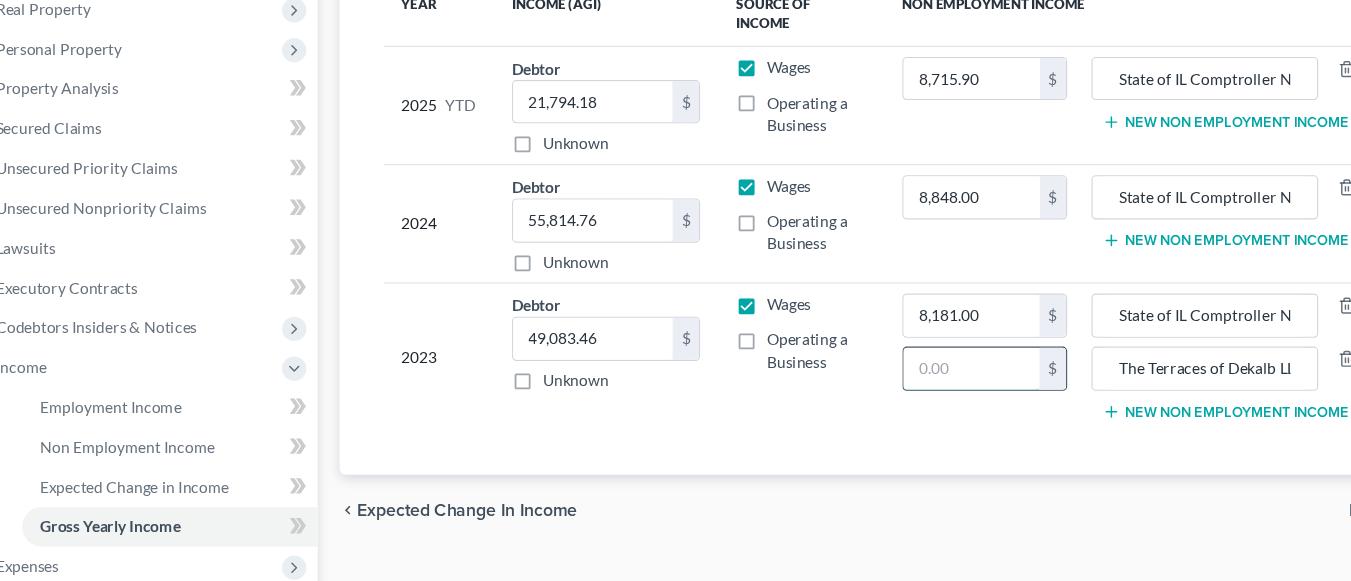 click at bounding box center [926, 388] 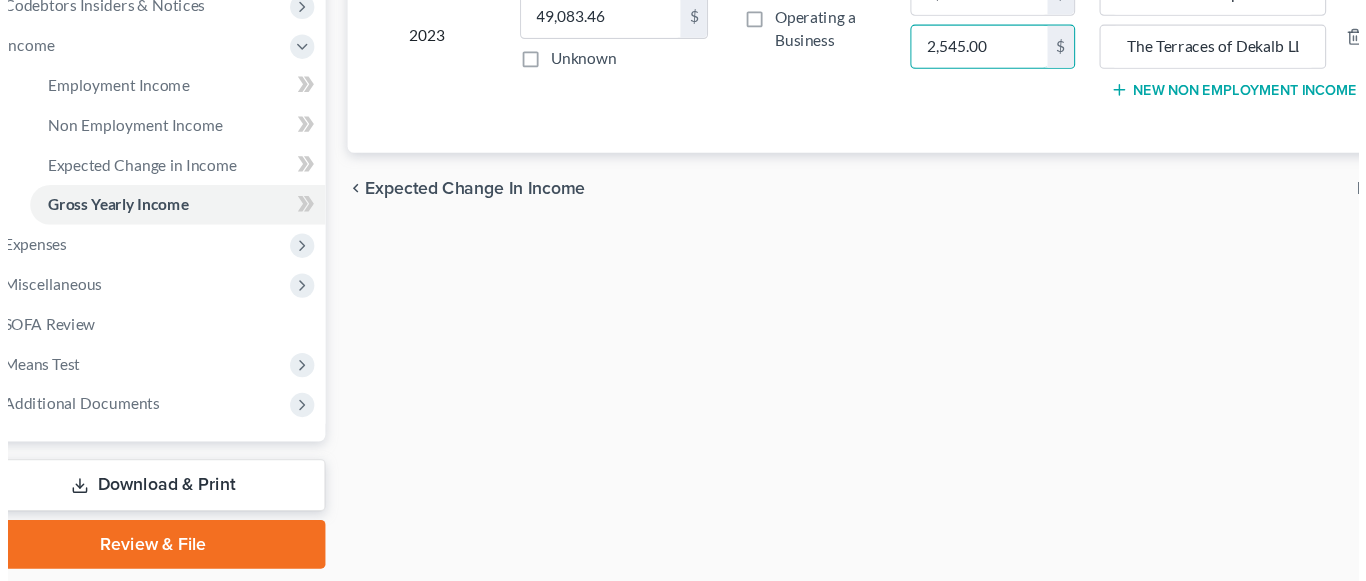 scroll, scrollTop: 626, scrollLeft: 0, axis: vertical 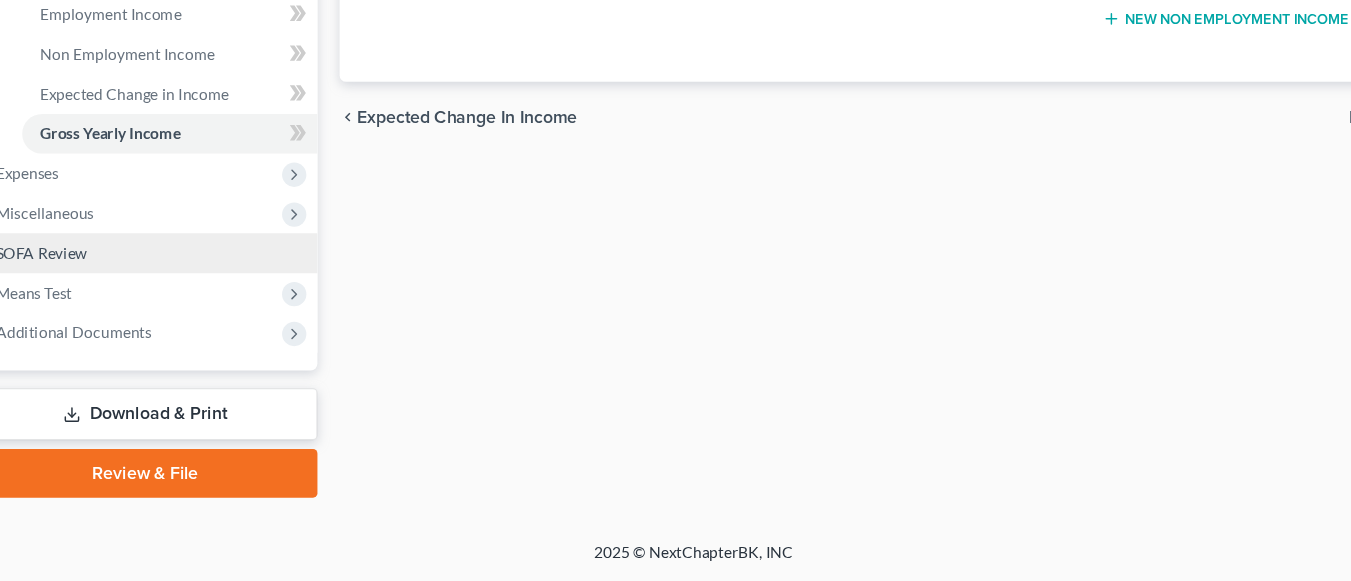 type on "2,545.00" 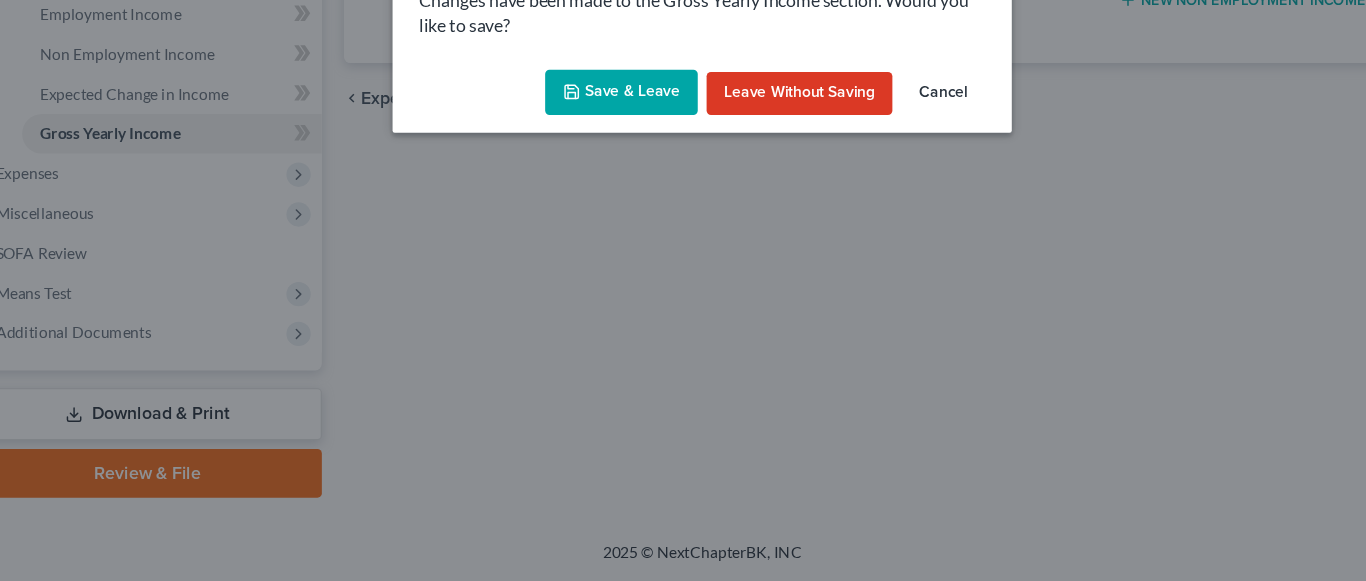 click on "Save & Leave" at bounding box center (610, 139) 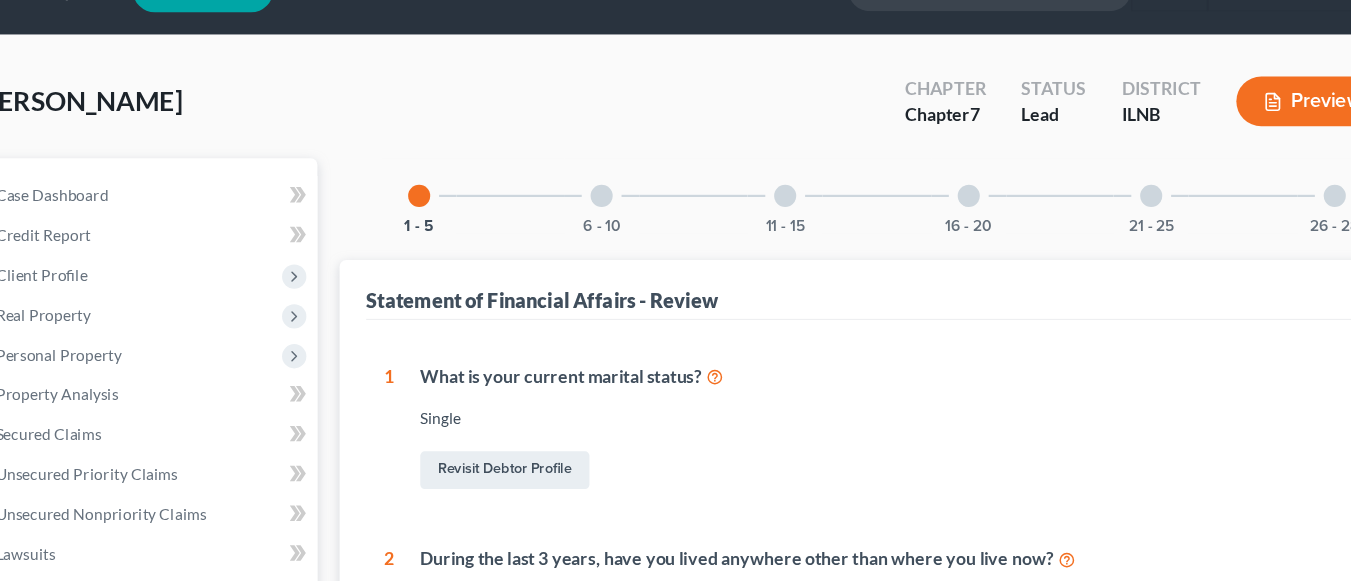 scroll, scrollTop: 0, scrollLeft: 0, axis: both 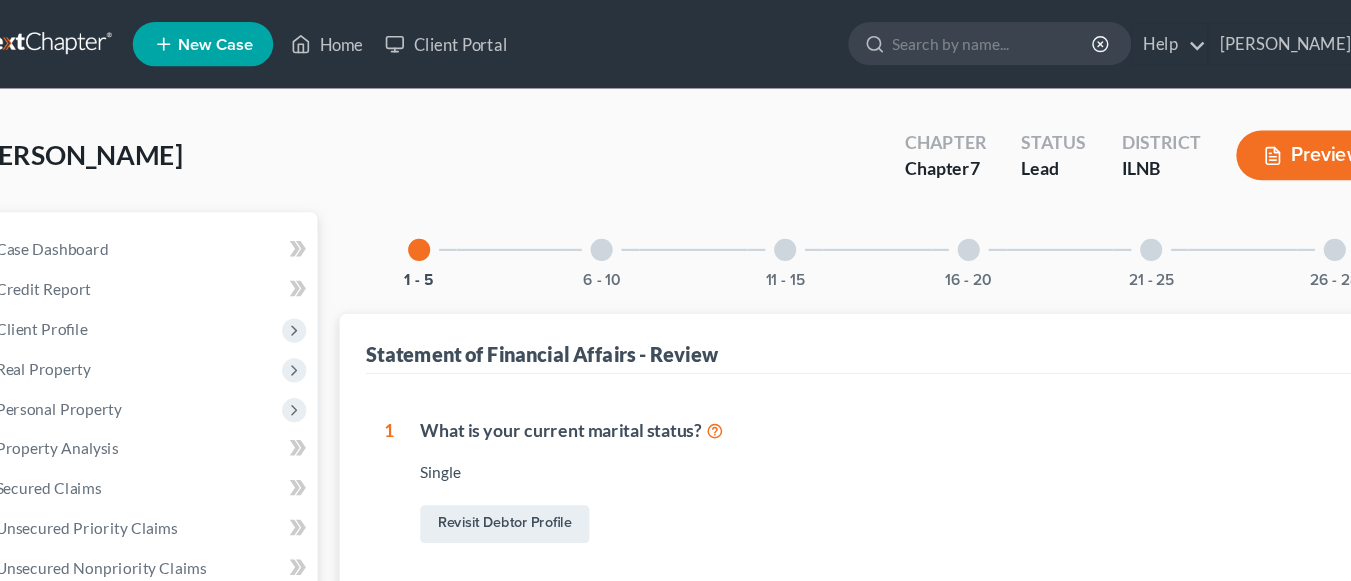 click at bounding box center (592, 226) 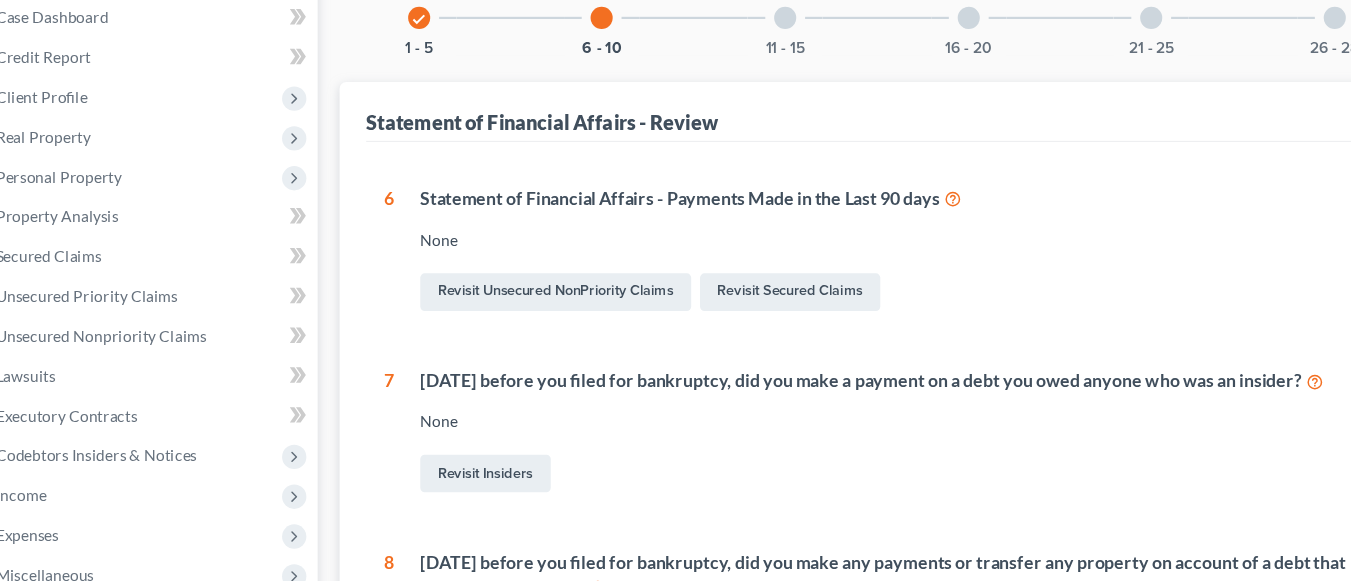 scroll, scrollTop: 216, scrollLeft: 0, axis: vertical 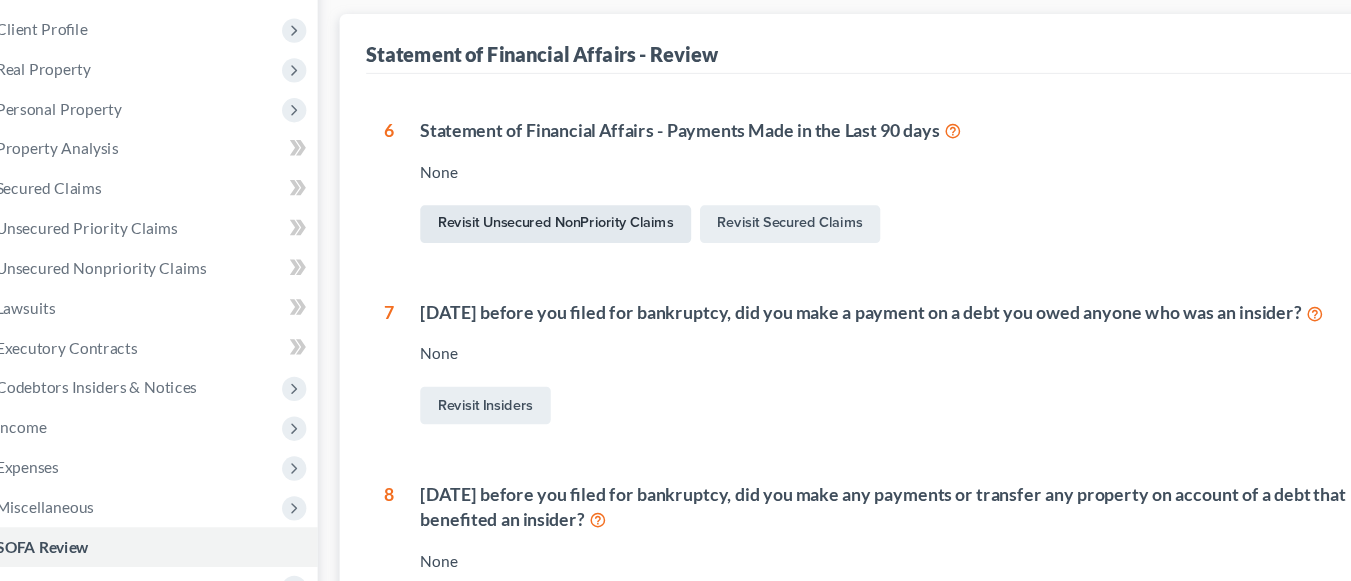 click on "Revisit Unsecured NonPriority Claims" at bounding box center (550, 258) 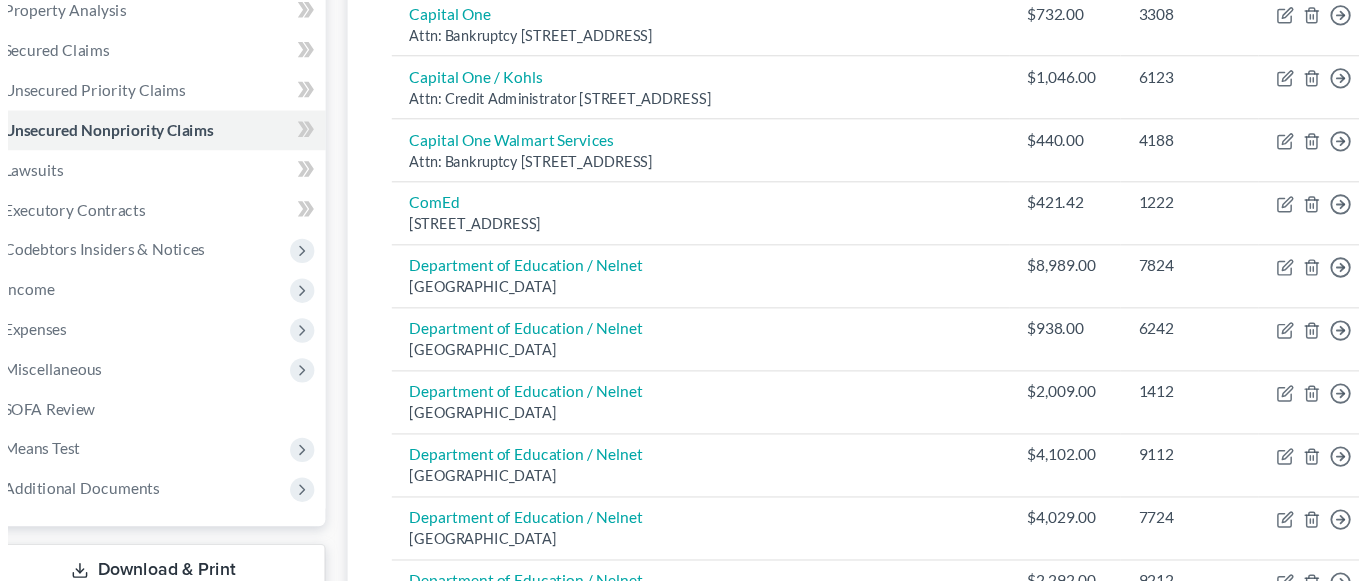 scroll, scrollTop: 326, scrollLeft: 0, axis: vertical 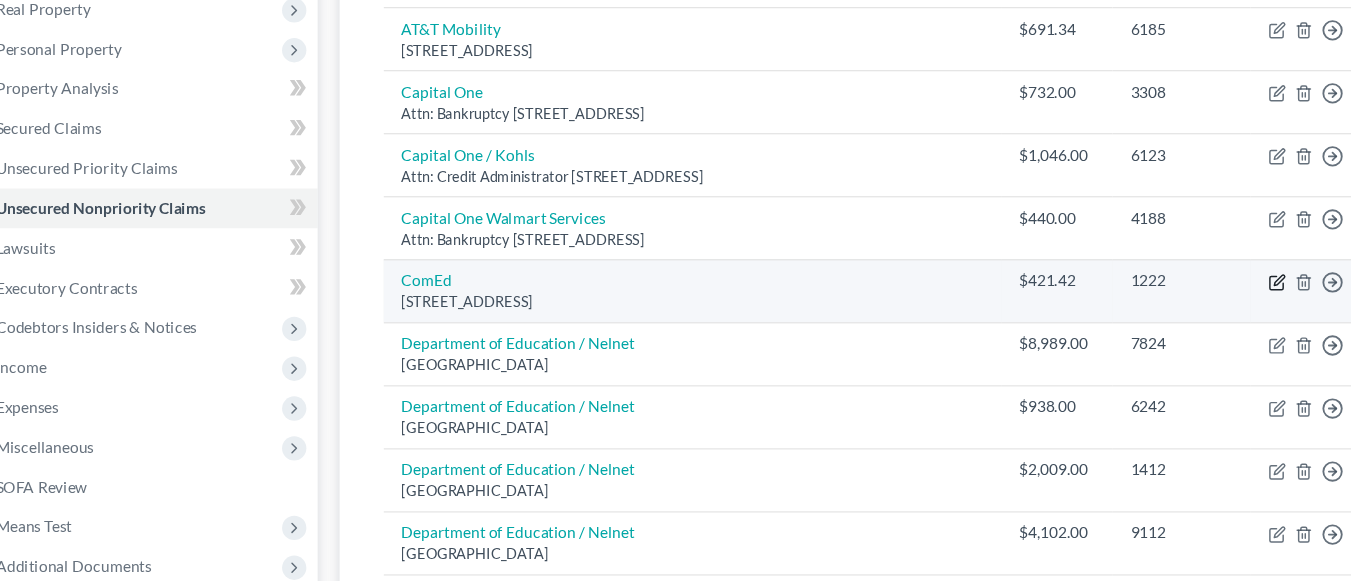 click 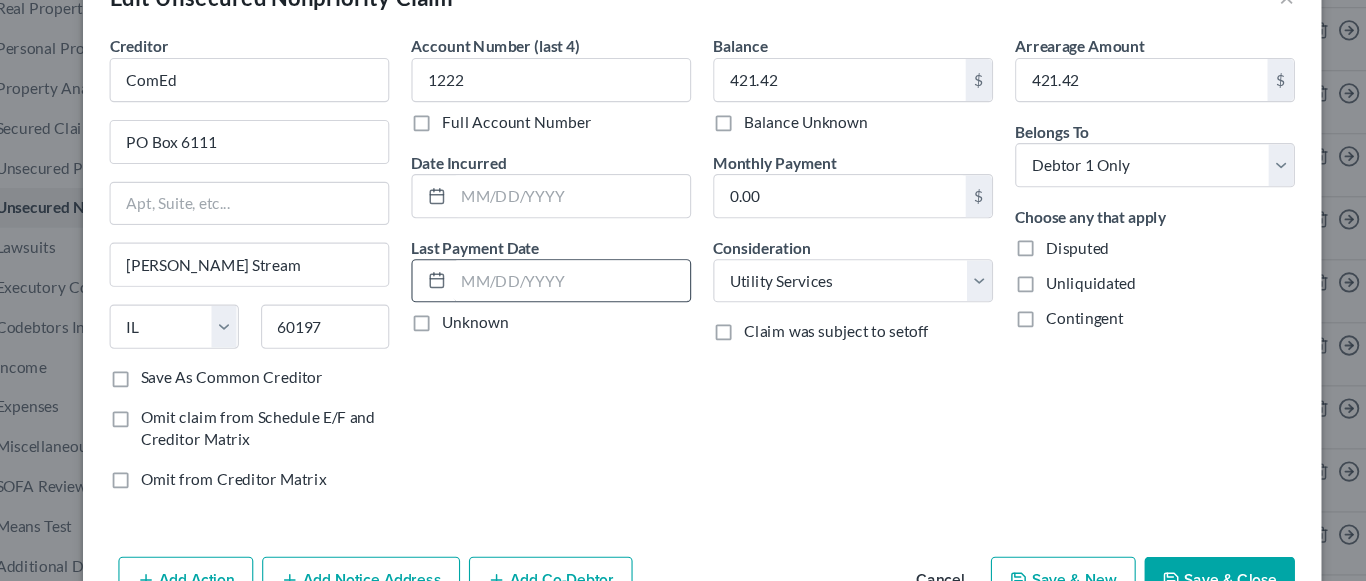 scroll, scrollTop: 32, scrollLeft: 0, axis: vertical 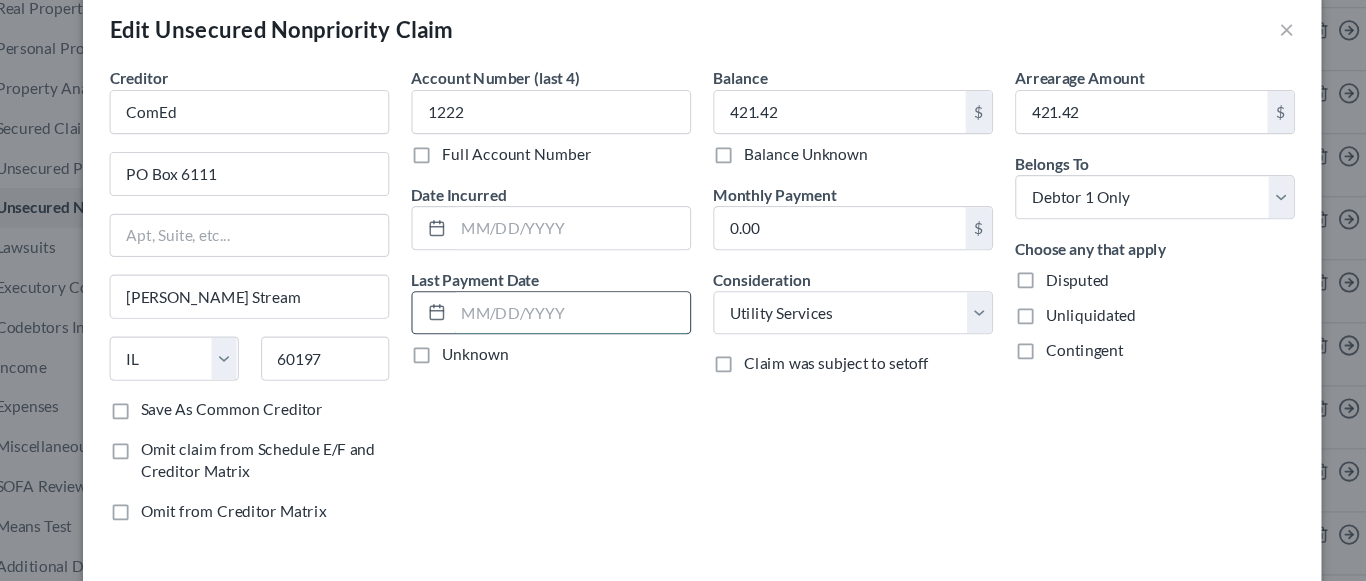 drag, startPoint x: 454, startPoint y: 274, endPoint x: 466, endPoint y: 283, distance: 15 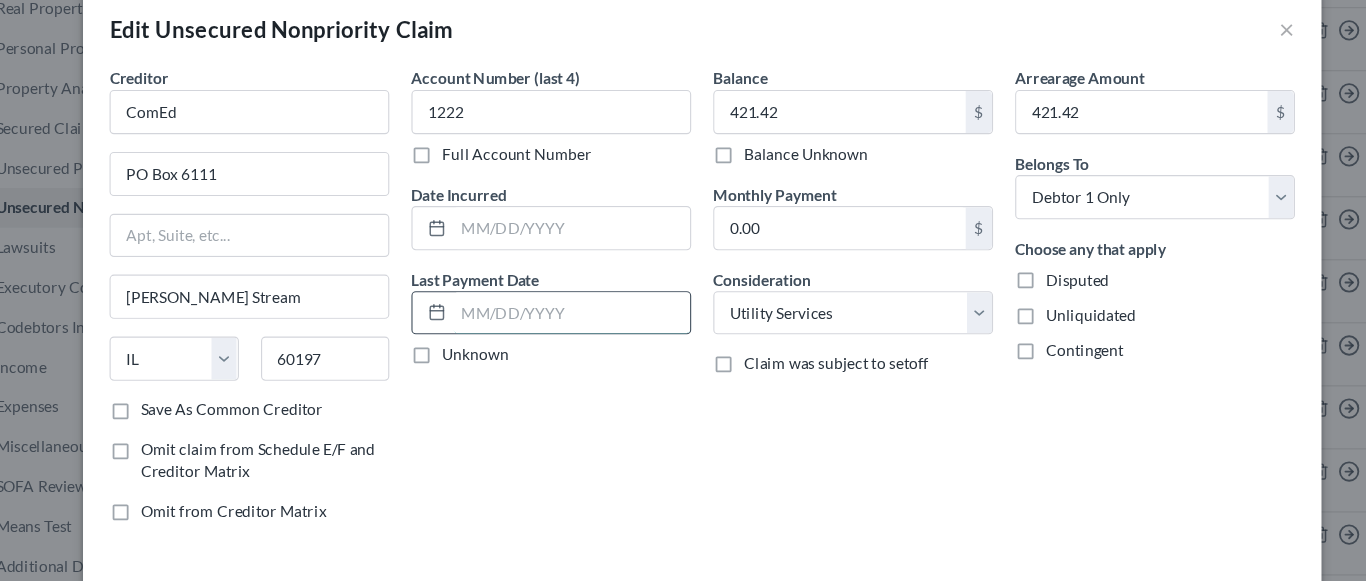 click at bounding box center [565, 283] 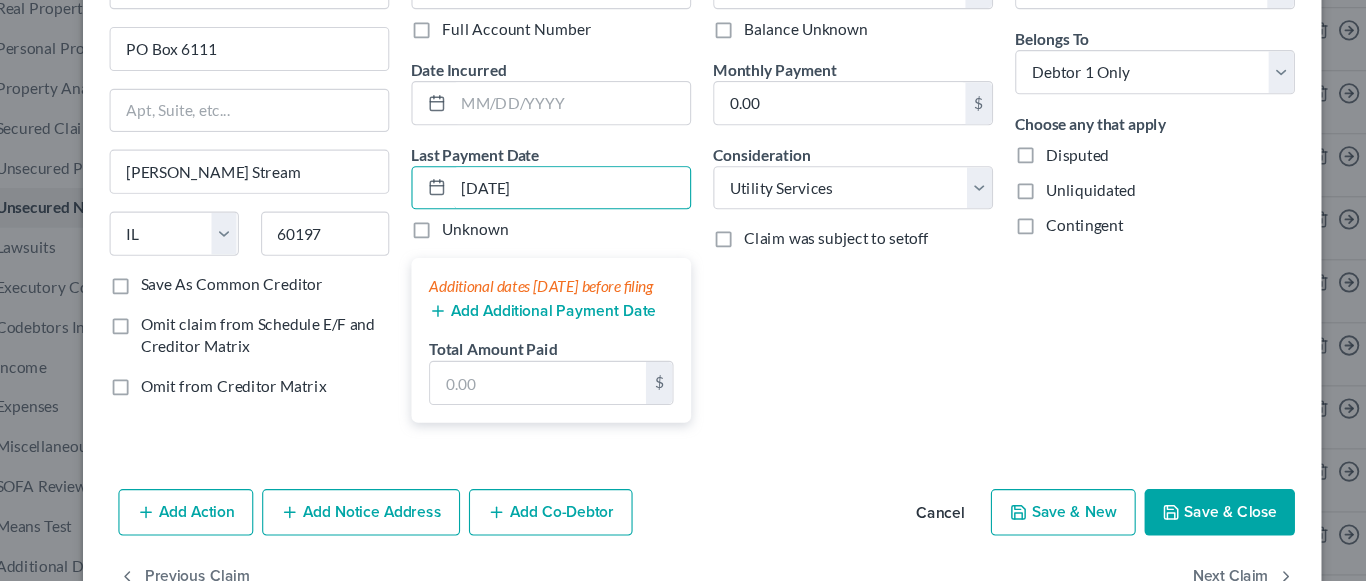 scroll, scrollTop: 165, scrollLeft: 0, axis: vertical 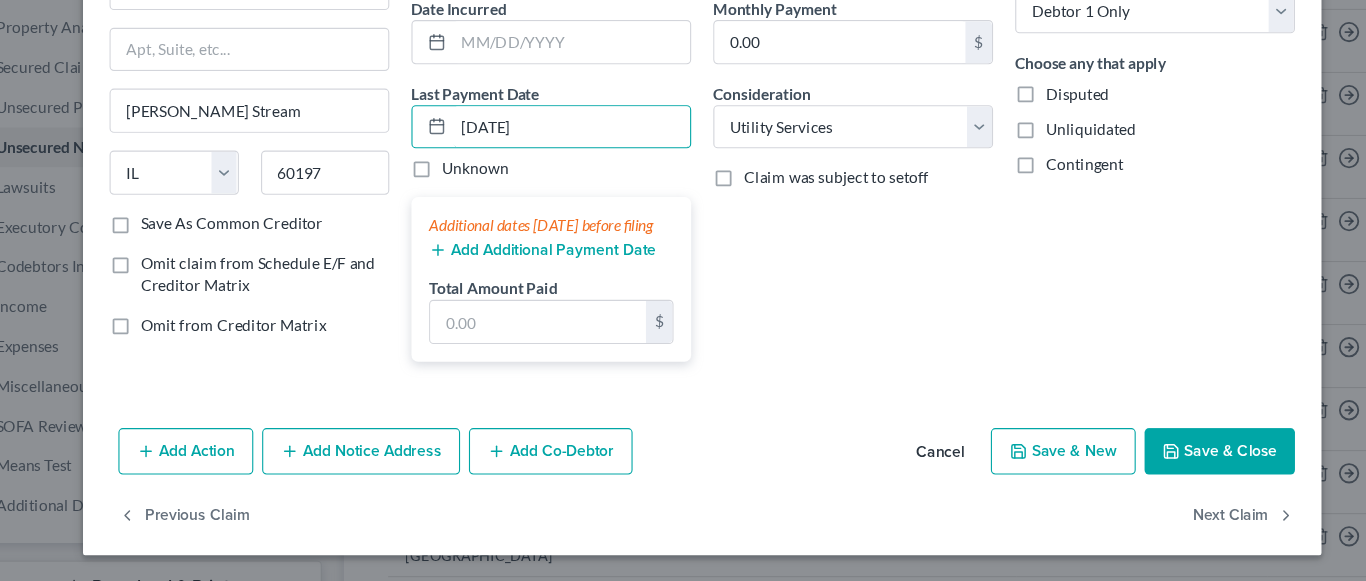 type on "[DATE]" 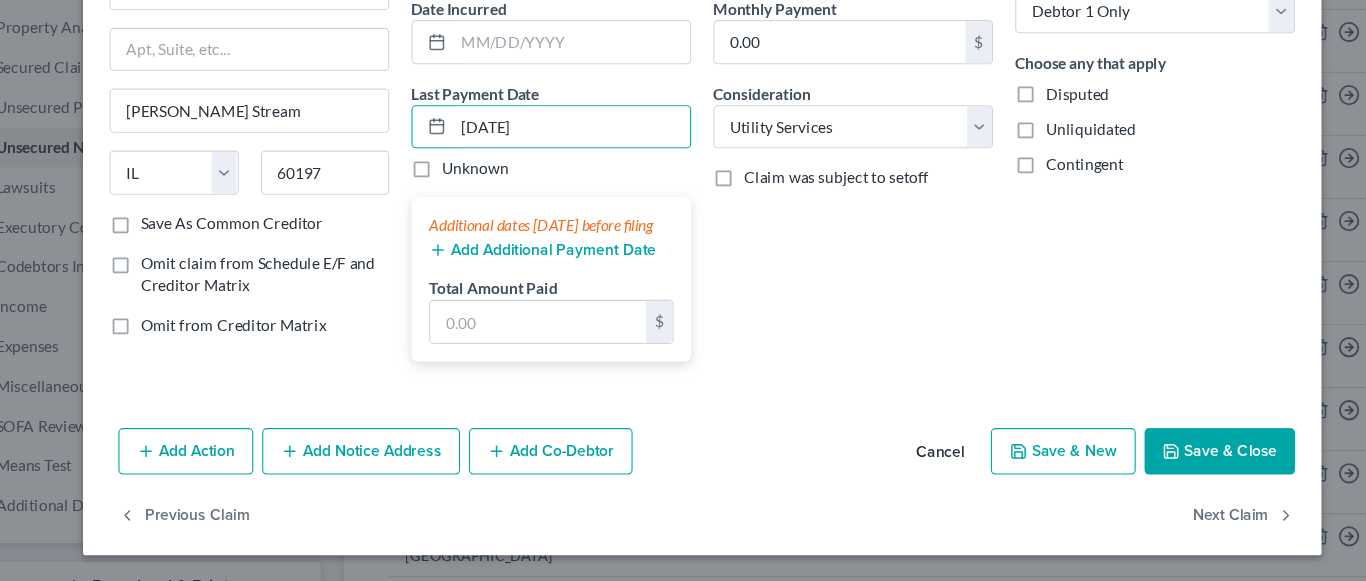 click on "Add Additional Payment Date" at bounding box center [538, 281] 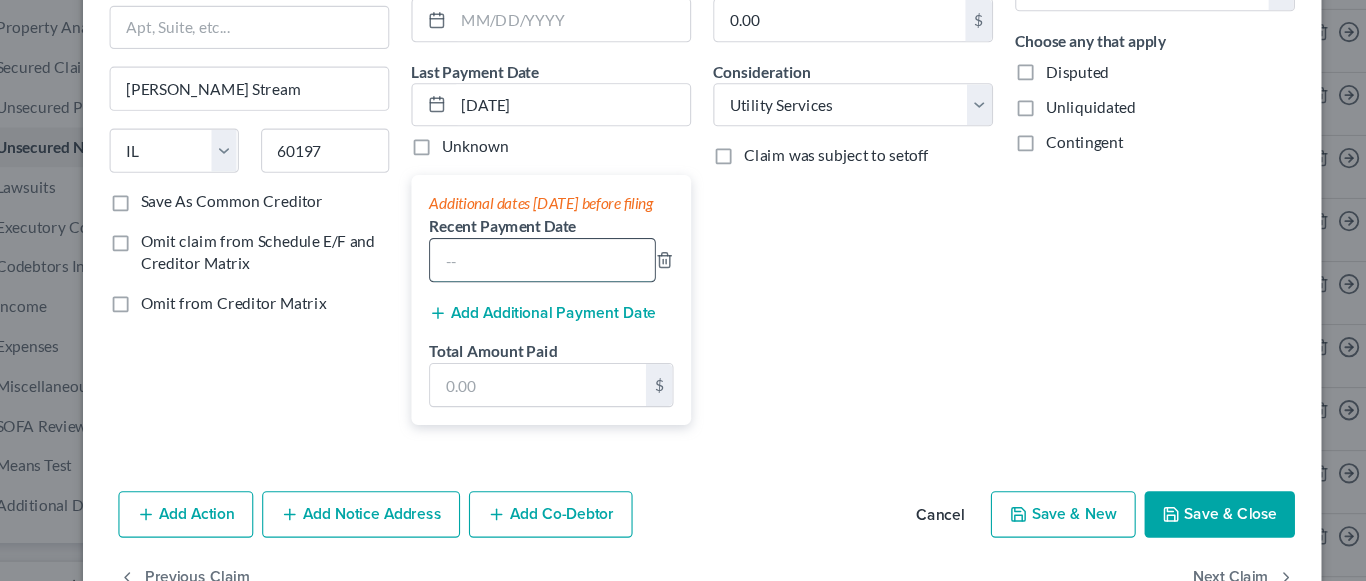 click at bounding box center (538, 290) 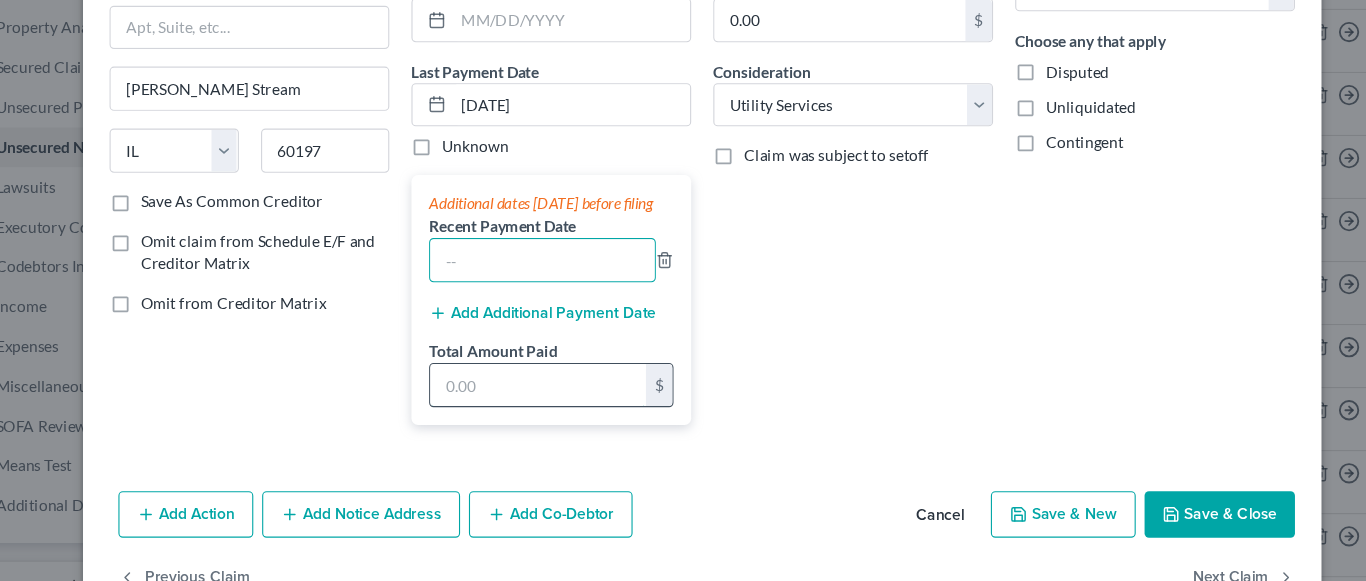 click at bounding box center (534, 403) 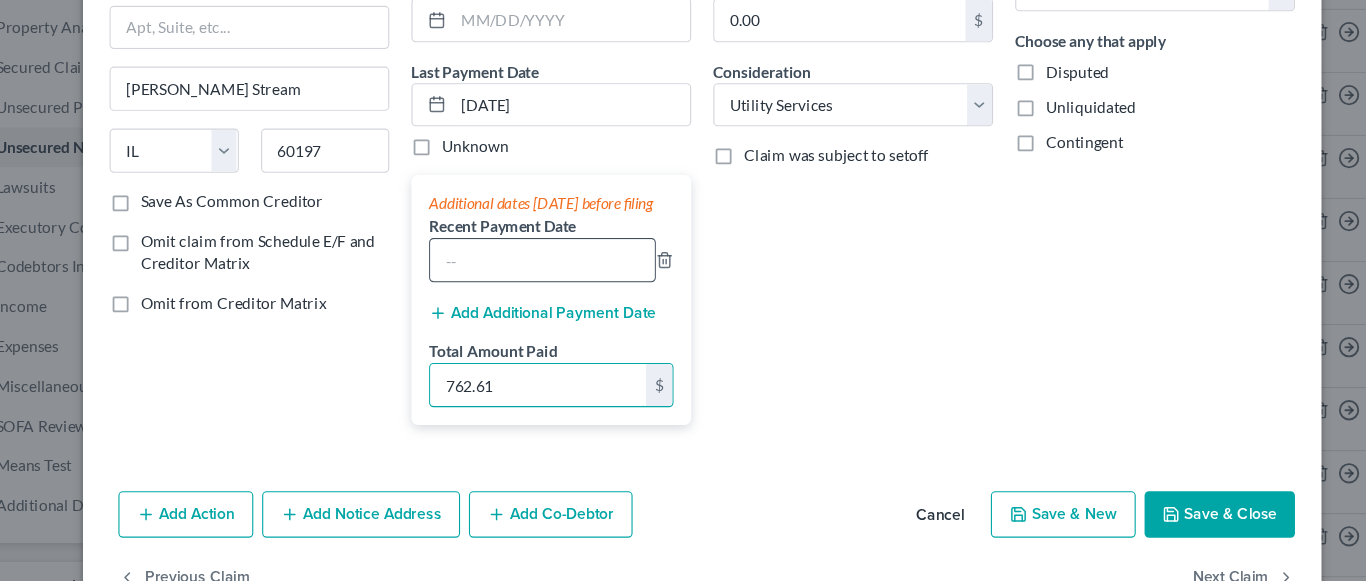 type on "762.61" 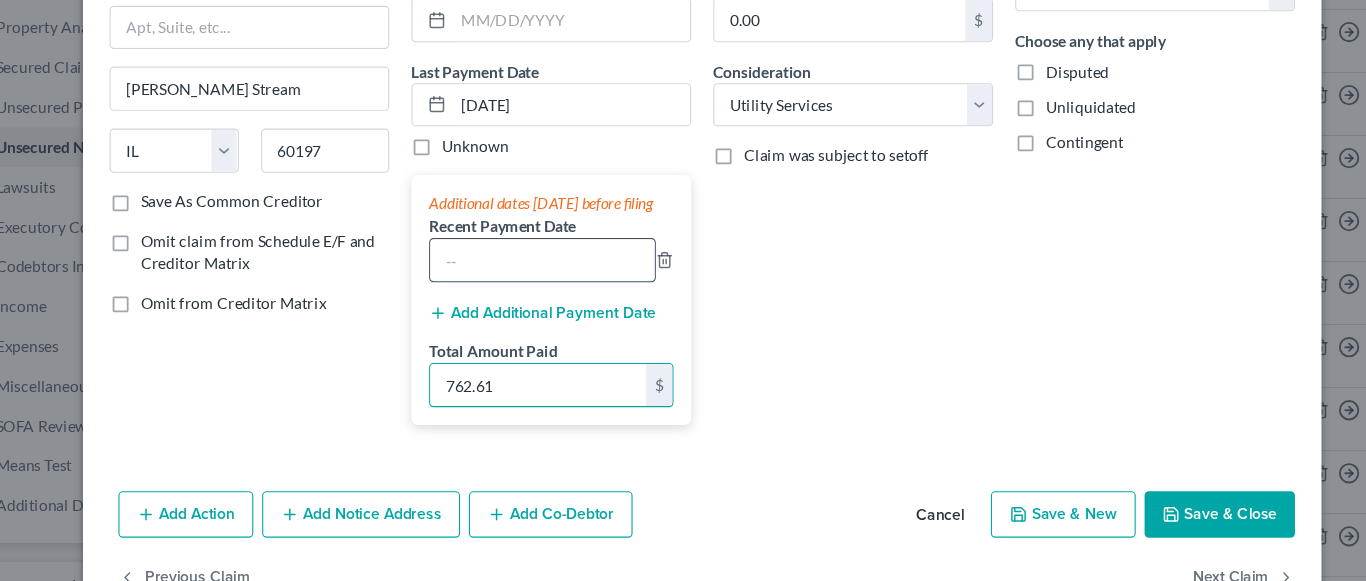 click at bounding box center (538, 290) 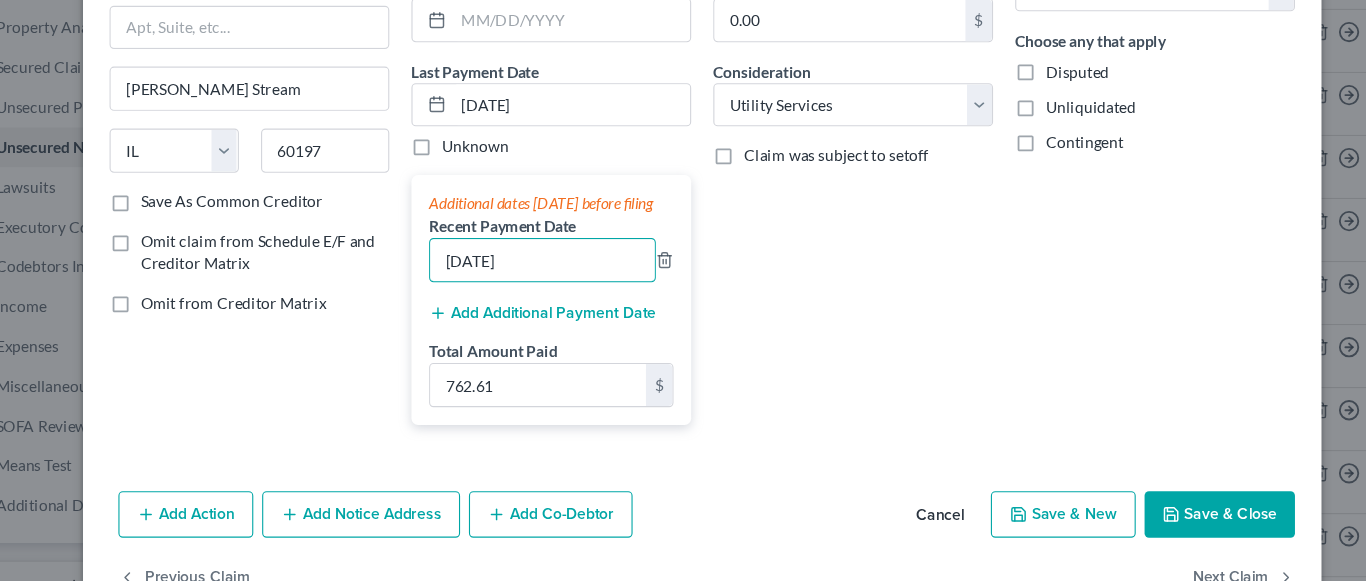type on "[DATE]" 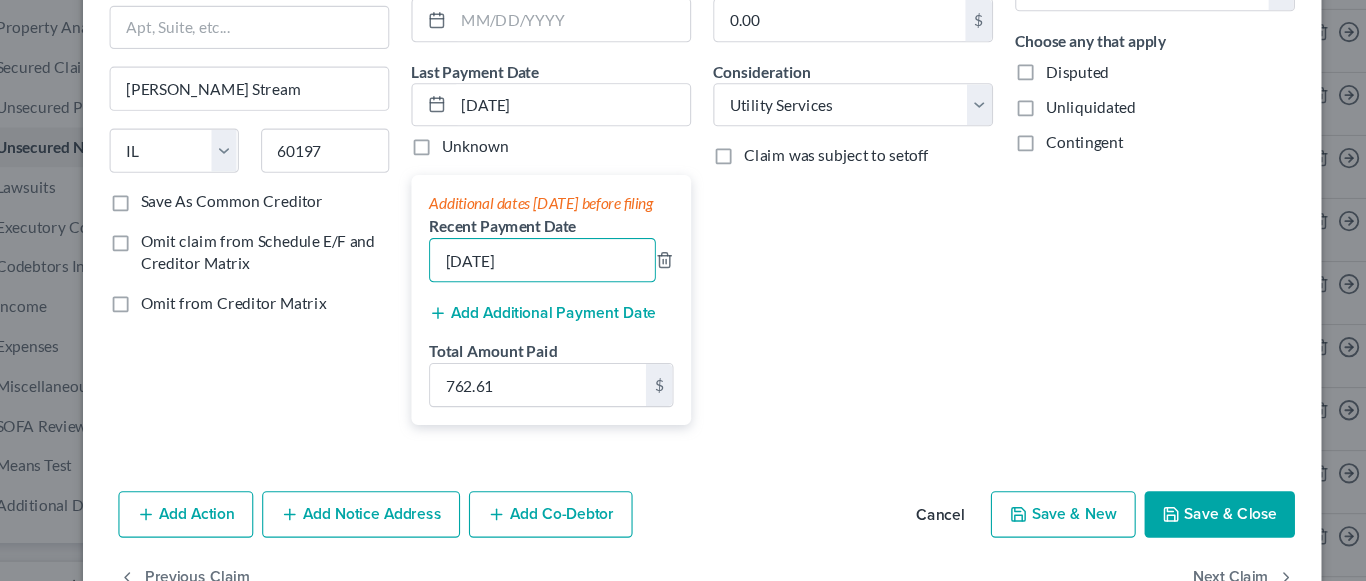 click on "Add Additional Payment Date" at bounding box center [538, 338] 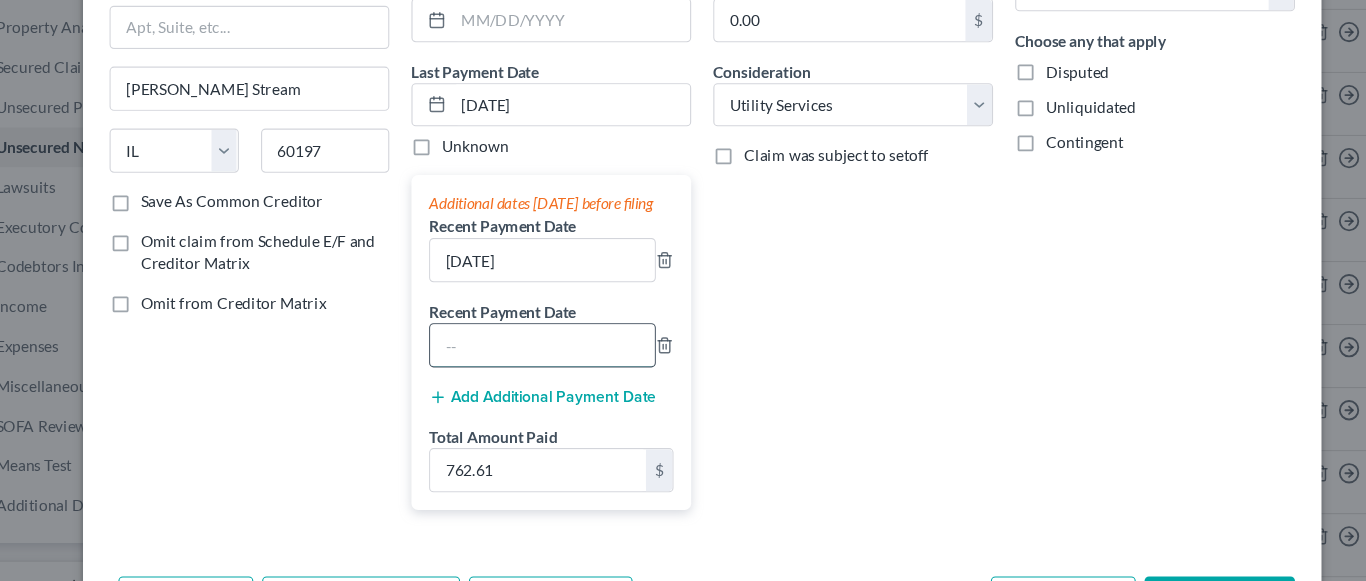 click at bounding box center (538, 367) 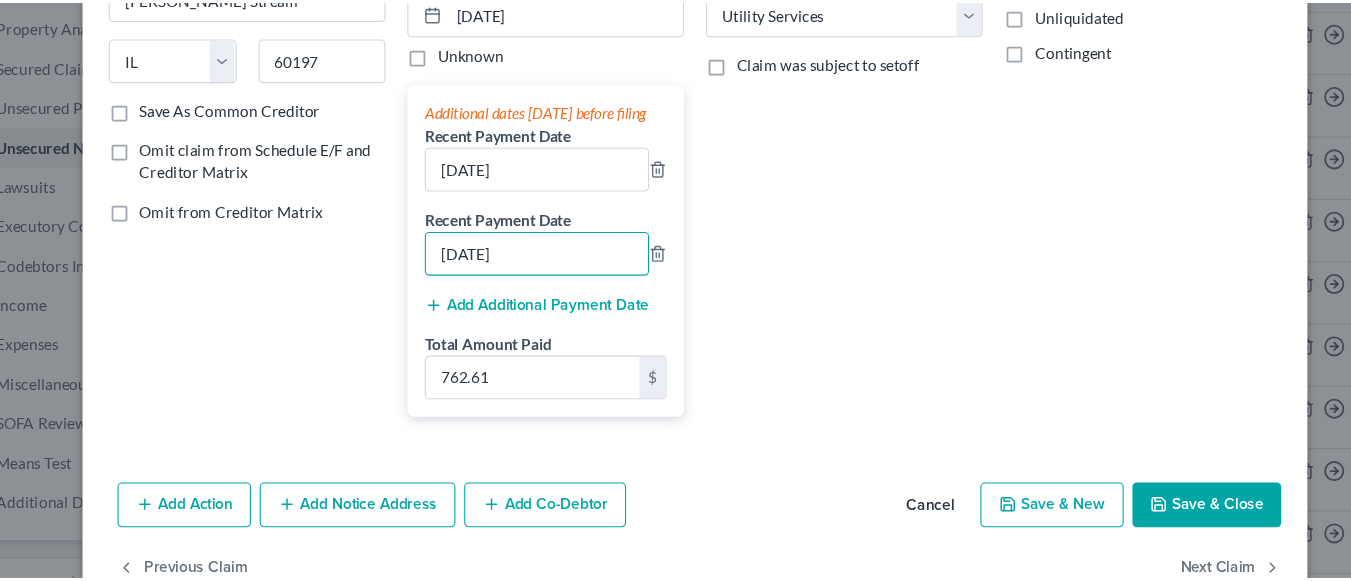 scroll, scrollTop: 319, scrollLeft: 0, axis: vertical 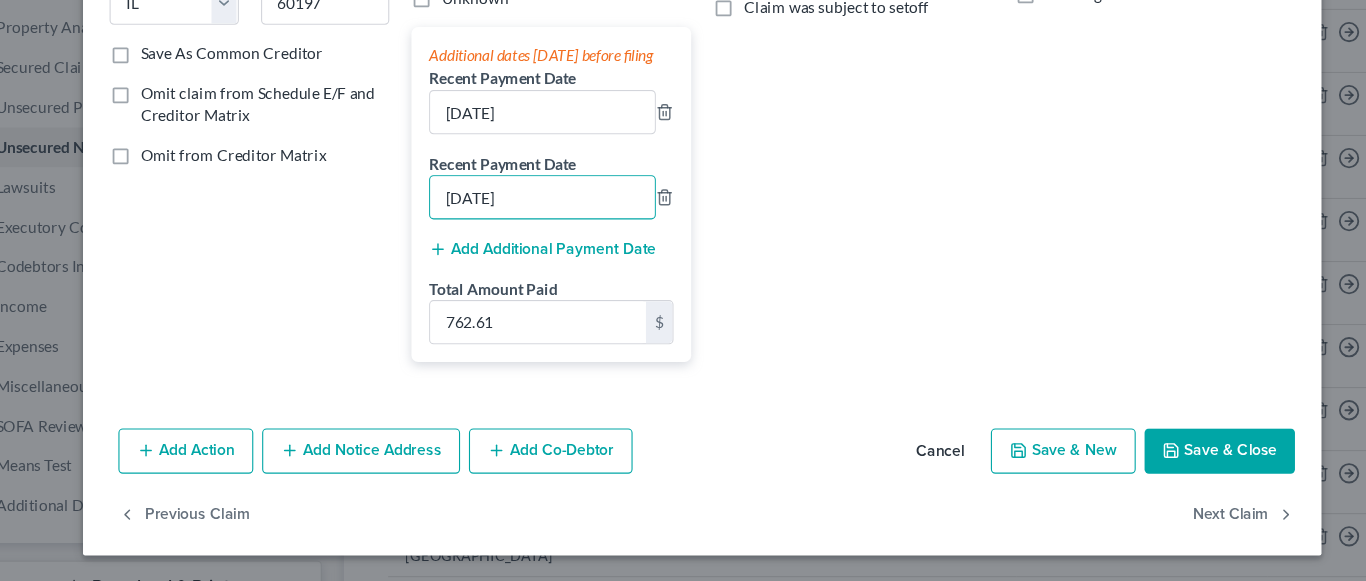 type on "[DATE]" 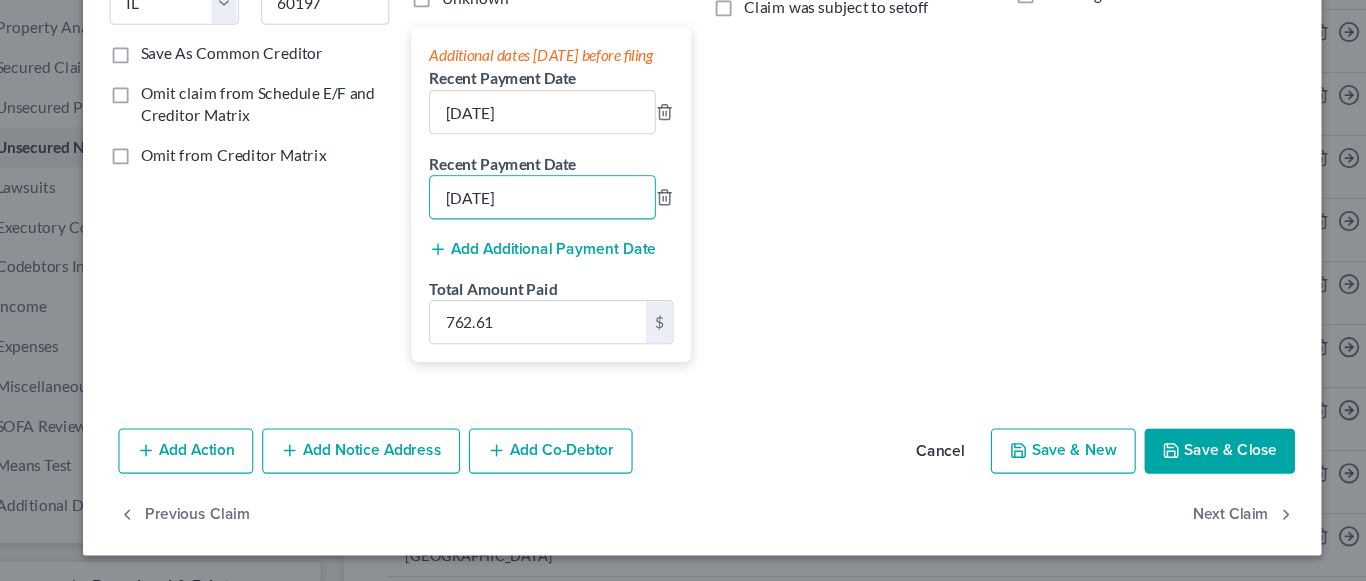click on "Save & Close" at bounding box center [1151, 463] 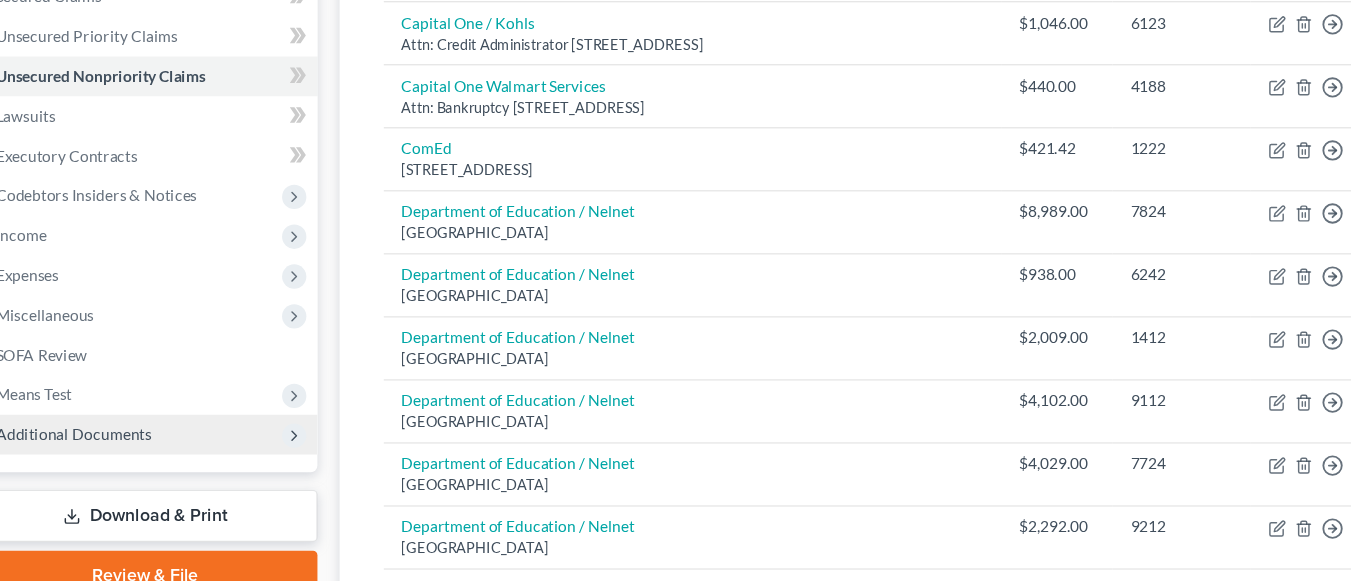 scroll, scrollTop: 507, scrollLeft: 0, axis: vertical 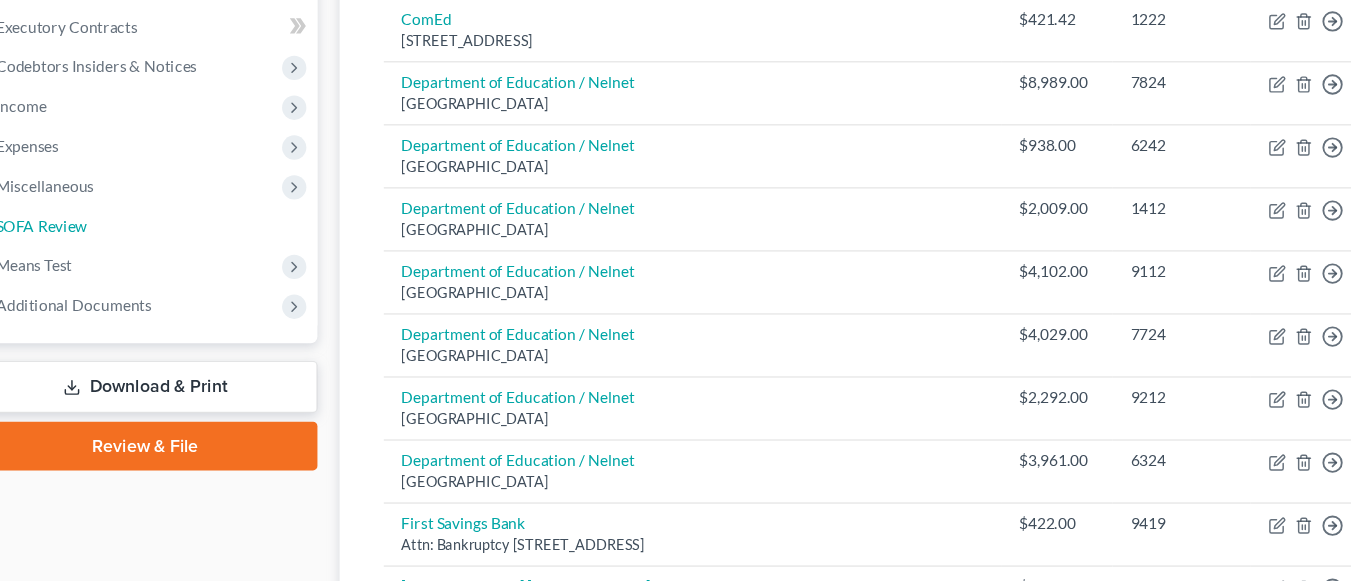 drag, startPoint x: 123, startPoint y: 264, endPoint x: 688, endPoint y: 243, distance: 565.39014 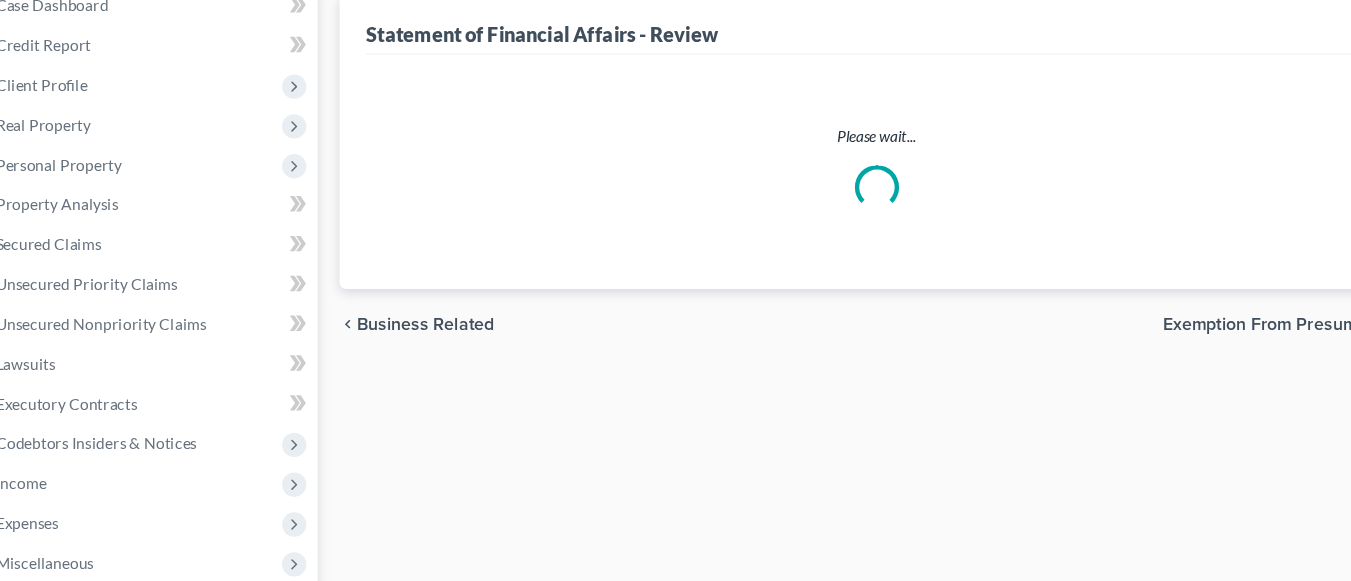 scroll, scrollTop: 0, scrollLeft: 0, axis: both 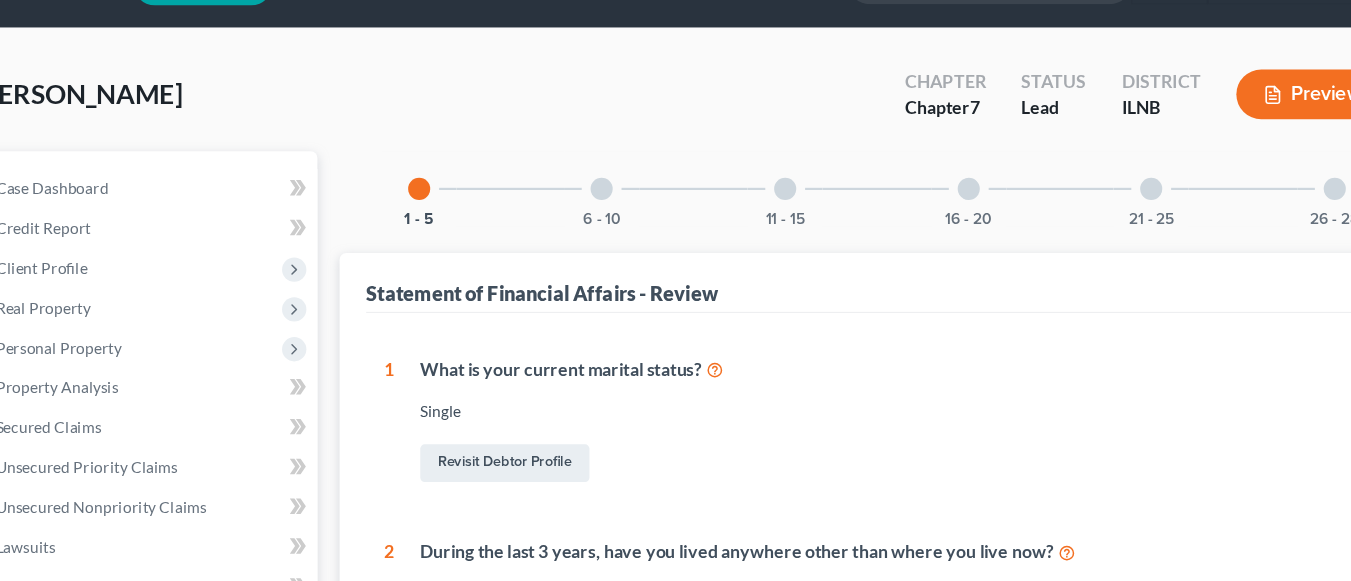click at bounding box center [592, 226] 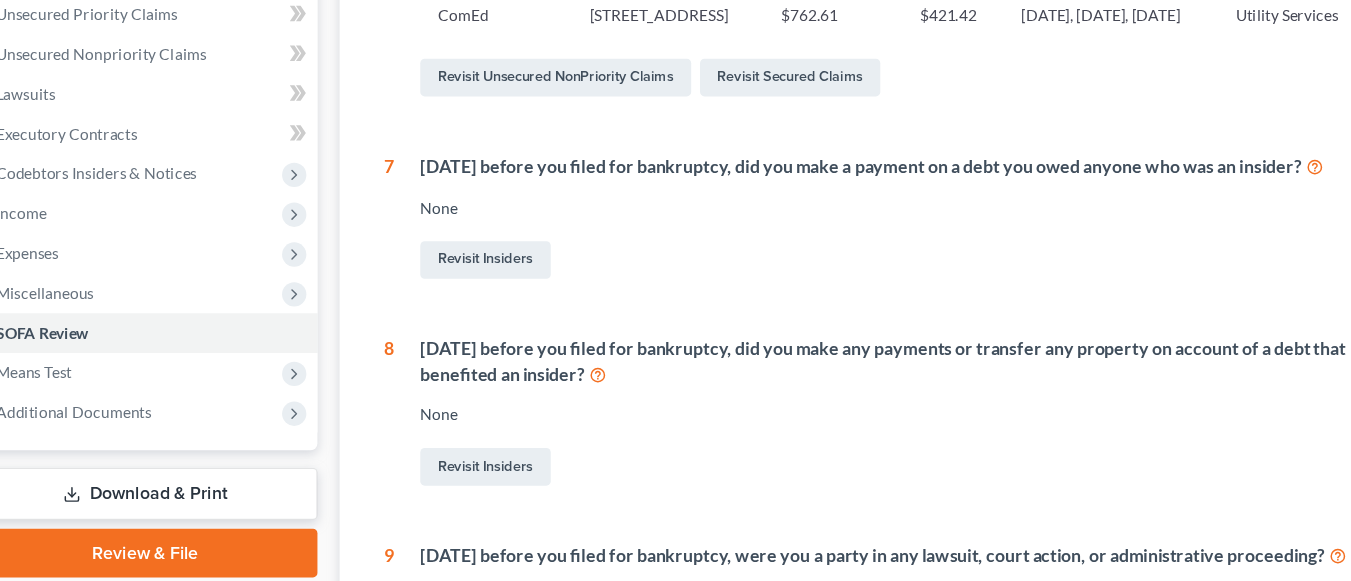 scroll, scrollTop: 0, scrollLeft: 0, axis: both 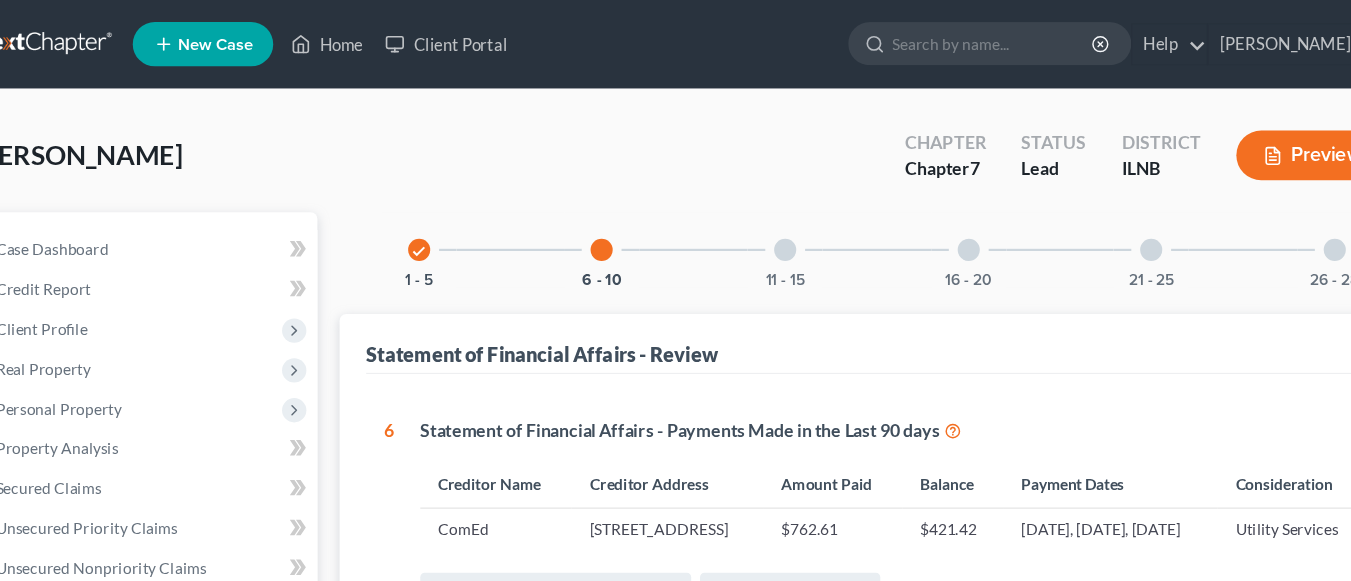 click at bounding box center [758, 226] 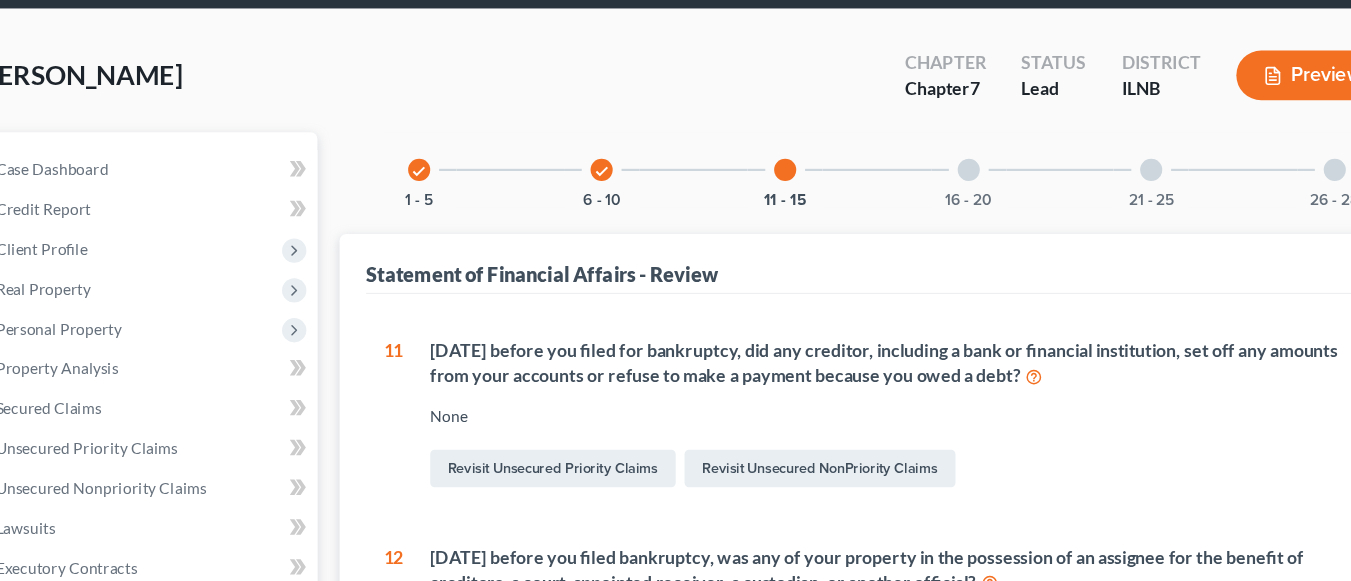 scroll, scrollTop: 0, scrollLeft: 0, axis: both 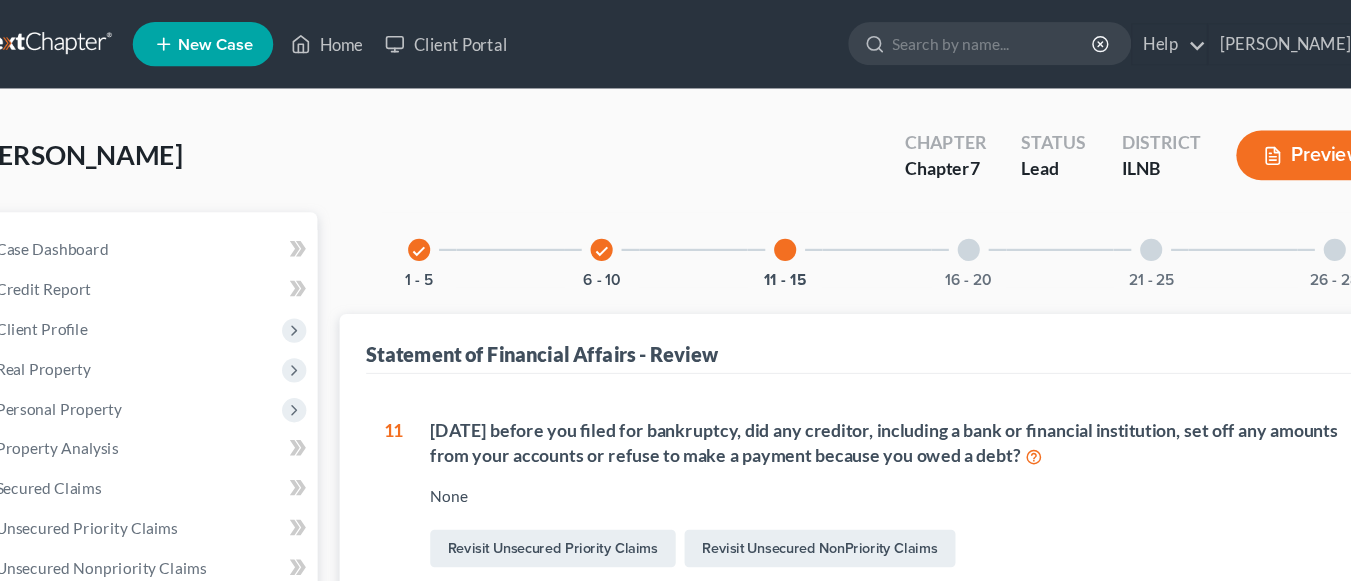 click at bounding box center [924, 226] 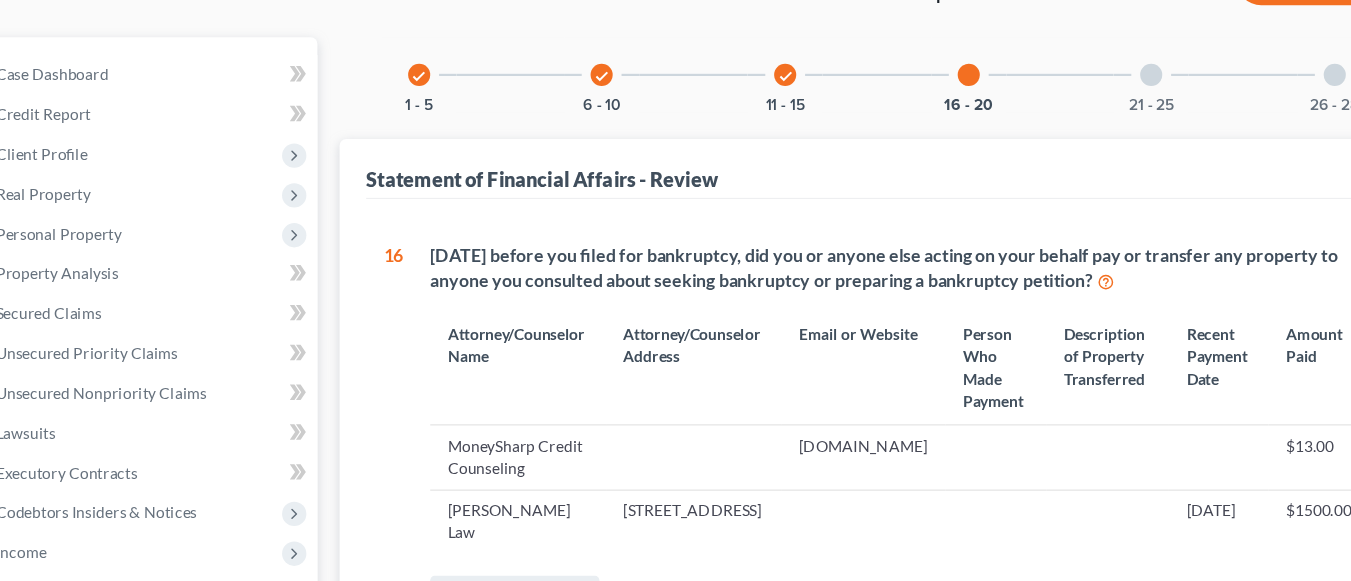 scroll, scrollTop: 0, scrollLeft: 0, axis: both 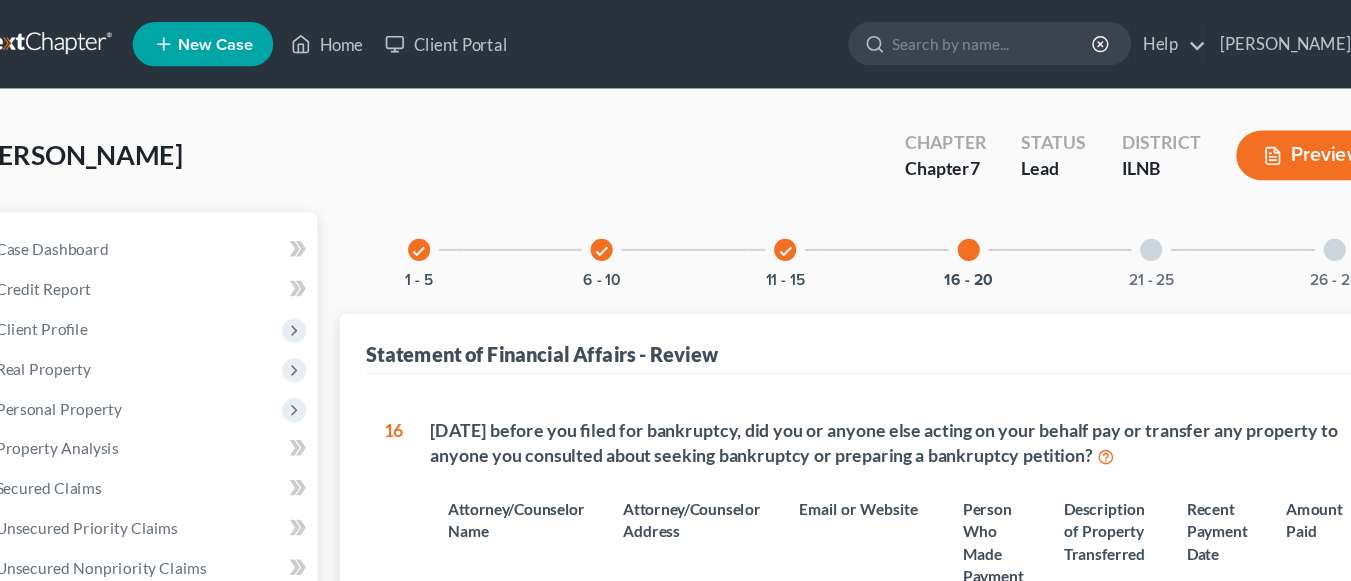 click at bounding box center (1089, 226) 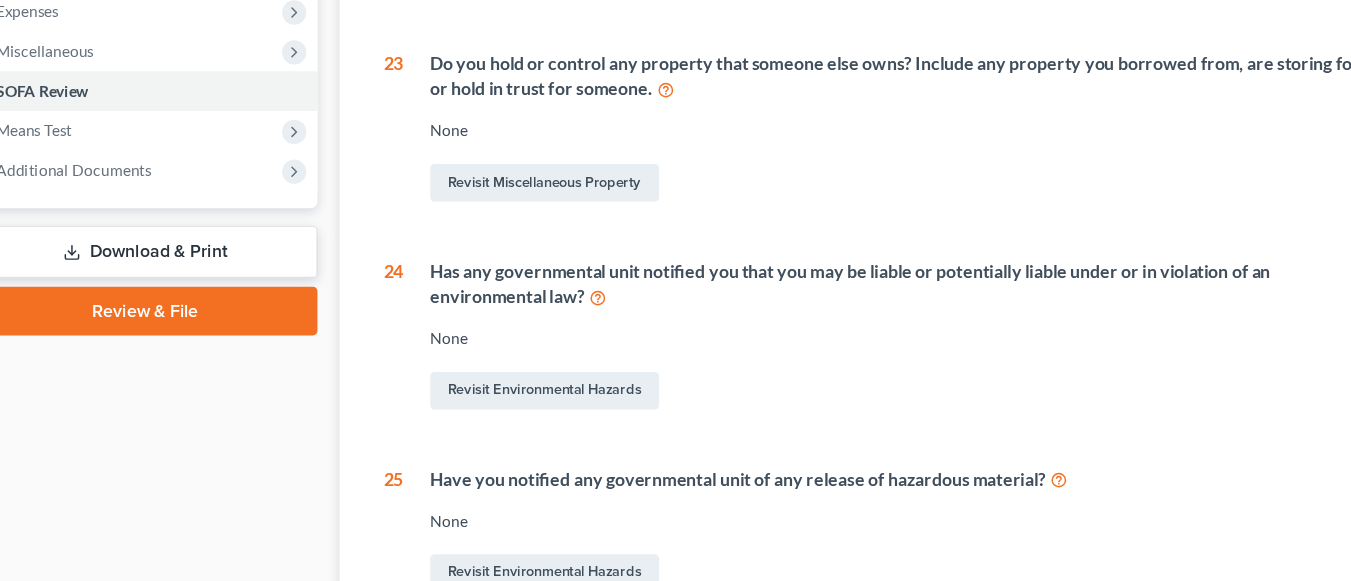 scroll, scrollTop: 668, scrollLeft: 0, axis: vertical 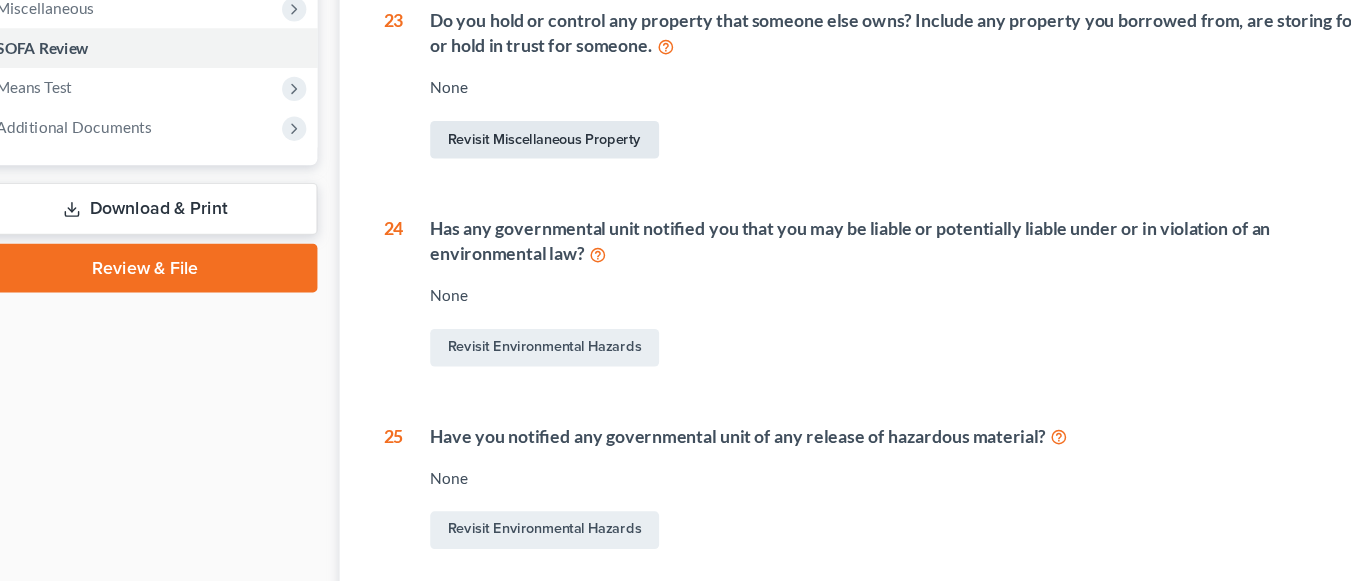 click on "Revisit Miscellaneous Property" at bounding box center (540, 181) 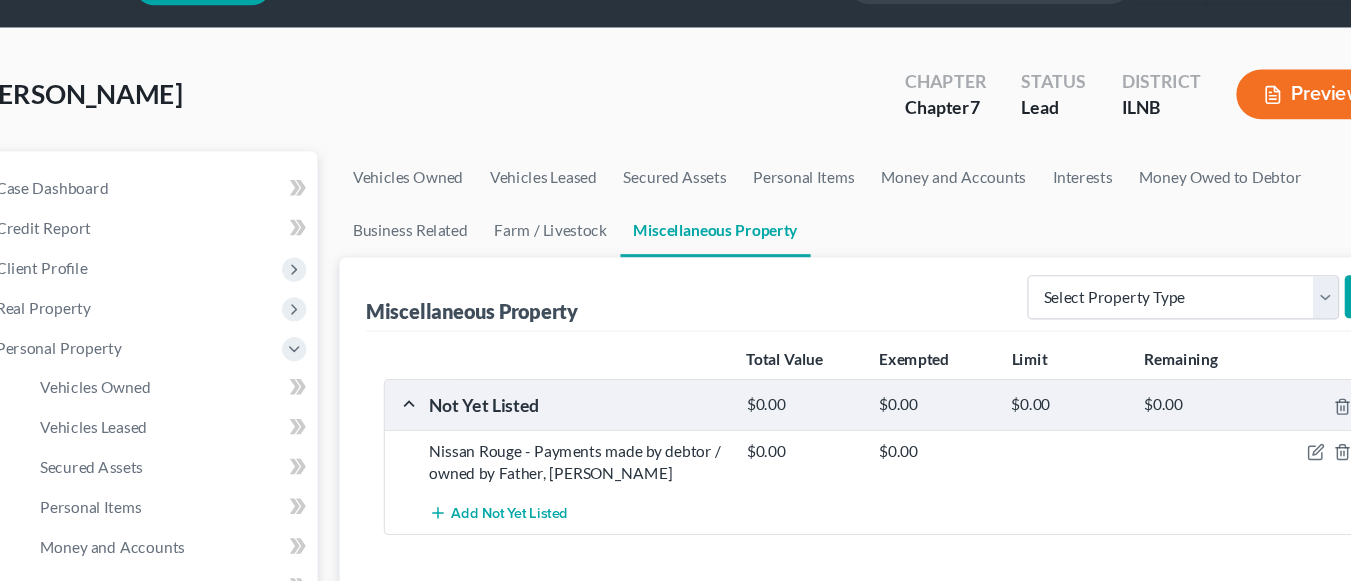 scroll, scrollTop: 90, scrollLeft: 0, axis: vertical 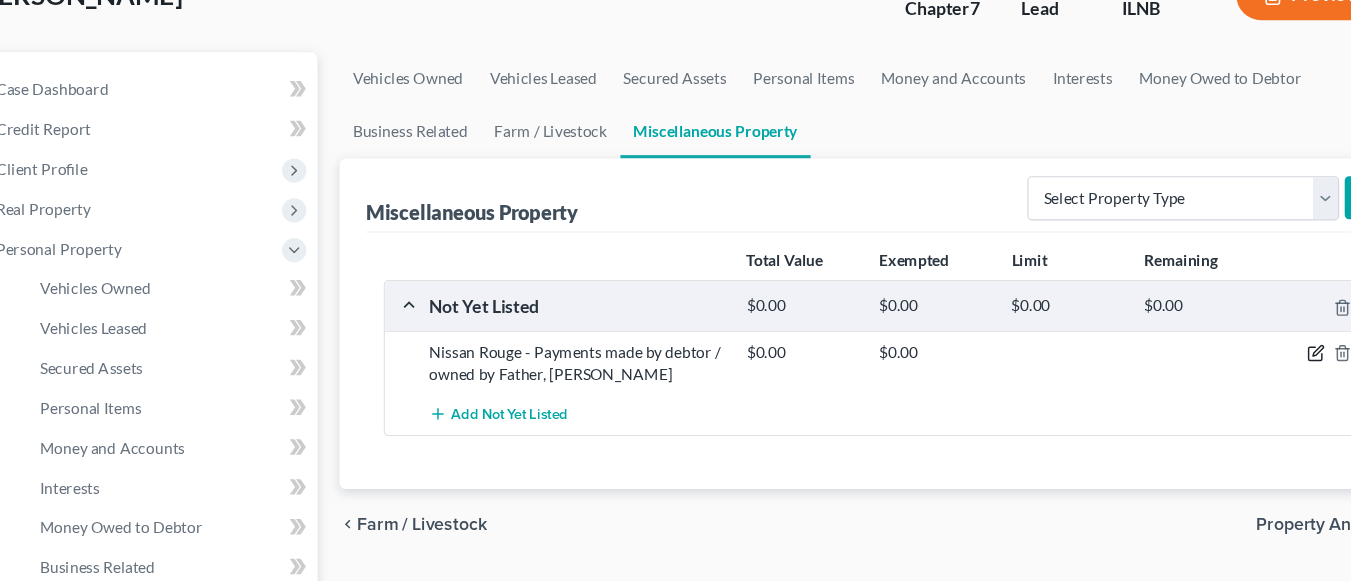 click 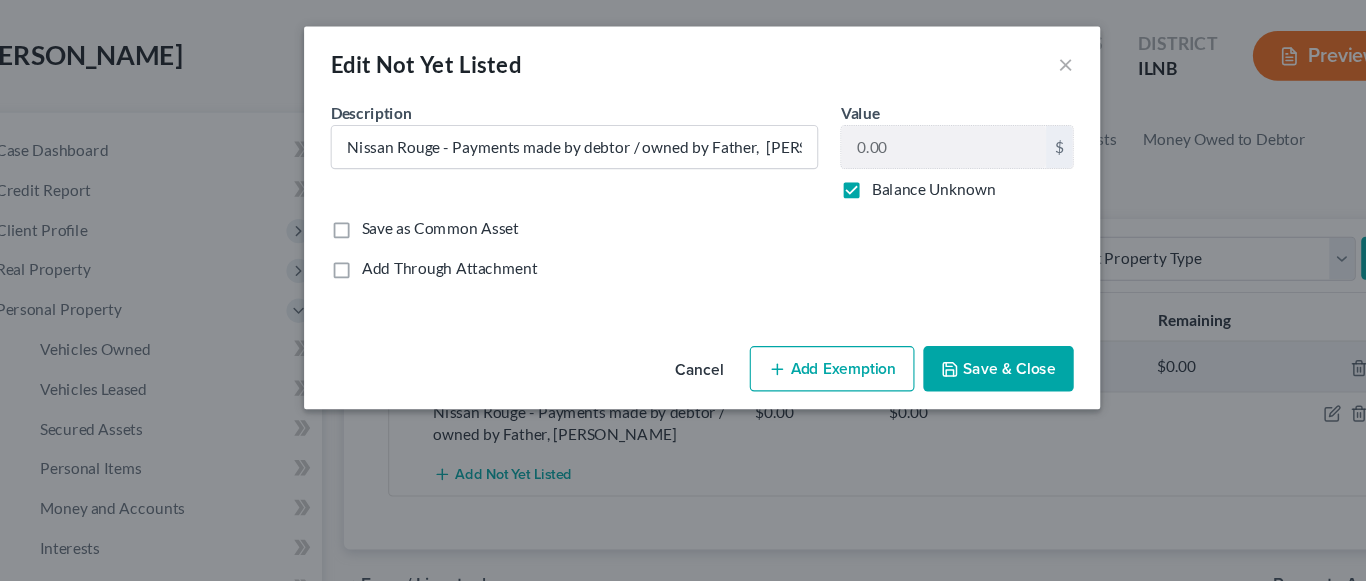 click on "Balance Unknown" at bounding box center (892, 171) 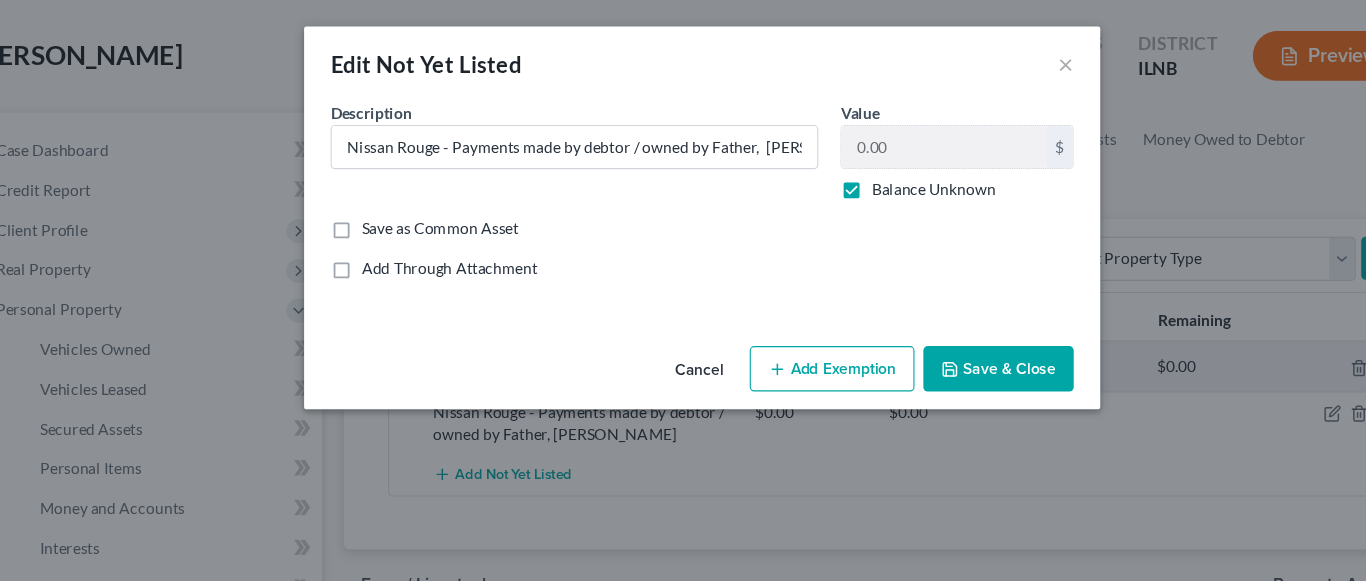 click on "Balance Unknown" at bounding box center [850, 167] 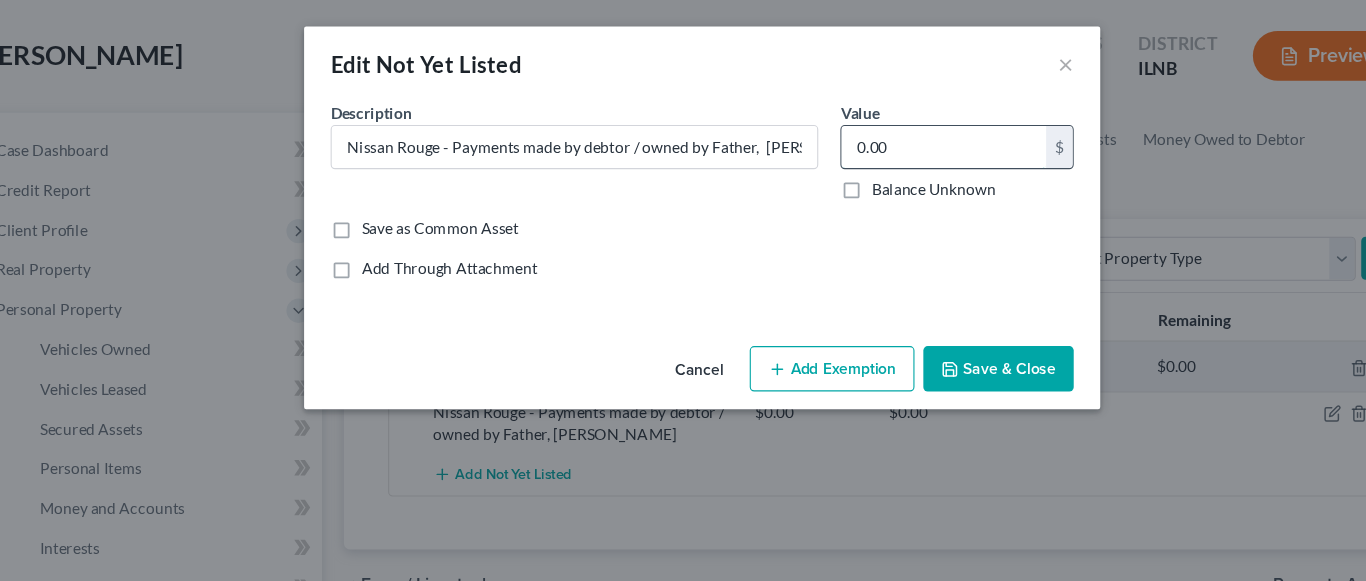 click on "0.00" at bounding box center (901, 133) 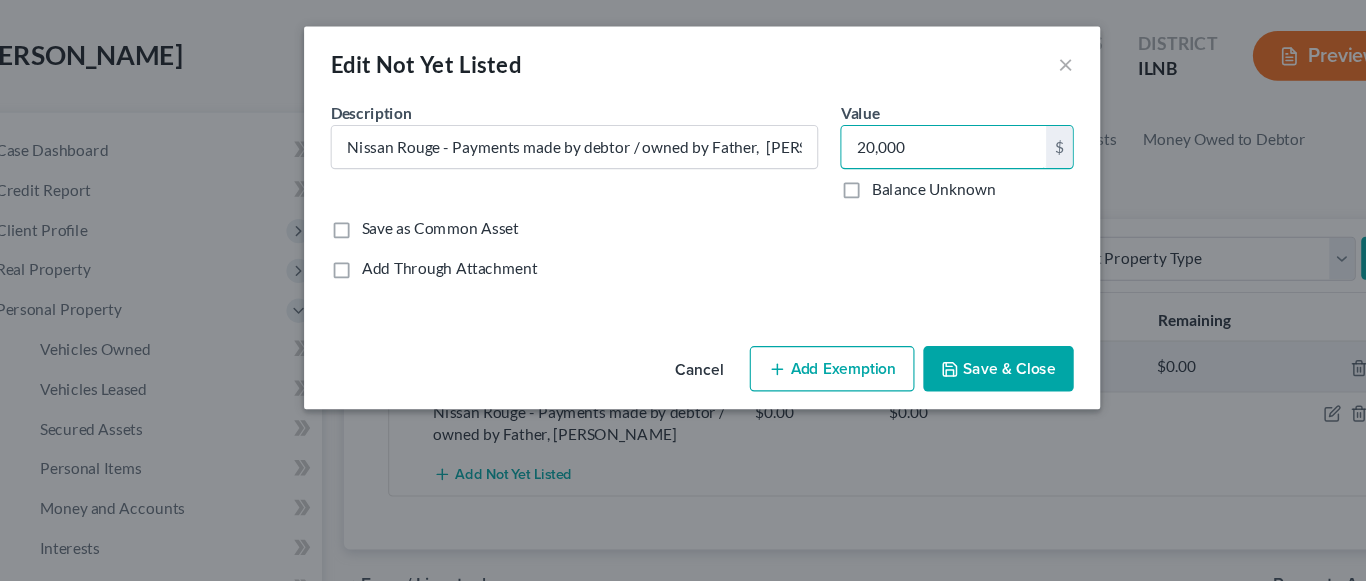 type on "20,000" 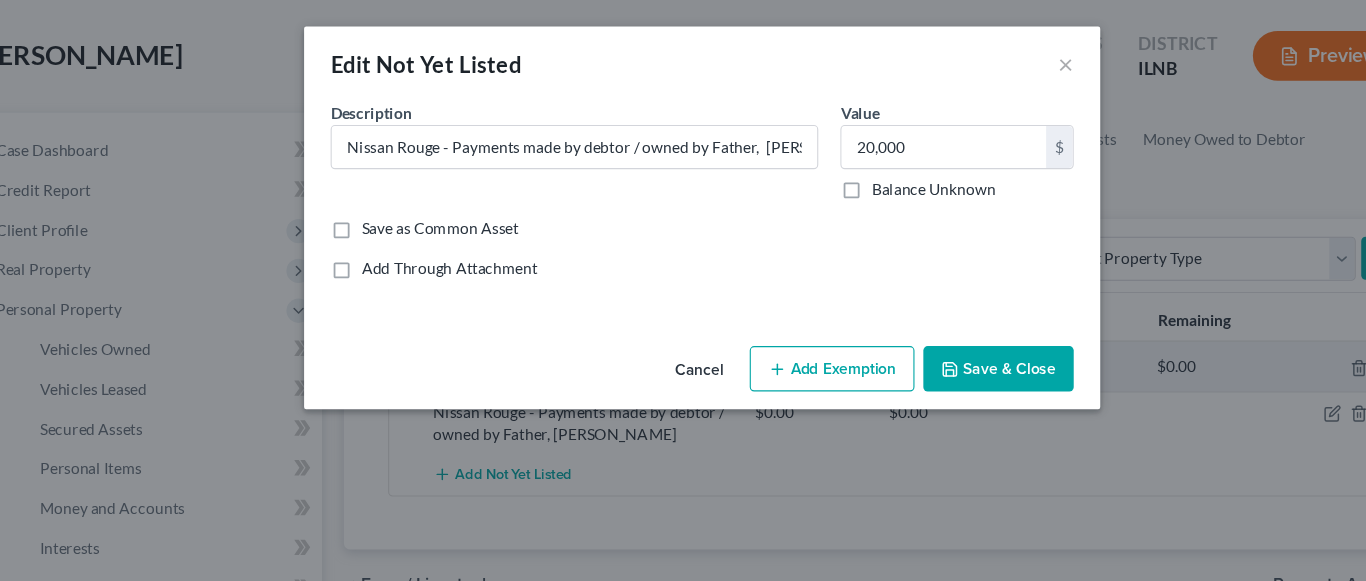 click on "Save & Close" at bounding box center (951, 334) 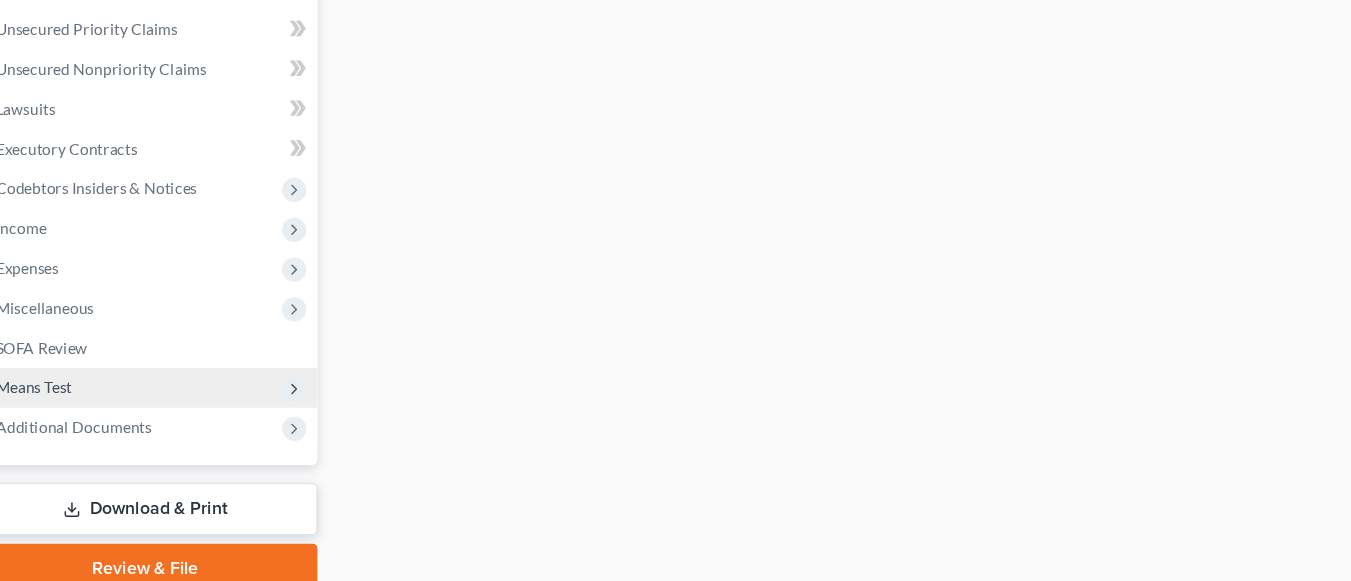 scroll, scrollTop: 759, scrollLeft: 0, axis: vertical 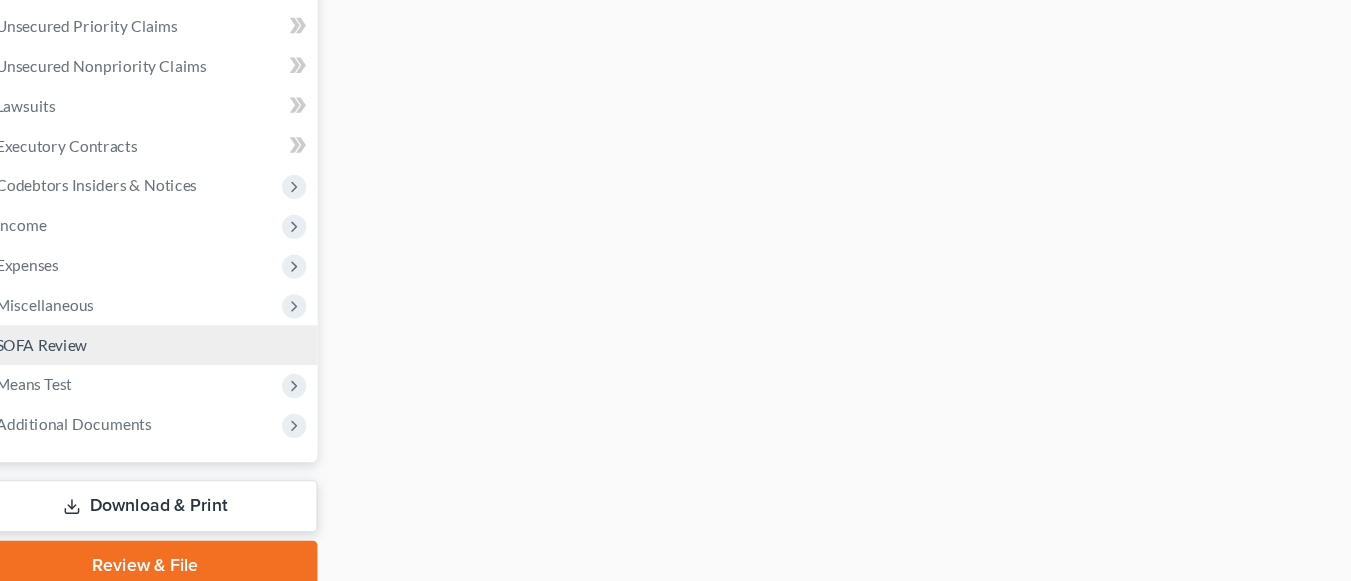 click on "SOFA Review" at bounding box center (85, 366) 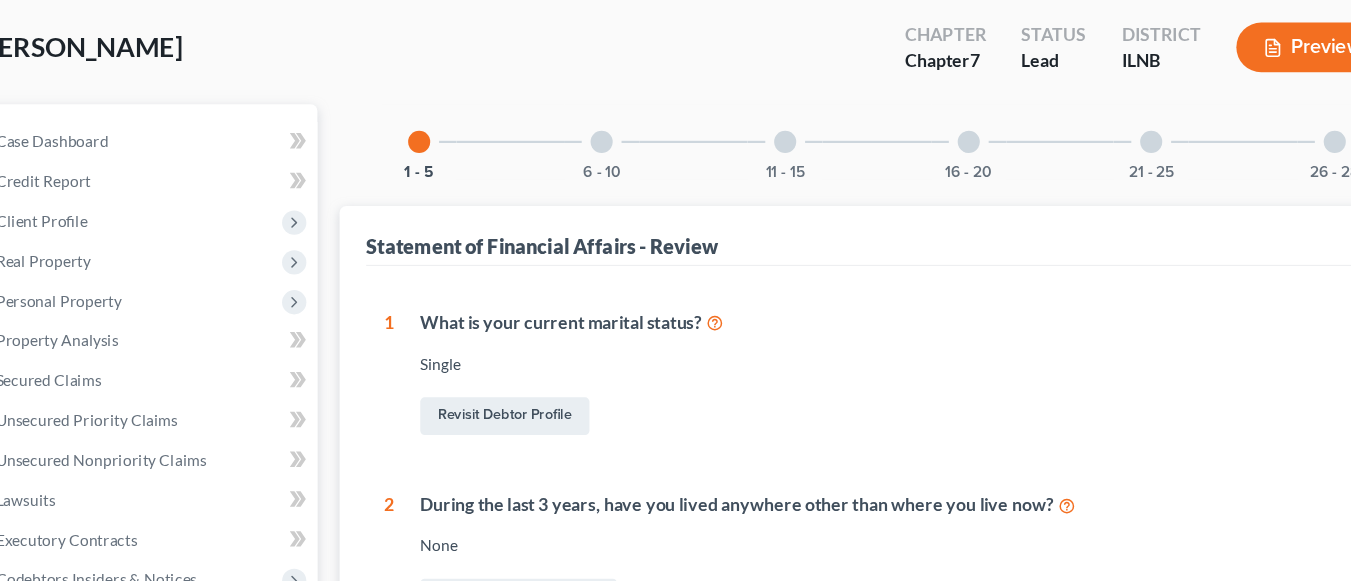 scroll, scrollTop: 0, scrollLeft: 0, axis: both 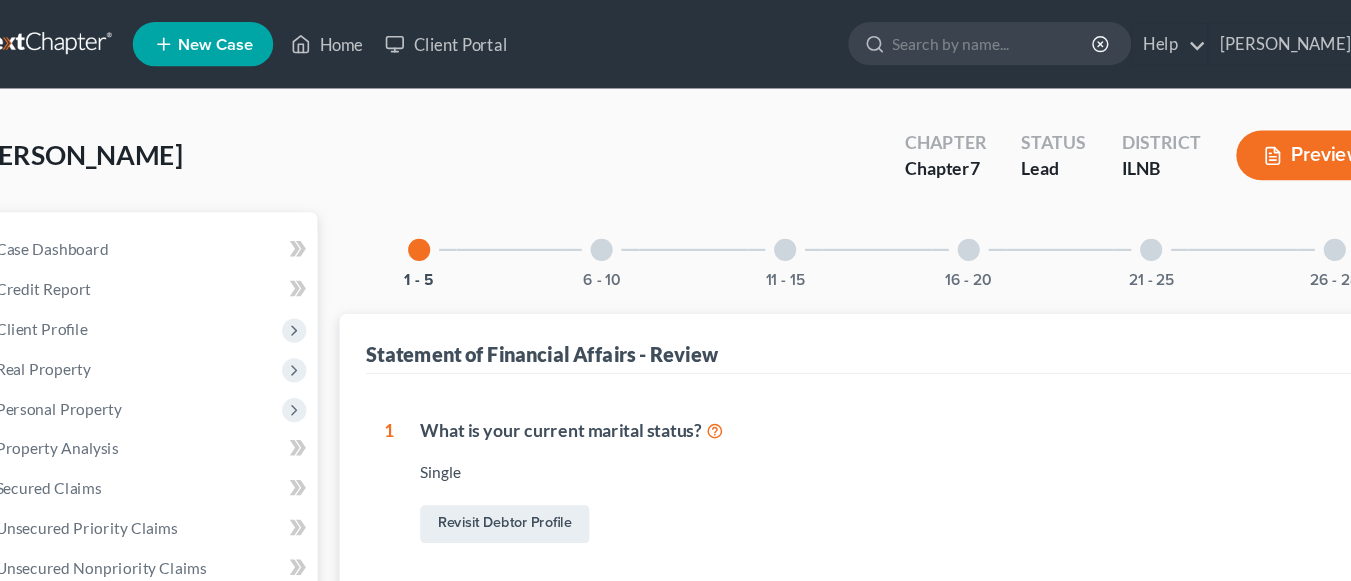 click at bounding box center [924, 226] 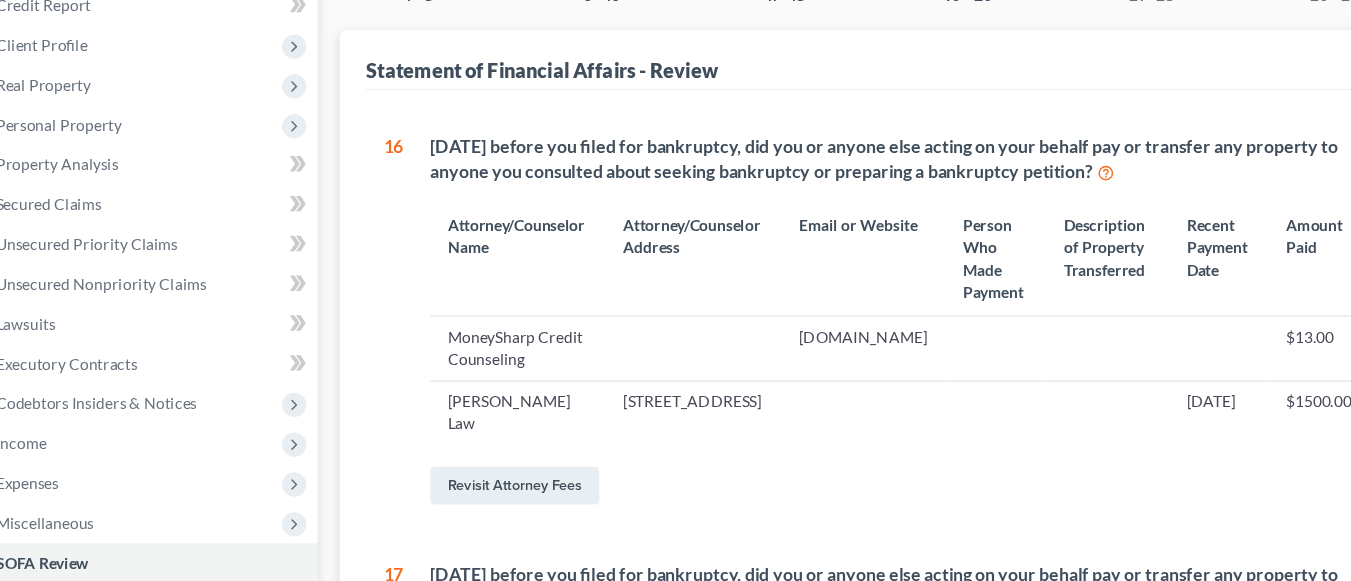 scroll, scrollTop: 100, scrollLeft: 0, axis: vertical 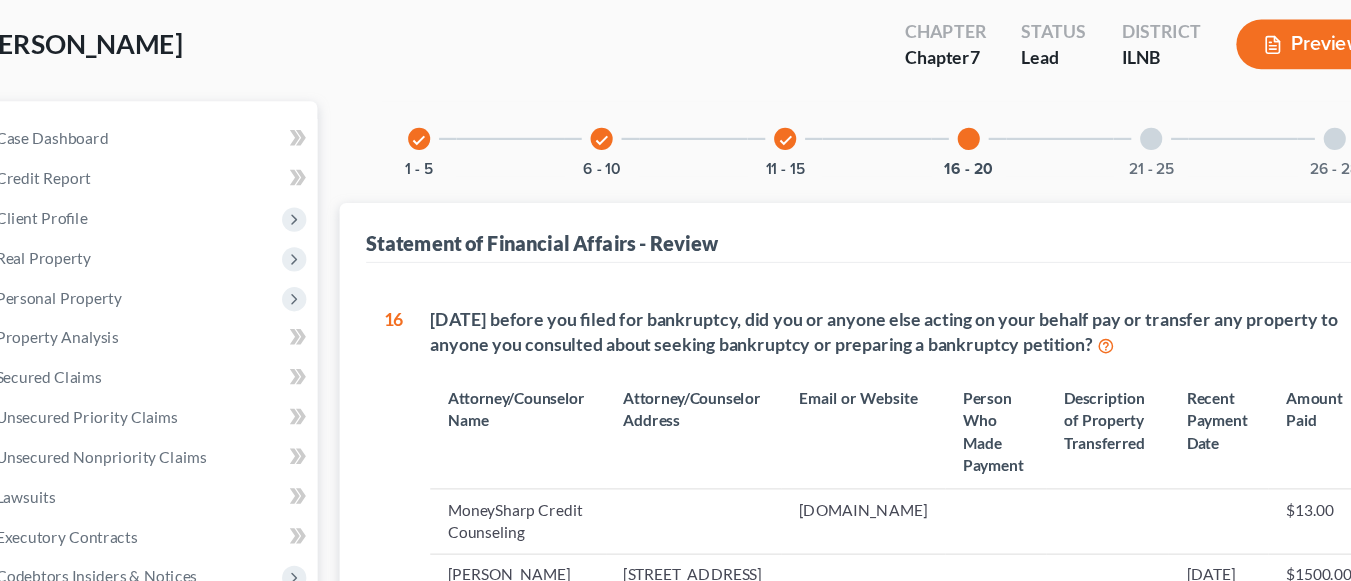 drag, startPoint x: 1084, startPoint y: 129, endPoint x: 1038, endPoint y: 160, distance: 55.470715 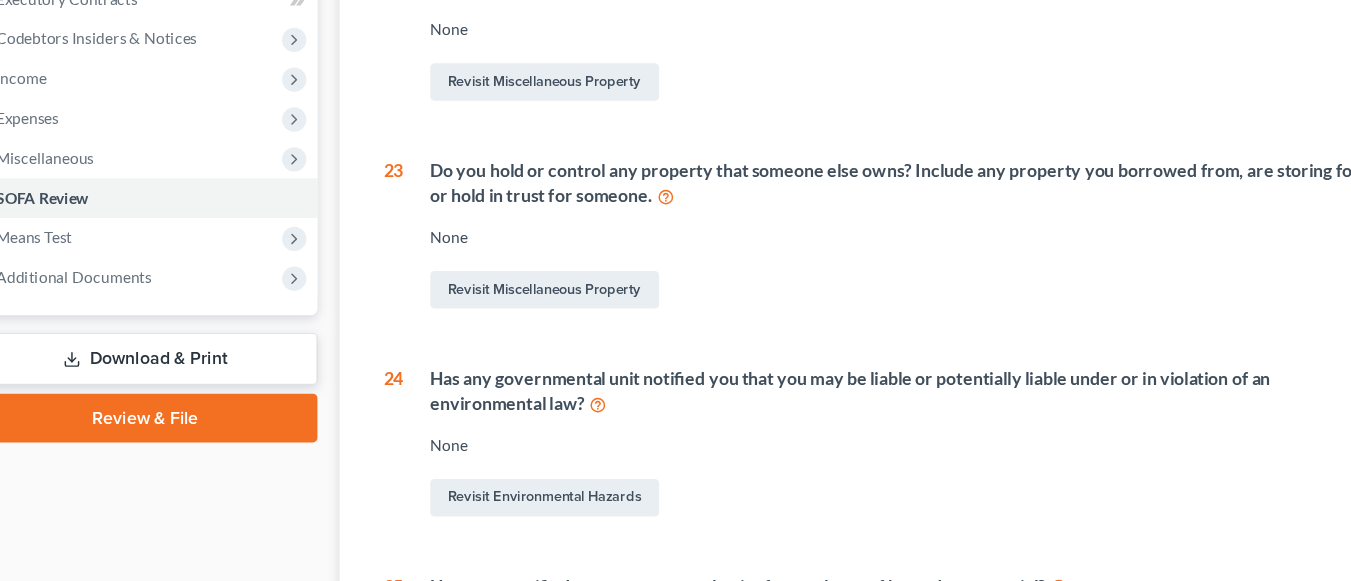 scroll, scrollTop: 552, scrollLeft: 0, axis: vertical 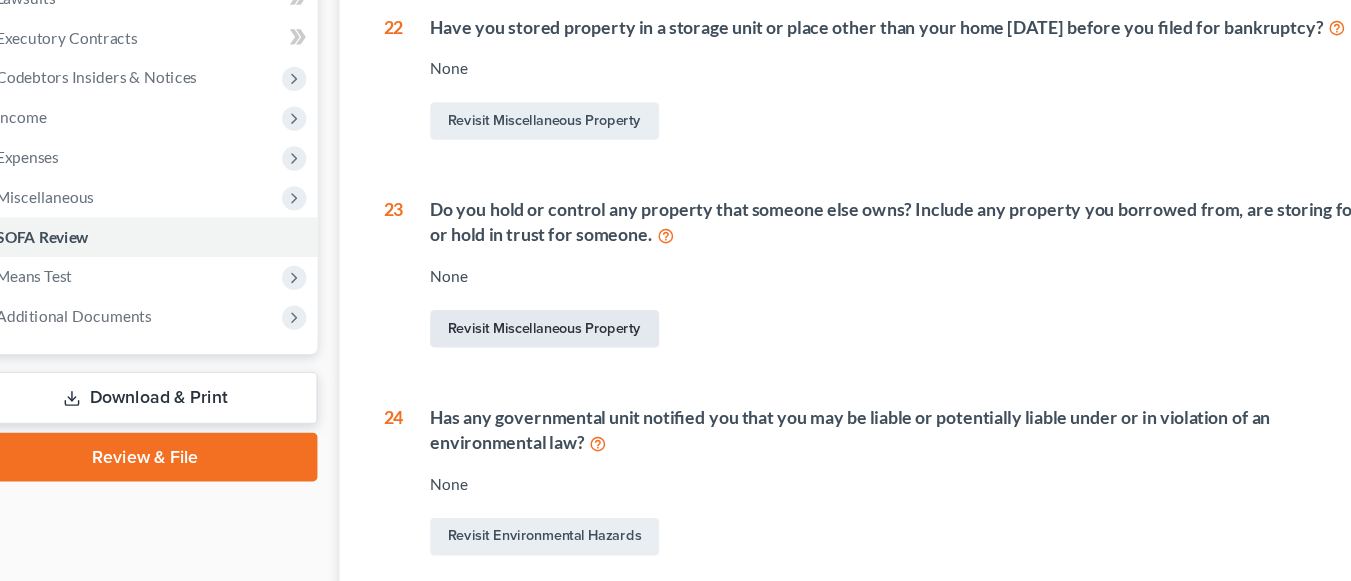 click on "Revisit Miscellaneous Property" at bounding box center [540, 297] 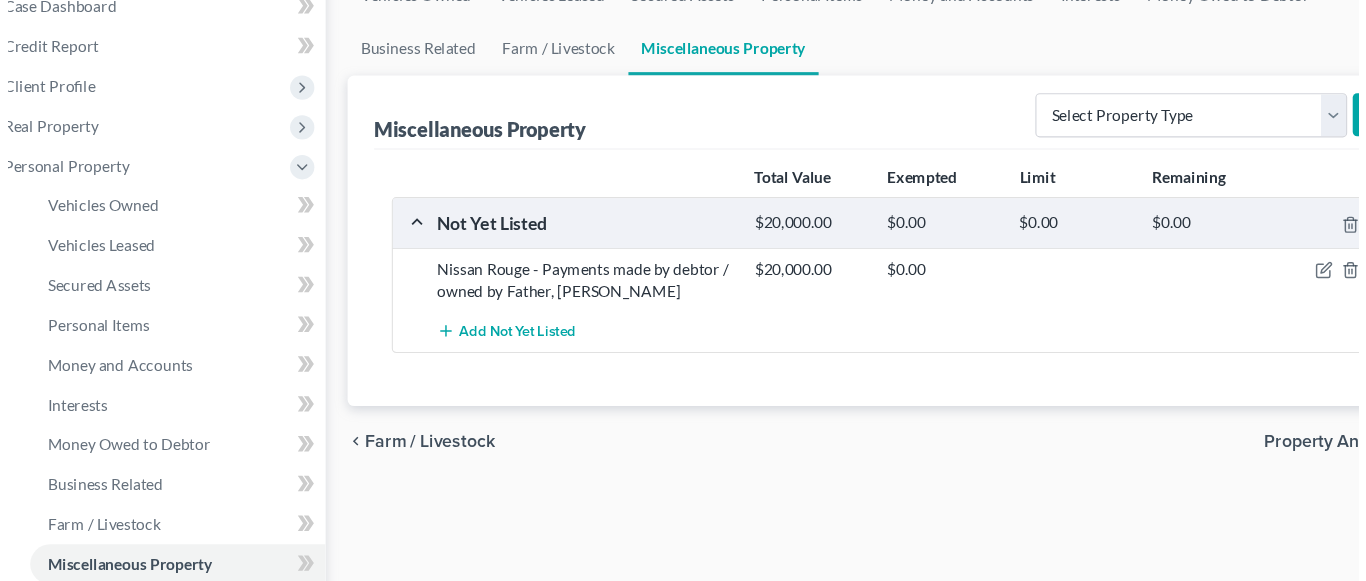 scroll, scrollTop: 181, scrollLeft: 0, axis: vertical 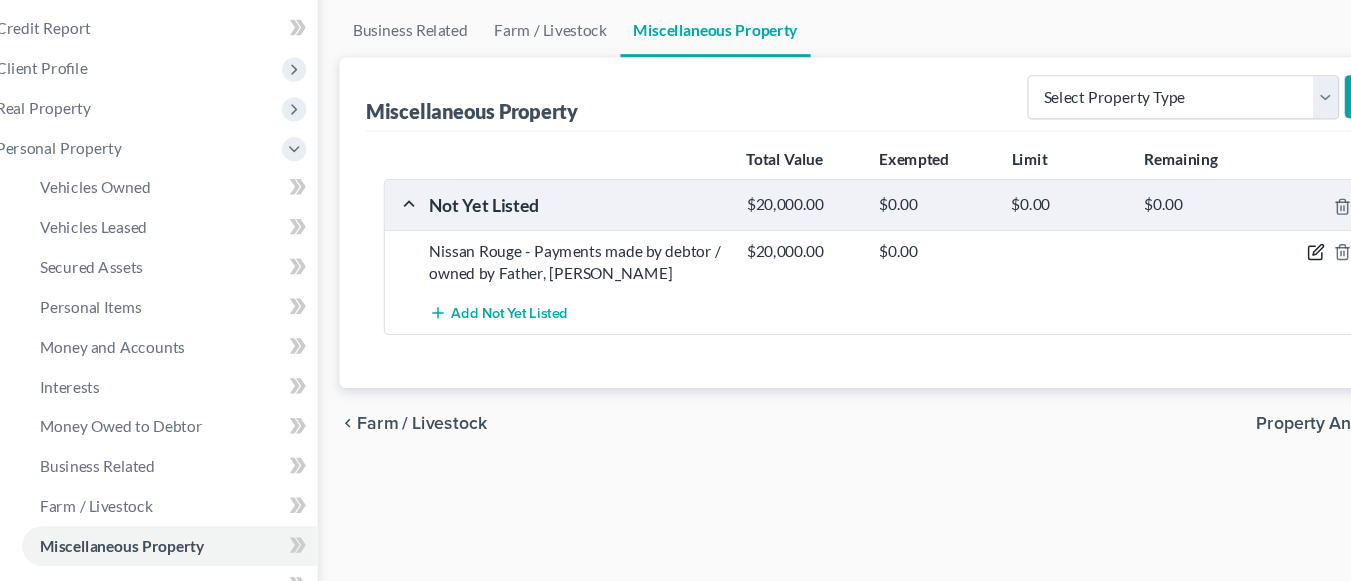 click 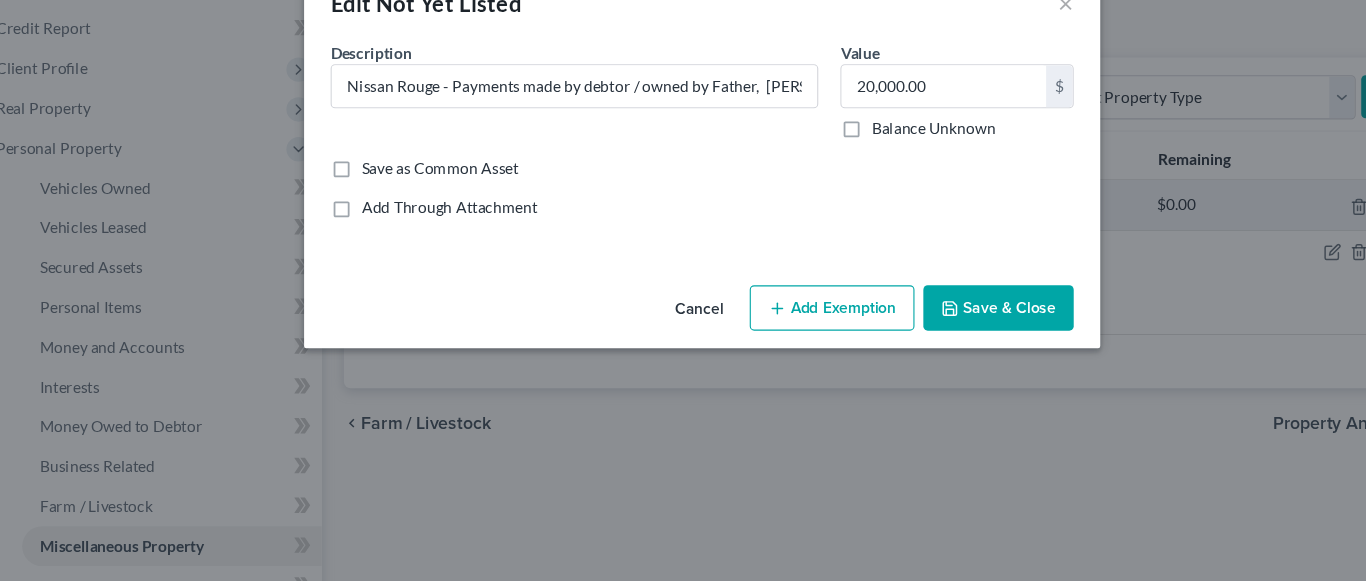 click on "Add Through Attachment" at bounding box center (454, 243) 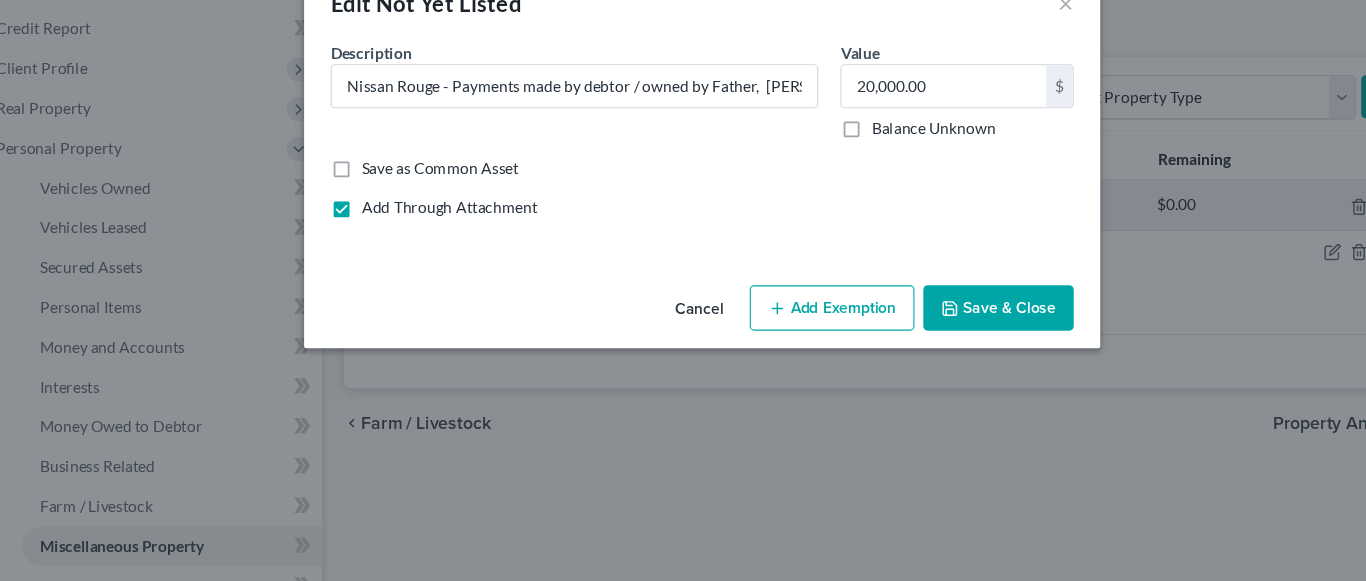 type on "See Schedule A/B Part 11, Question 79 Attachment" 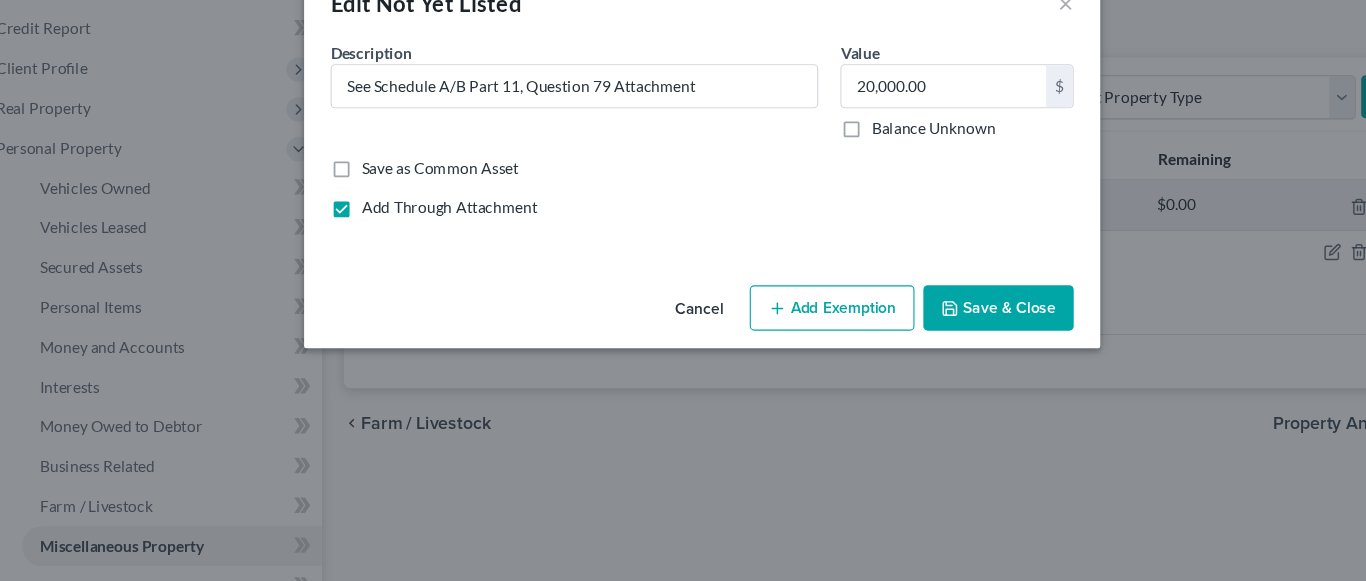 drag, startPoint x: 350, startPoint y: 241, endPoint x: 473, endPoint y: 265, distance: 125.31959 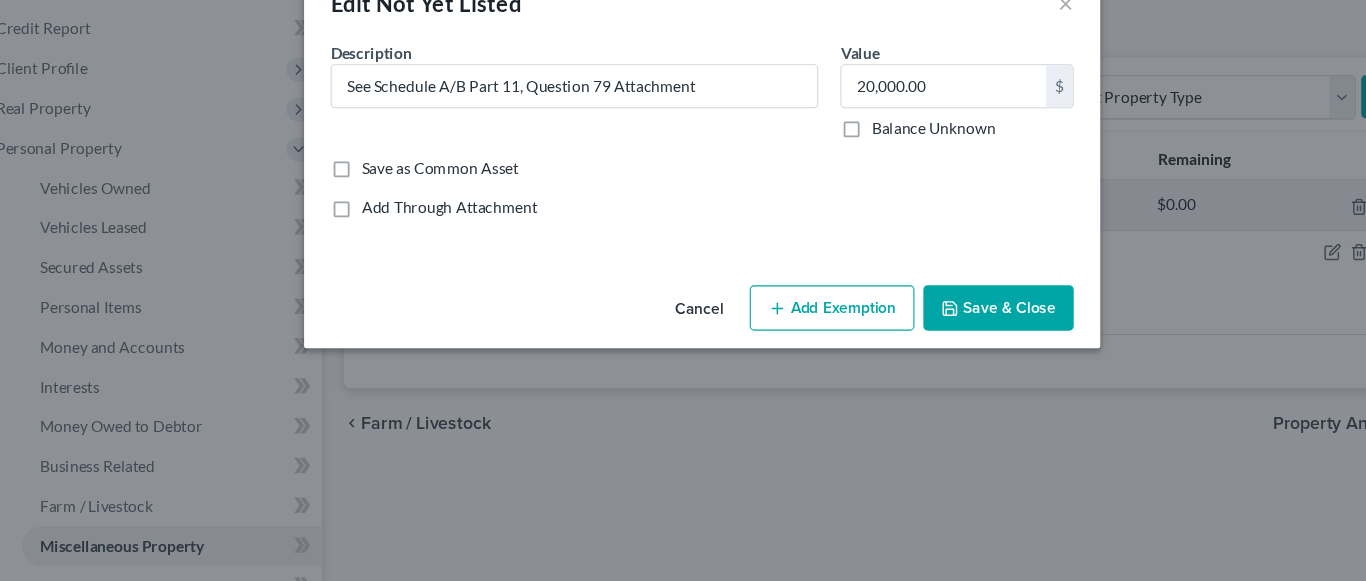 click on "Add Through Attachment" at bounding box center [683, 243] 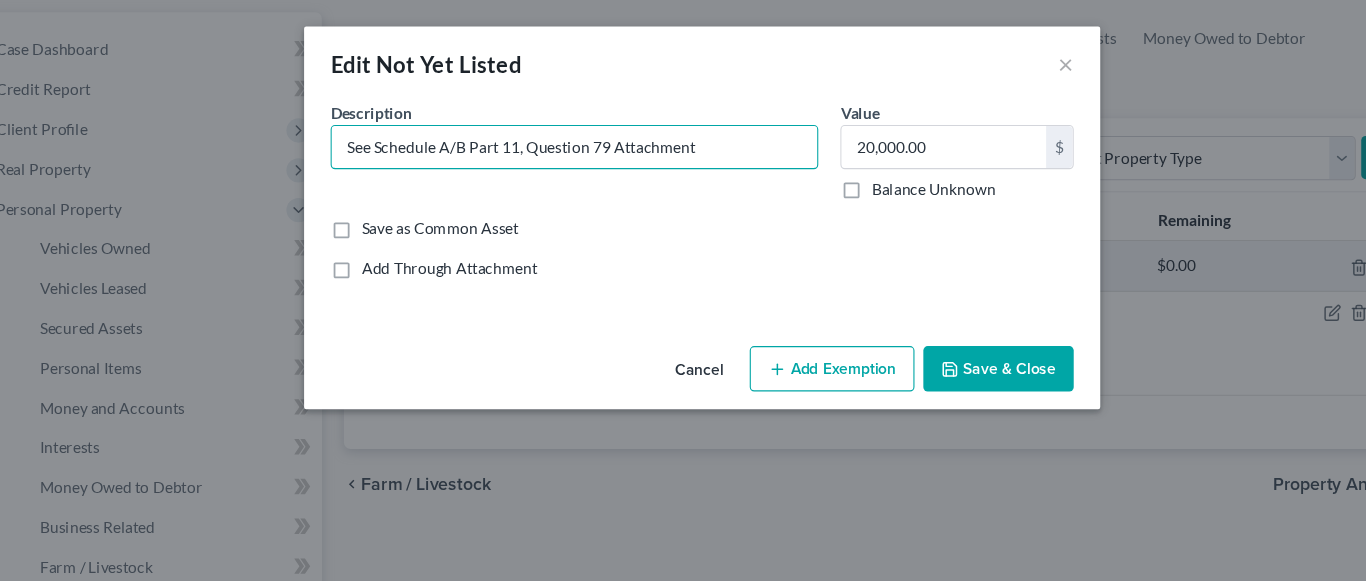 drag, startPoint x: 713, startPoint y: 130, endPoint x: 1081, endPoint y: 291, distance: 401.67773 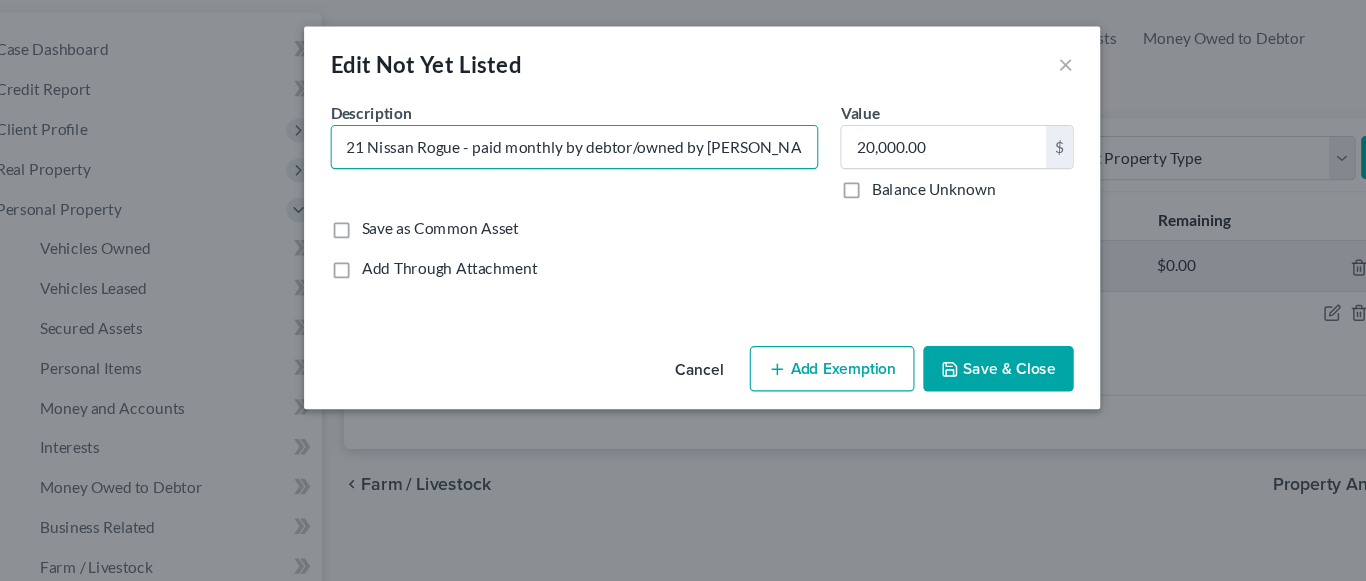 scroll, scrollTop: 0, scrollLeft: 21, axis: horizontal 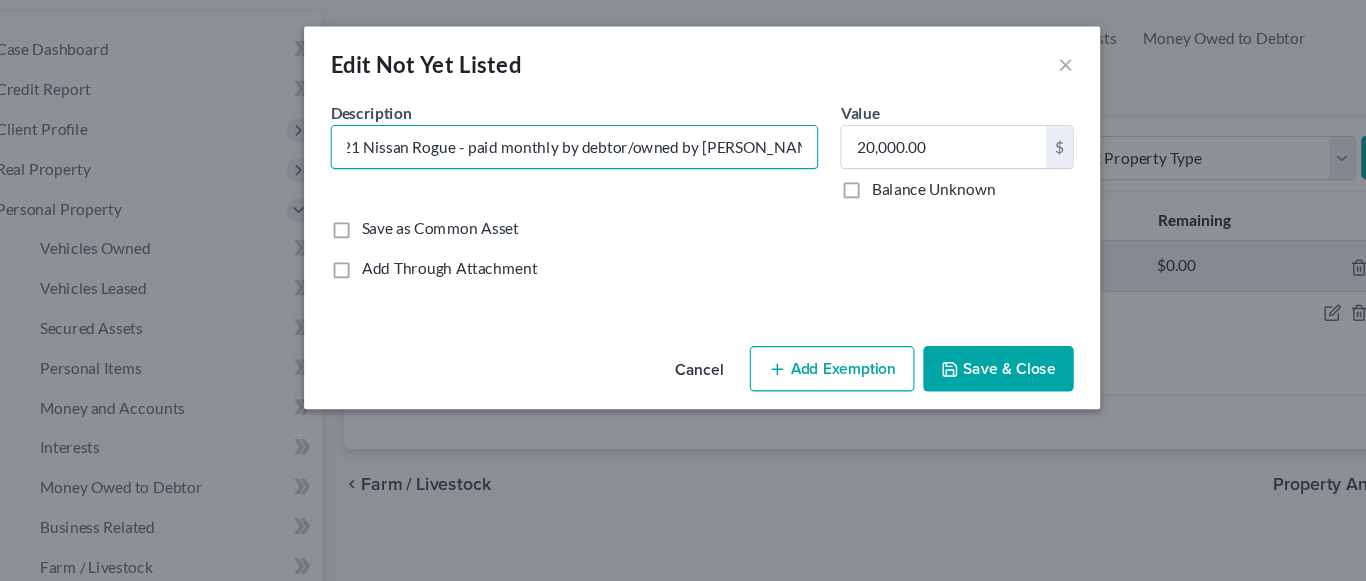 type on "2021 Nissan Rogue - paid monthly by debtor/owned by [PERSON_NAME]" 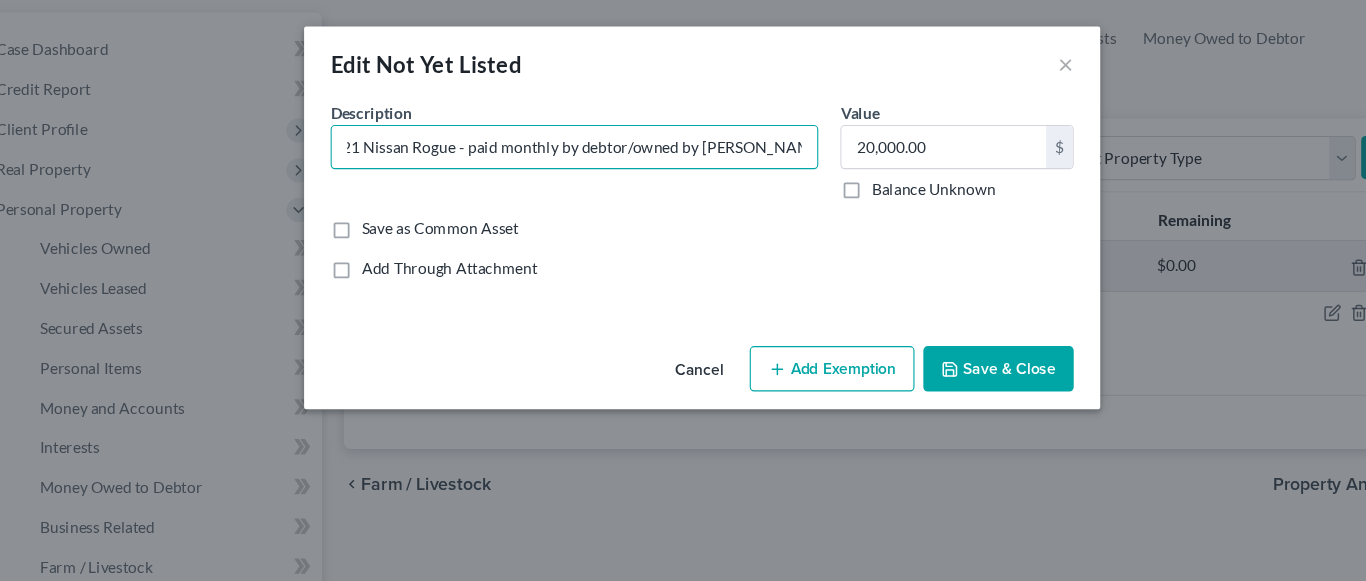 click on "Save & Close" at bounding box center [951, 334] 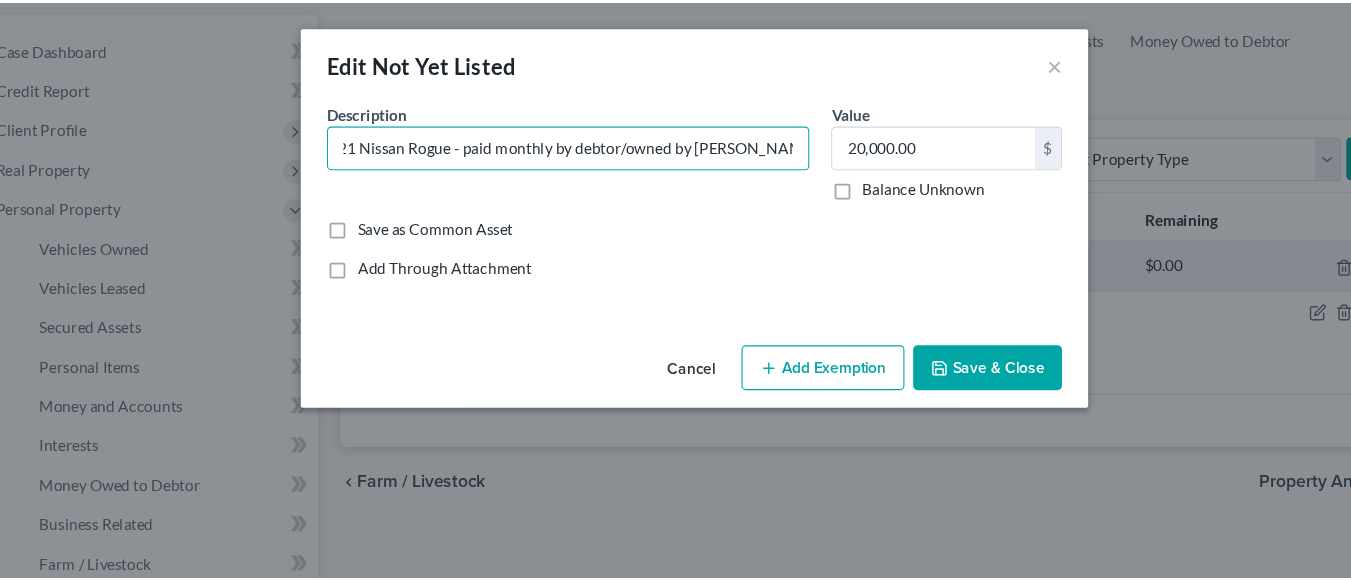 scroll, scrollTop: 0, scrollLeft: 0, axis: both 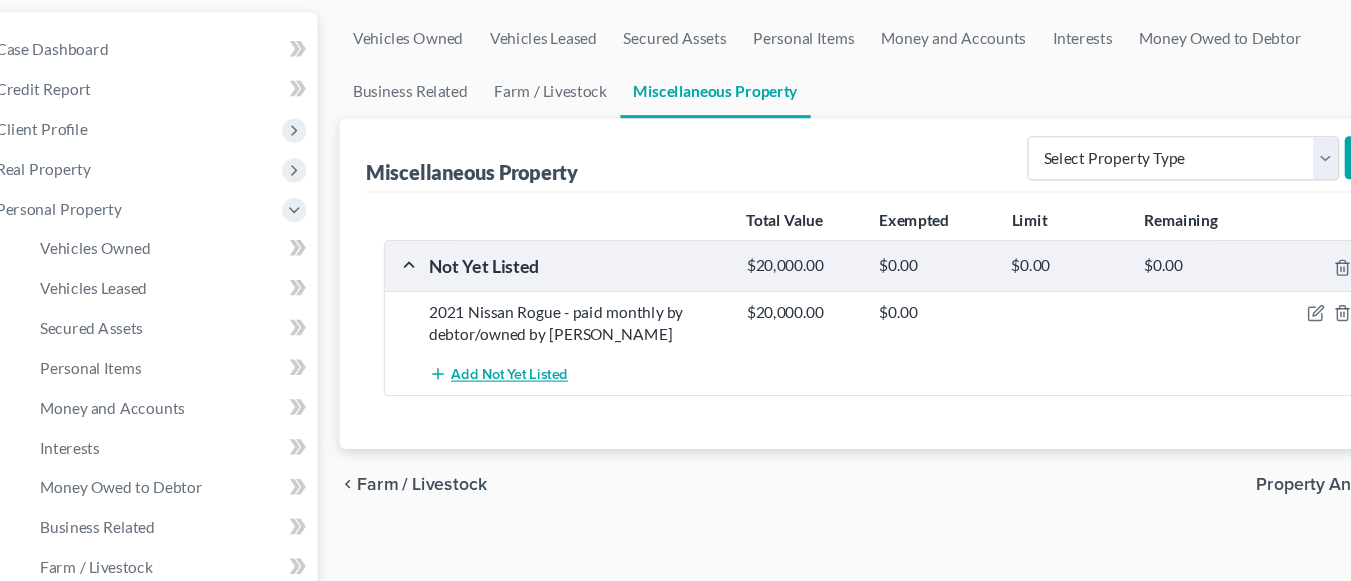 click on "Add Not Yet Listed" at bounding box center (509, 339) 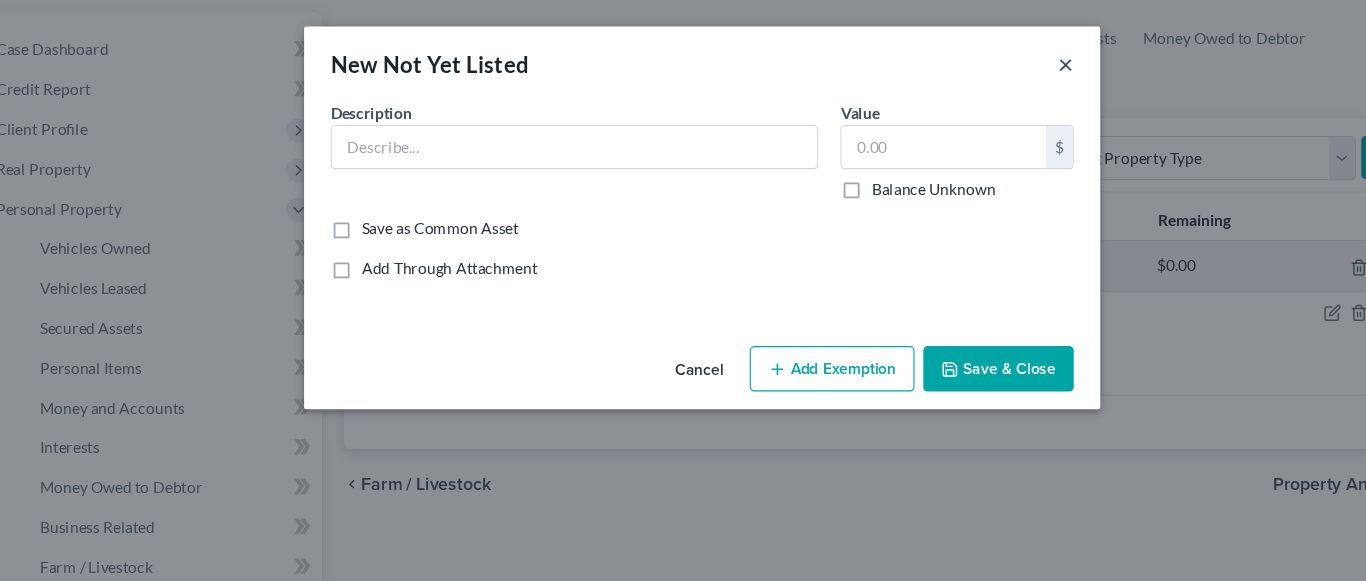 drag, startPoint x: 1013, startPoint y: 58, endPoint x: 1005, endPoint y: 73, distance: 17 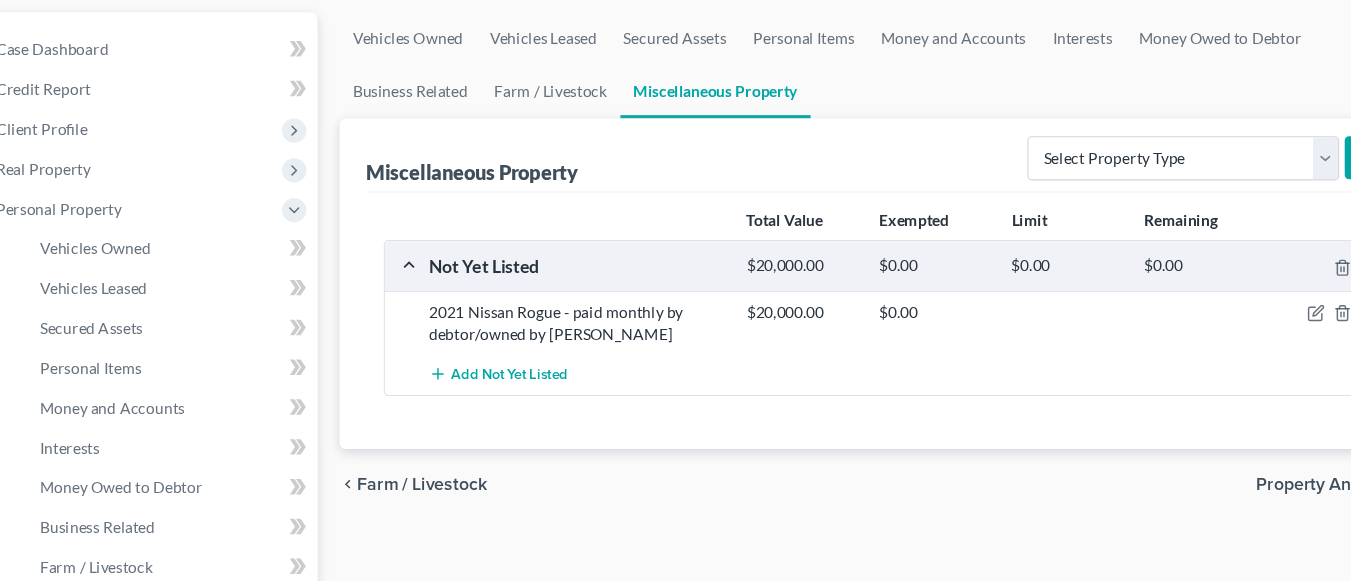 scroll, scrollTop: 216, scrollLeft: 0, axis: vertical 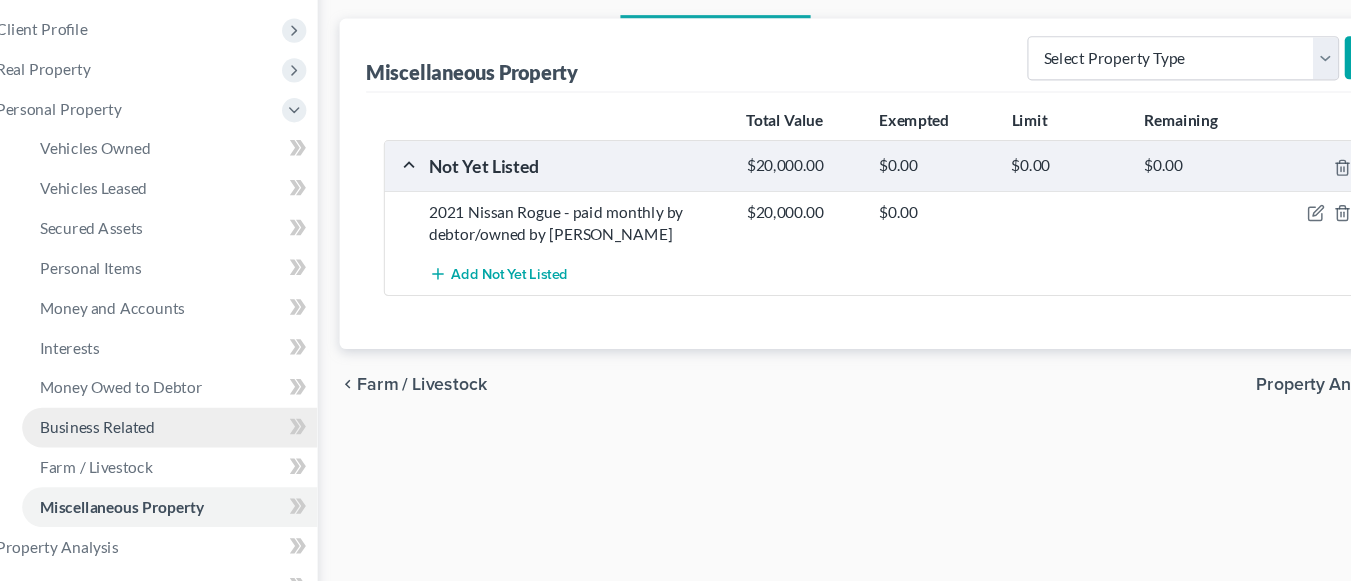 click on "Business Related" at bounding box center [136, 441] 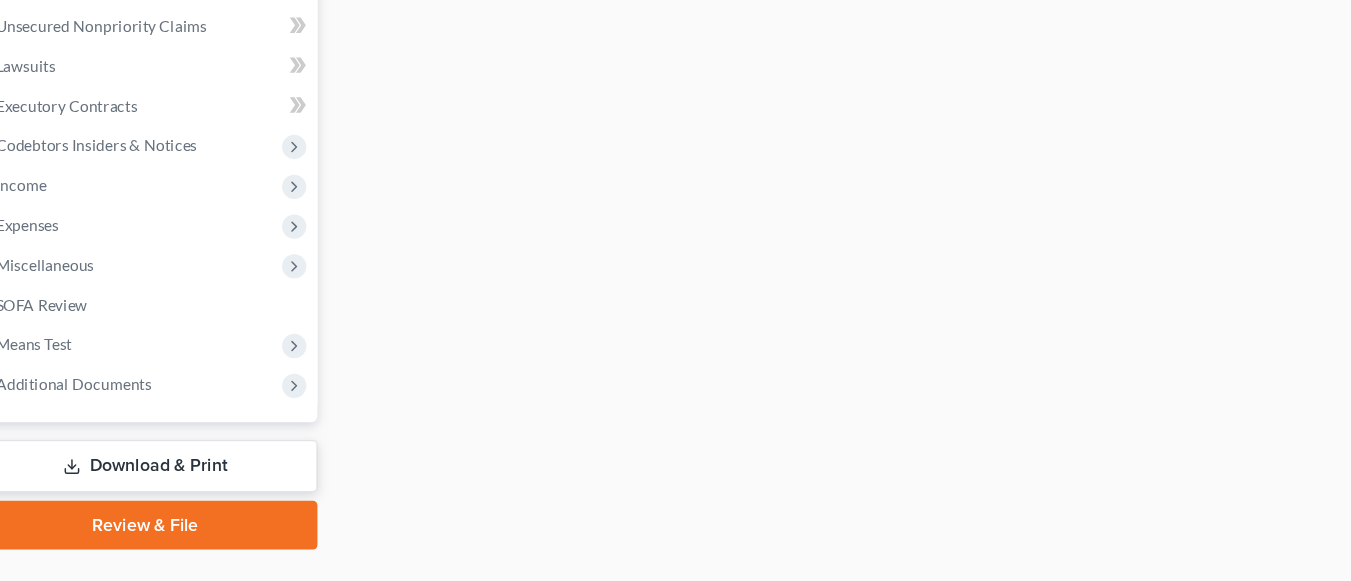 scroll, scrollTop: 814, scrollLeft: 0, axis: vertical 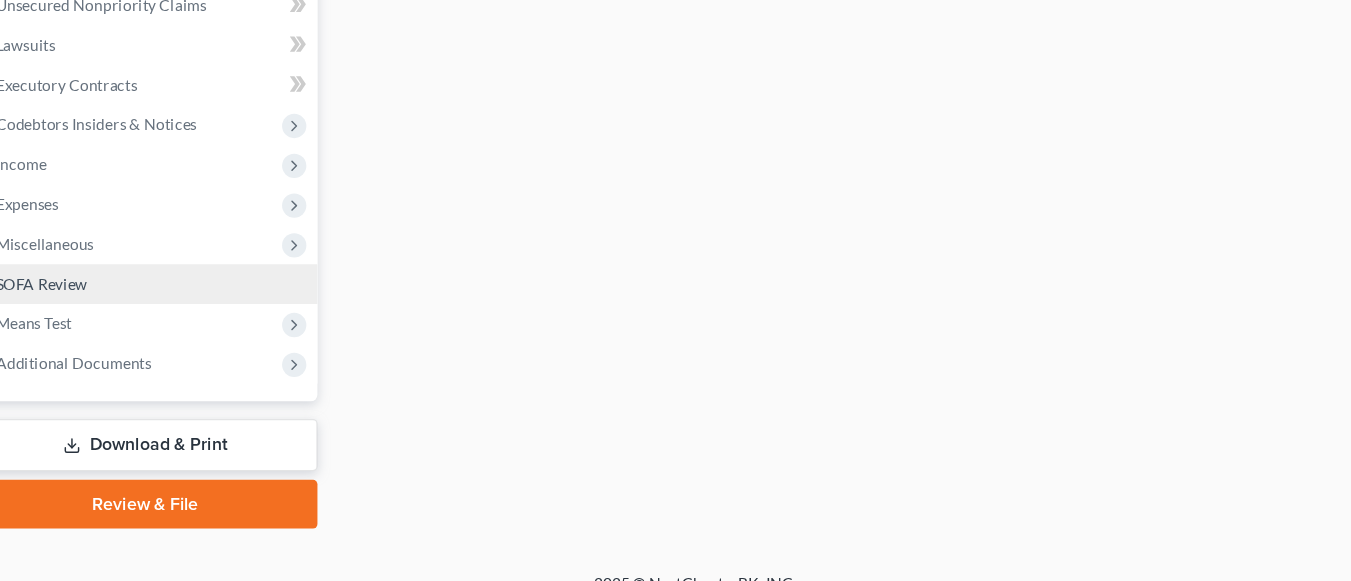 click on "SOFA Review" at bounding box center (85, 311) 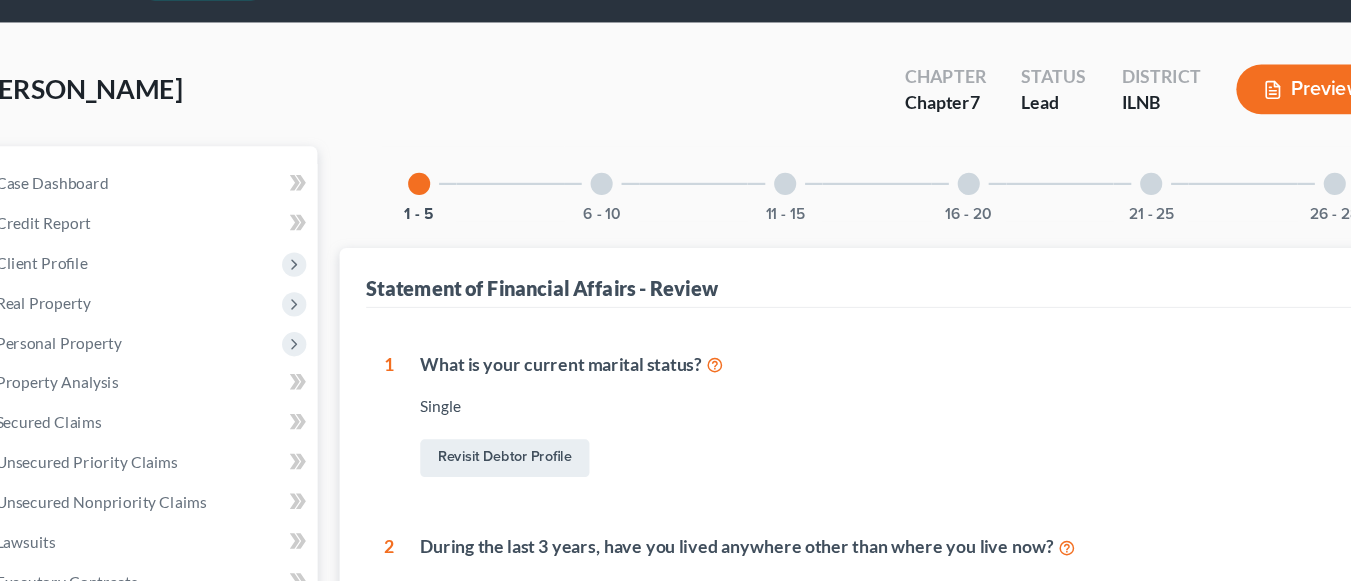 scroll, scrollTop: 0, scrollLeft: 0, axis: both 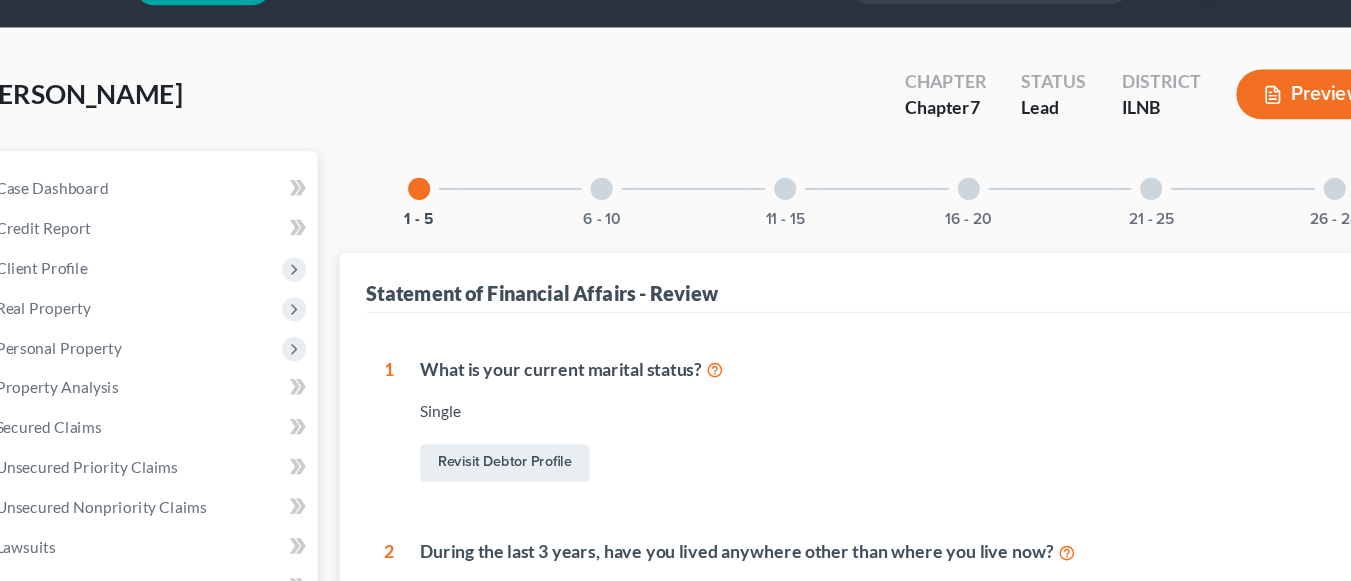 click at bounding box center [1089, 226] 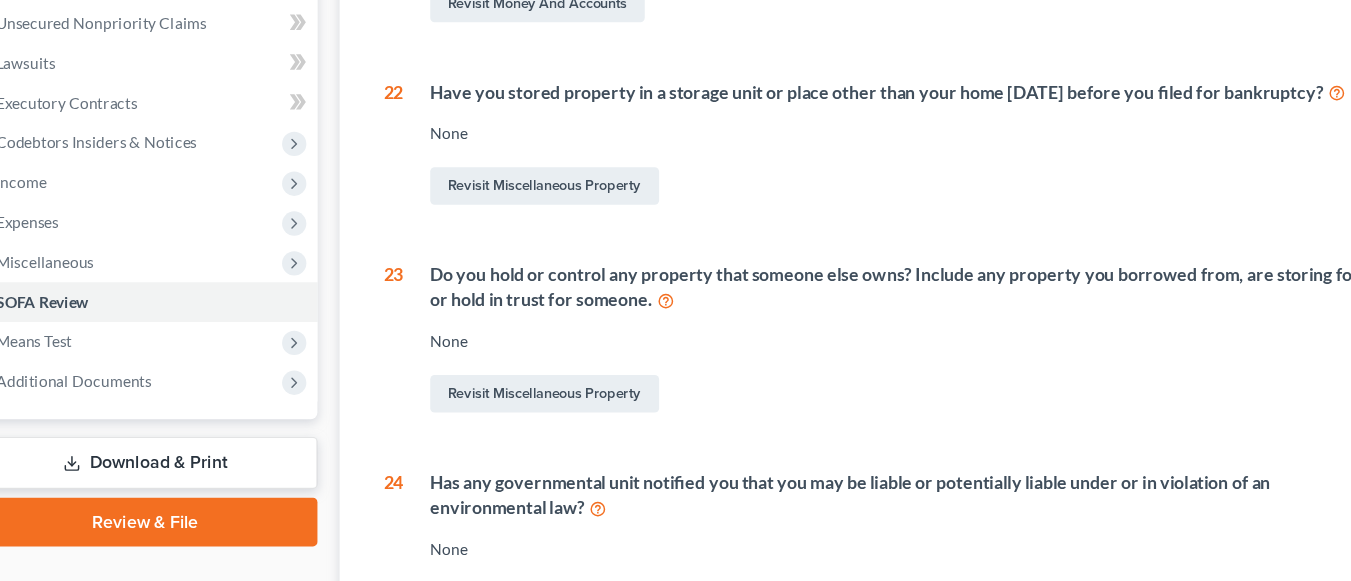 scroll, scrollTop: 479, scrollLeft: 0, axis: vertical 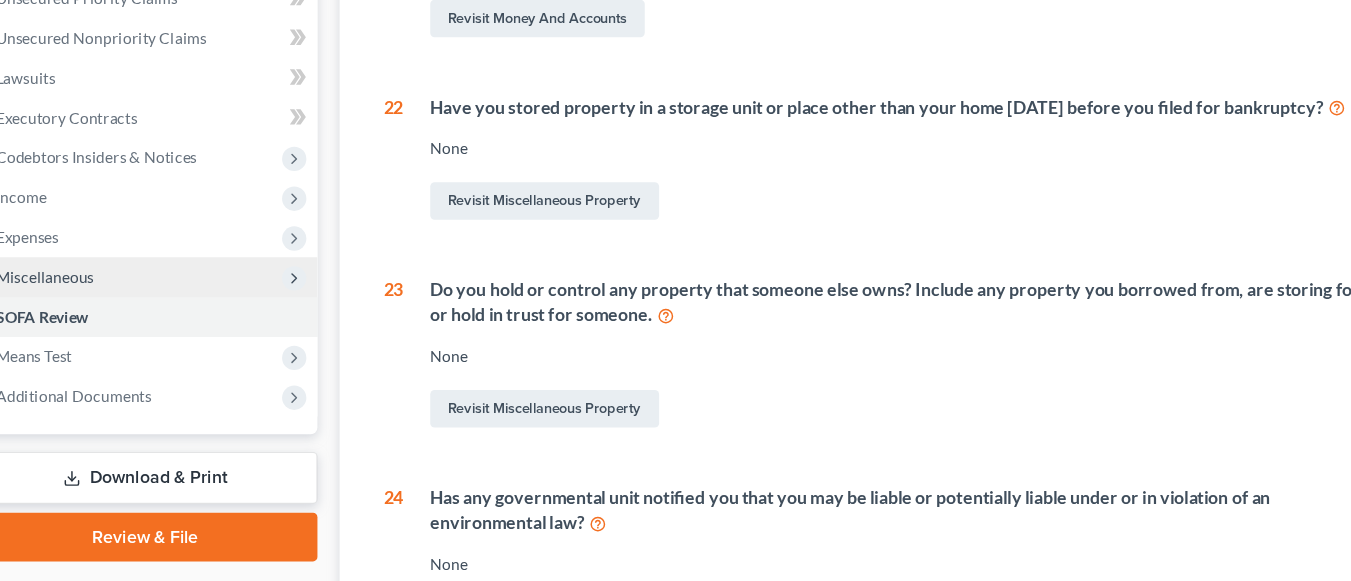 click on "Miscellaneous" at bounding box center (181, 251) 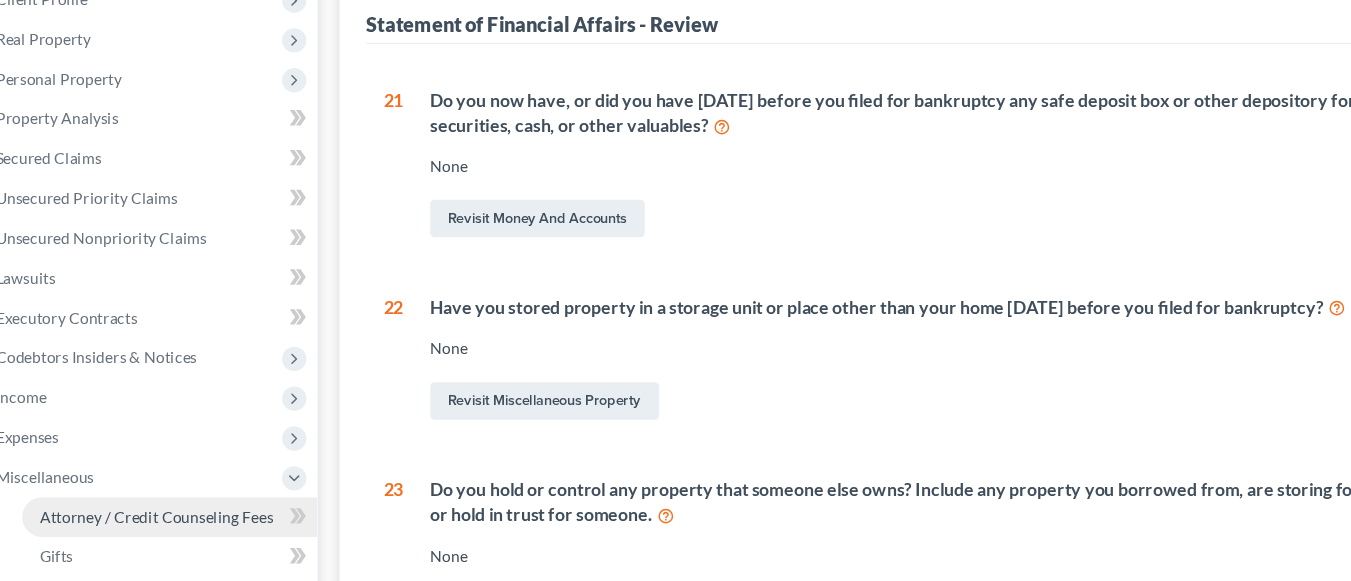 scroll, scrollTop: 333, scrollLeft: 0, axis: vertical 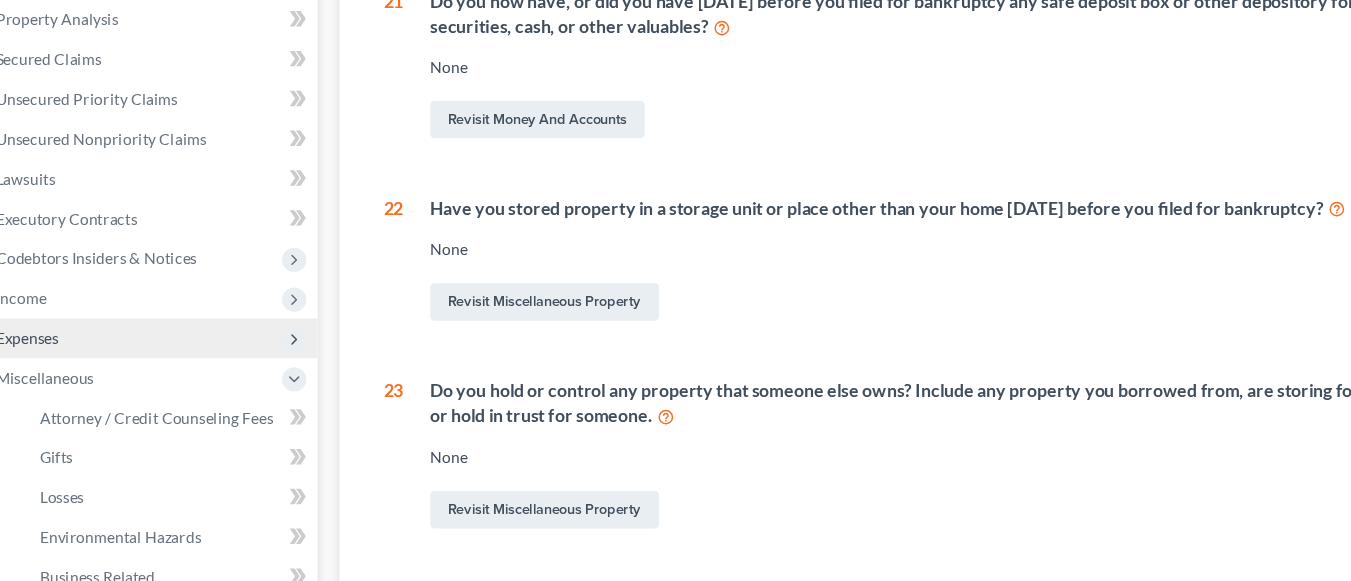 click on "Expenses" at bounding box center (72, 360) 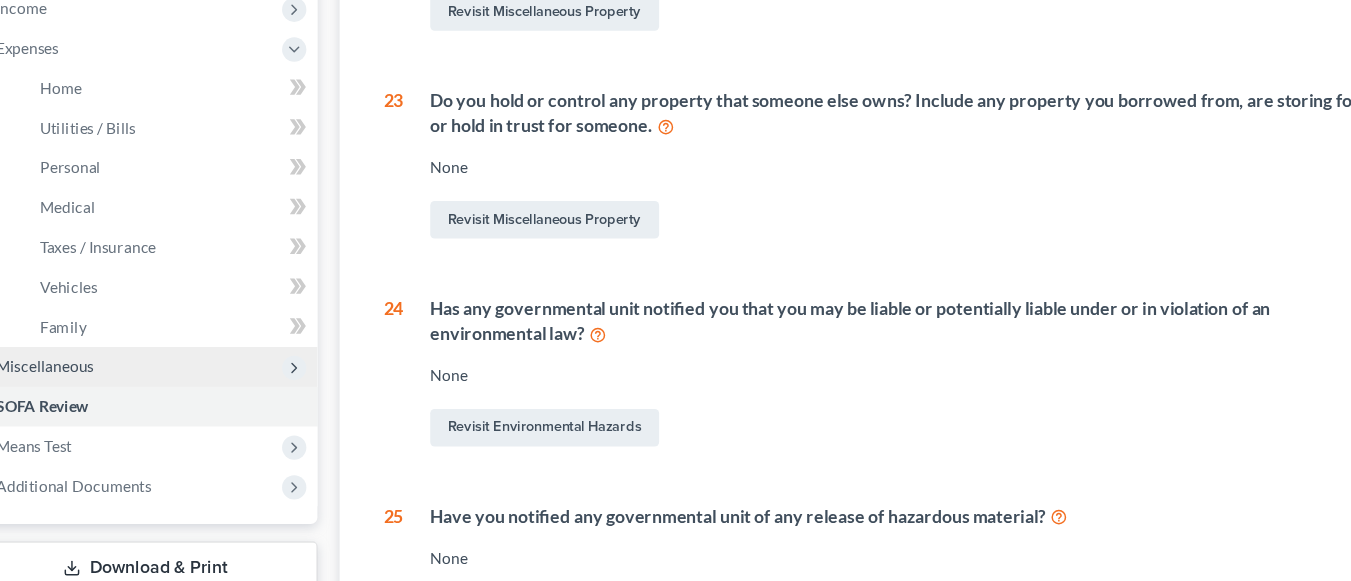 scroll, scrollTop: 605, scrollLeft: 0, axis: vertical 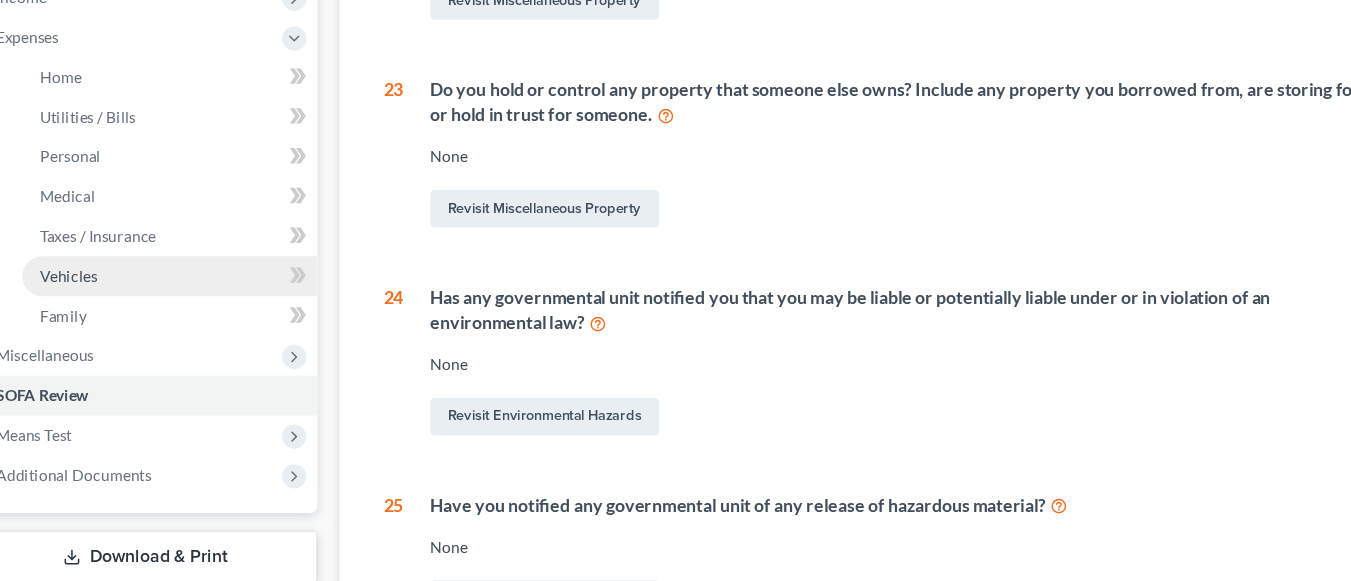 click on "Vehicles" at bounding box center [201, 305] 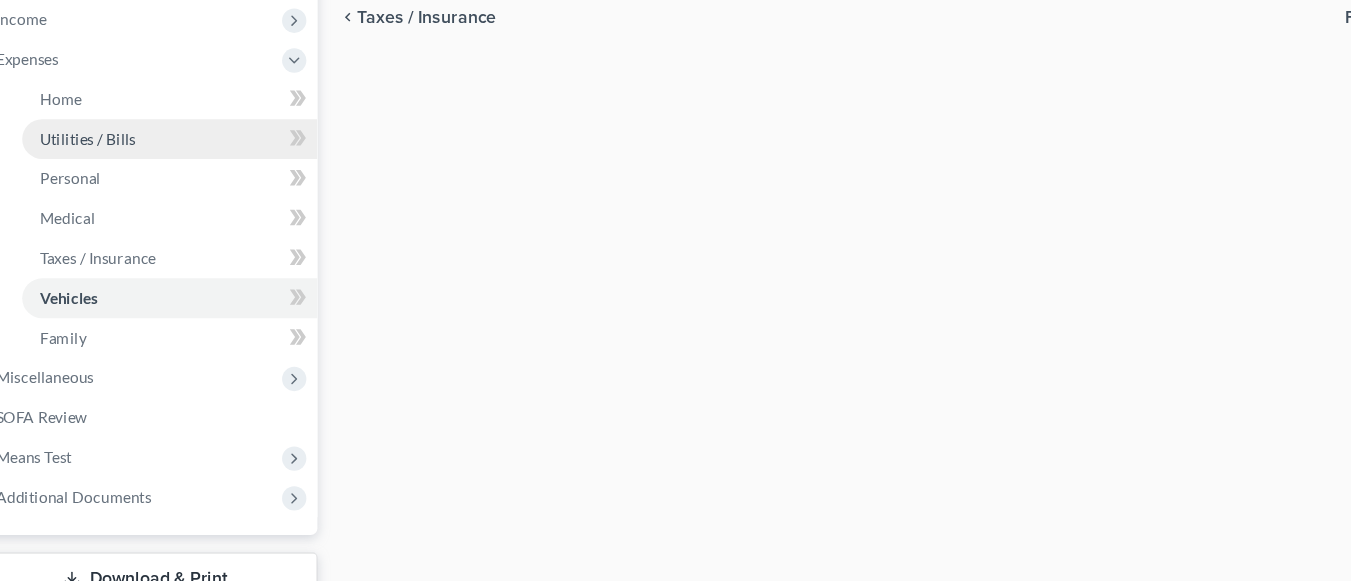 type on "202.00" 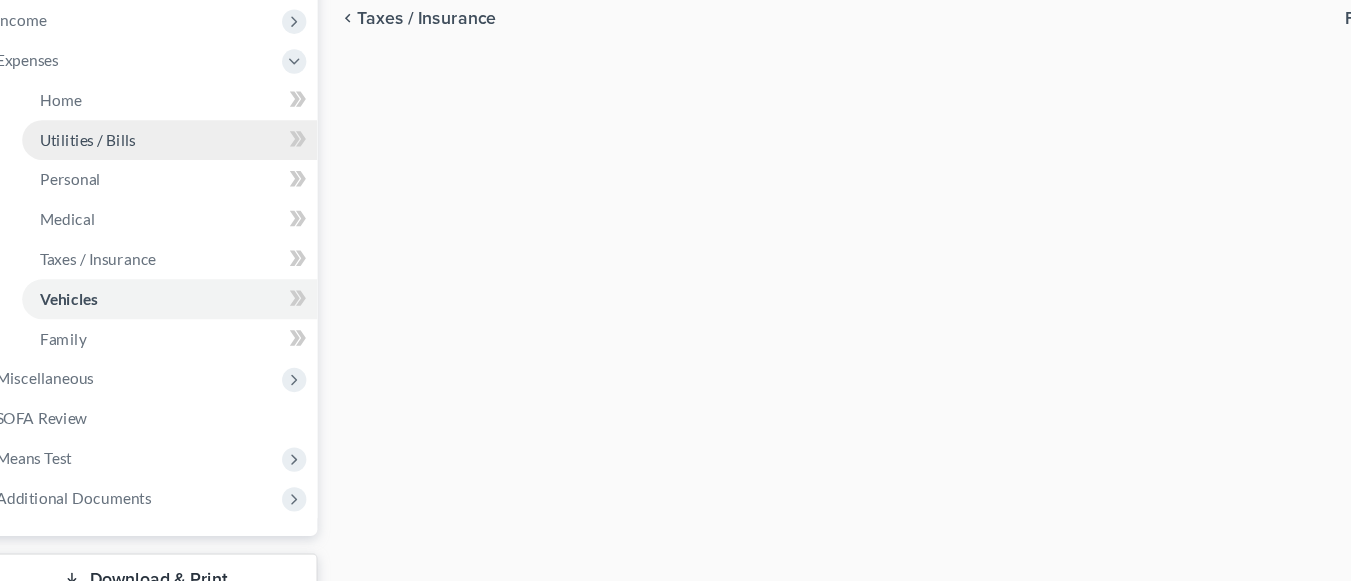 type on "33.00" 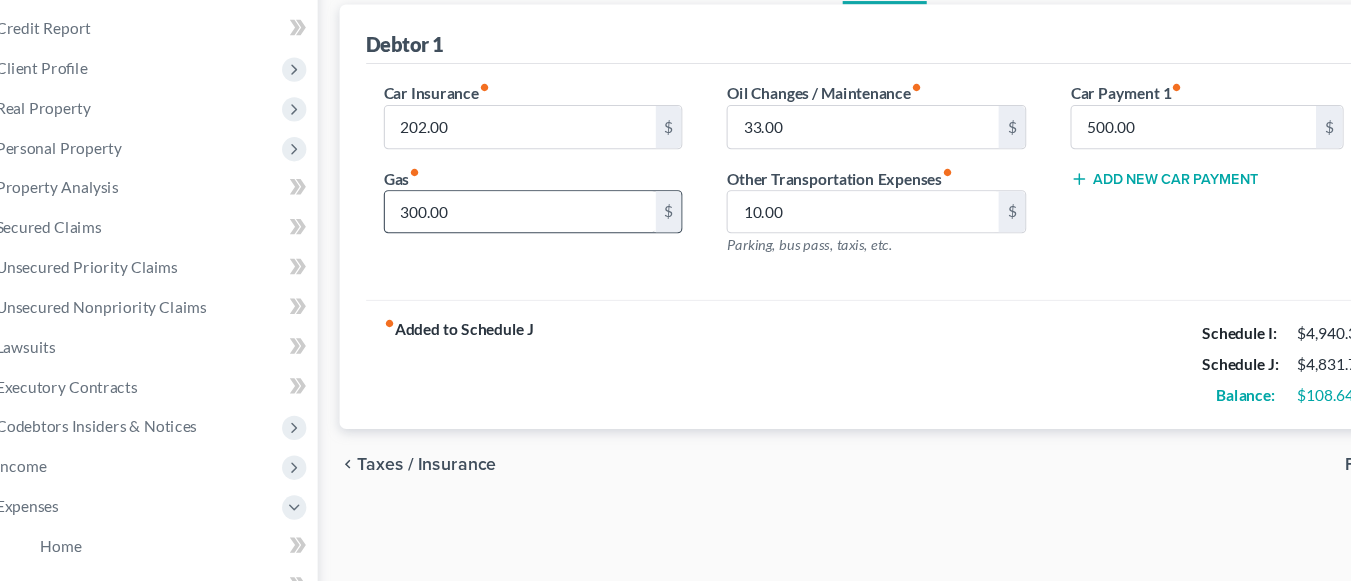 scroll, scrollTop: 146, scrollLeft: 0, axis: vertical 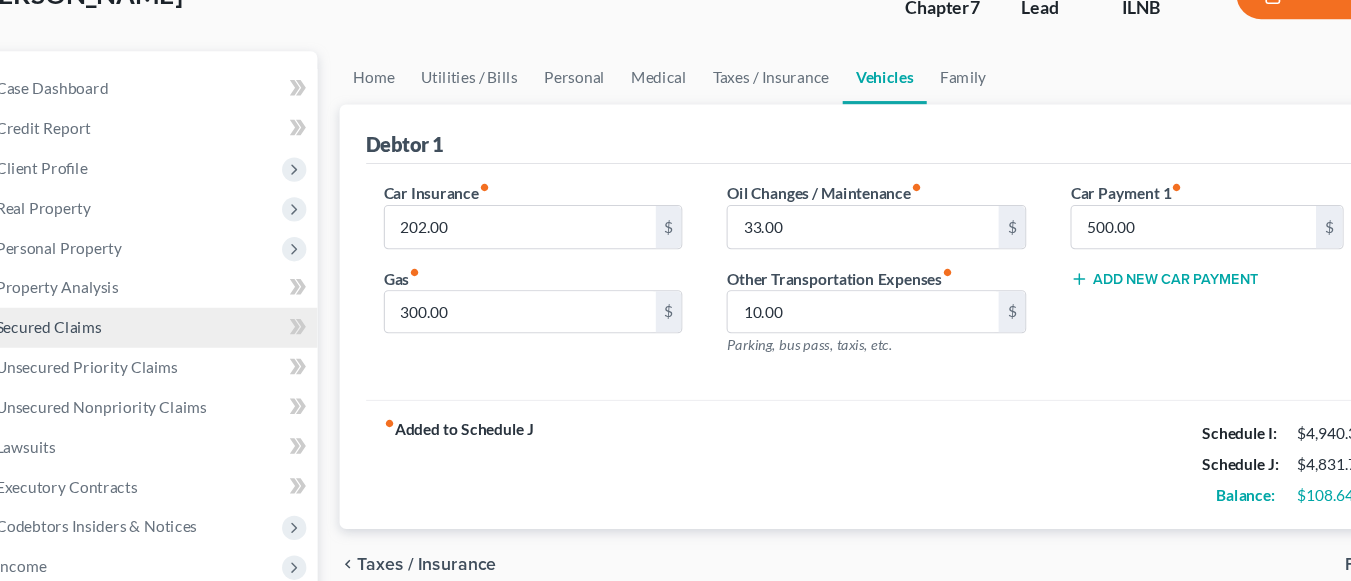 click on "Secured Claims" at bounding box center [92, 295] 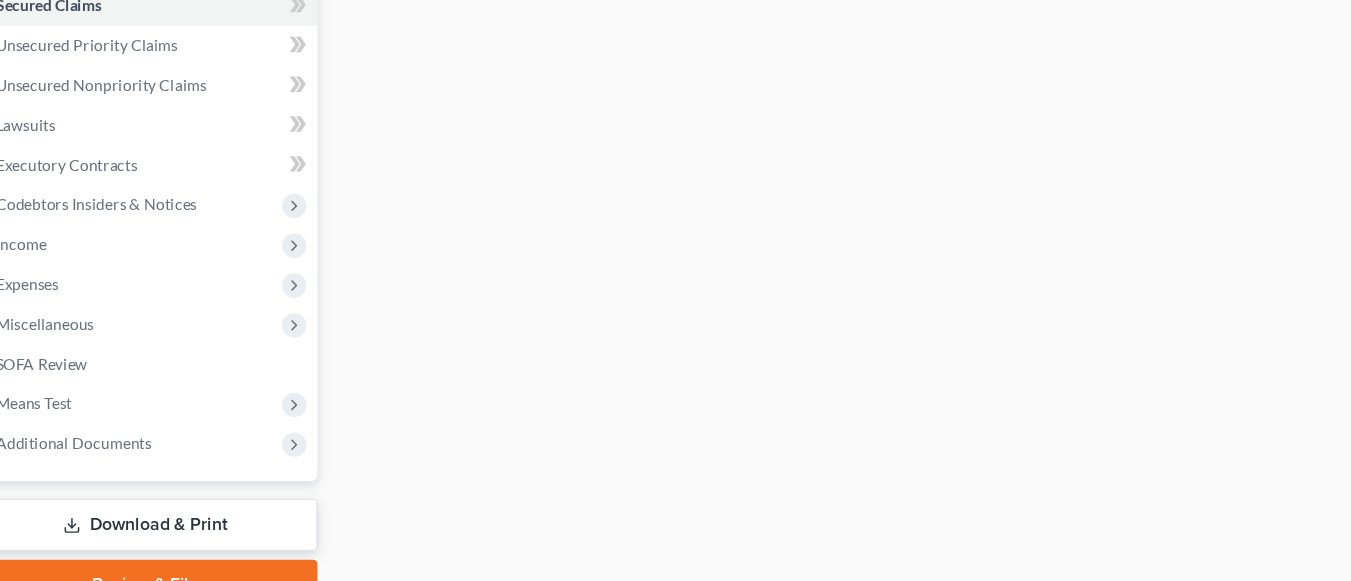 scroll, scrollTop: 397, scrollLeft: 0, axis: vertical 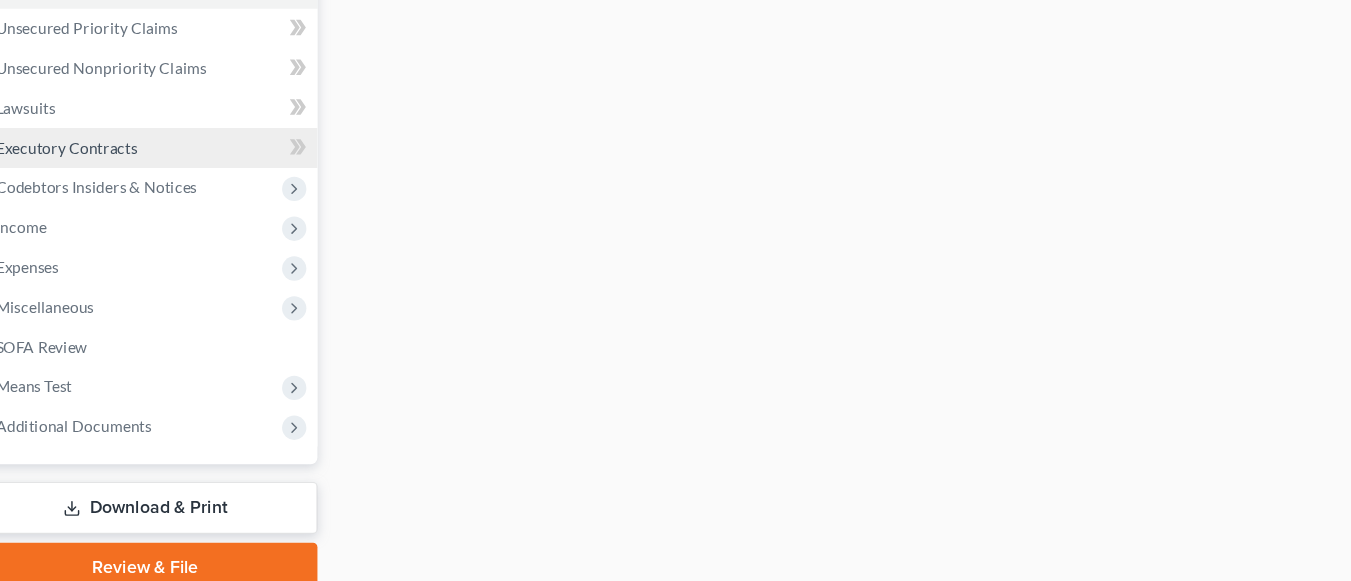 click on "Executory Contracts" at bounding box center (108, 188) 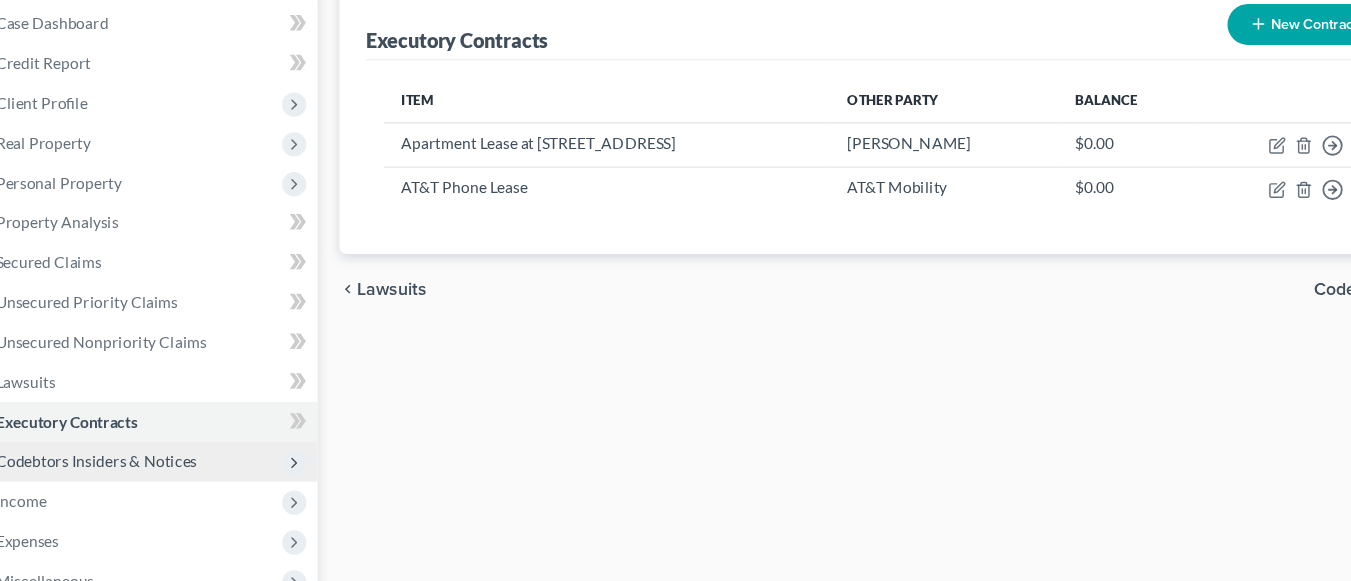 scroll, scrollTop: 181, scrollLeft: 0, axis: vertical 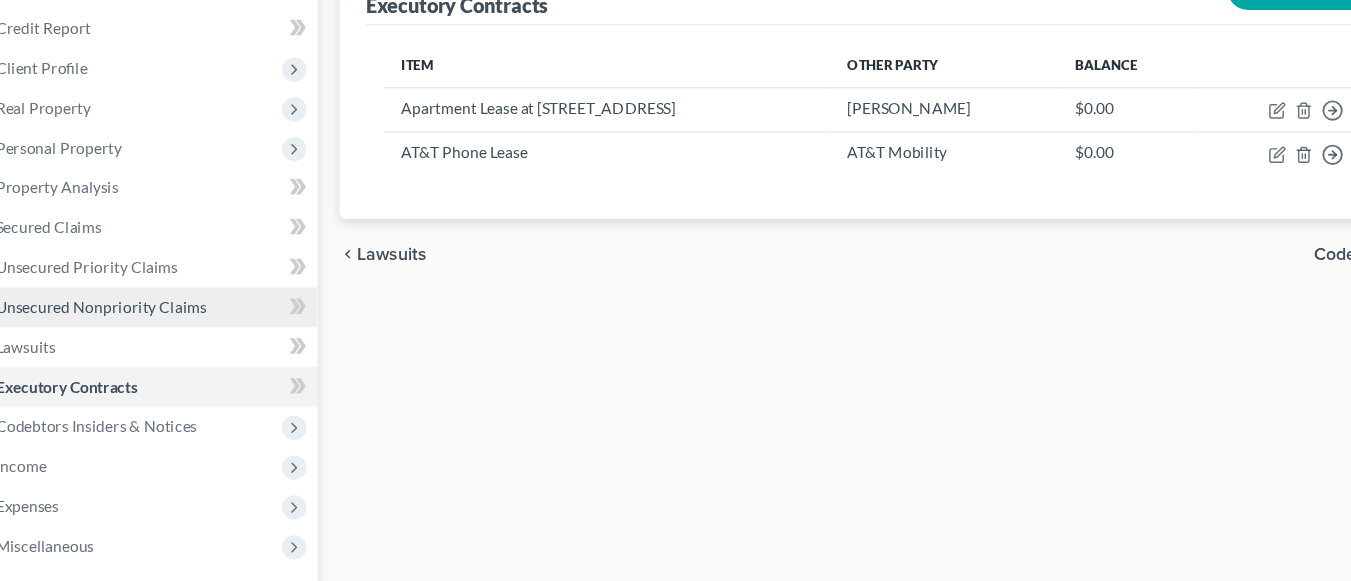 click on "Unsecured Nonpriority Claims" at bounding box center (139, 332) 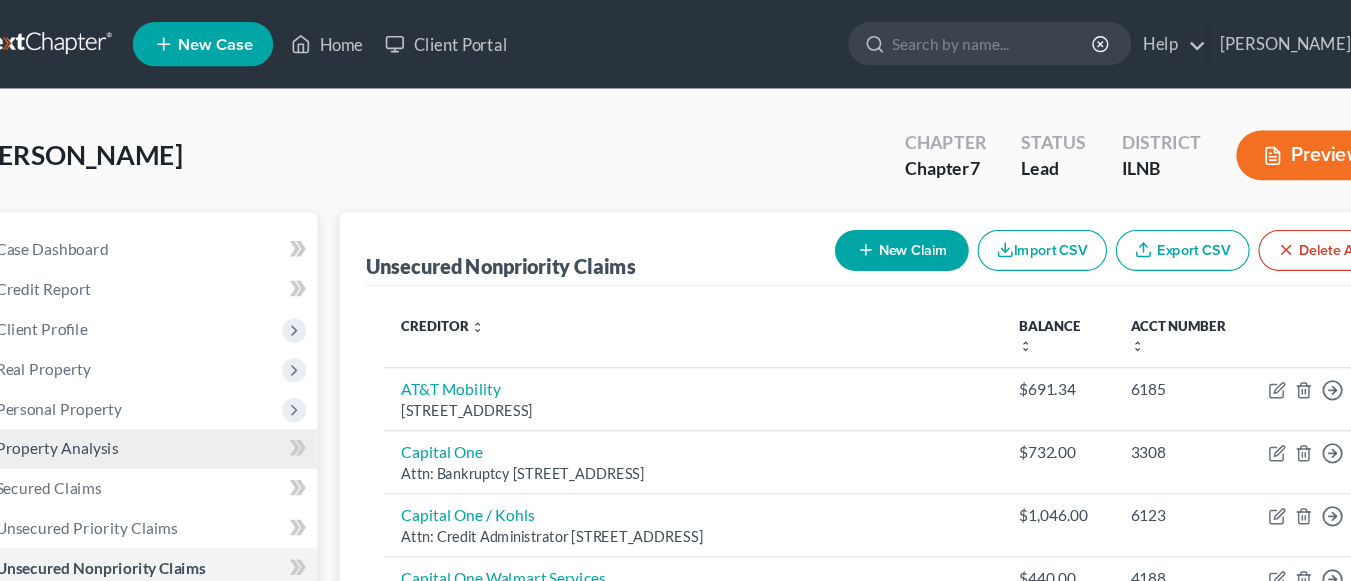 scroll, scrollTop: 35, scrollLeft: 0, axis: vertical 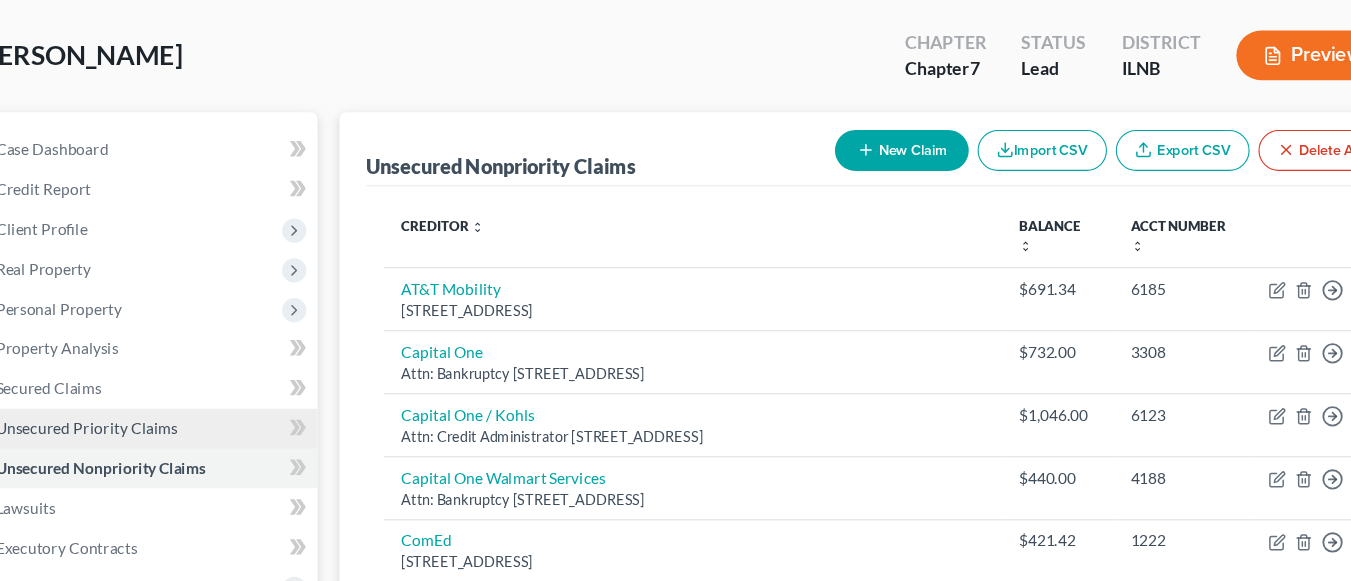 click on "Unsecured Priority Claims" at bounding box center (126, 442) 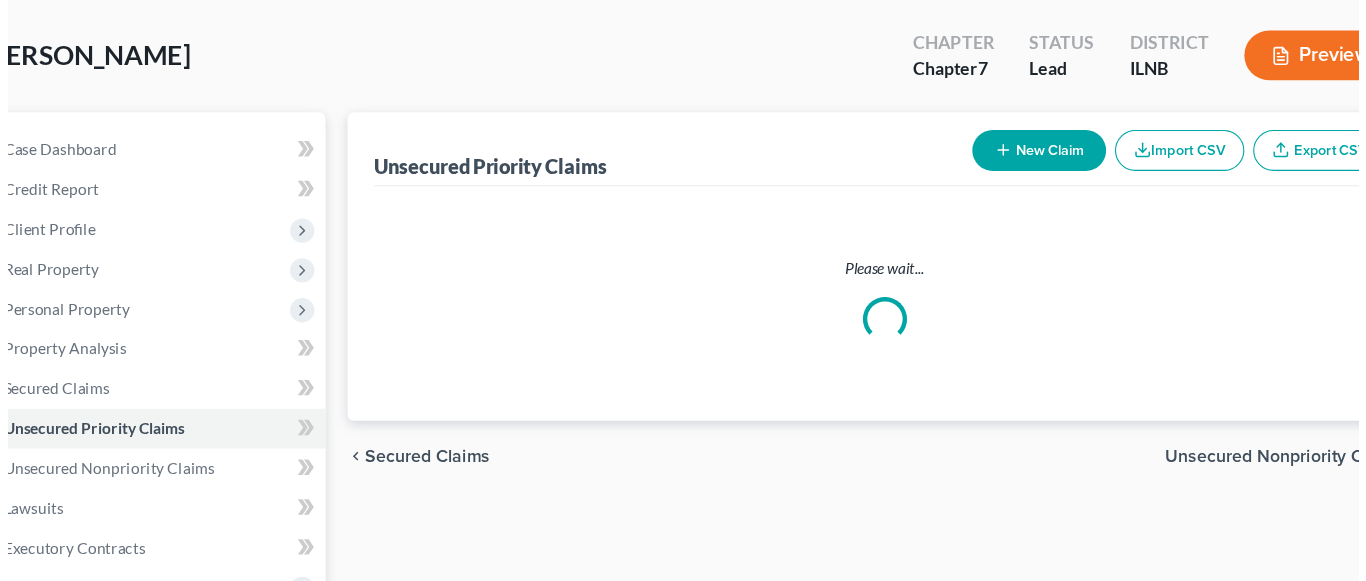 scroll, scrollTop: 0, scrollLeft: 0, axis: both 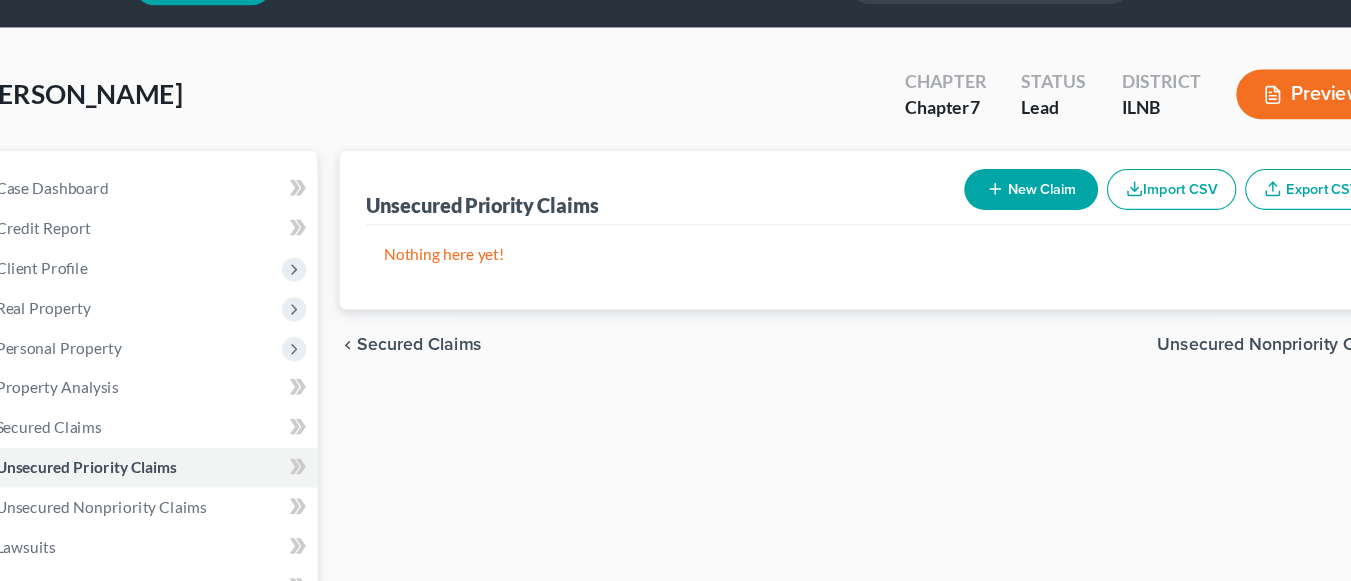 click on "New Claim" at bounding box center (980, 226) 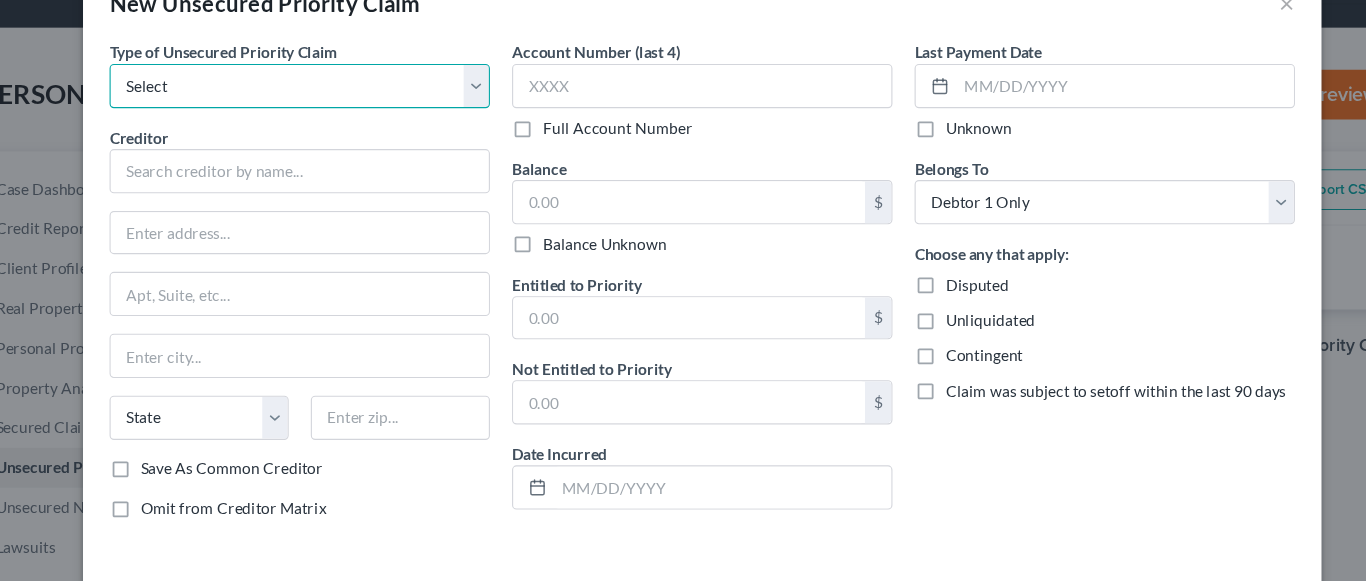 click on "Select Taxes & Other Government Units Domestic Support Obligations Extensions of credit in an involuntary case Wages, Salaries, Commissions Contributions to employee benefits Certain farmers and fisherman Deposits by individuals Commitments to maintain capitals Claims for death or injury while intoxicated Other" at bounding box center [319, 133] 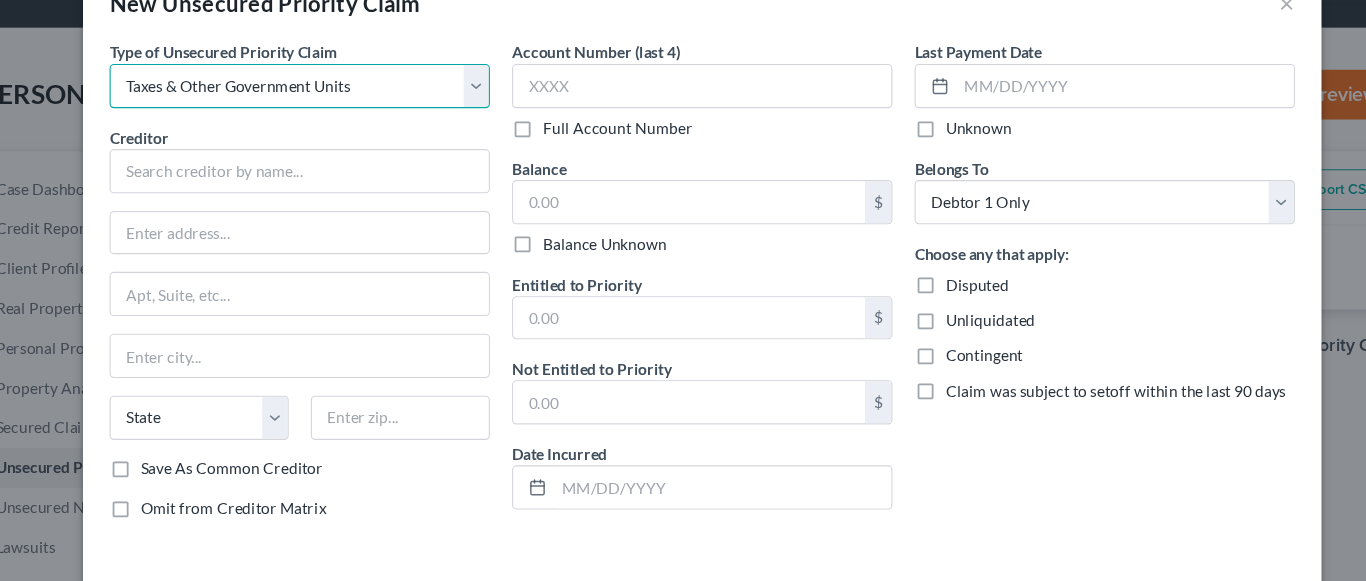 click on "Select Taxes & Other Government Units Domestic Support Obligations Extensions of credit in an involuntary case Wages, Salaries, Commissions Contributions to employee benefits Certain farmers and fisherman Deposits by individuals Commitments to maintain capitals Claims for death or injury while intoxicated Other" at bounding box center [319, 133] 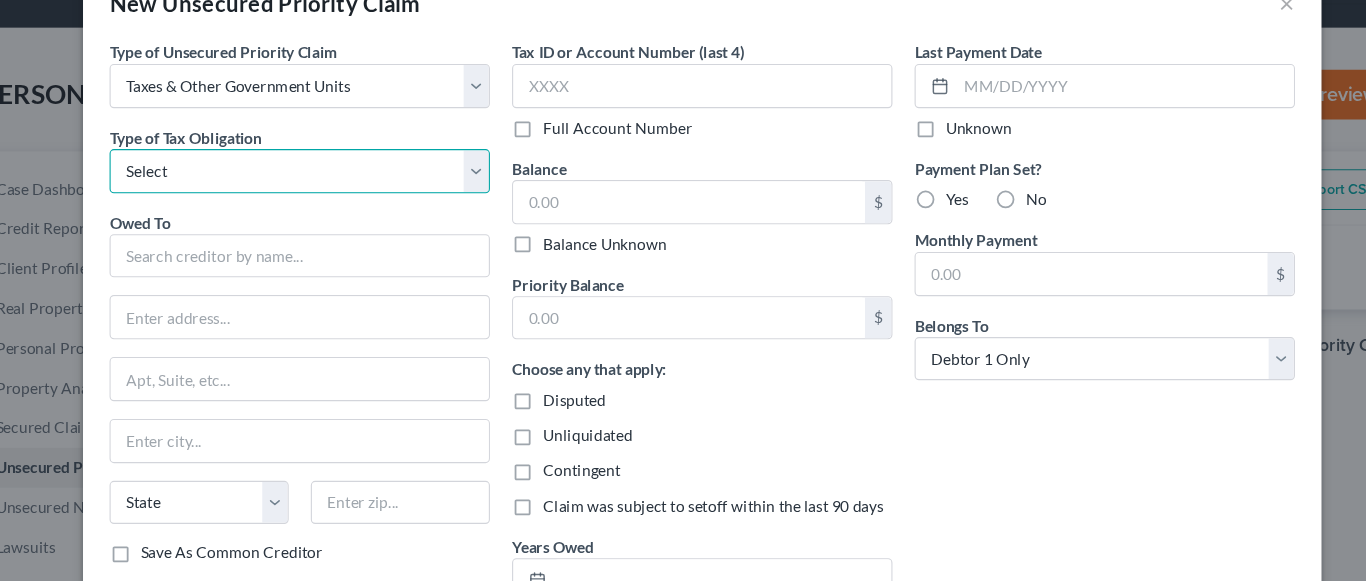 click on "Select Federal City State Franchise Tax Board Other" at bounding box center (319, 210) 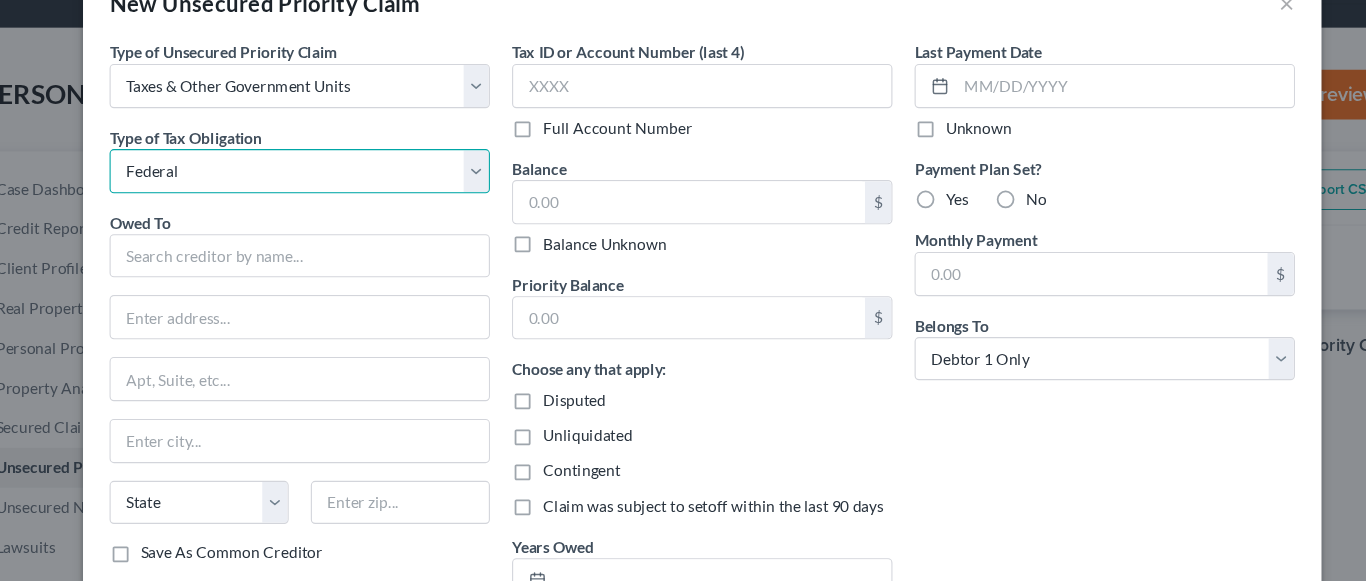 click on "Select Federal City State Franchise Tax Board Other" at bounding box center (319, 210) 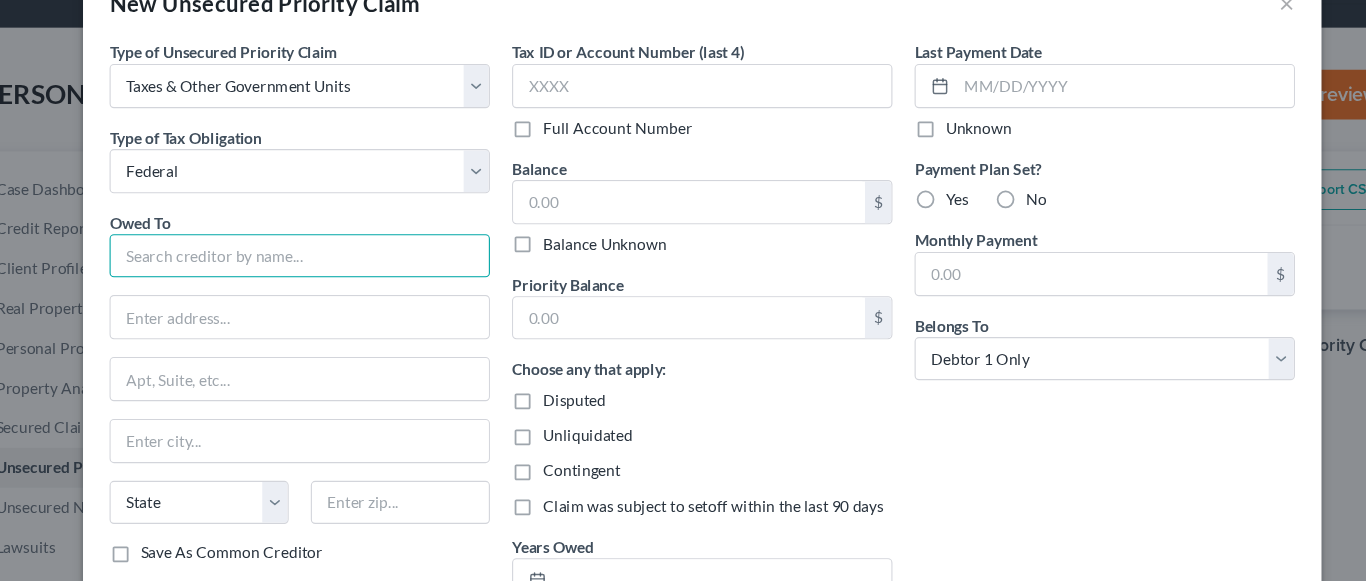 click at bounding box center [319, 287] 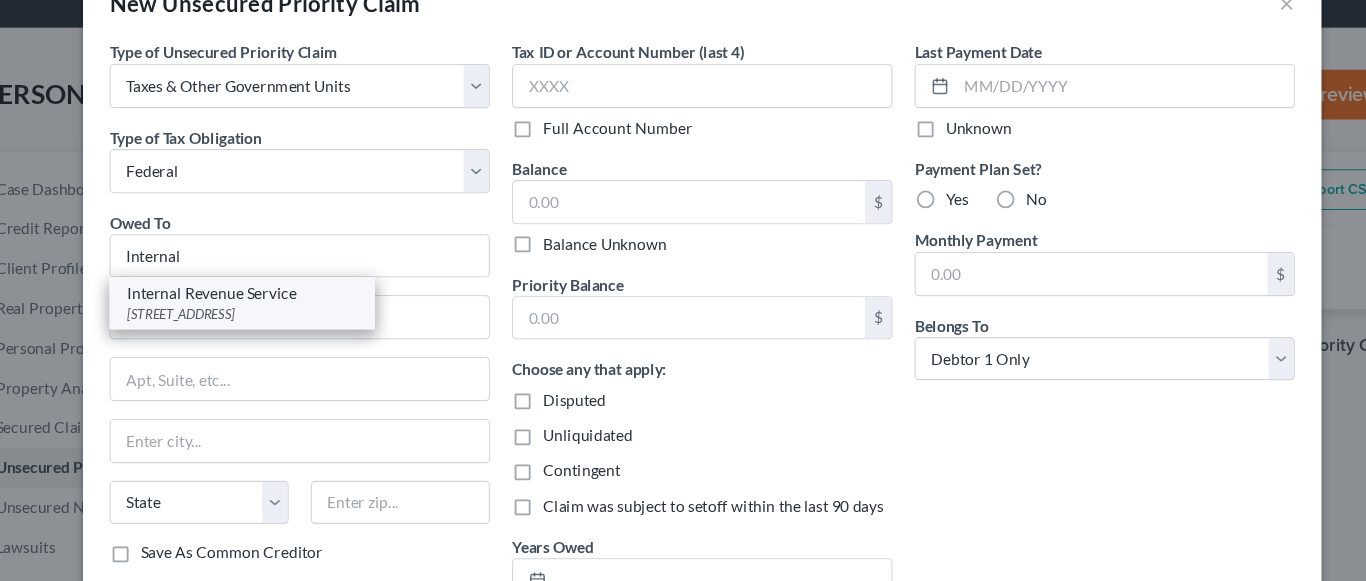 click on "[STREET_ADDRESS]" at bounding box center [267, 339] 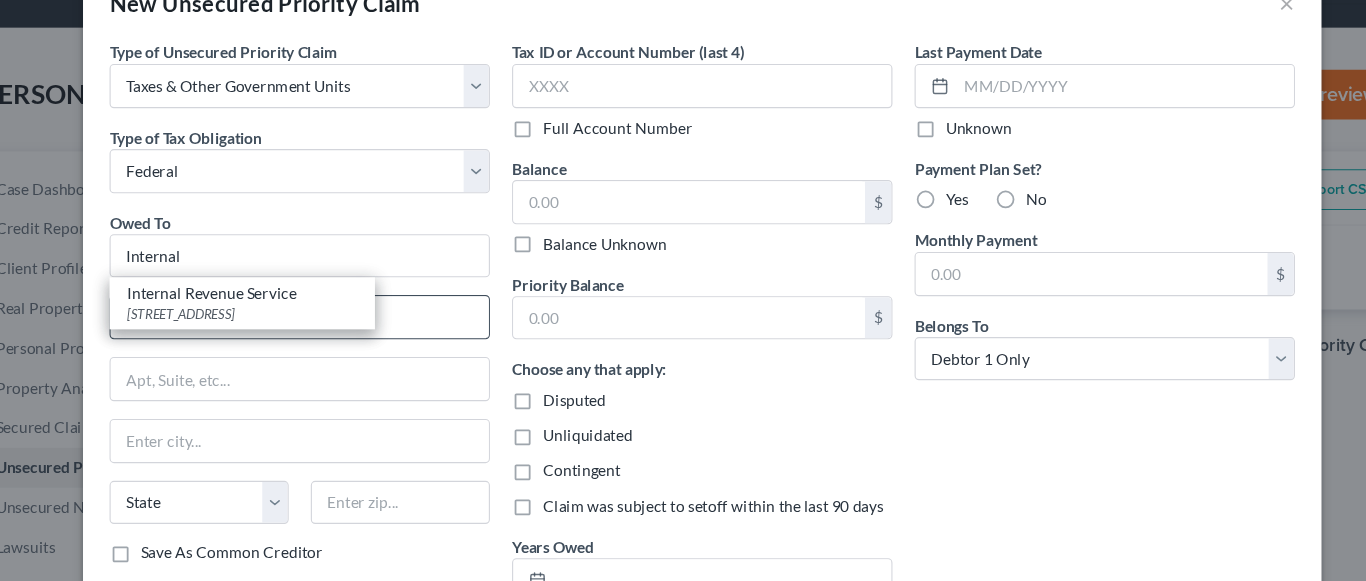 type on "Internal Revenue Service" 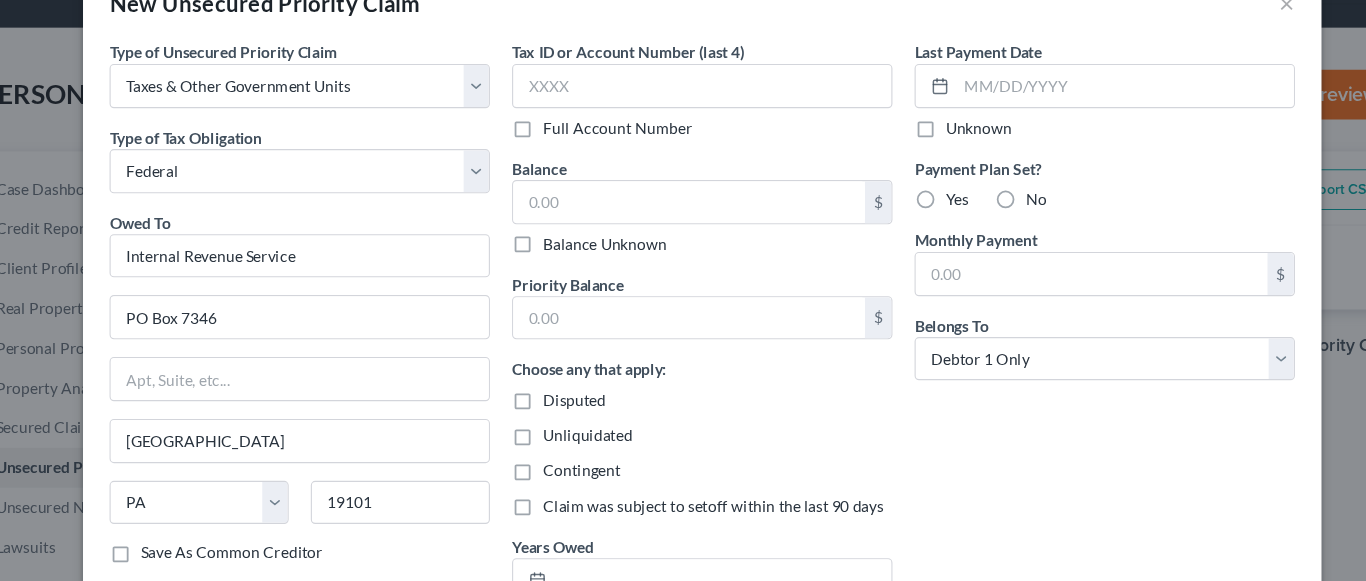 drag, startPoint x: 512, startPoint y: 275, endPoint x: 593, endPoint y: 281, distance: 81.22192 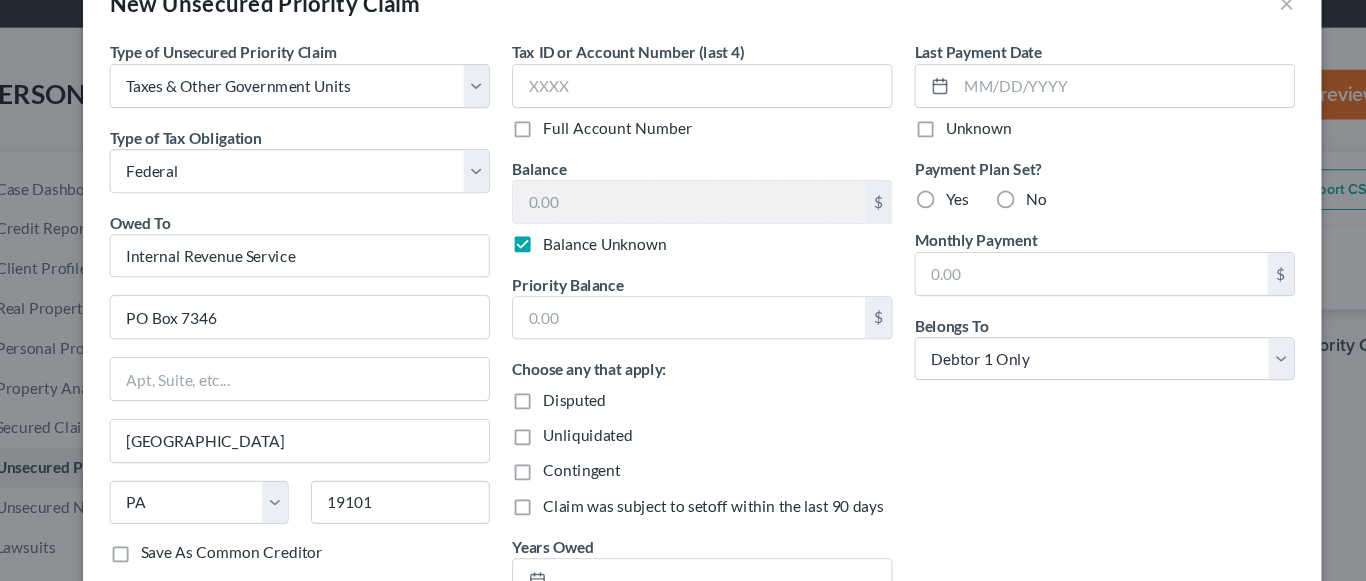 type on "0.00" 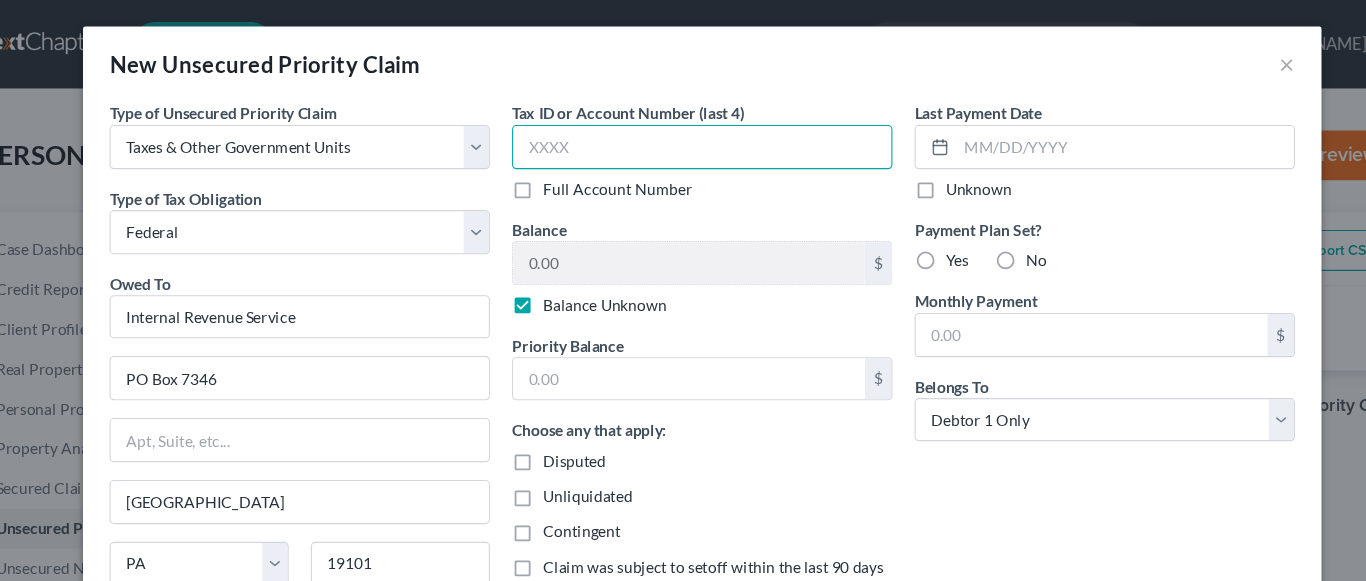 click at bounding box center (683, 133) 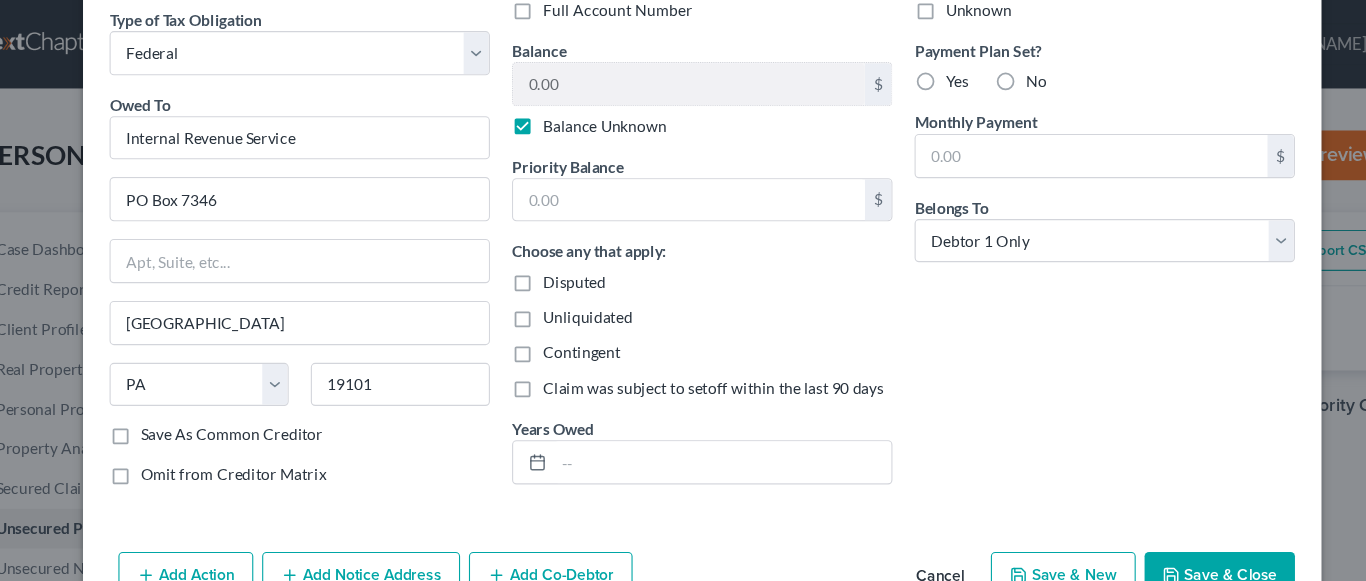 scroll, scrollTop: 0, scrollLeft: 0, axis: both 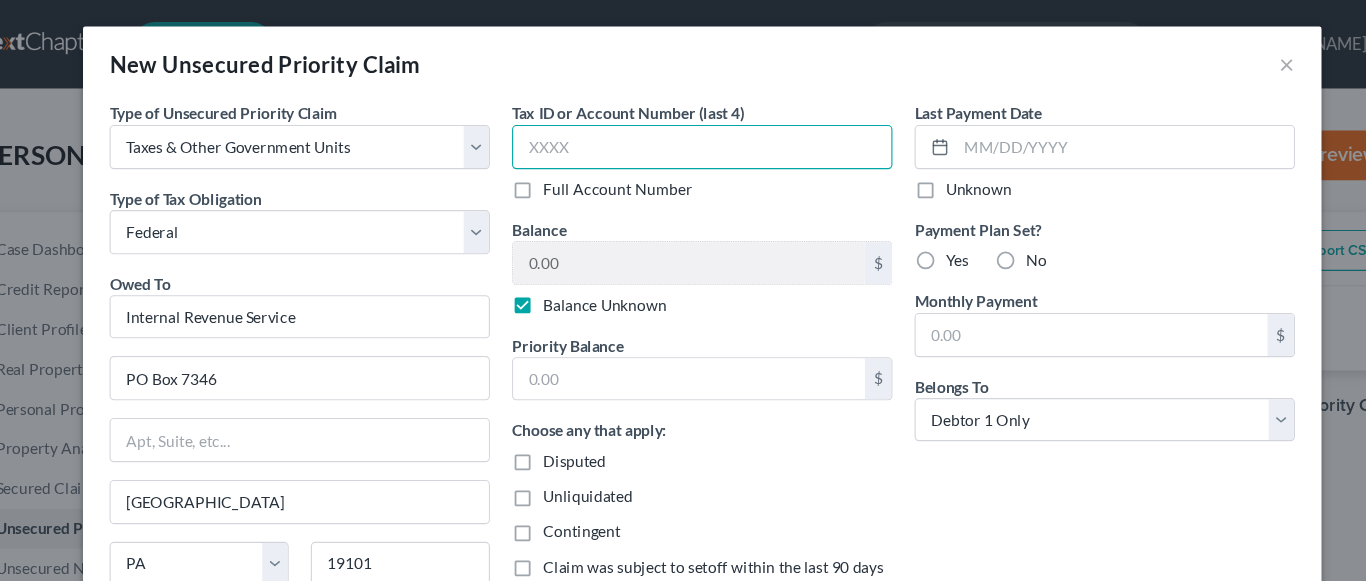 drag, startPoint x: 522, startPoint y: 132, endPoint x: 572, endPoint y: 144, distance: 51.41984 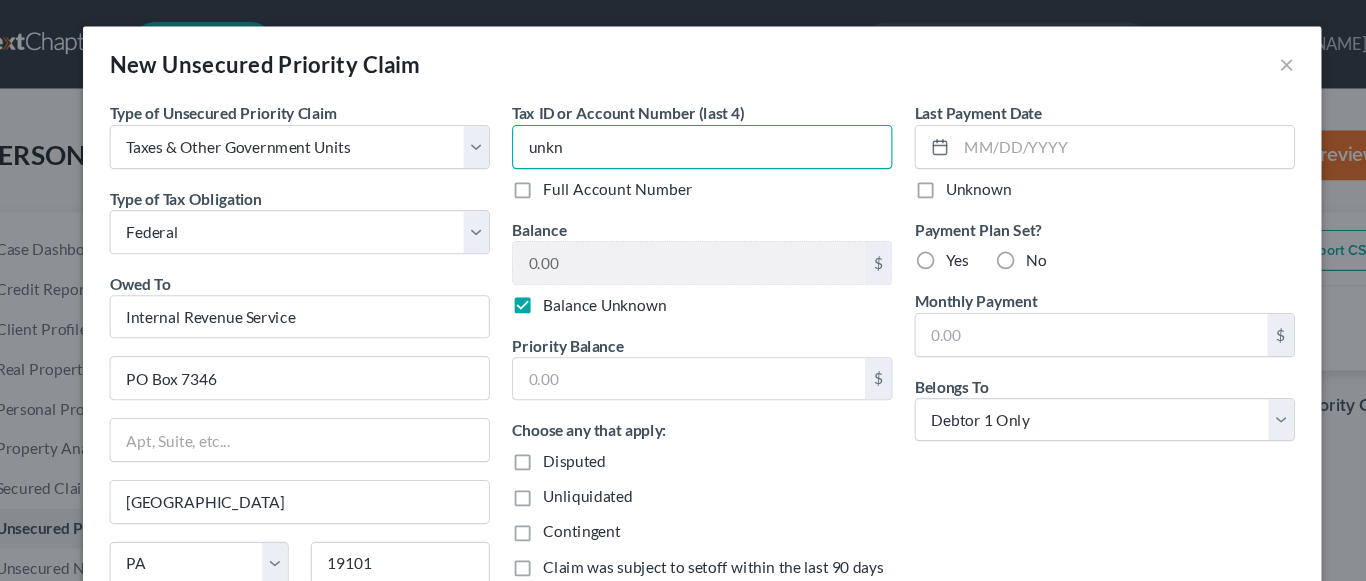 type on "unkn" 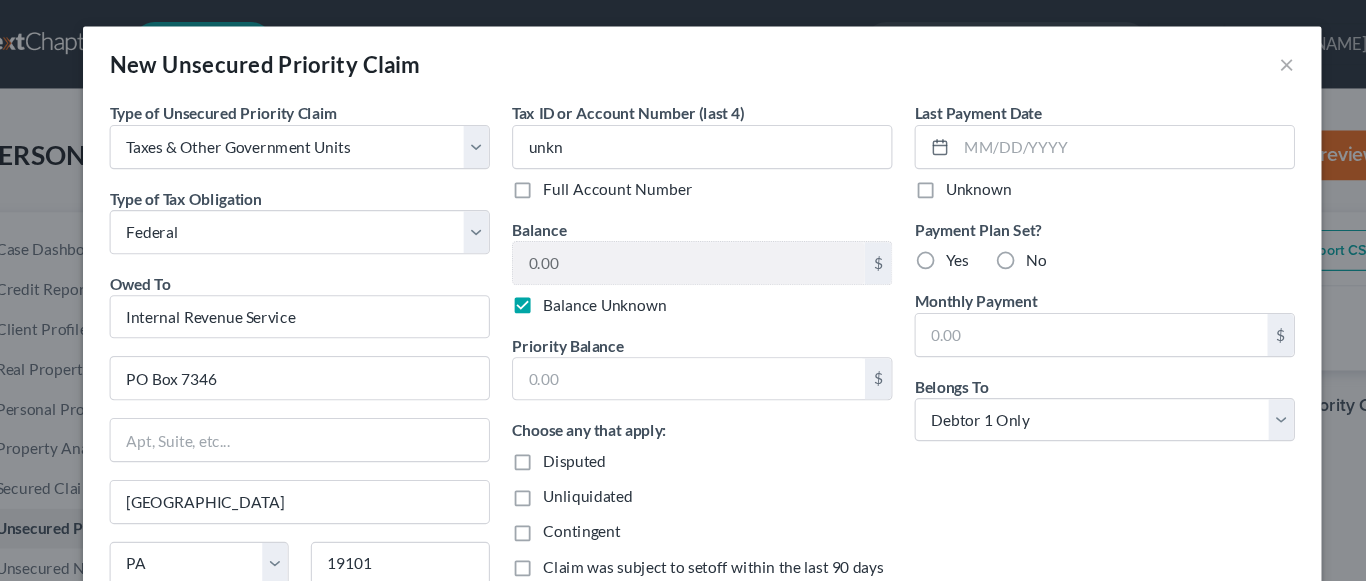 drag, startPoint x: 876, startPoint y: 235, endPoint x: 857, endPoint y: 273, distance: 42.48529 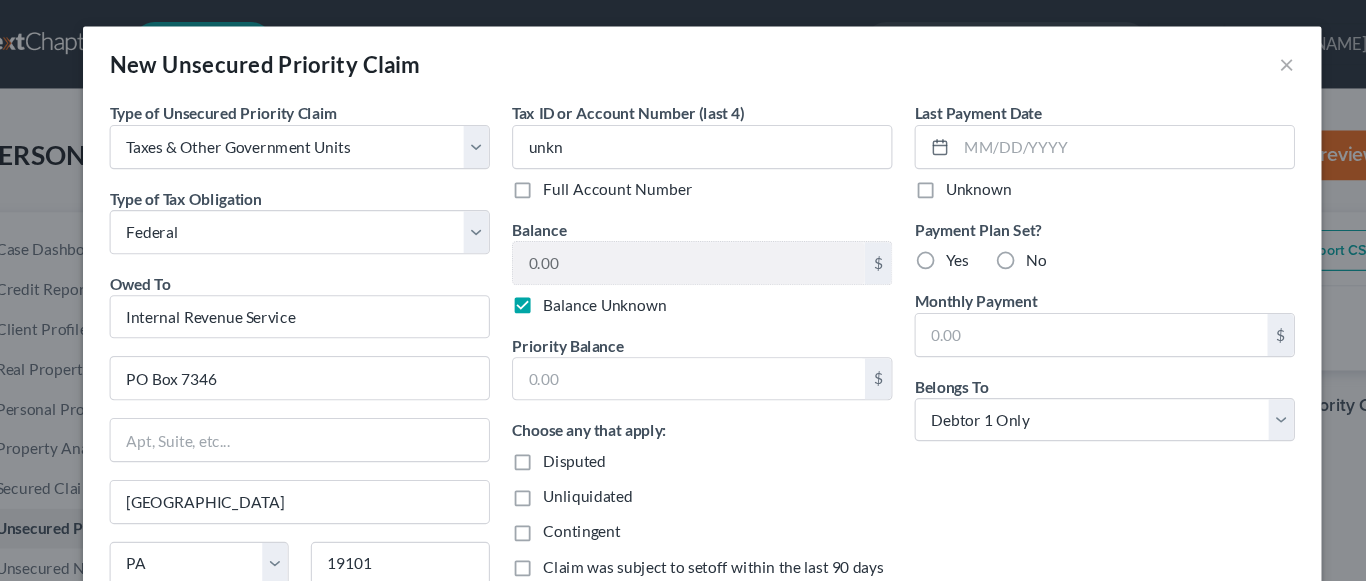 click on "Yes" at bounding box center [913, 236] 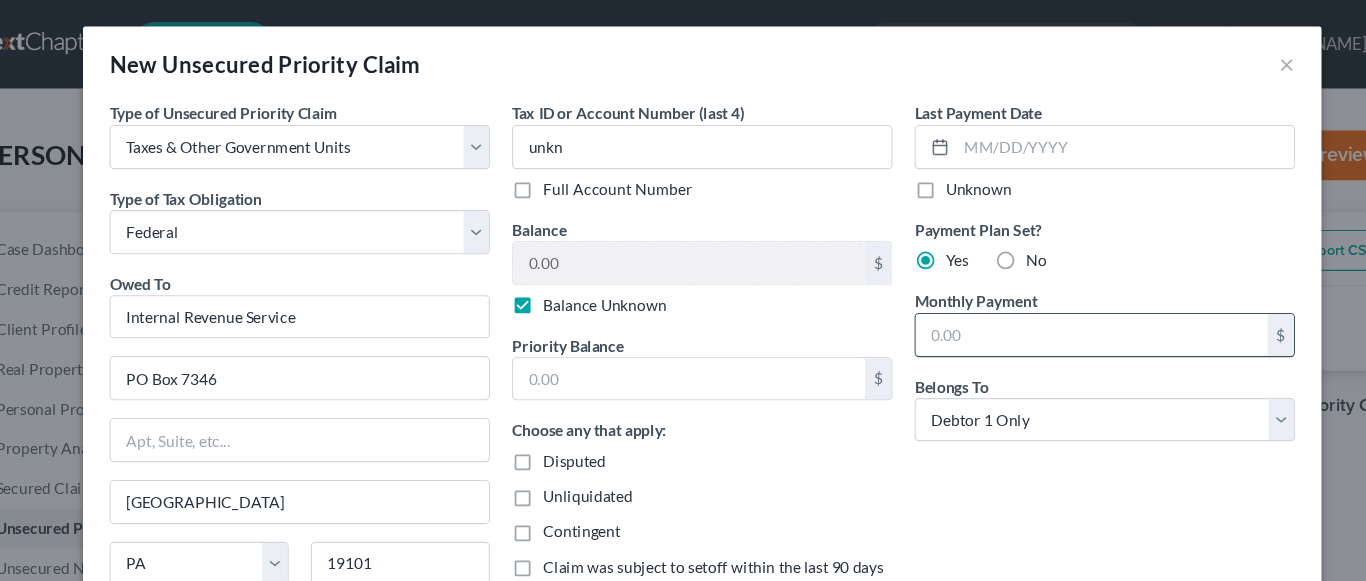 click at bounding box center [1035, 303] 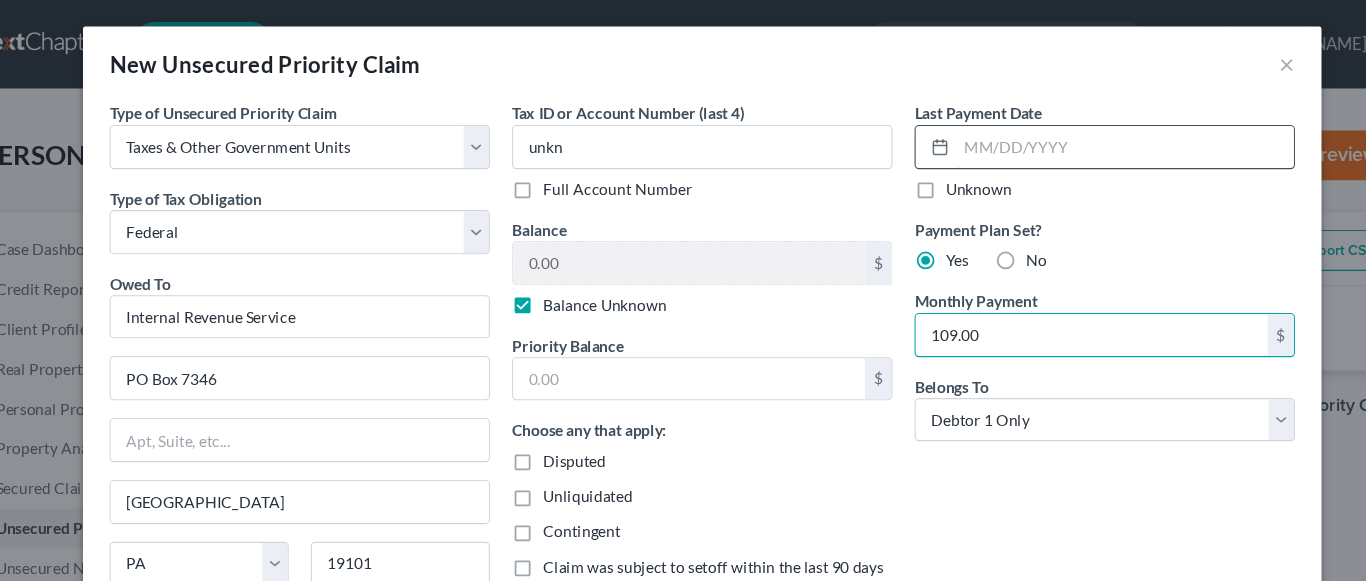 type on "109.00" 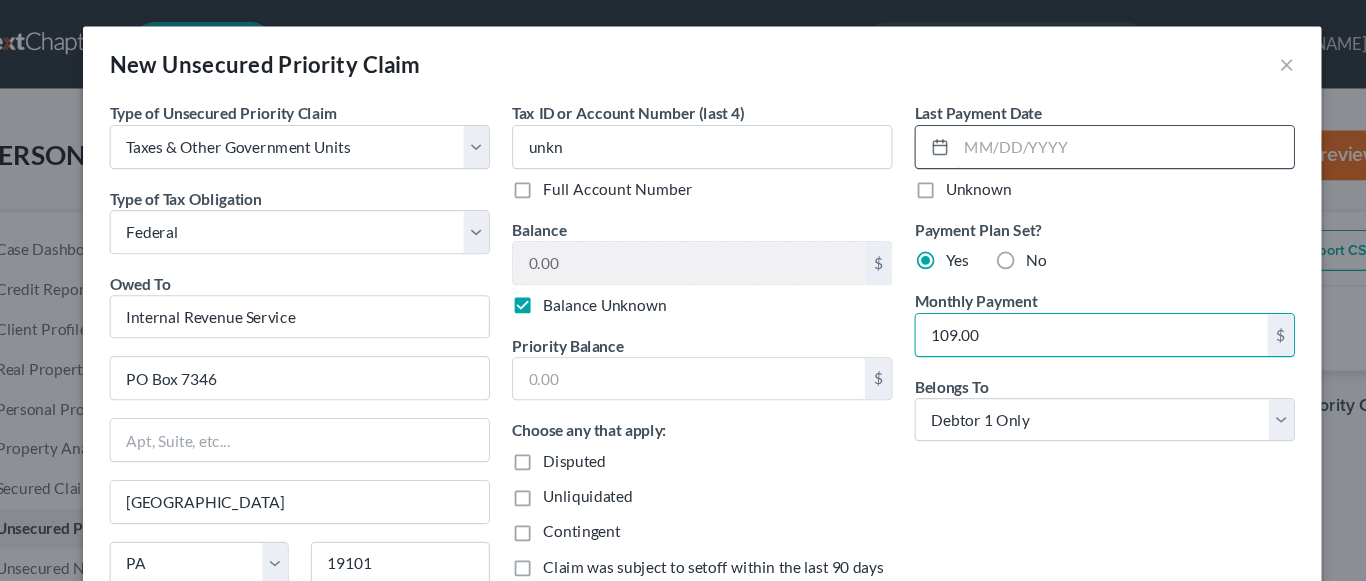 drag, startPoint x: 925, startPoint y: 132, endPoint x: 1010, endPoint y: 151, distance: 87.09765 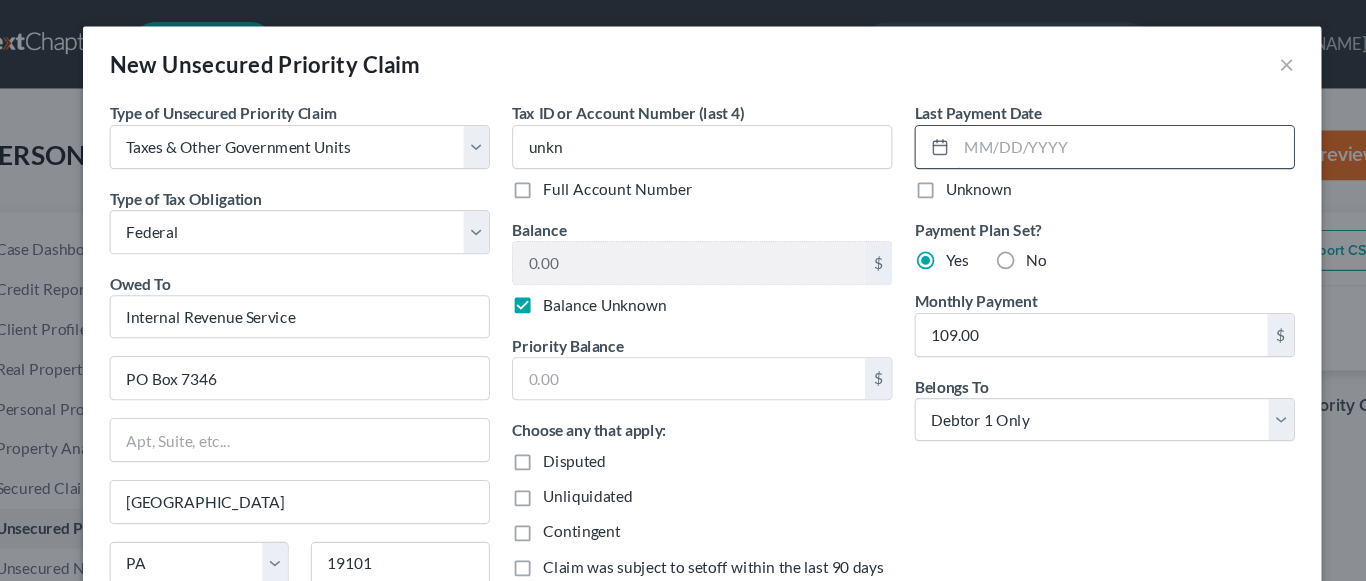 click at bounding box center [1065, 133] 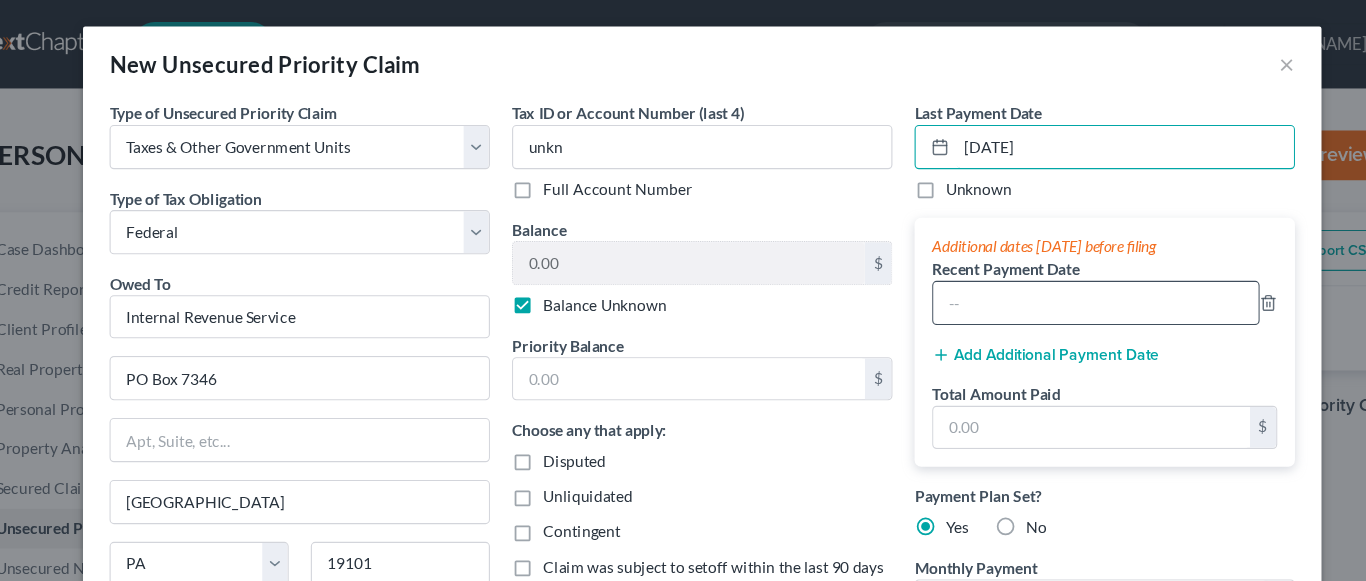 type on "[DATE]" 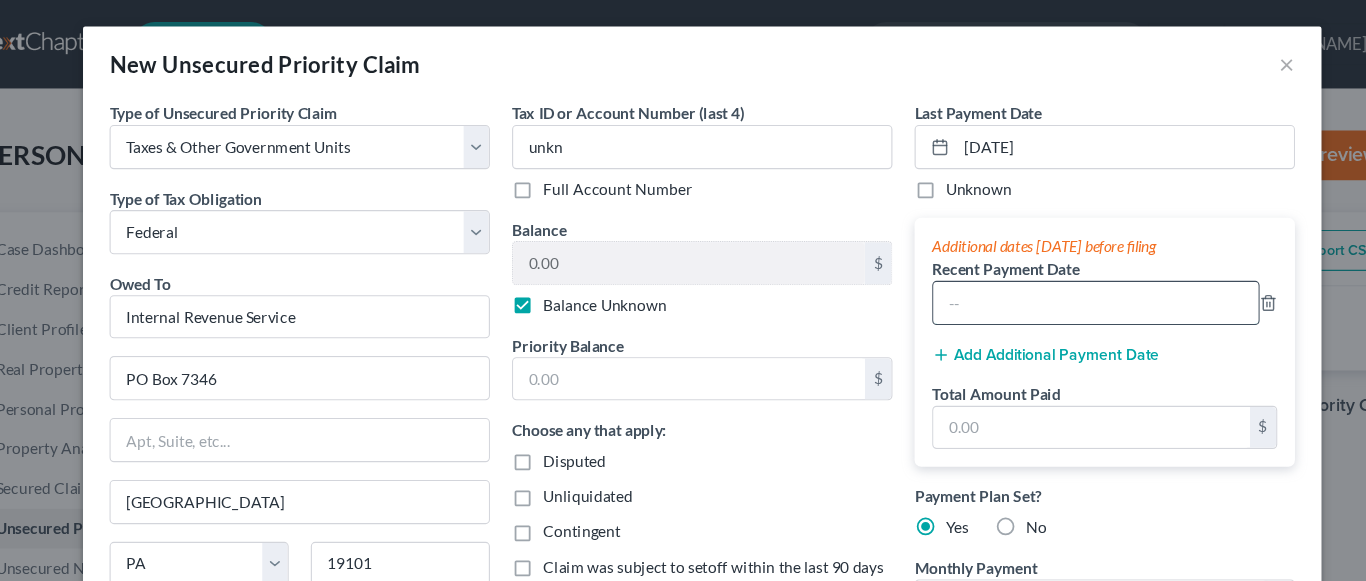 drag, startPoint x: 905, startPoint y: 272, endPoint x: 990, endPoint y: 289, distance: 86.683334 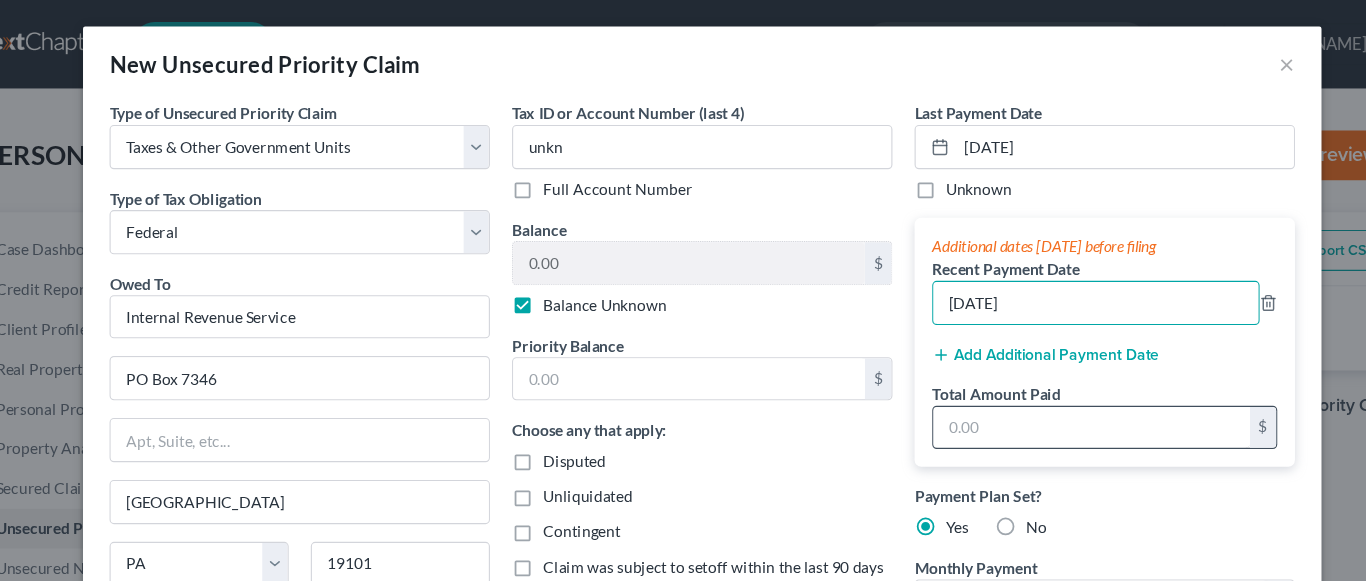 type on "[DATE]" 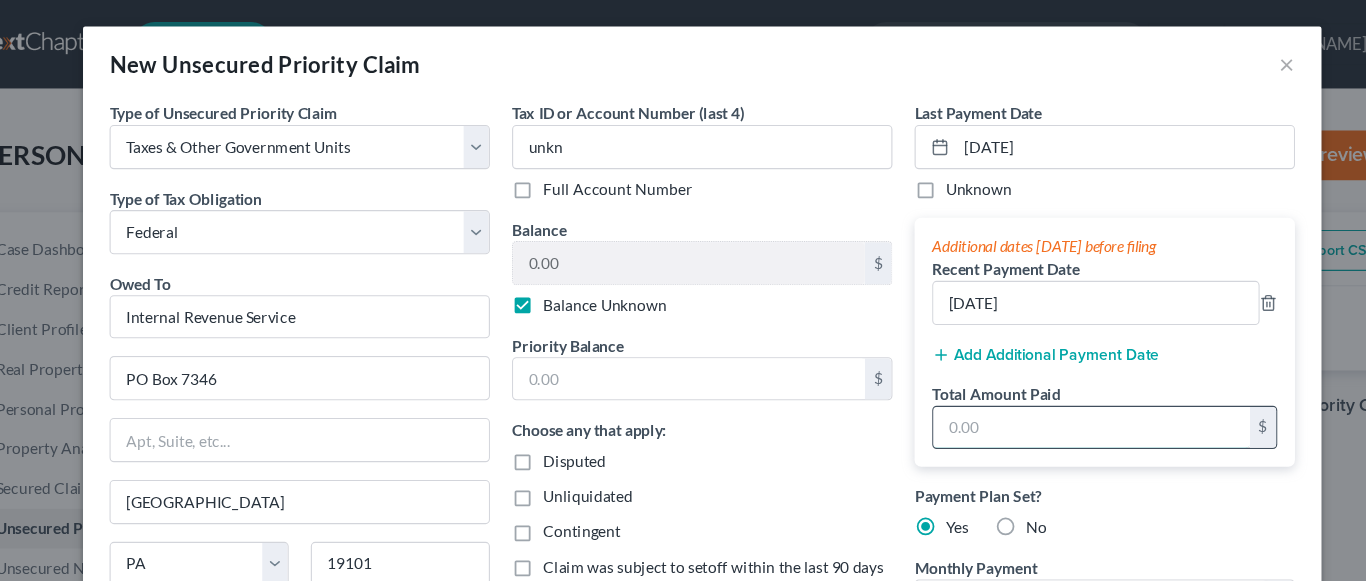 drag, startPoint x: 959, startPoint y: 401, endPoint x: 970, endPoint y: 393, distance: 13.601471 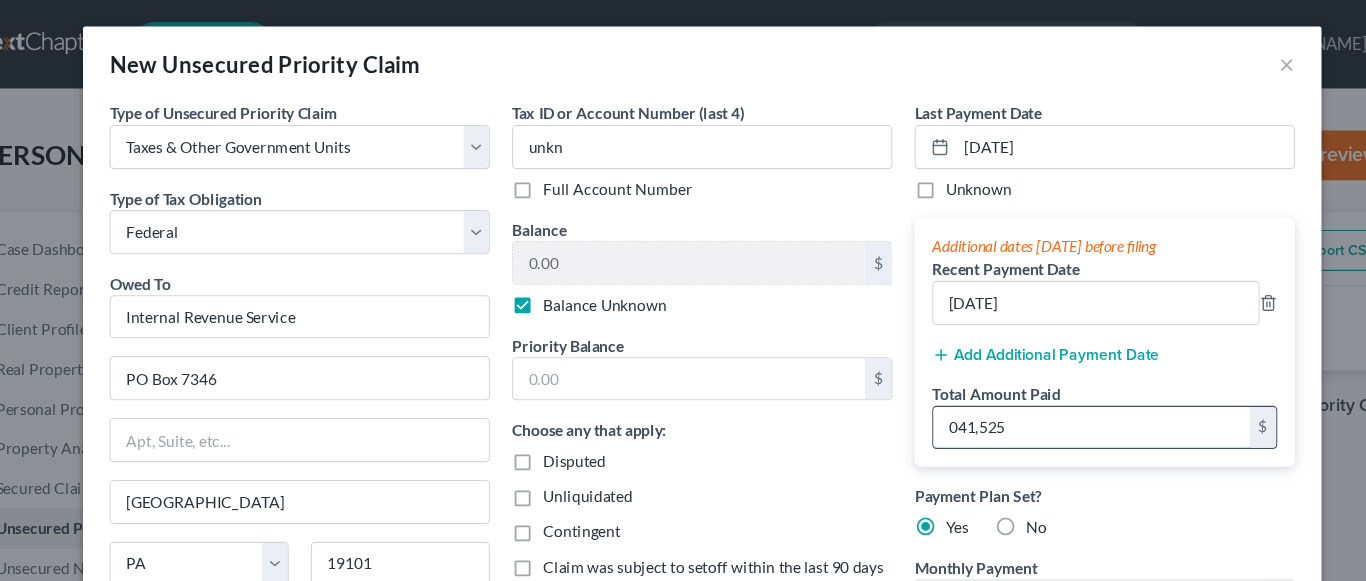 click on "041,525" at bounding box center (1035, 387) 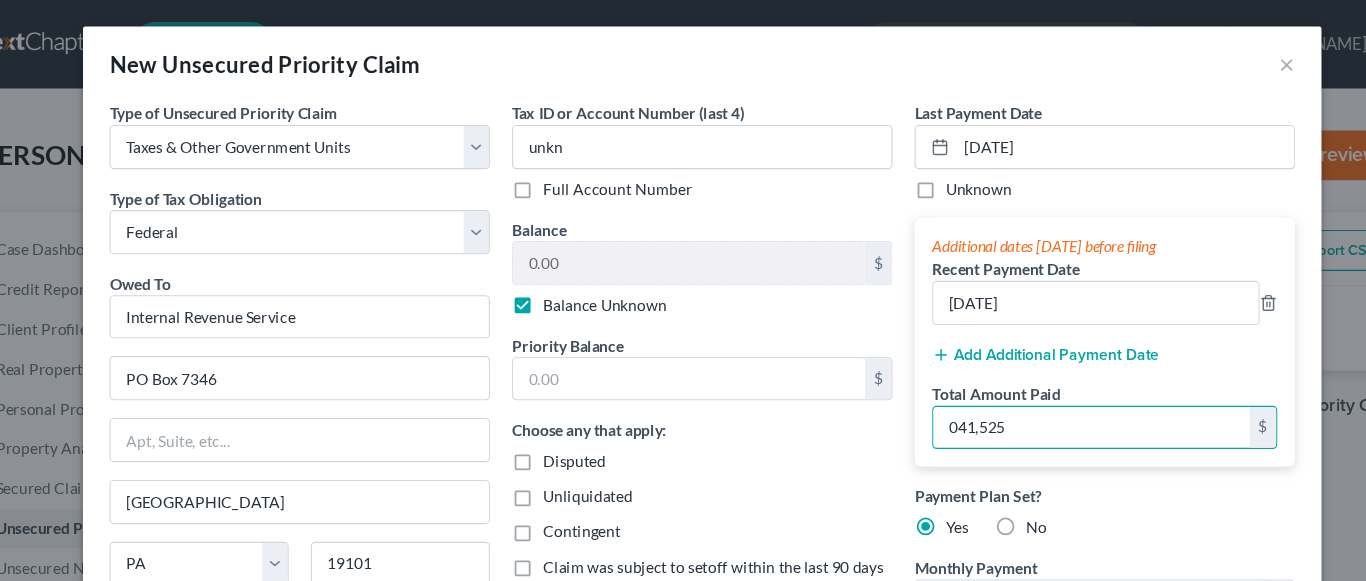 drag, startPoint x: 962, startPoint y: 385, endPoint x: 869, endPoint y: 391, distance: 93.193344 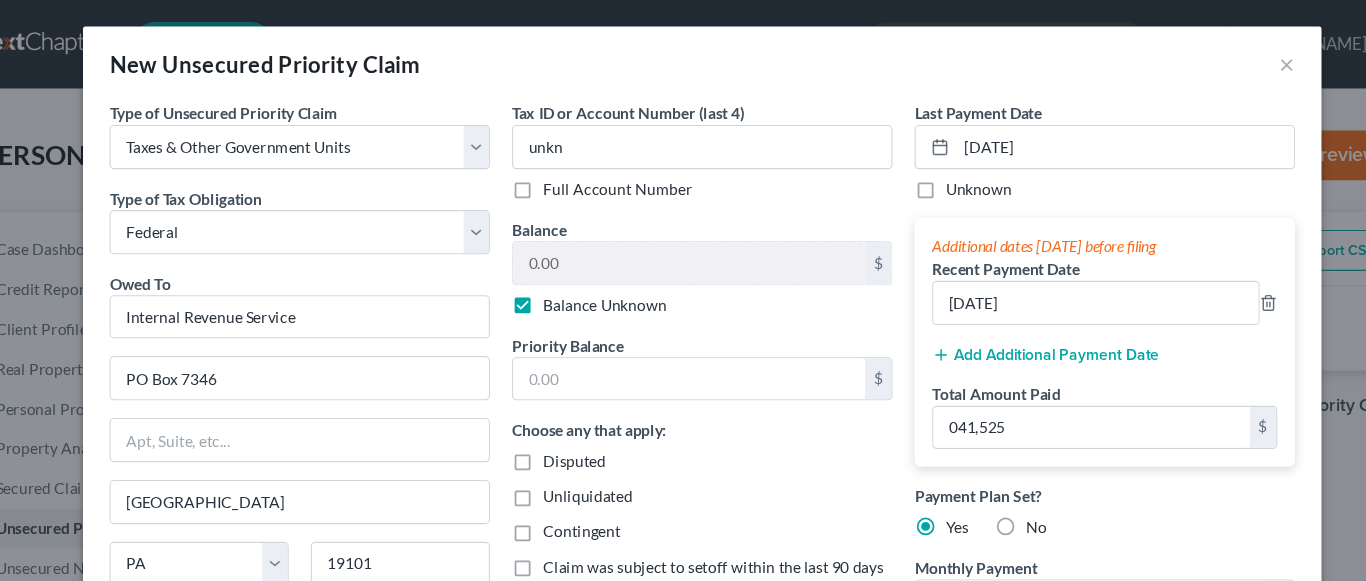 click on "Add Additional Payment Date" at bounding box center (993, 321) 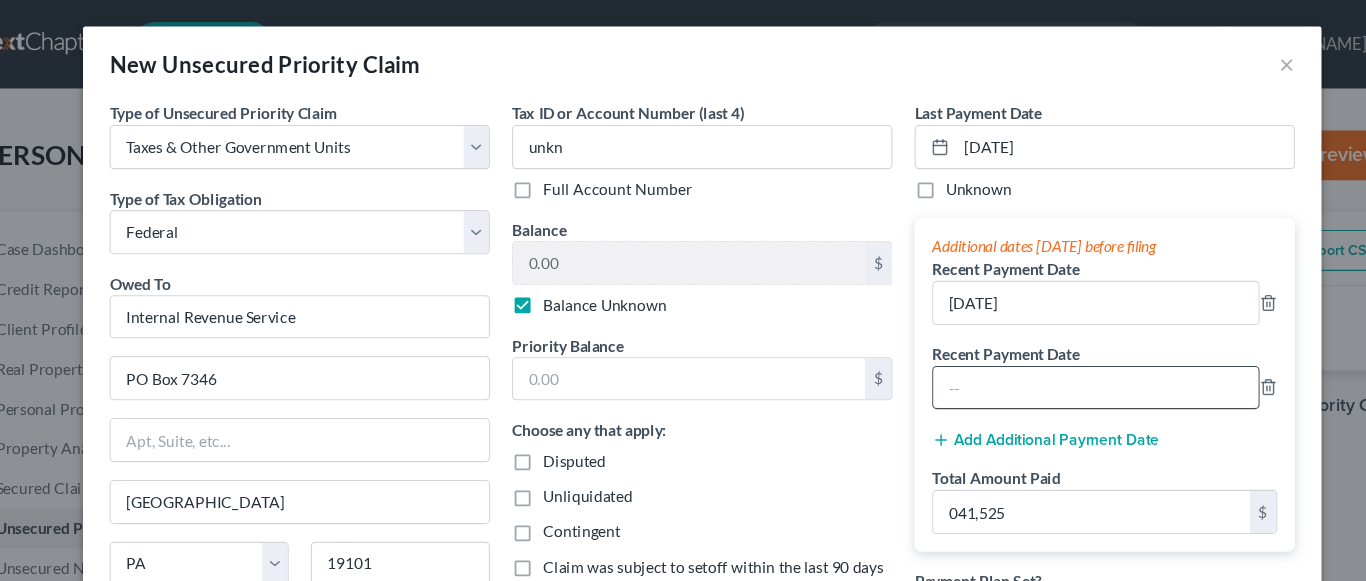 click at bounding box center [1039, 351] 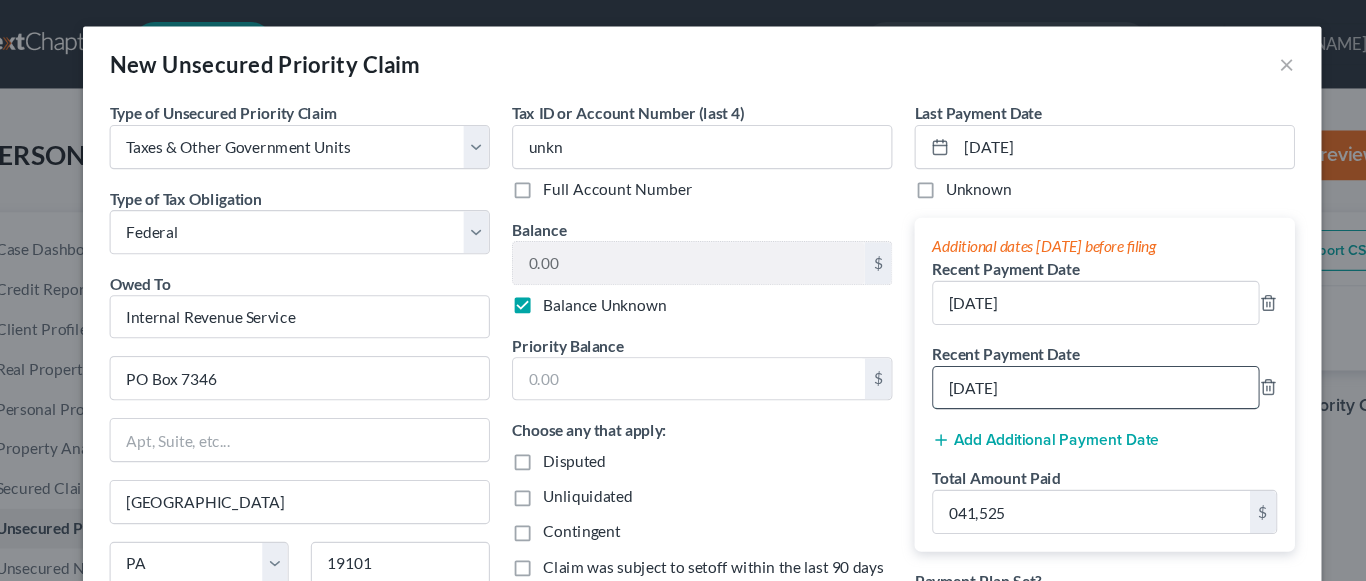 click on "[DATE]" at bounding box center [1039, 351] 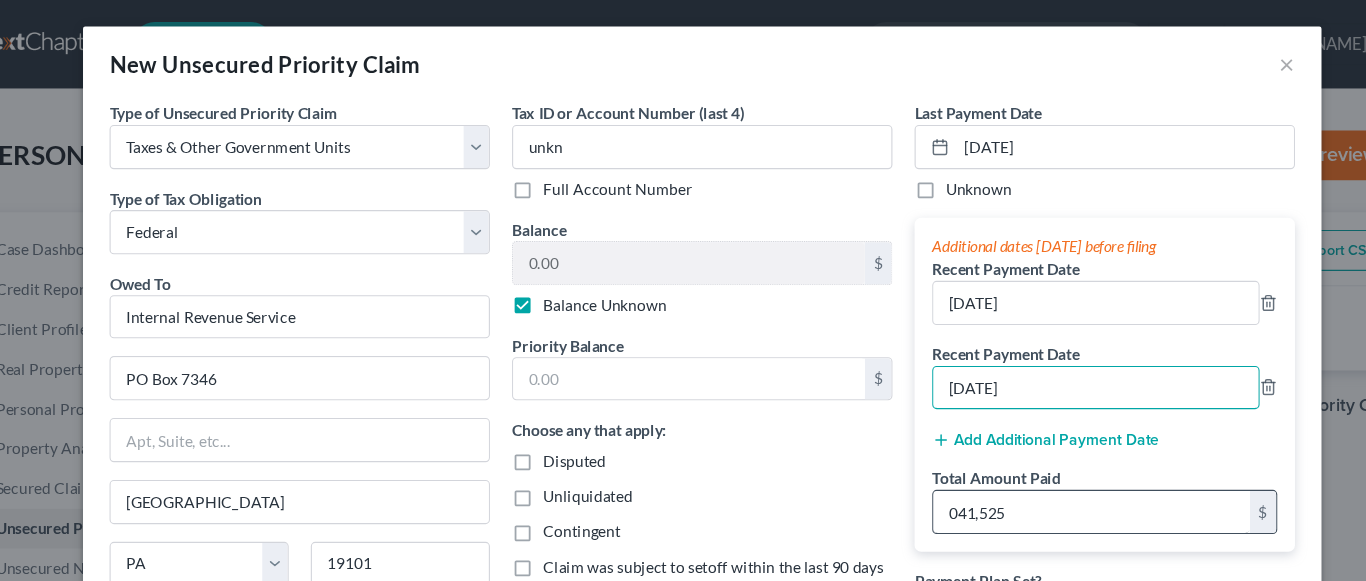 type on "[DATE]" 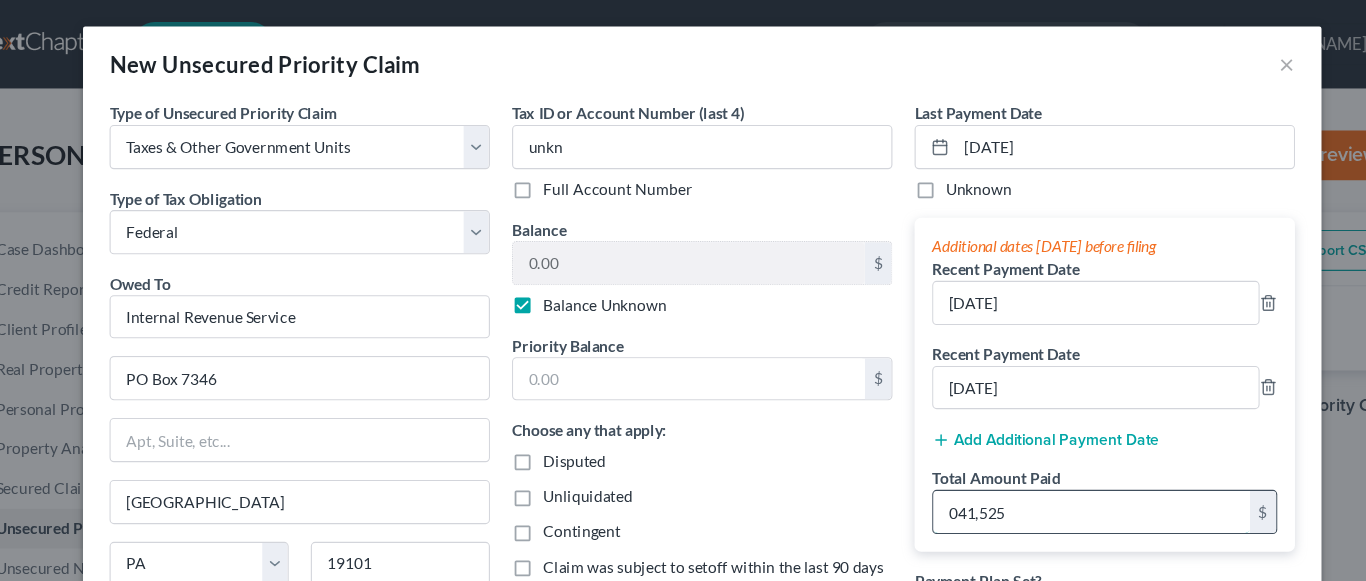 click on "041,525" at bounding box center [1035, 463] 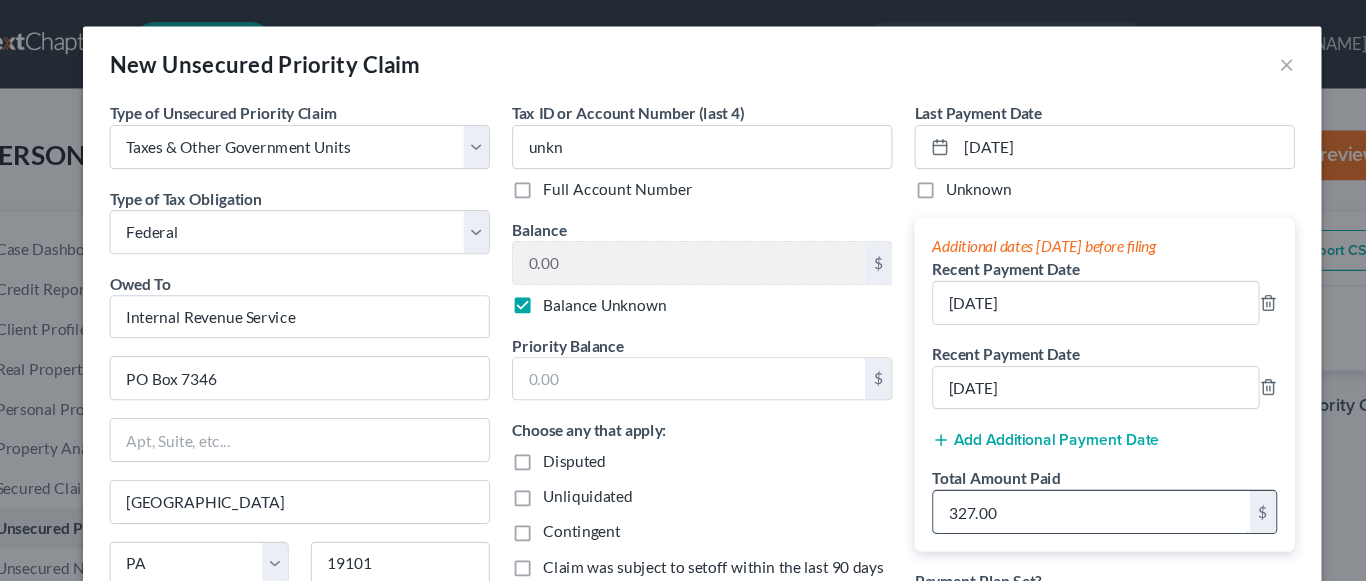 type on "327.00" 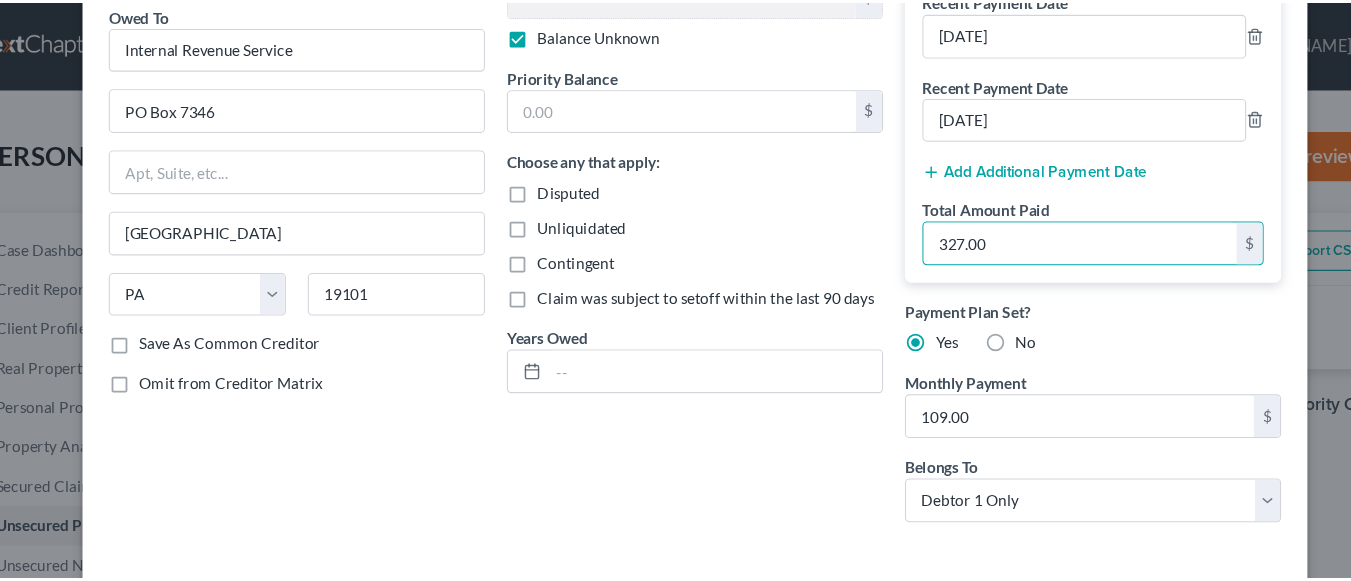 scroll, scrollTop: 271, scrollLeft: 0, axis: vertical 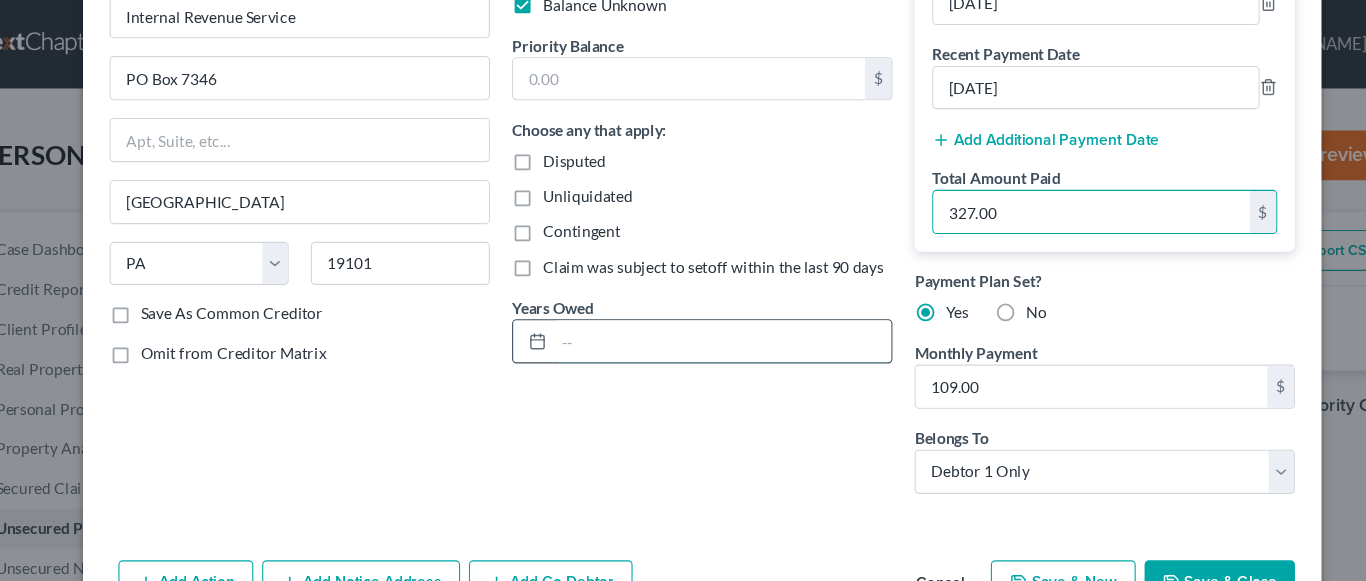 click at bounding box center [701, 309] 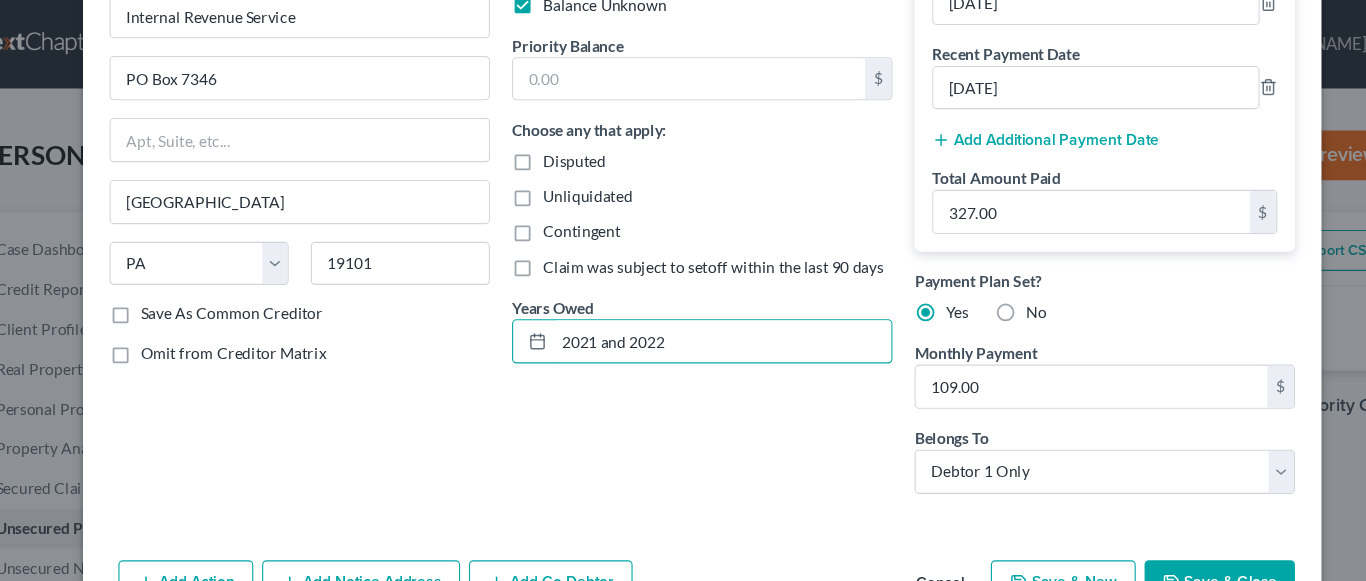 type on "2021 and 2022" 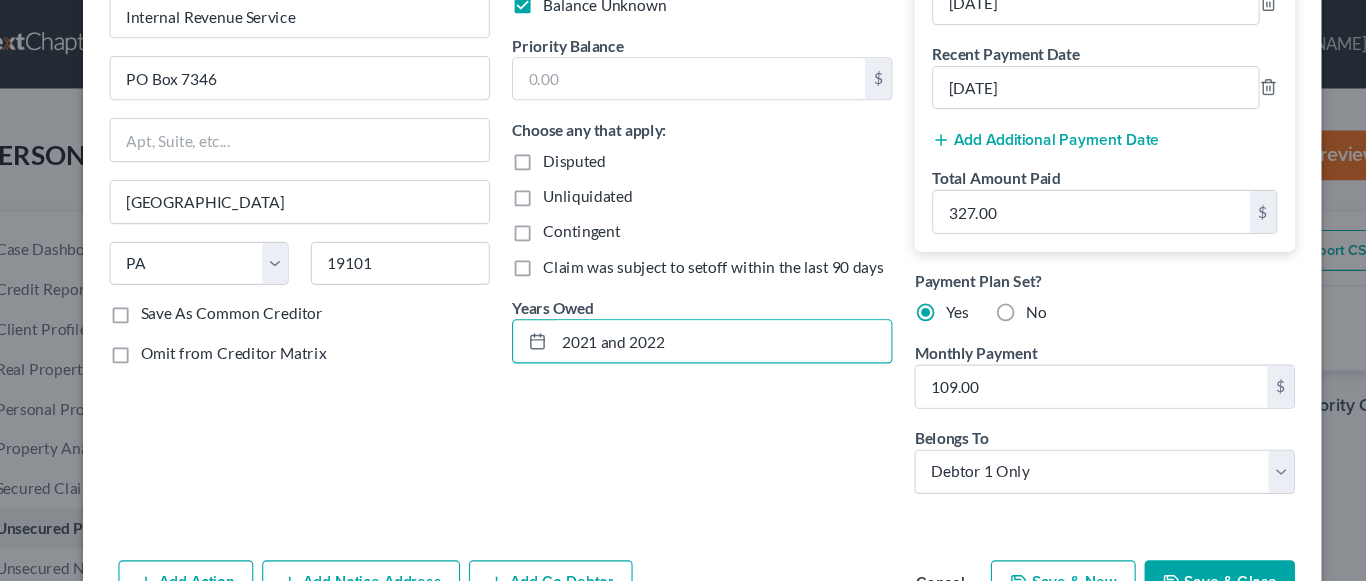 click on "Save & Close" at bounding box center (1151, 528) 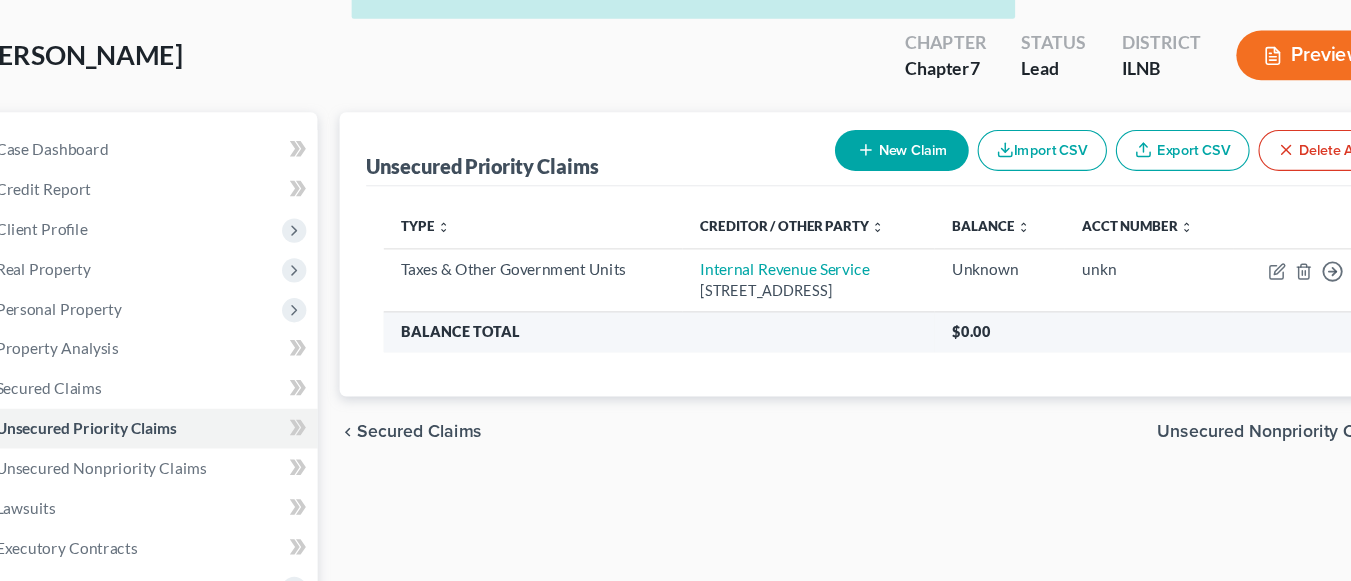scroll, scrollTop: 126, scrollLeft: 0, axis: vertical 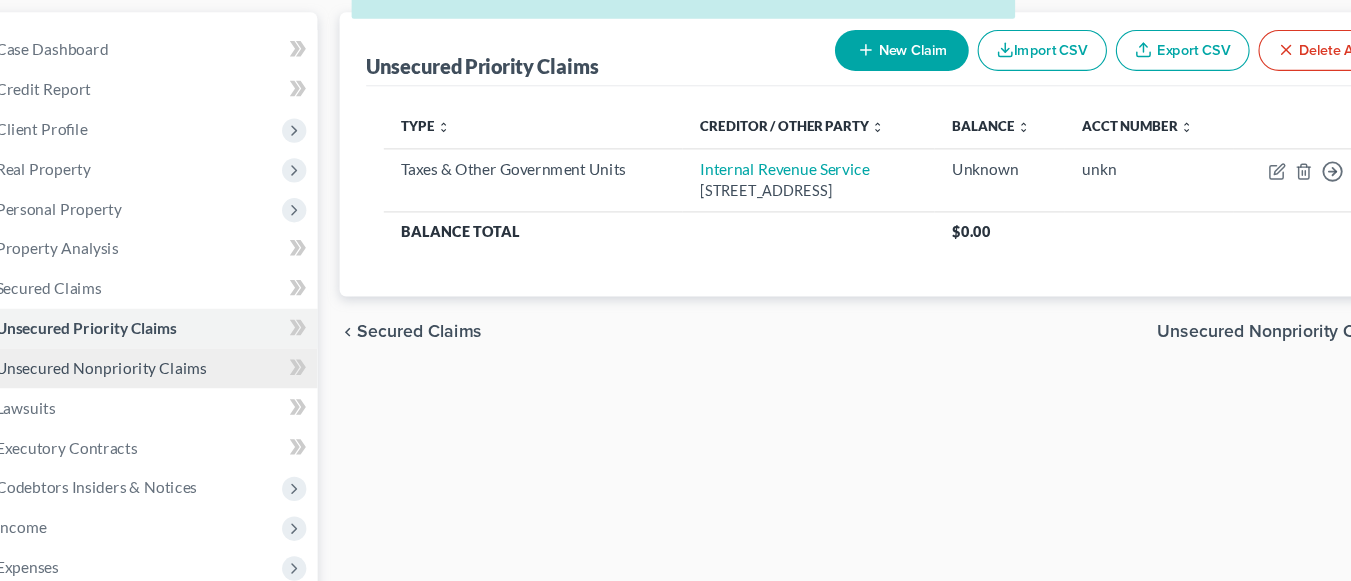 click on "Unsecured Nonpriority Claims" at bounding box center (139, 387) 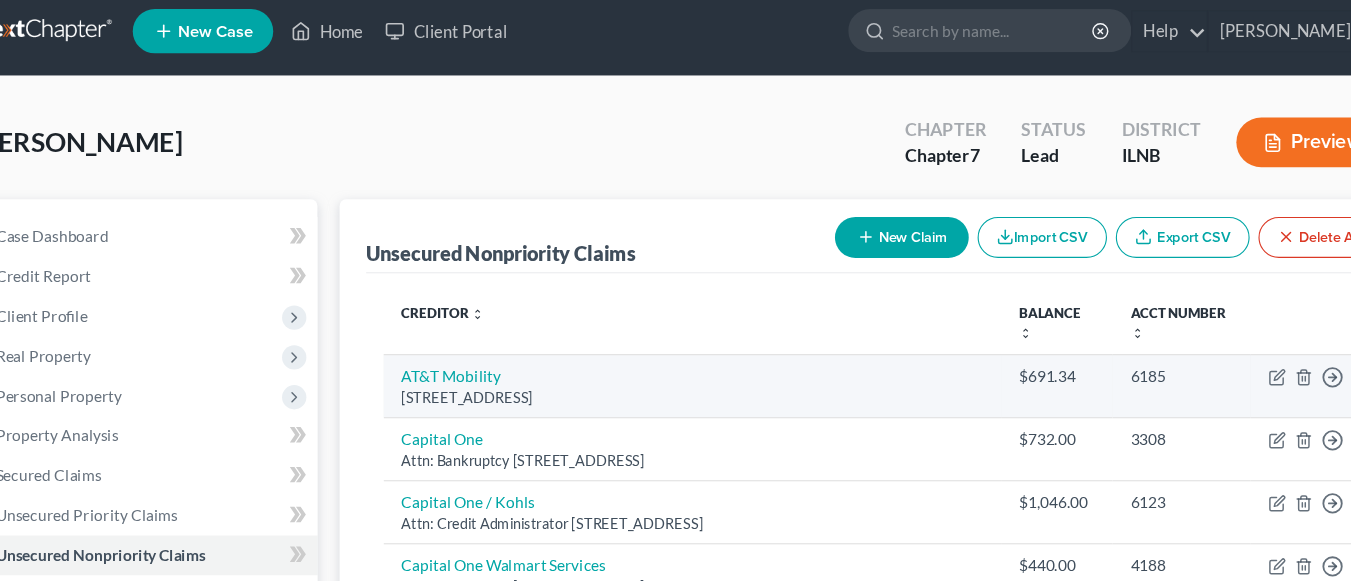 scroll, scrollTop: 0, scrollLeft: 0, axis: both 